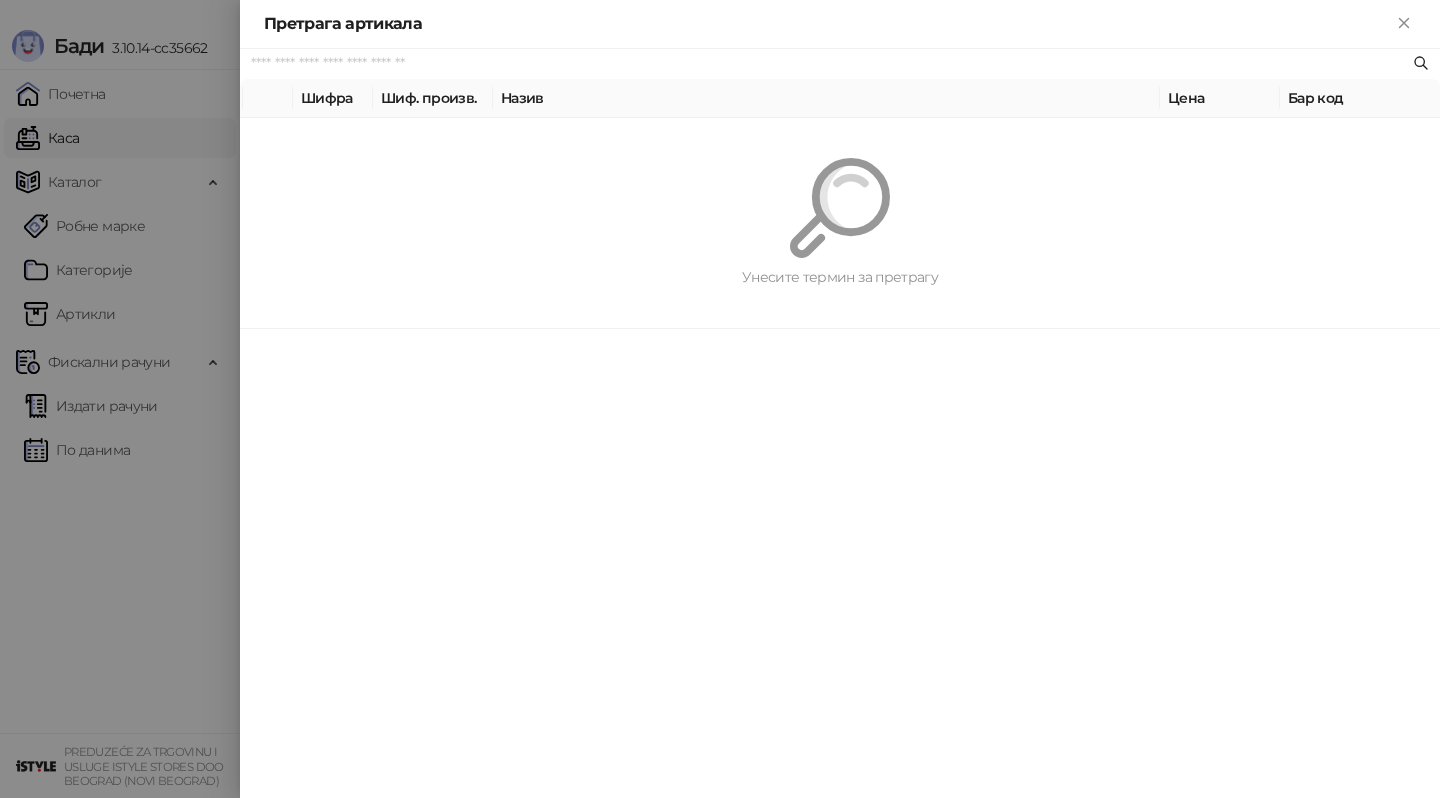 scroll, scrollTop: 0, scrollLeft: 0, axis: both 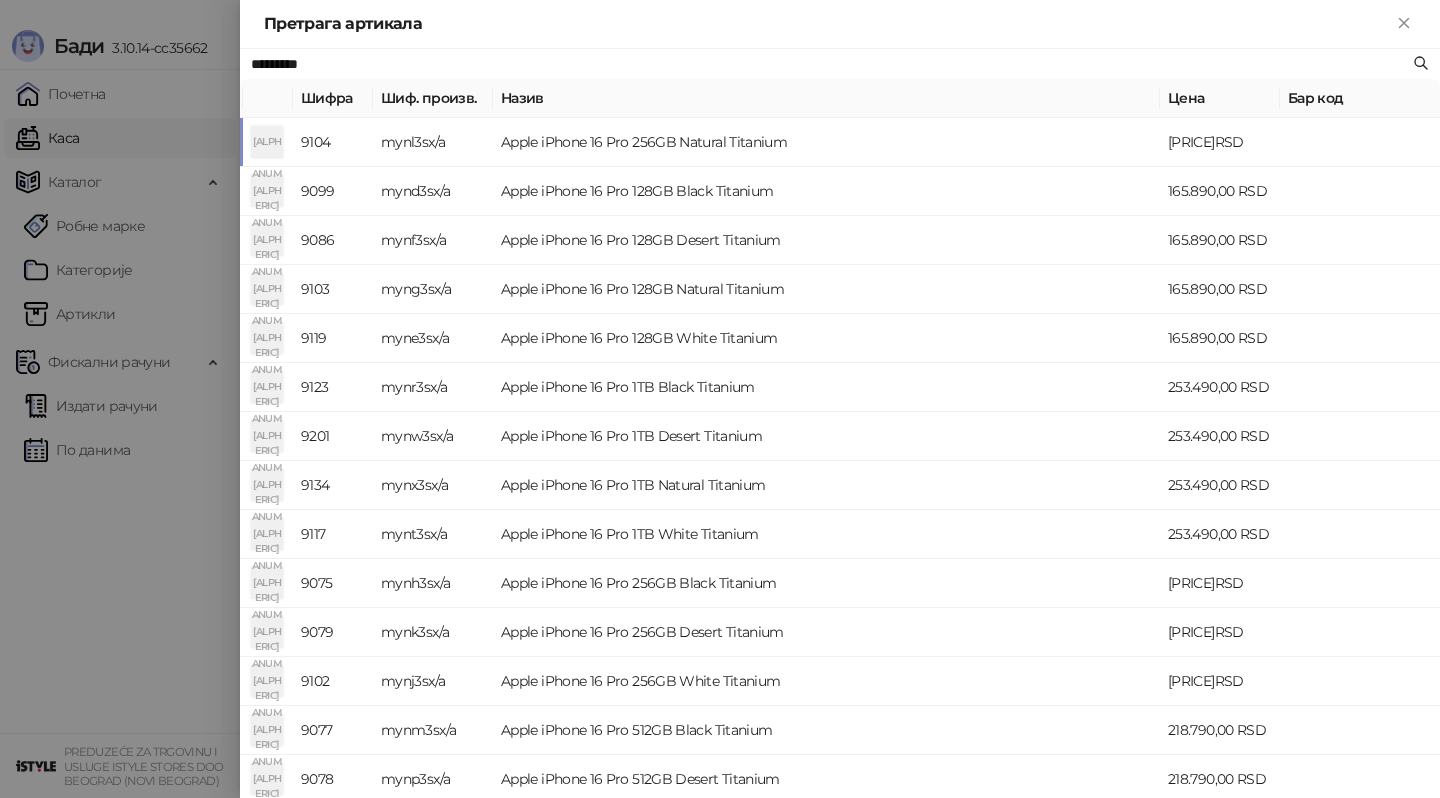 type on "*********" 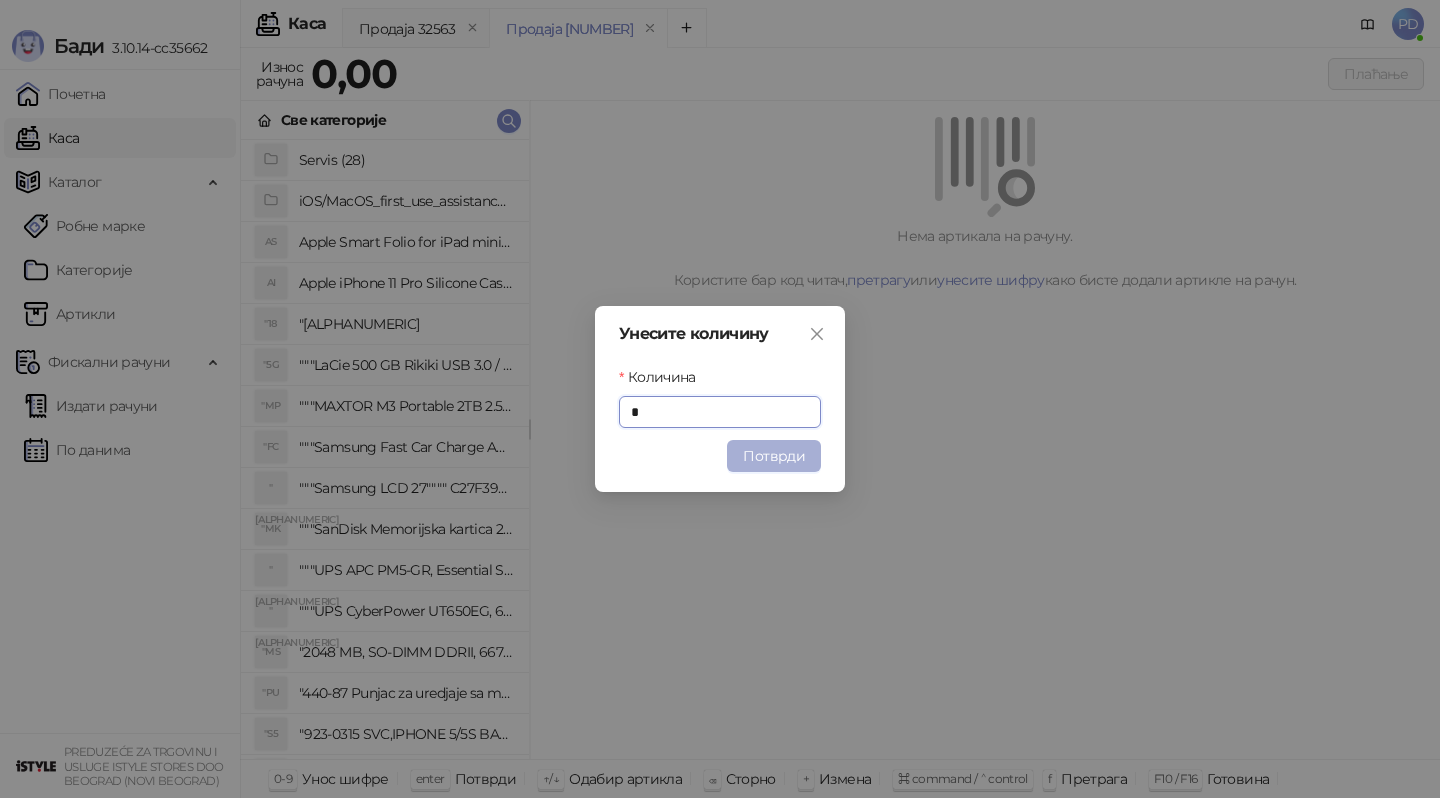 click on "Потврди" at bounding box center [774, 456] 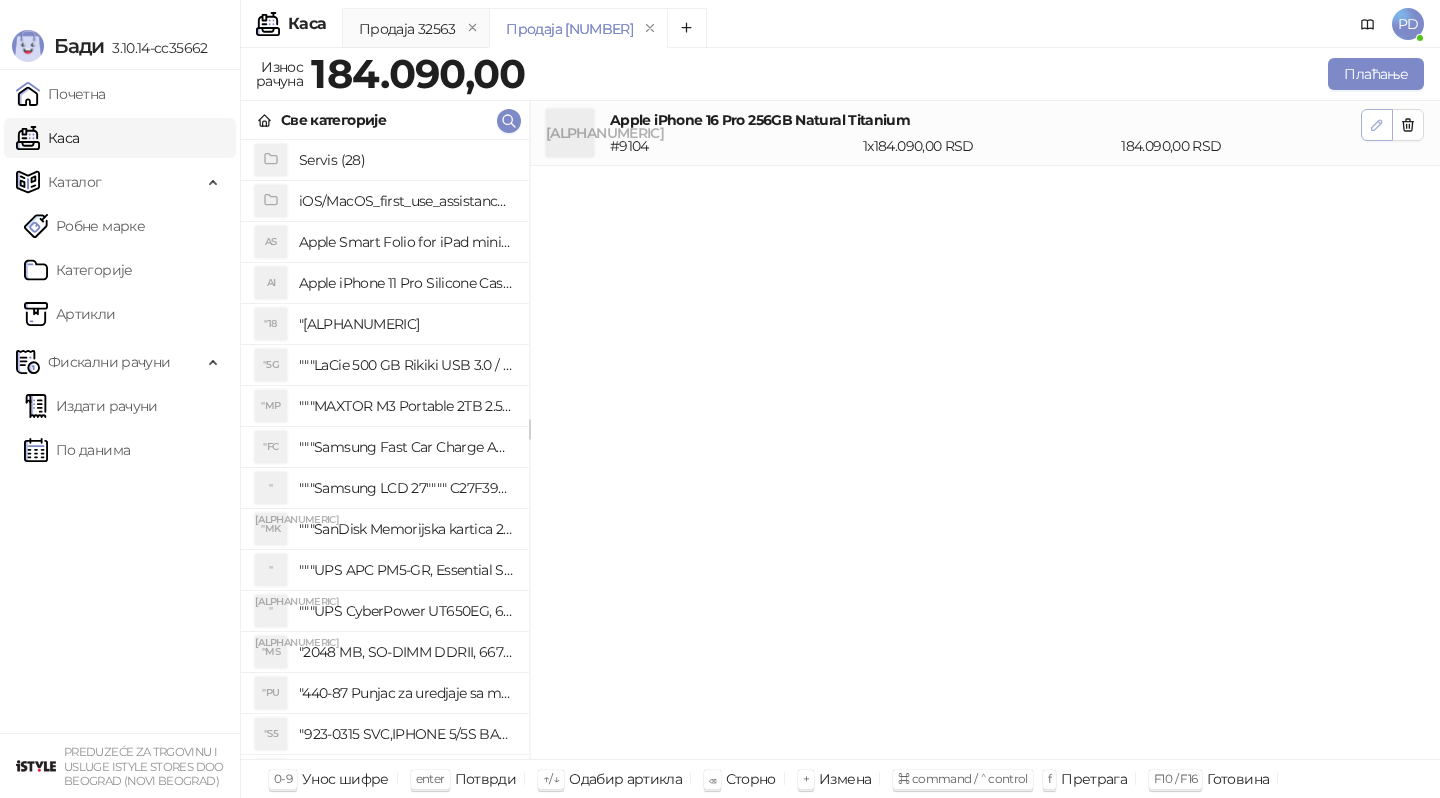 click at bounding box center (1377, 125) 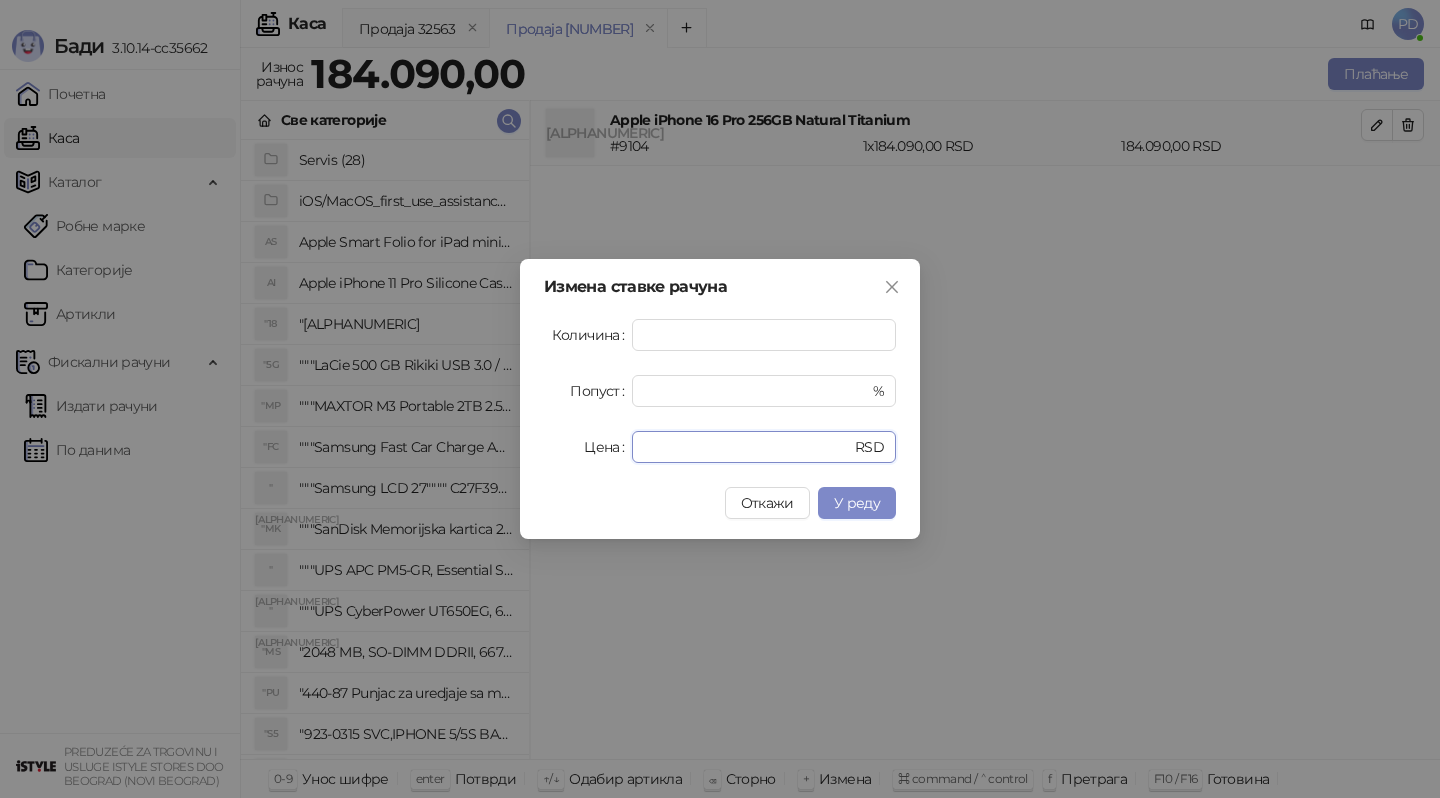 drag, startPoint x: 726, startPoint y: 434, endPoint x: 416, endPoint y: 434, distance: 310 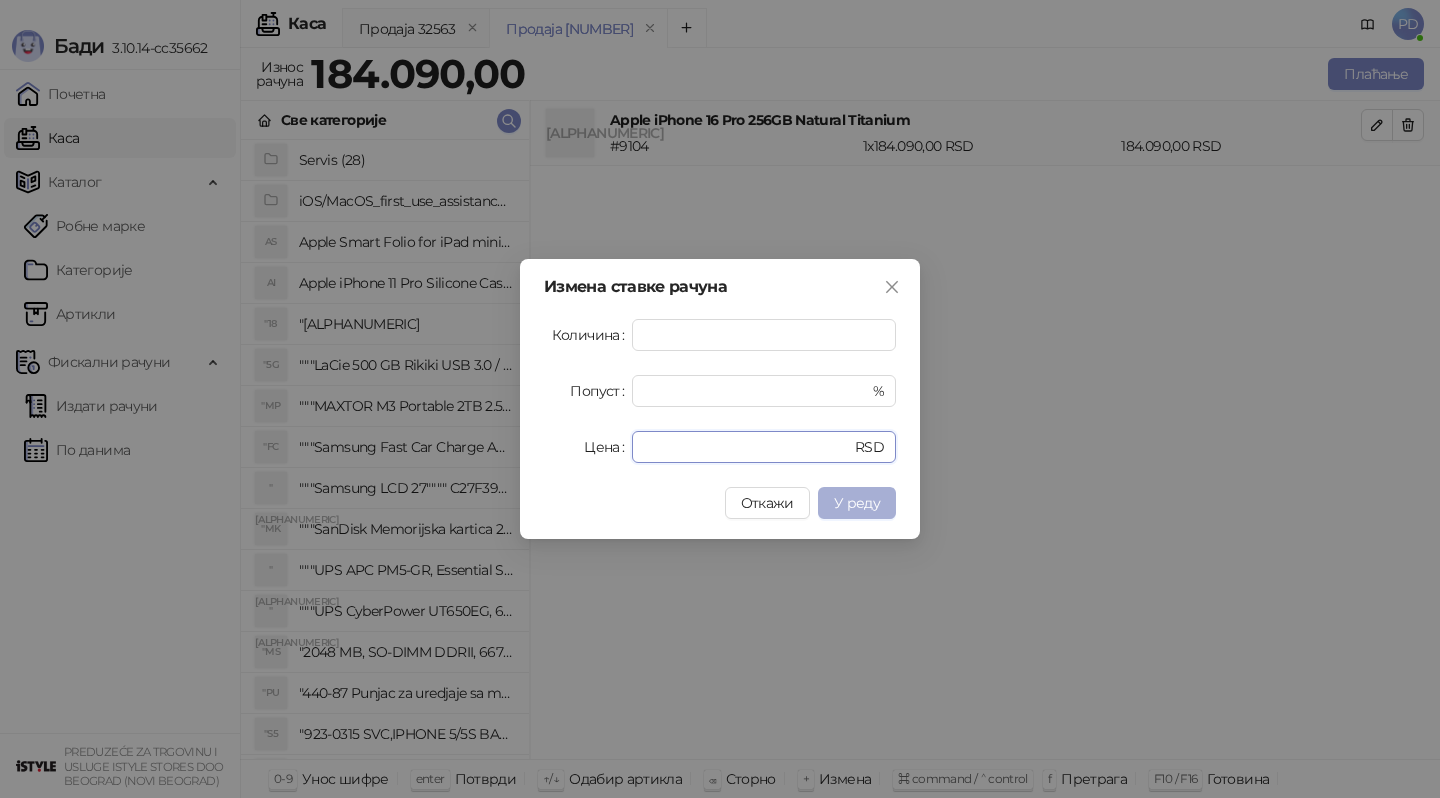 type on "******" 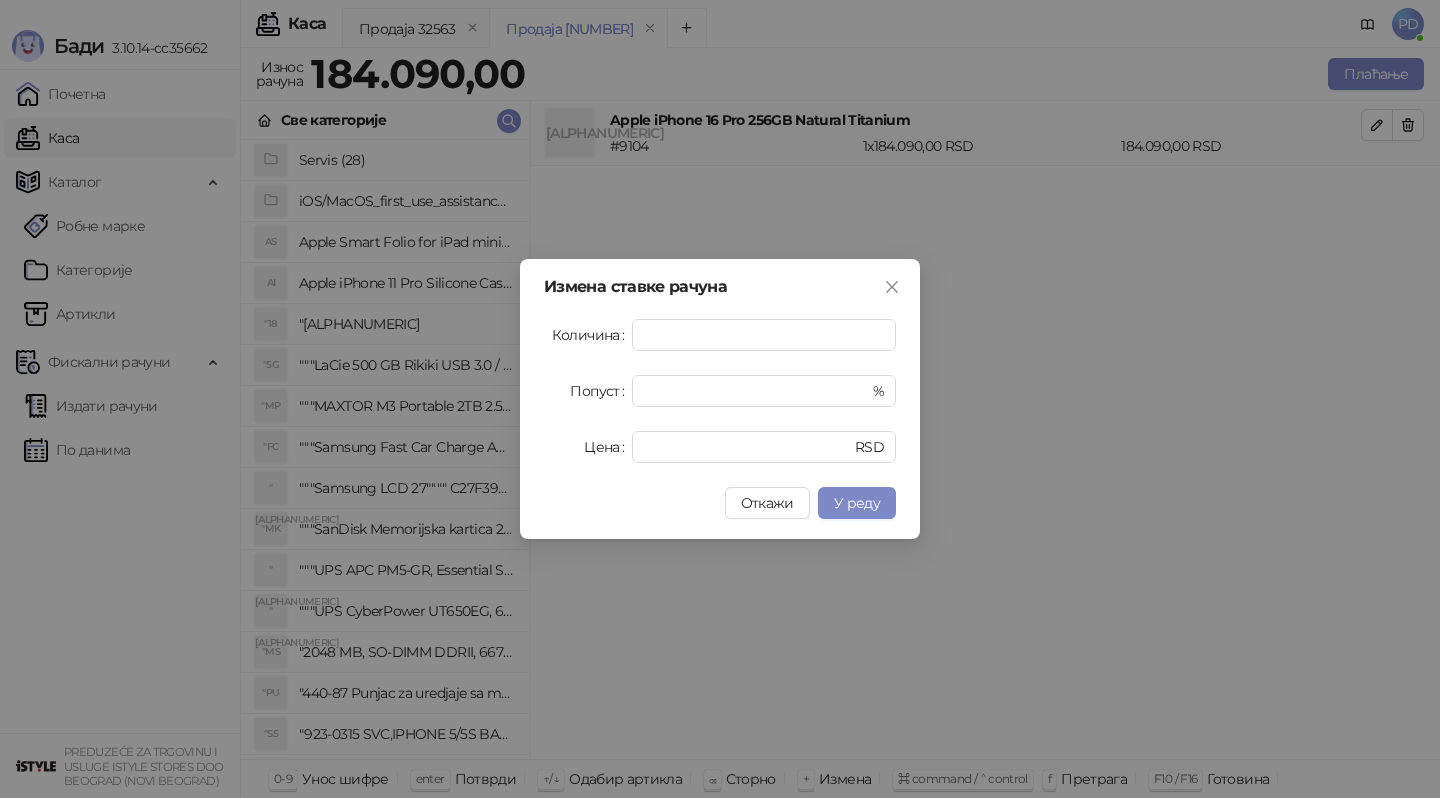 click on "У реду" at bounding box center [857, 503] 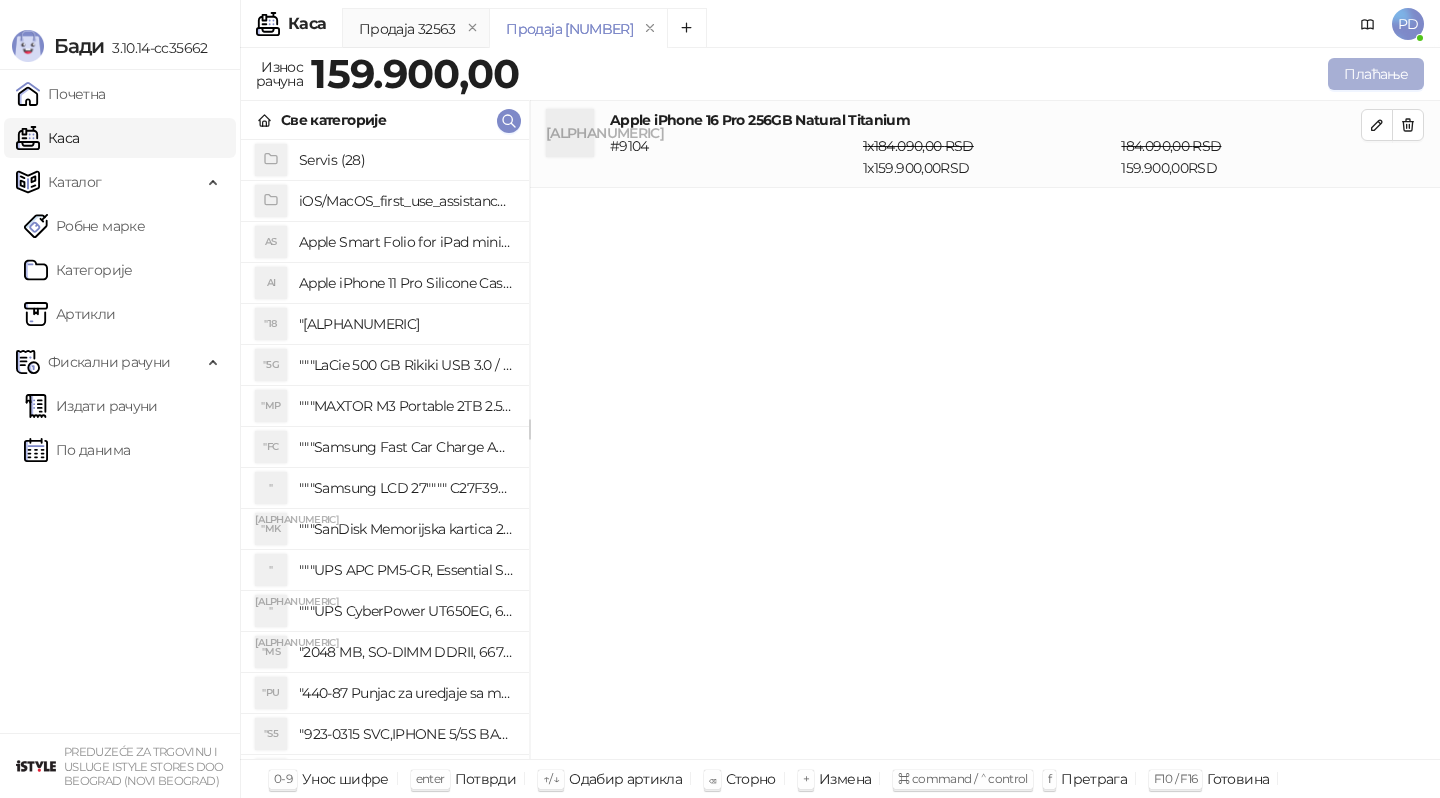 click on "Плаћање" at bounding box center [1376, 74] 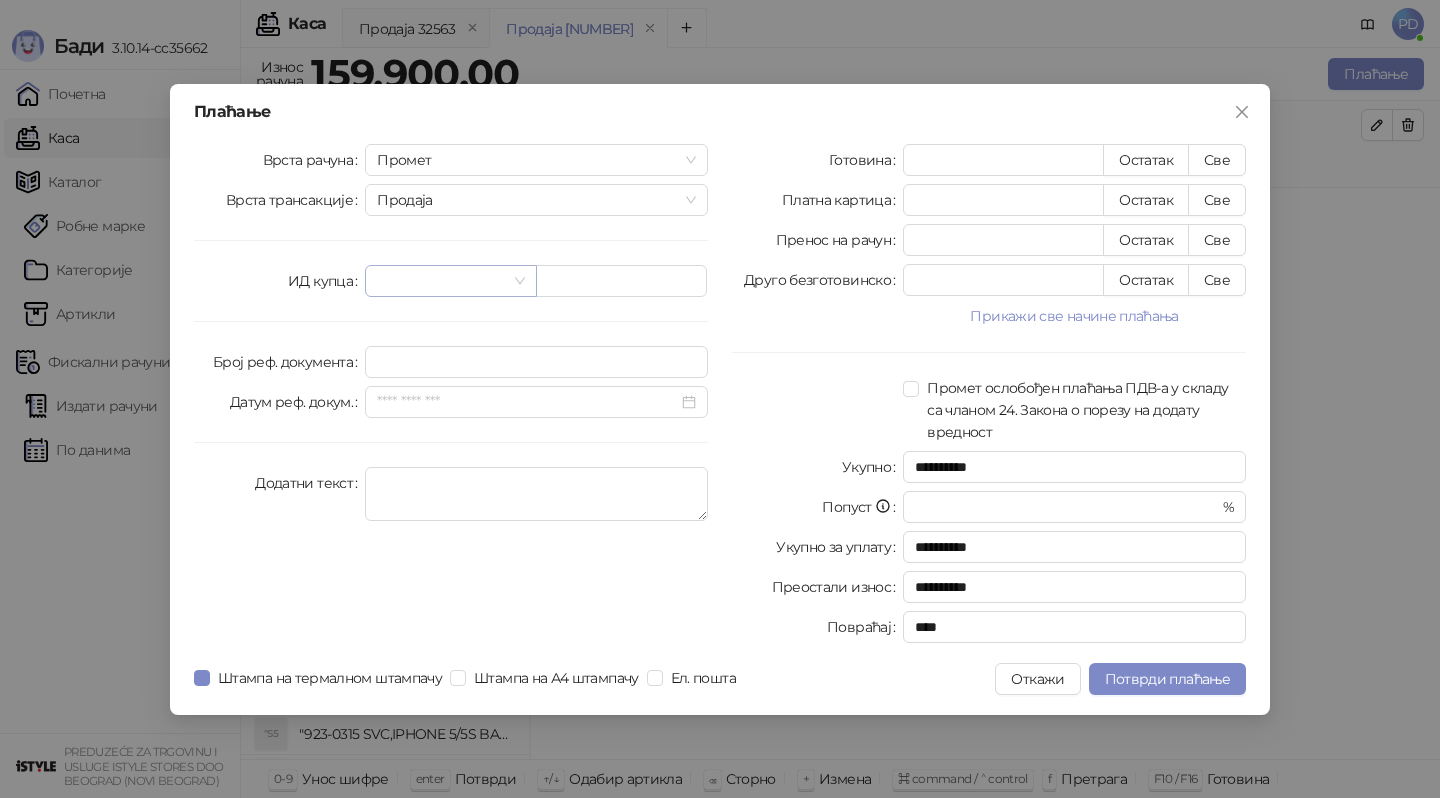 click at bounding box center [441, 281] 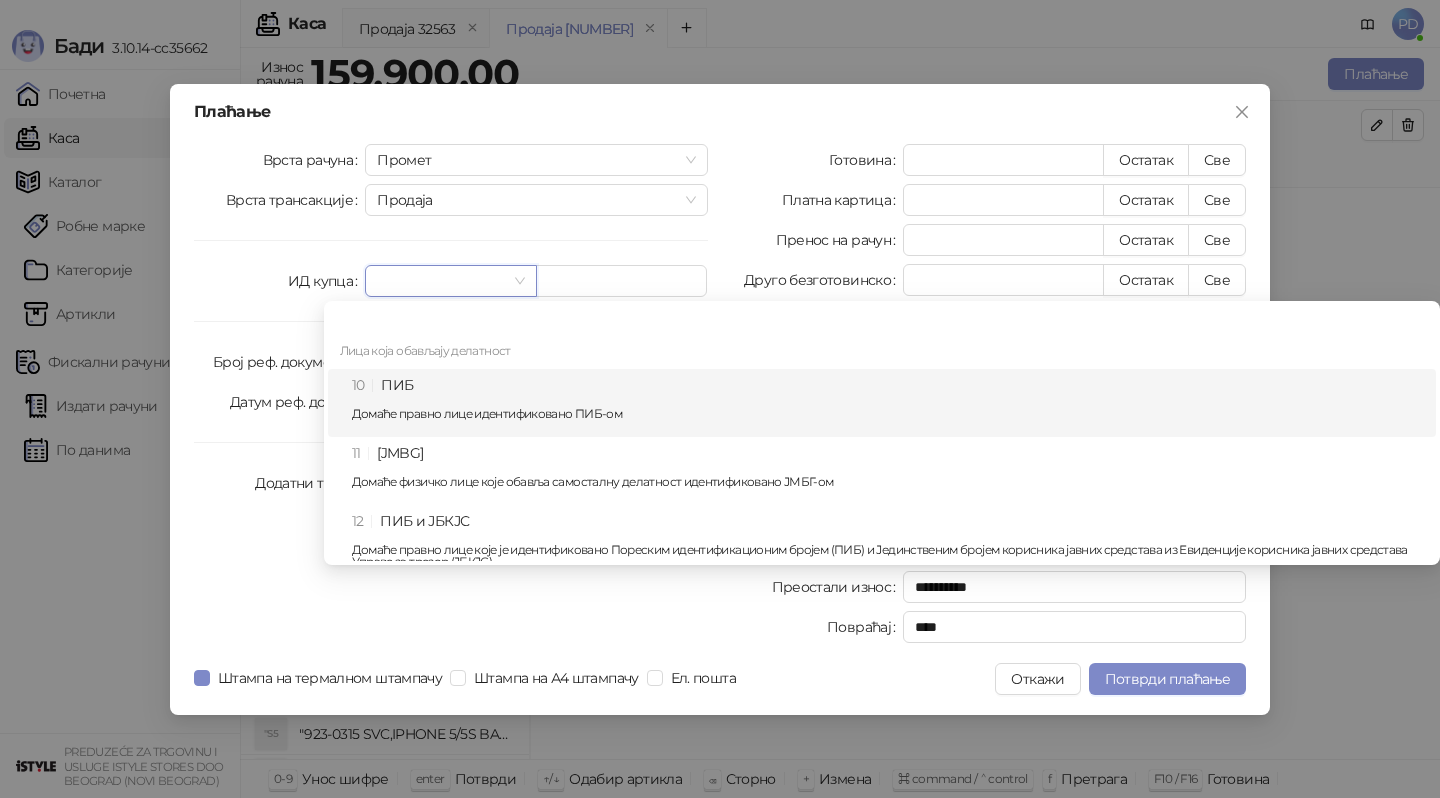 click on "Домаће правно лице идентификовано ПИБ-ом" at bounding box center [888, 403] 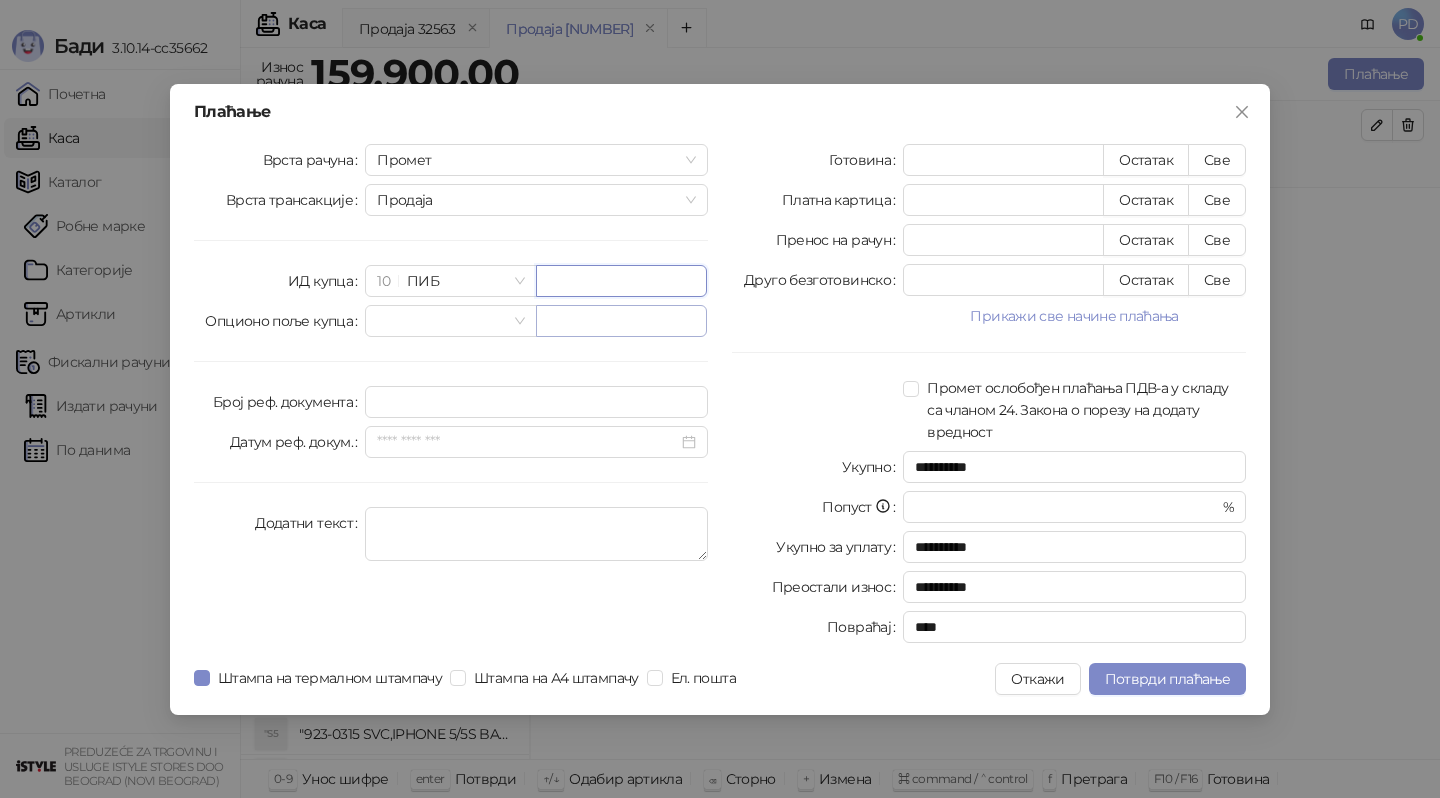 paste on "*********" 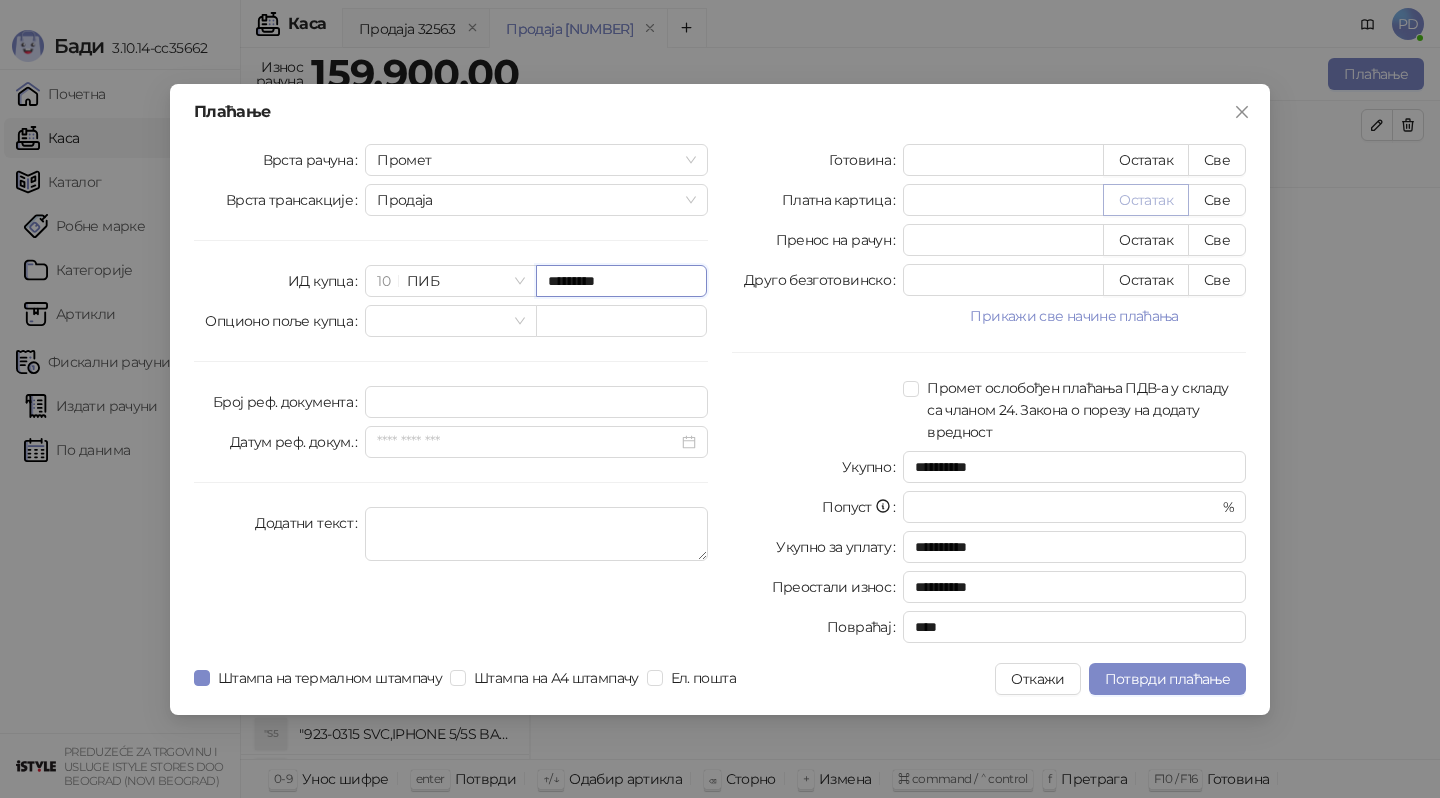 type on "*********" 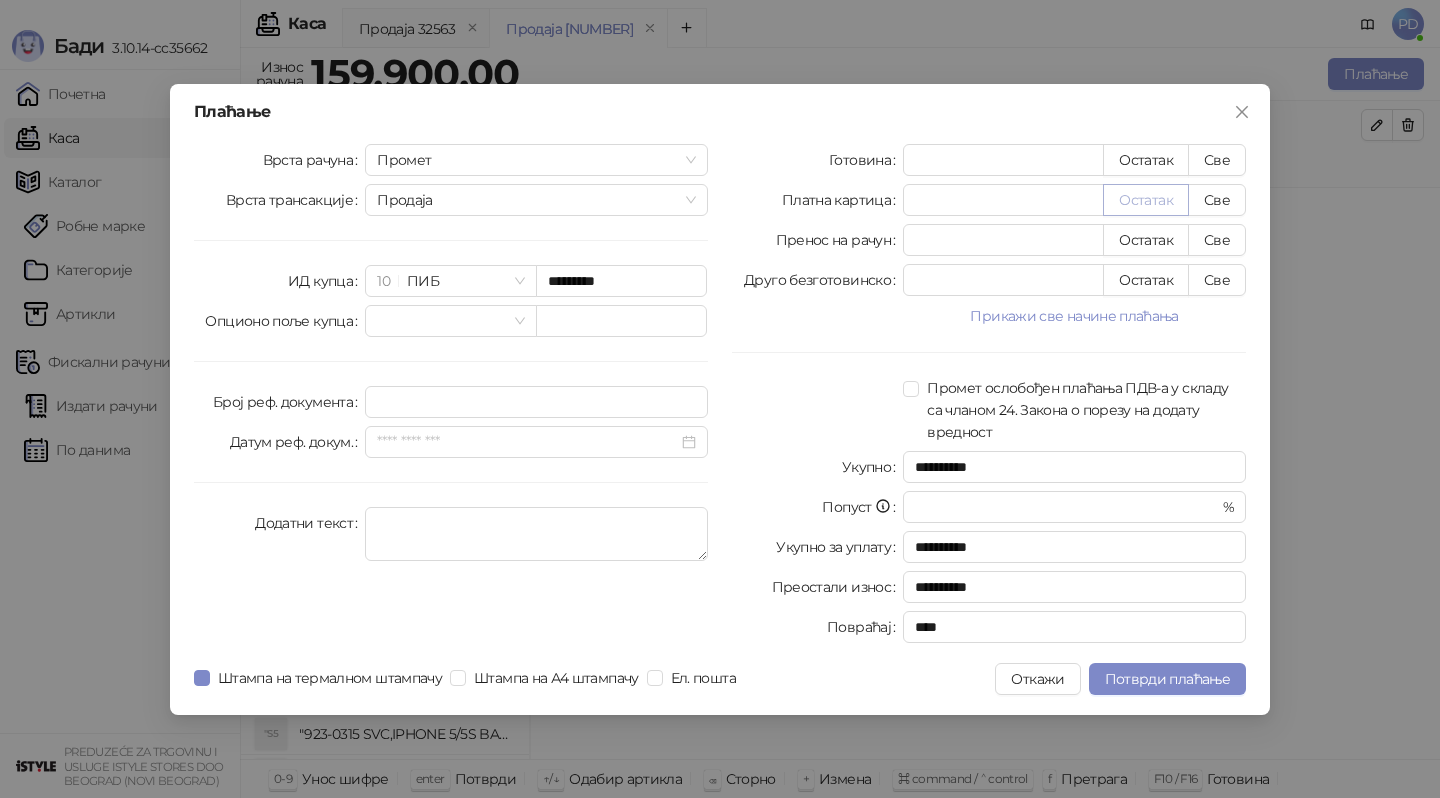 click on "Остатак" at bounding box center (1146, 200) 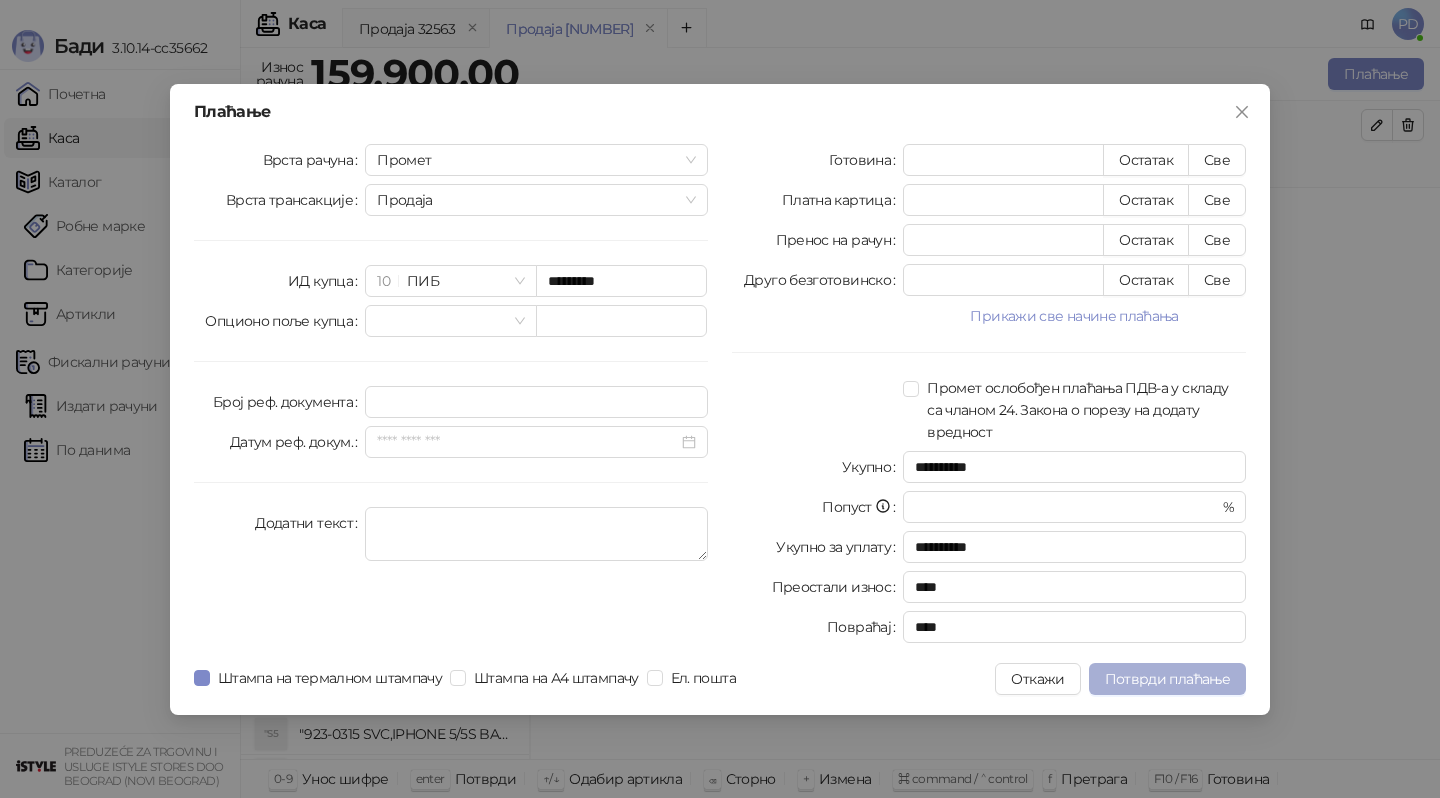 click on "Потврди плаћање" at bounding box center [1167, 679] 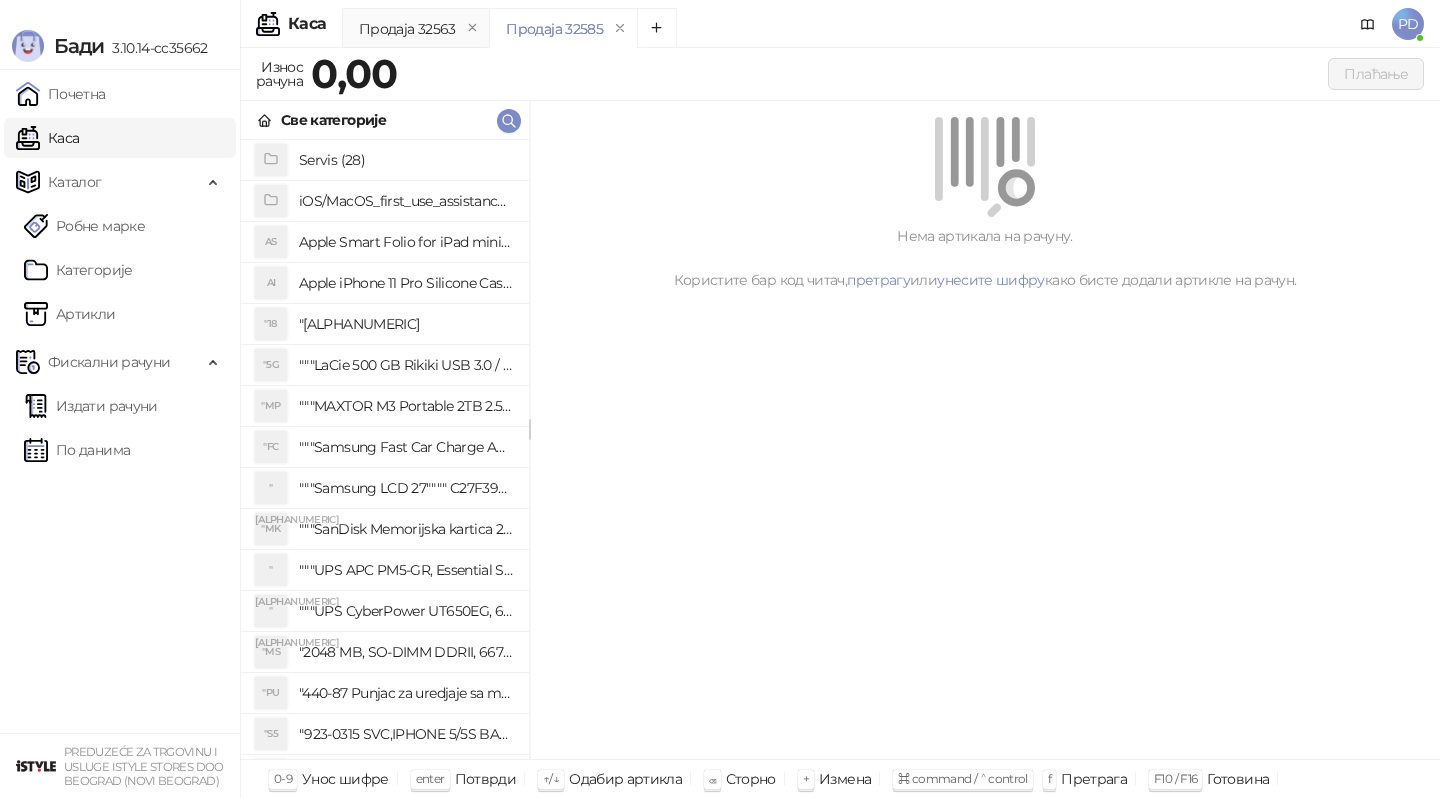 click on "Све категорије" at bounding box center (385, 120) 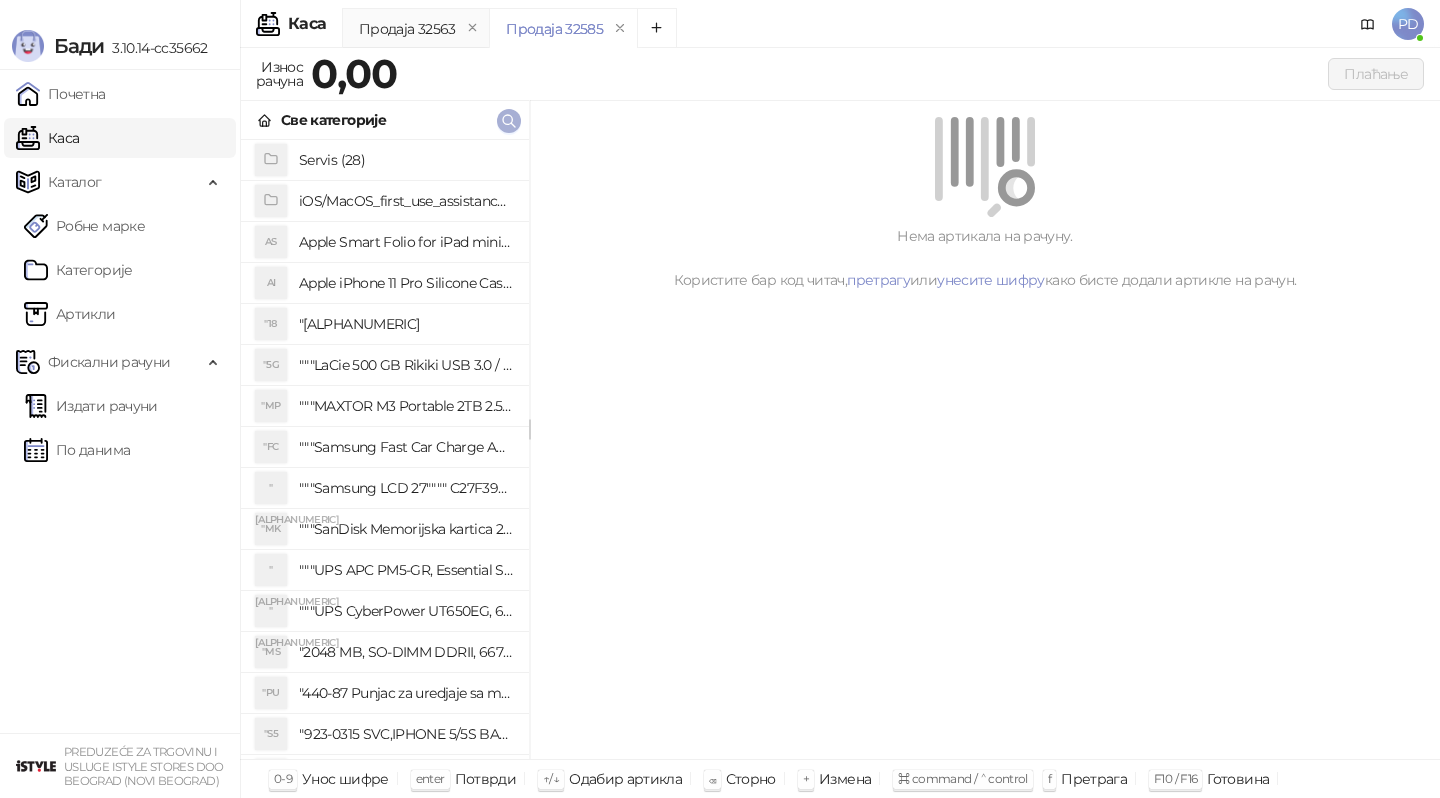 click 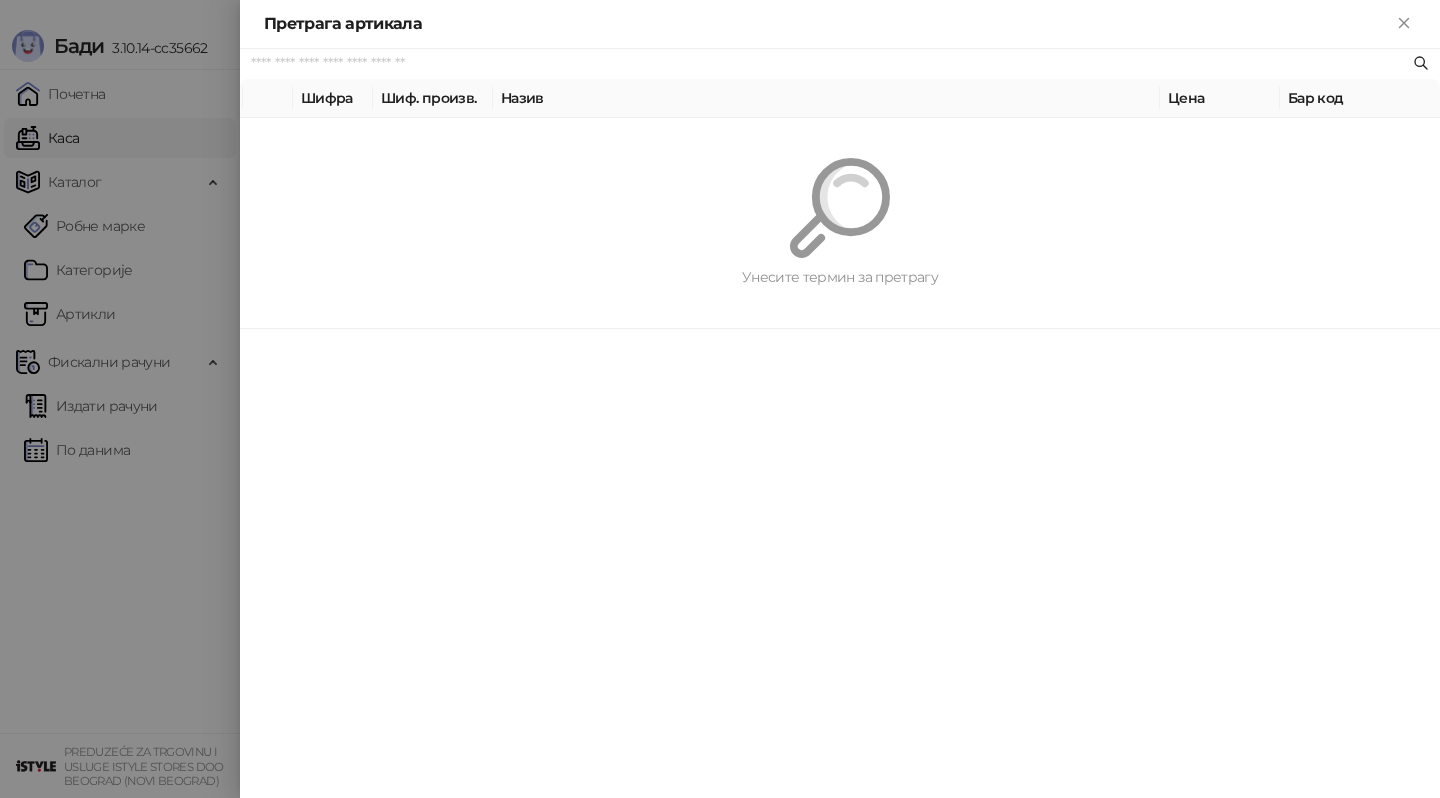 paste on "*********" 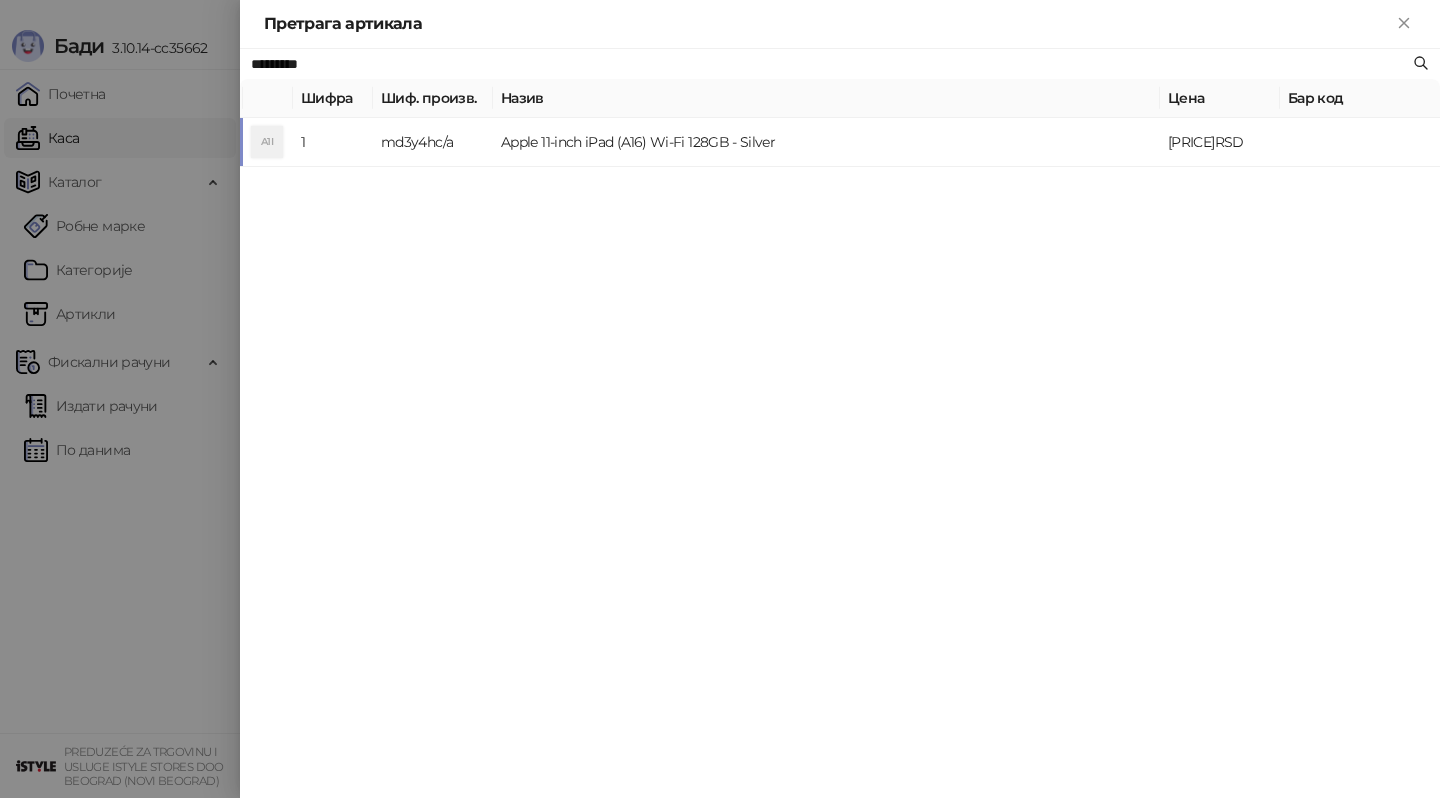 type on "*********" 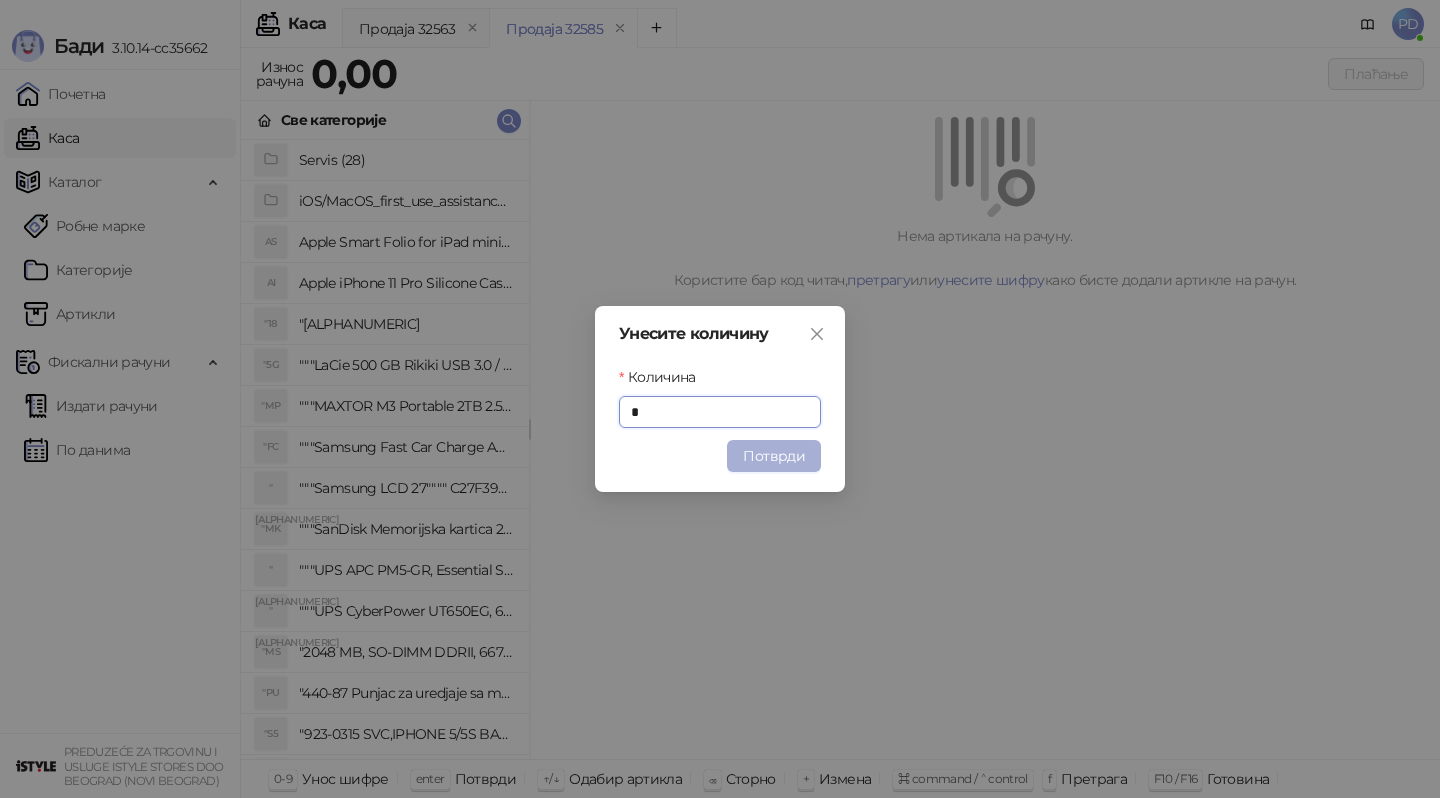 click on "Потврди" at bounding box center [774, 456] 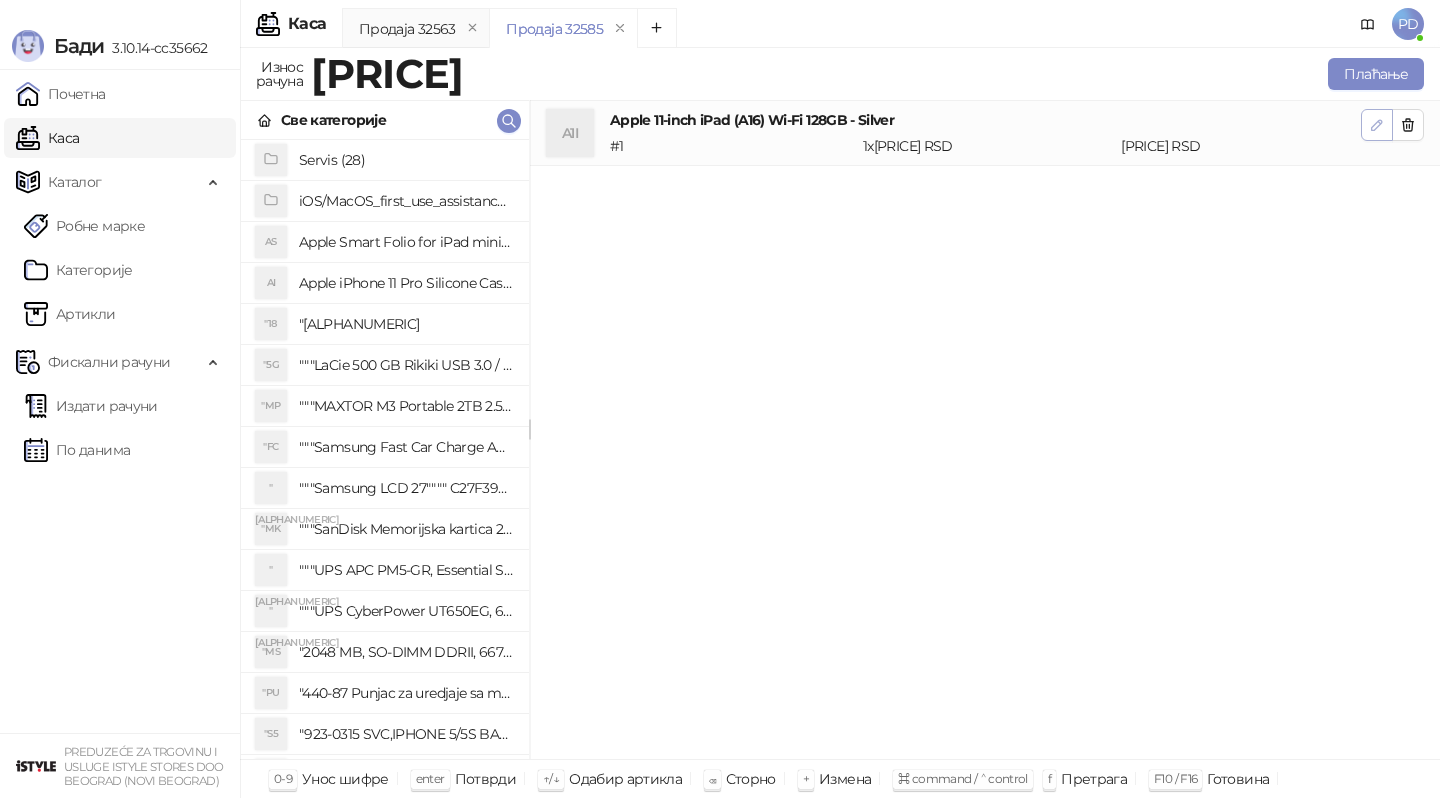 click 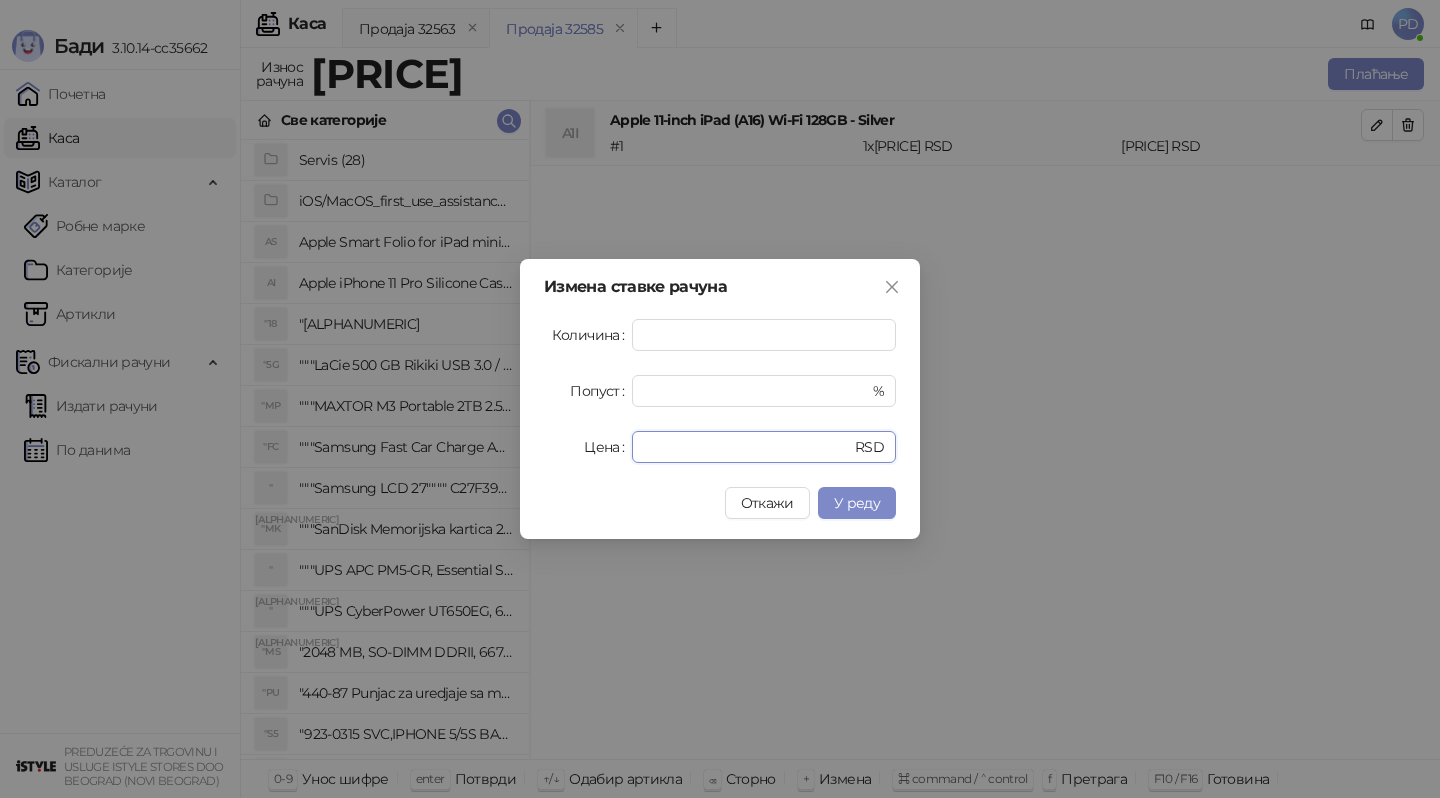 drag, startPoint x: 726, startPoint y: 443, endPoint x: 445, endPoint y: 443, distance: 281 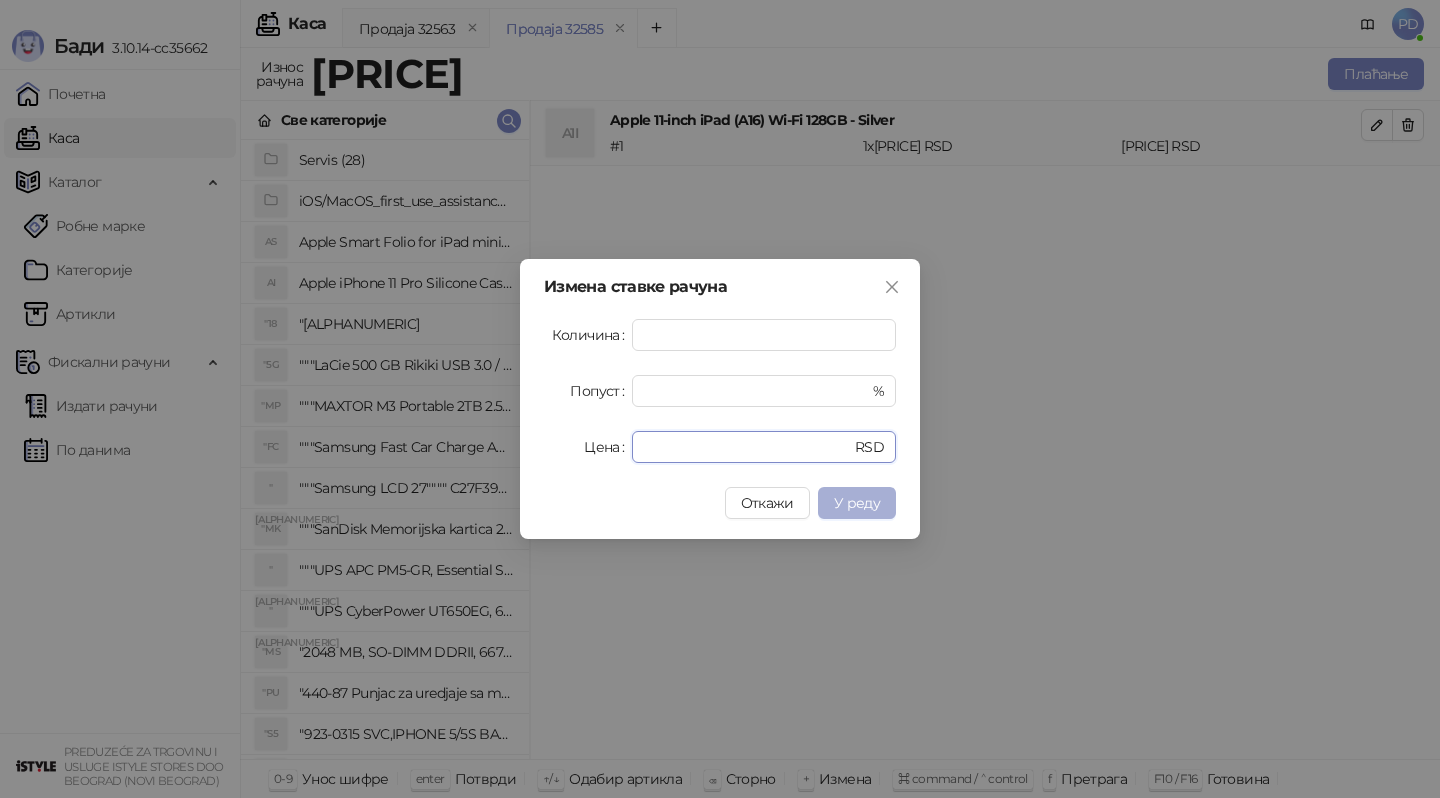 type on "*****" 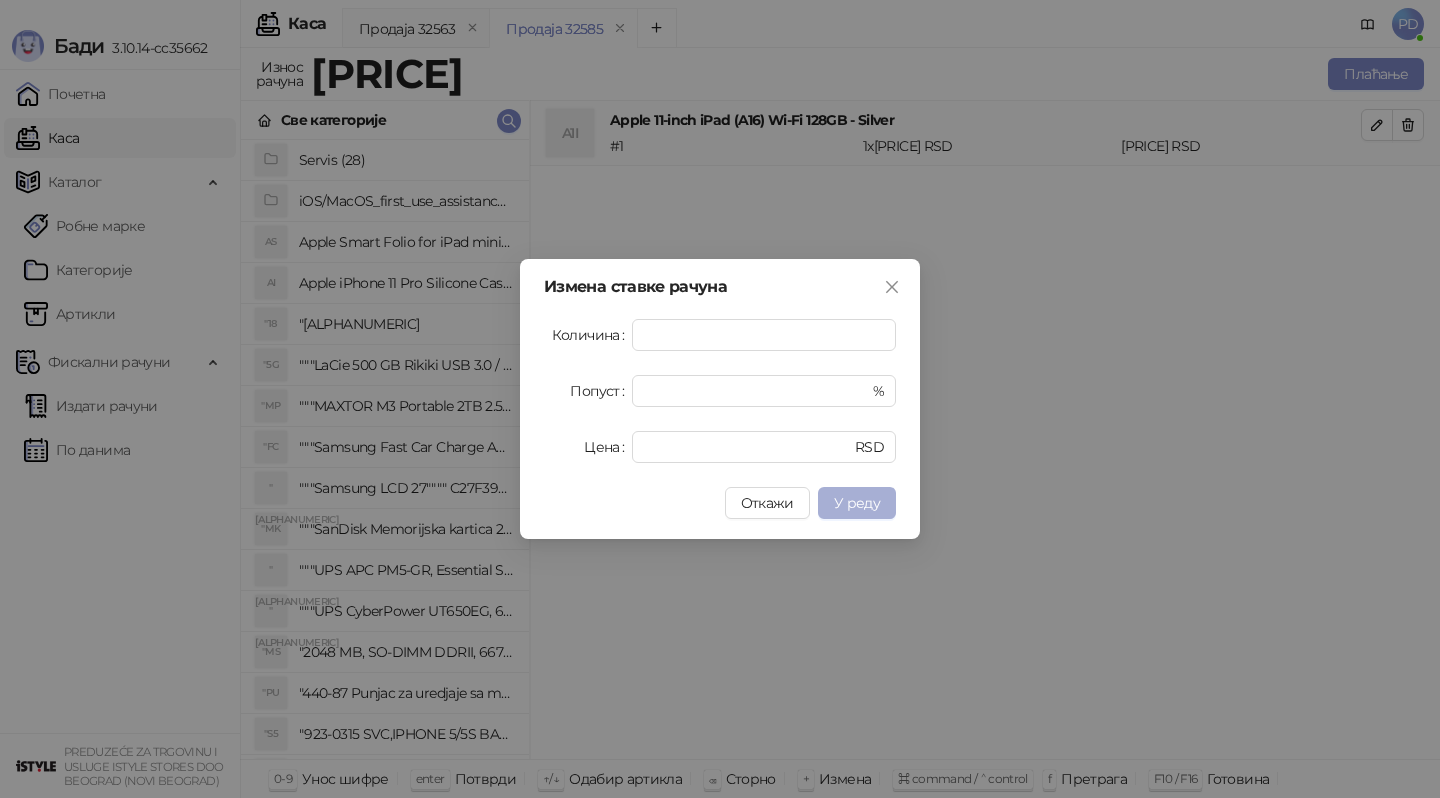click on "У реду" at bounding box center (857, 503) 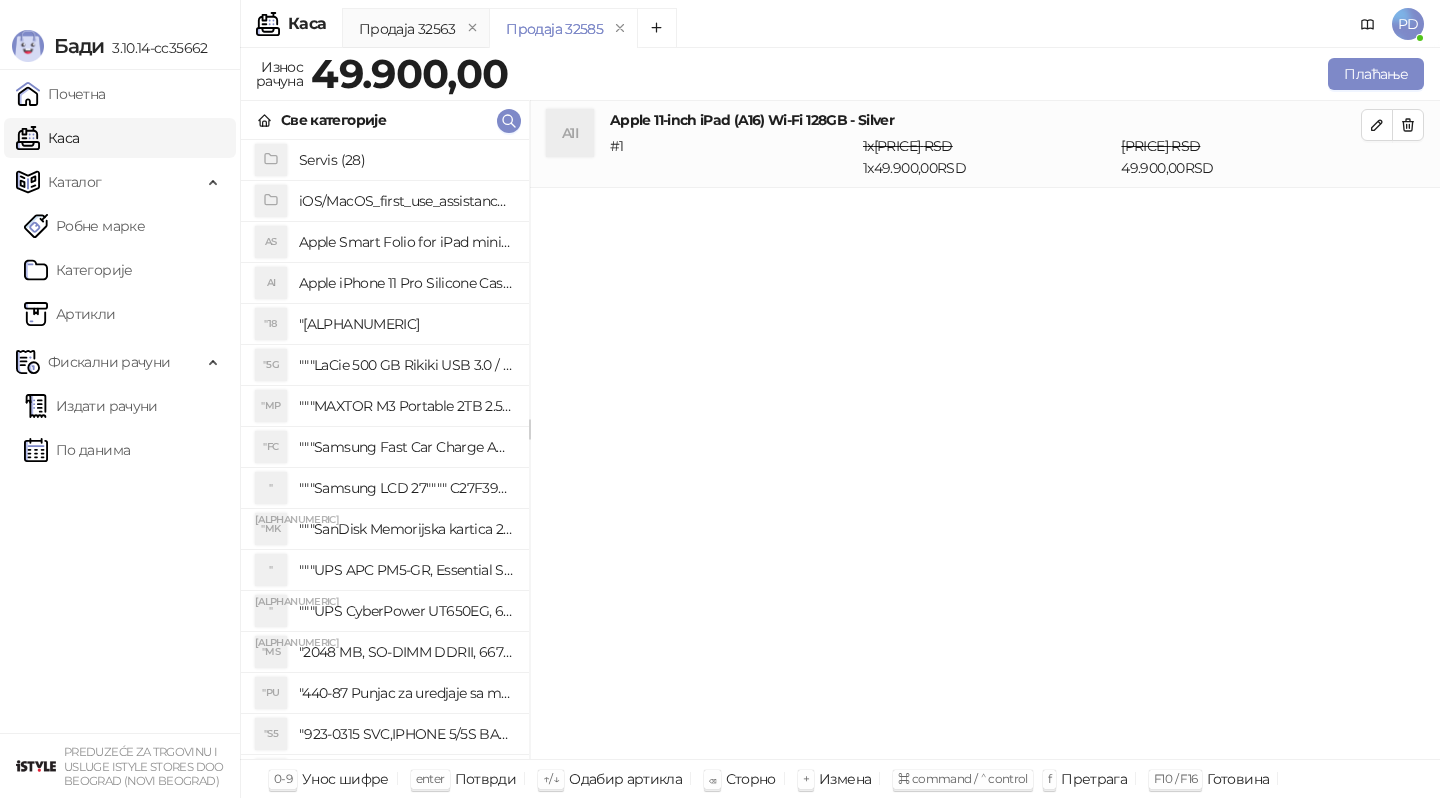 click on "A1I Apple 11-inch iPad (A16) Wi-Fi 128GB - Silver    # 1 1  x  [PRICE]   RSD 1  x  [PRICE]  RSD  [PRICE]   RSD [PRICE]  RSD" at bounding box center [985, 430] 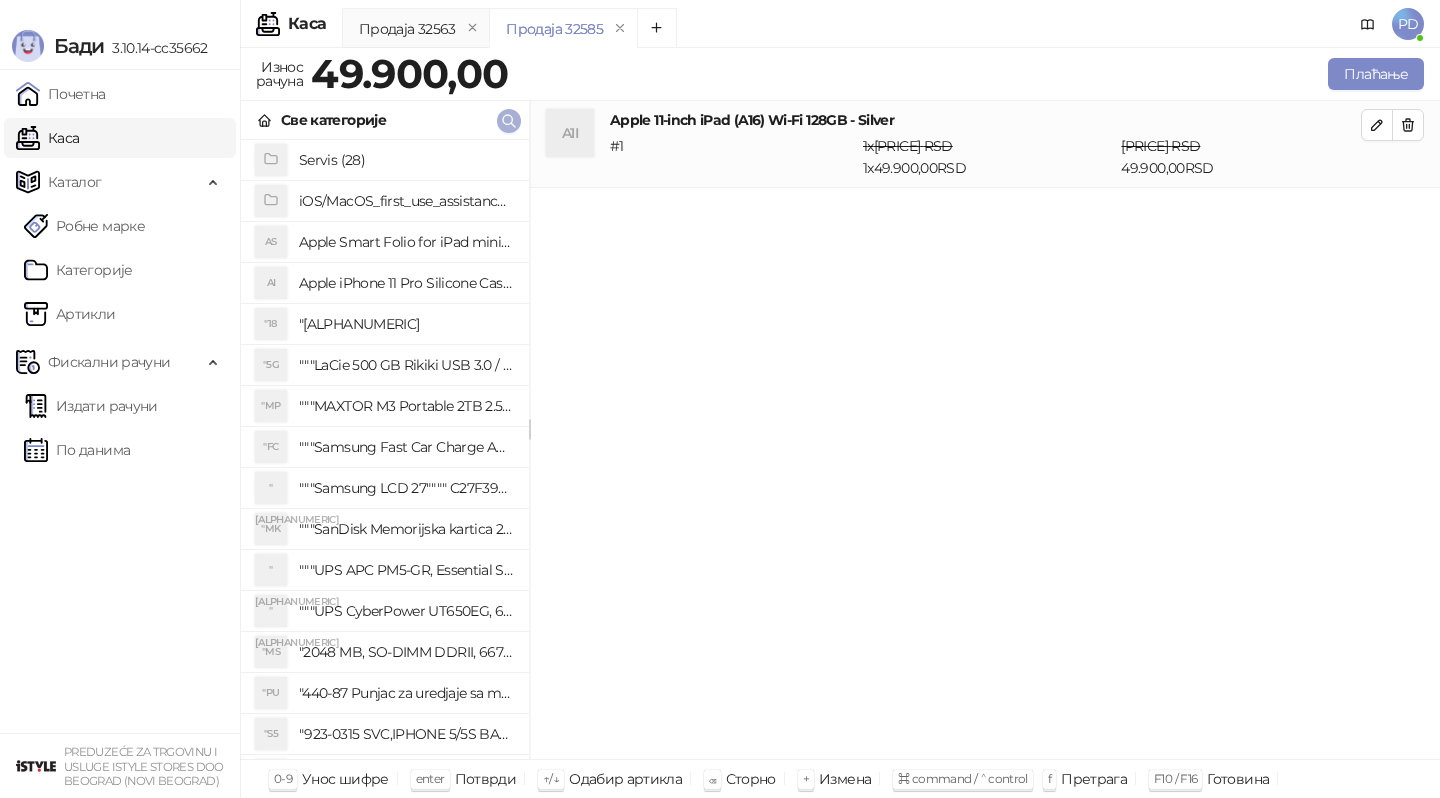 click 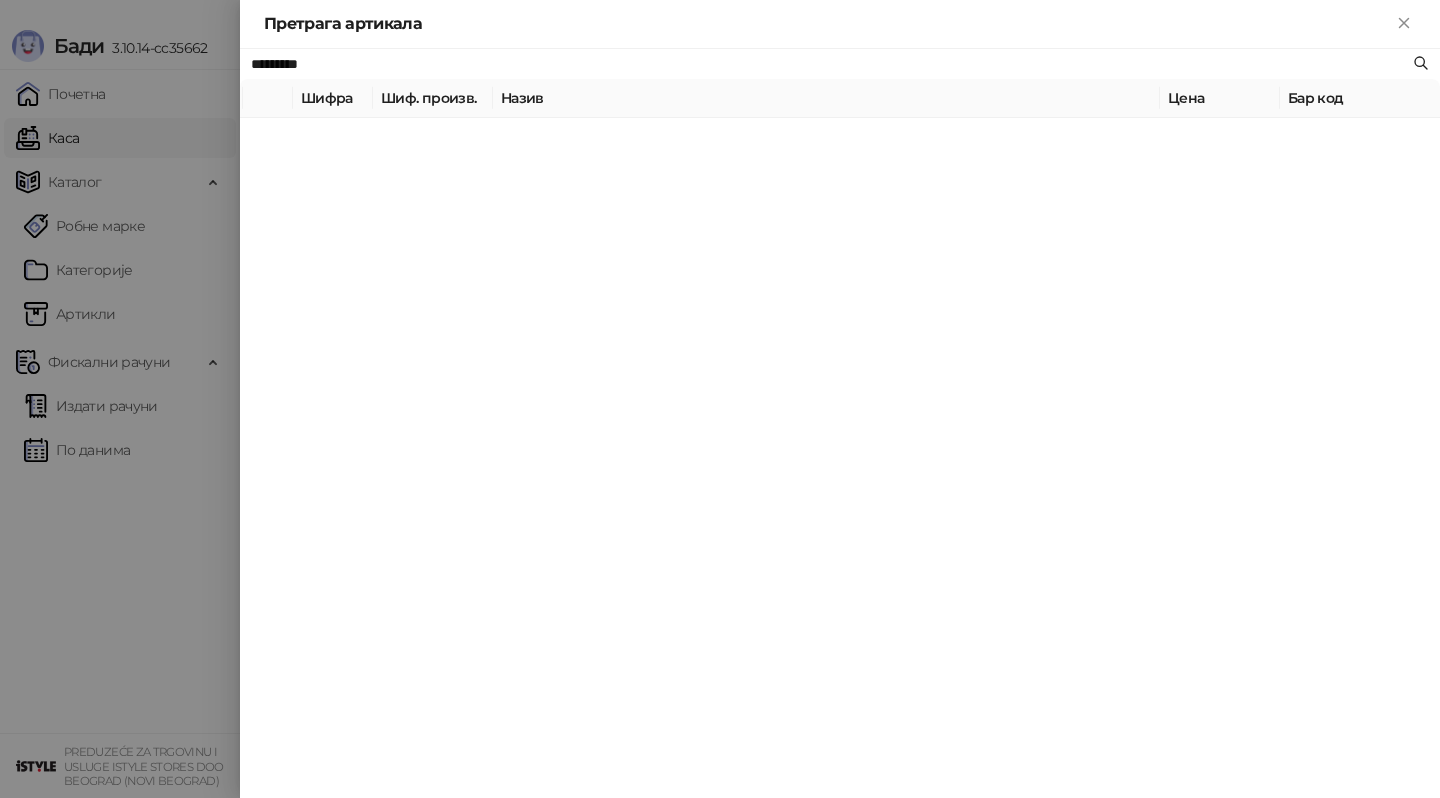paste on "**********" 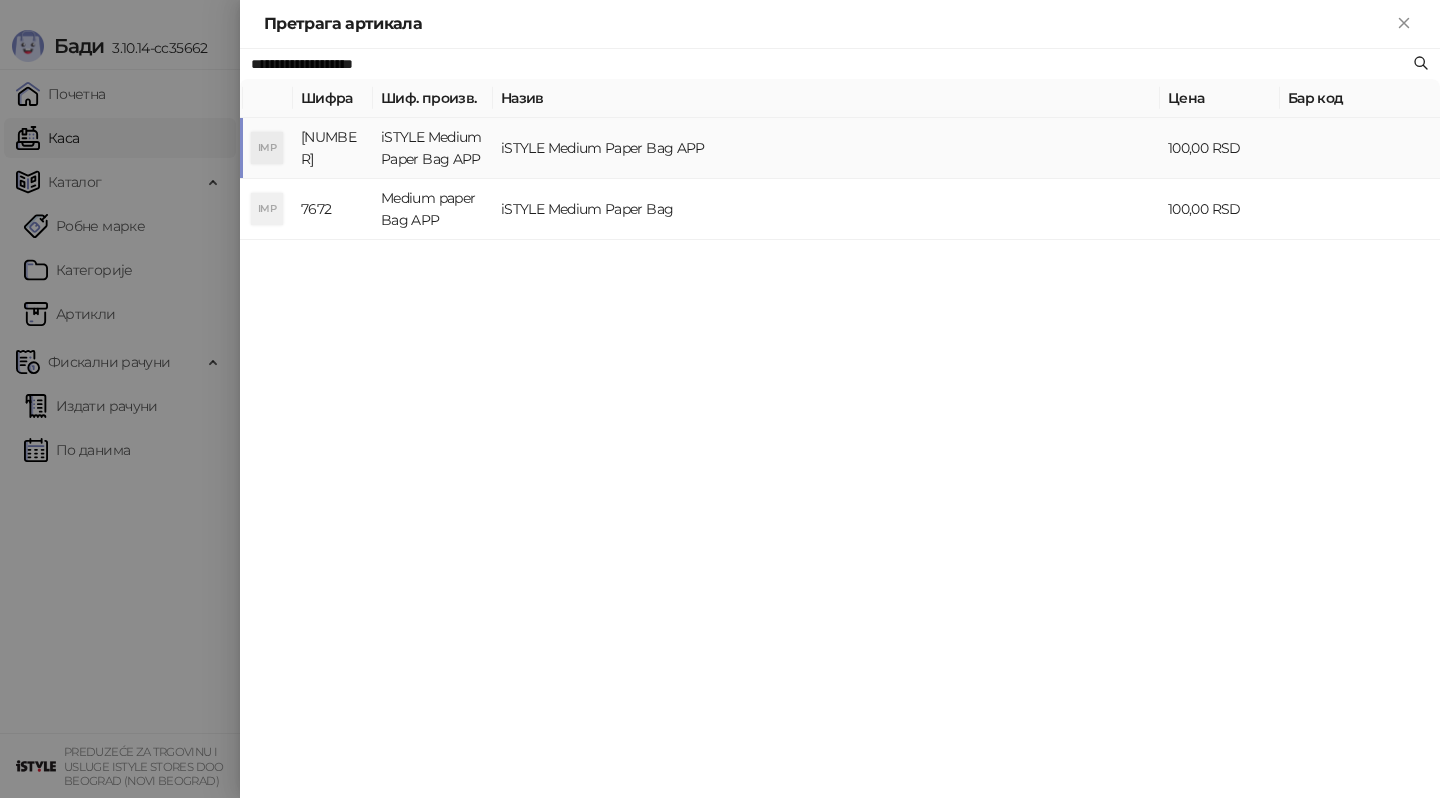 type on "**********" 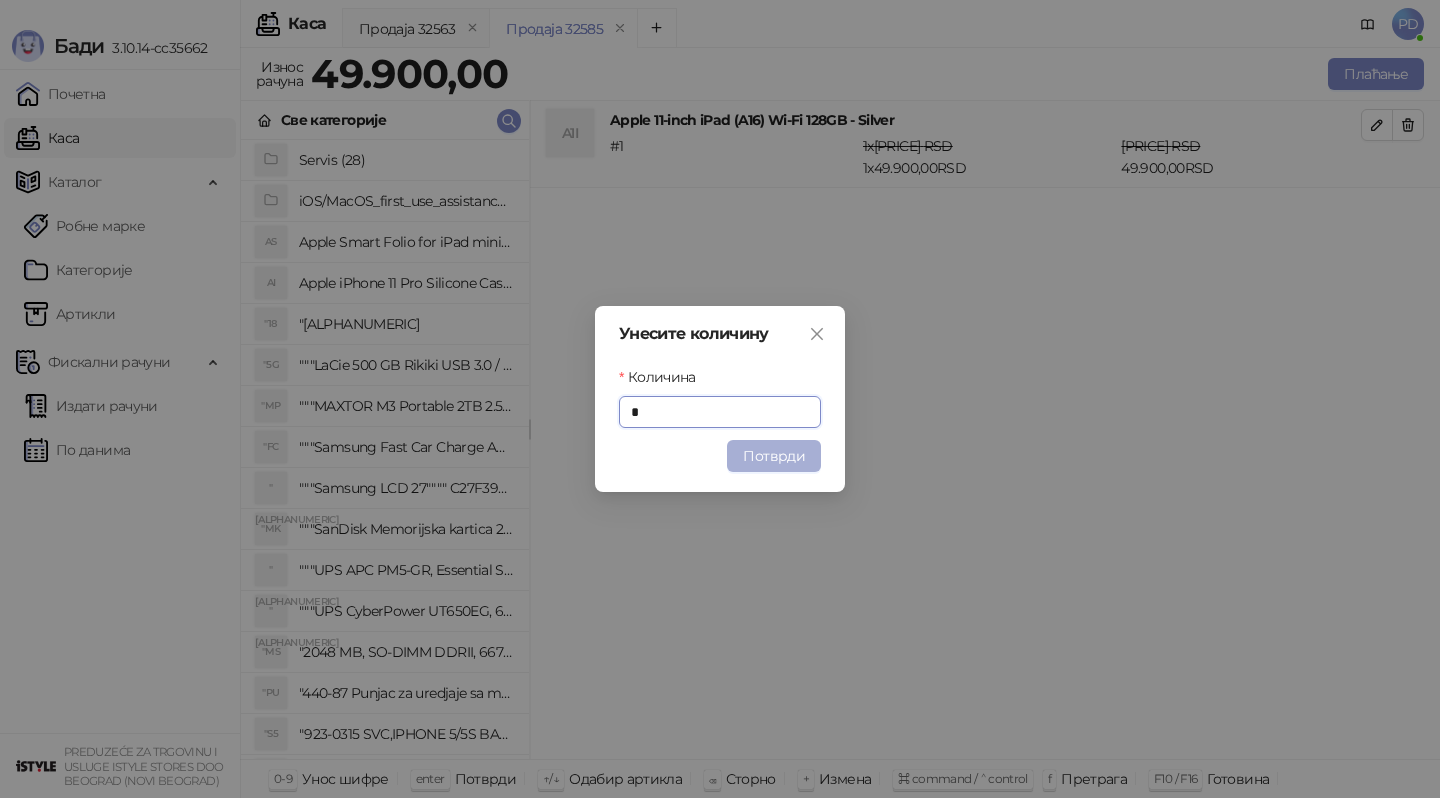click on "Потврди" at bounding box center [774, 456] 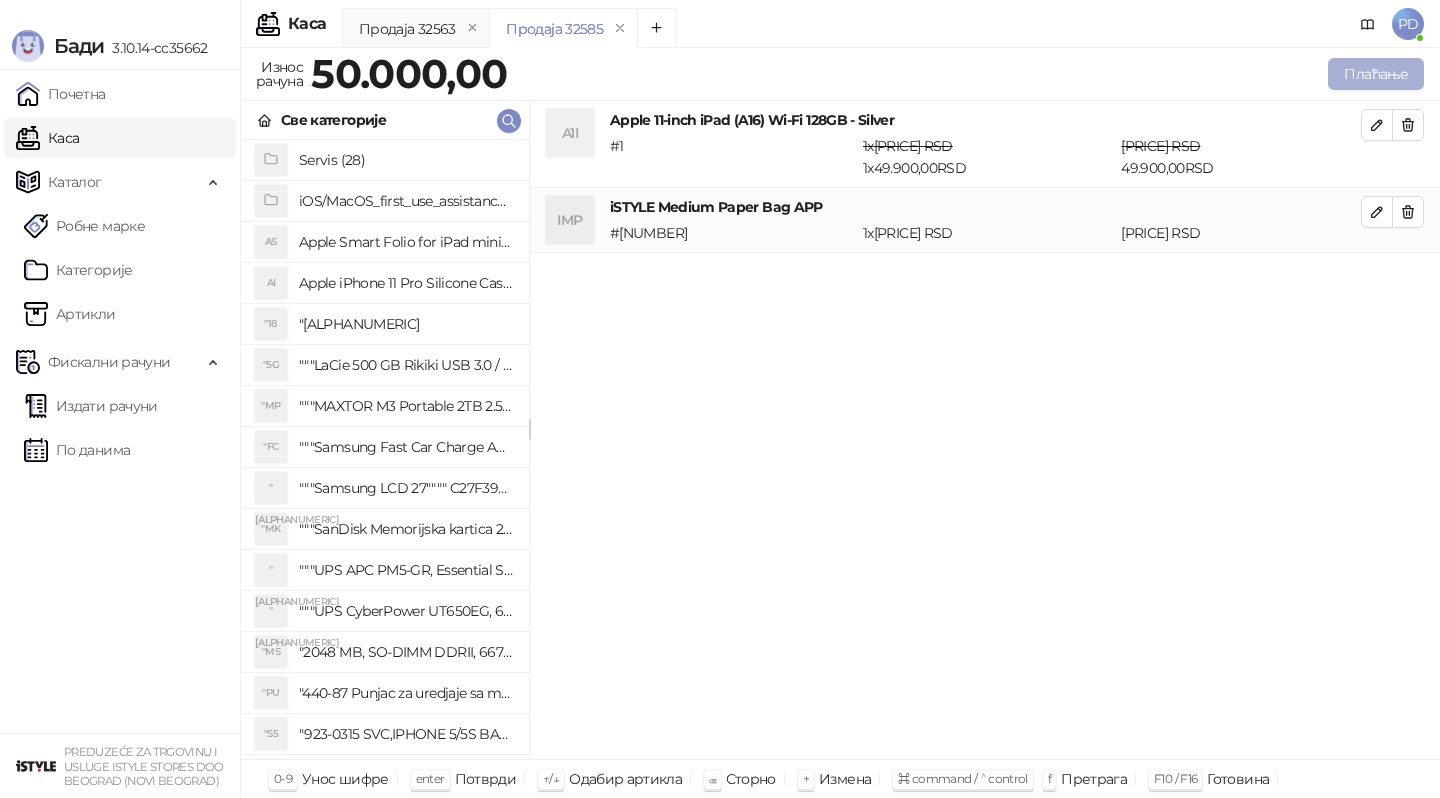click on "Плаћање" at bounding box center [1376, 74] 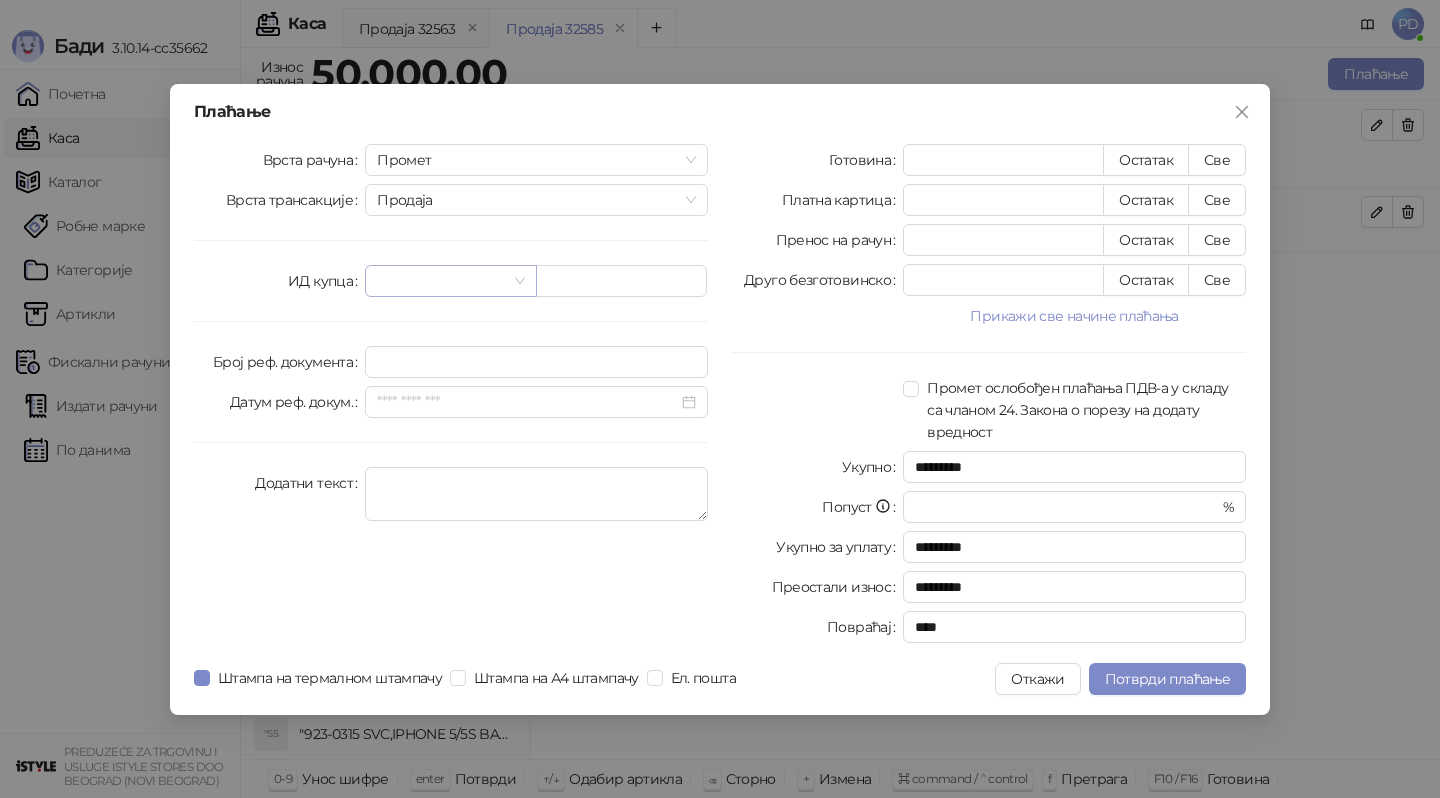 click at bounding box center (450, 281) 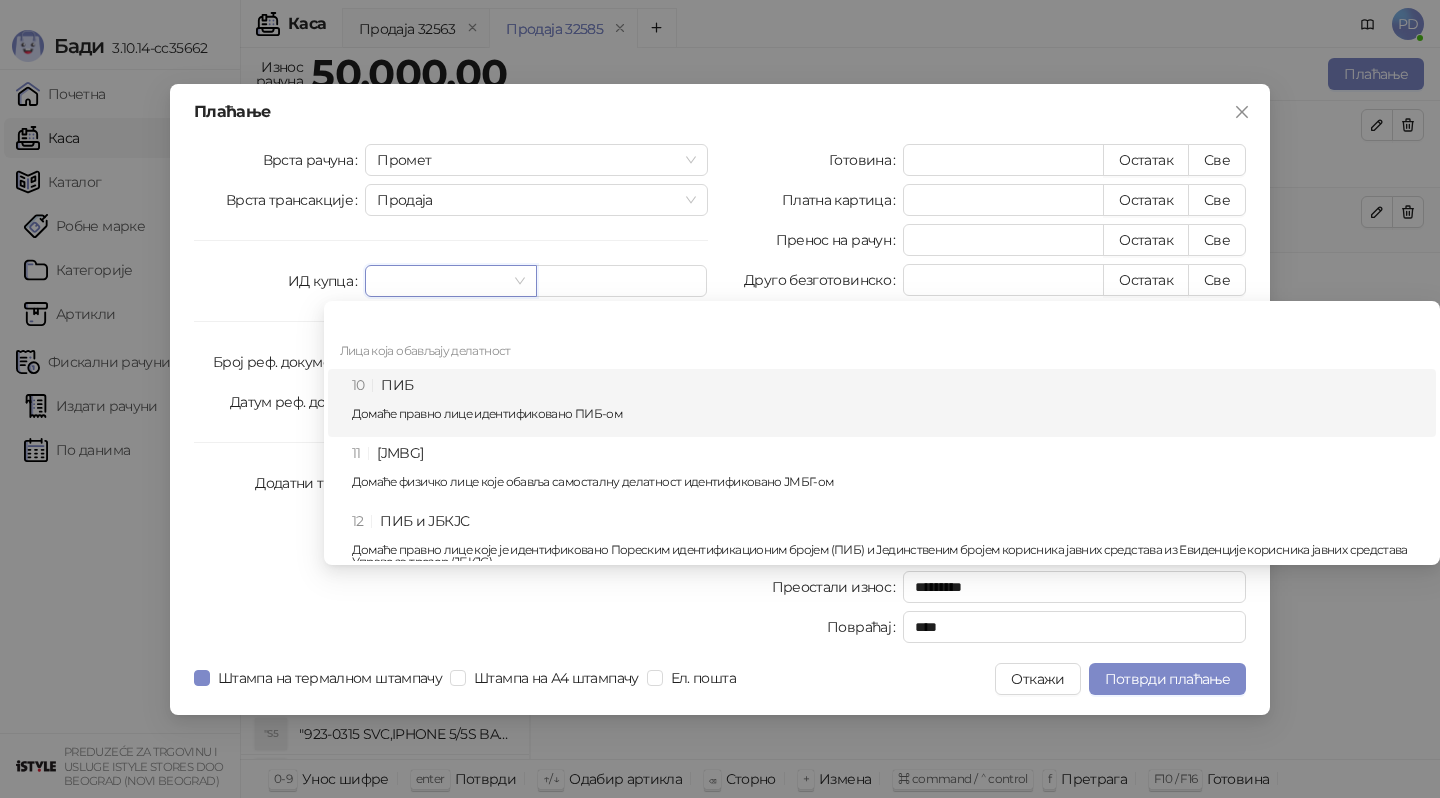 click on "Домаће правно лице идентификовано ПИБ-ом" at bounding box center (888, 403) 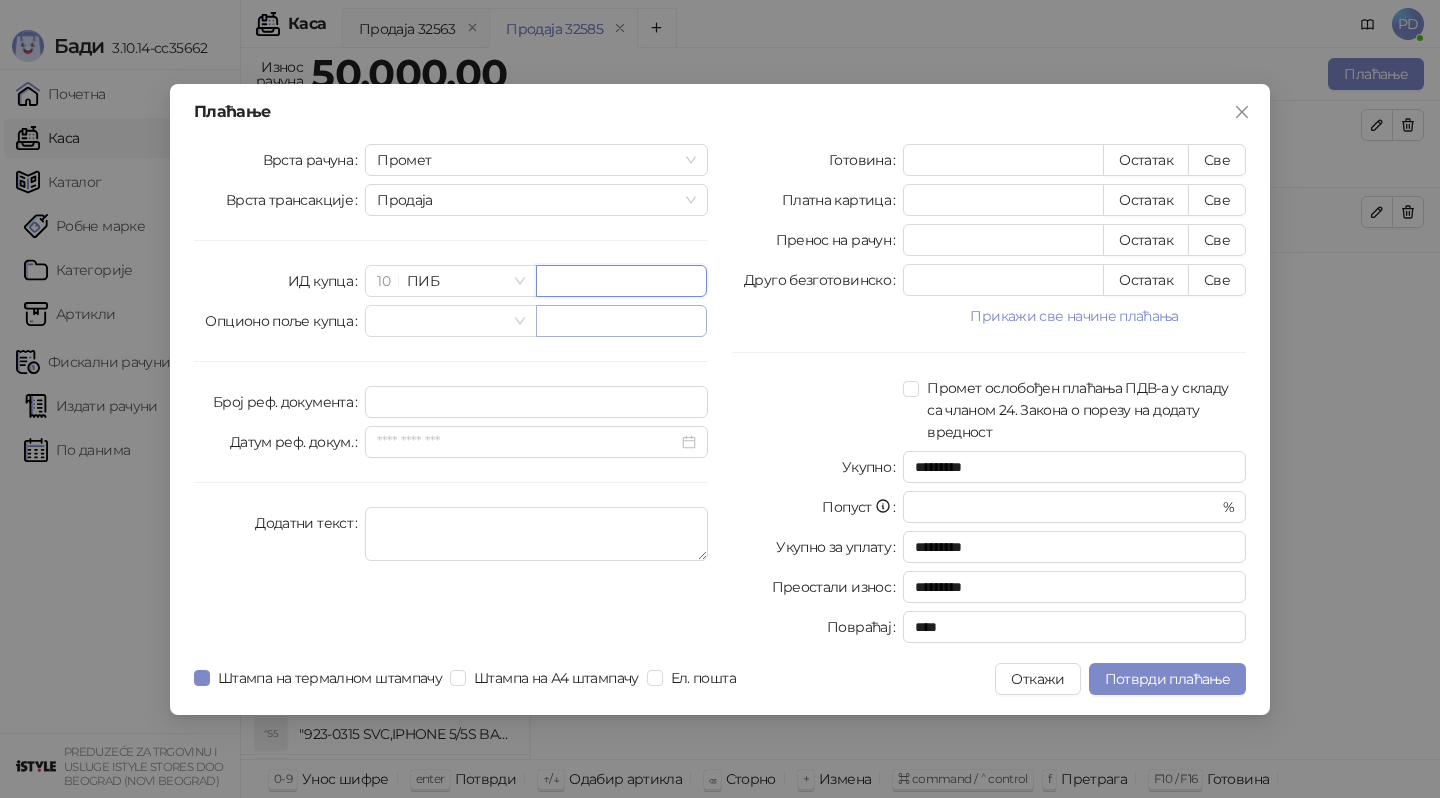 paste on "*********" 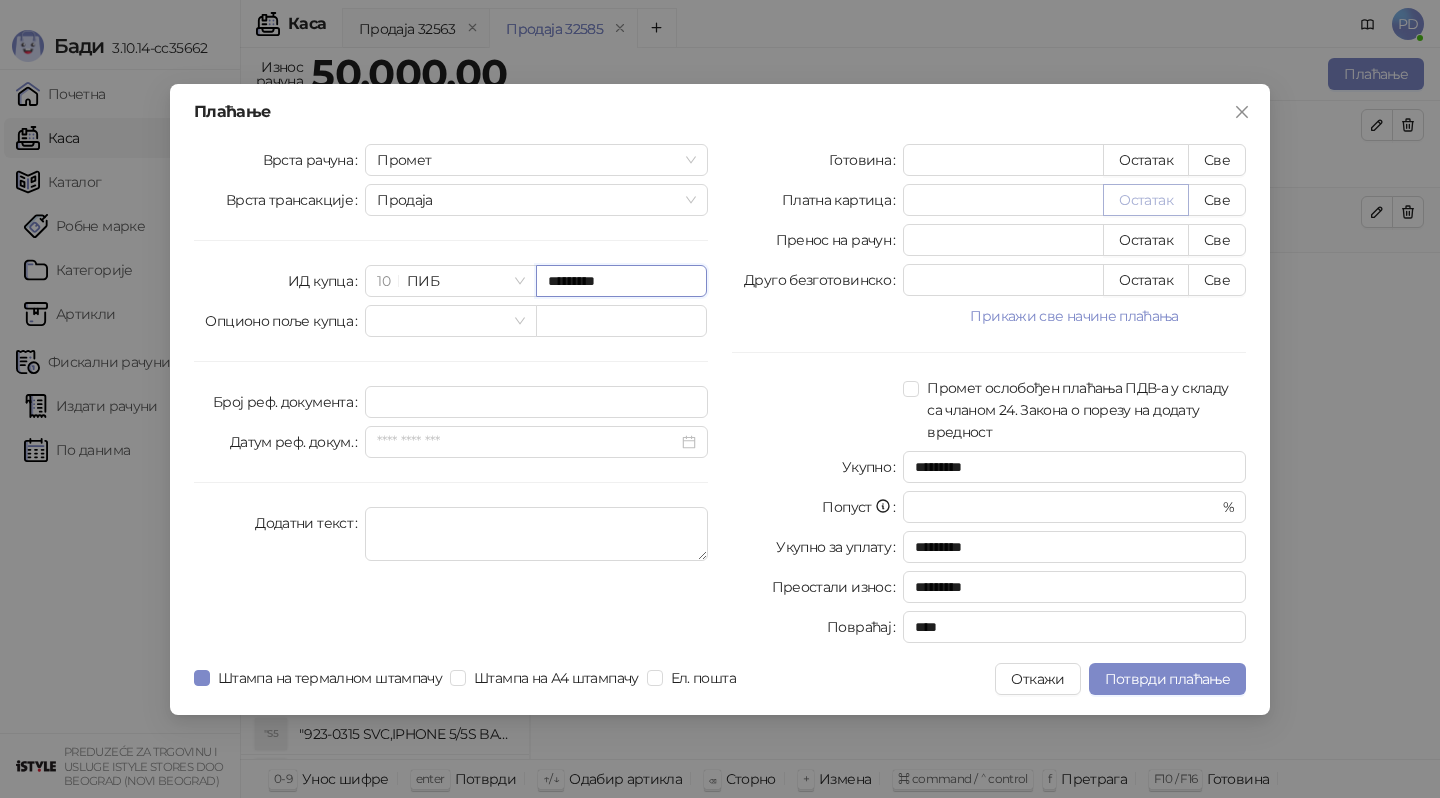 type on "*********" 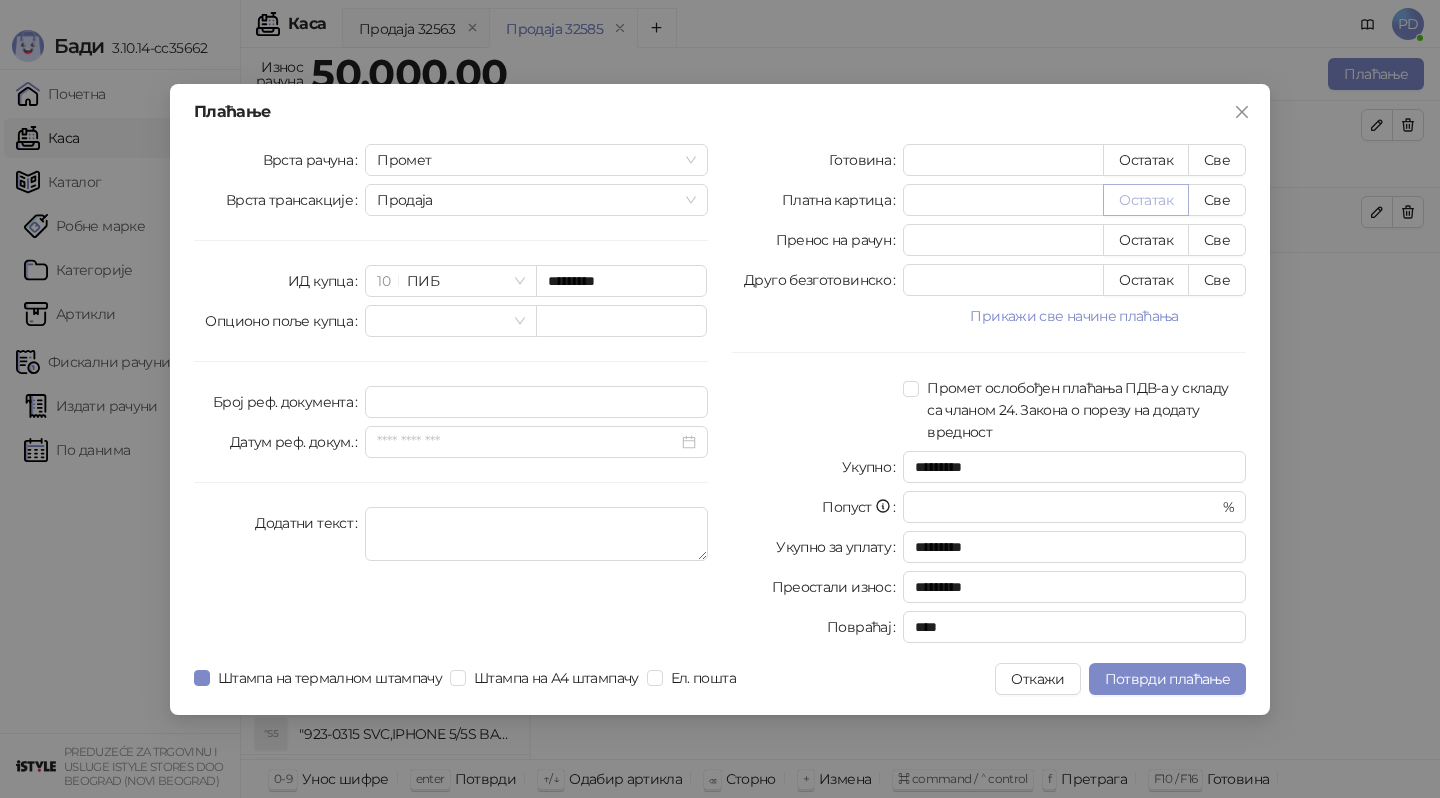 click on "Остатак" at bounding box center [1146, 200] 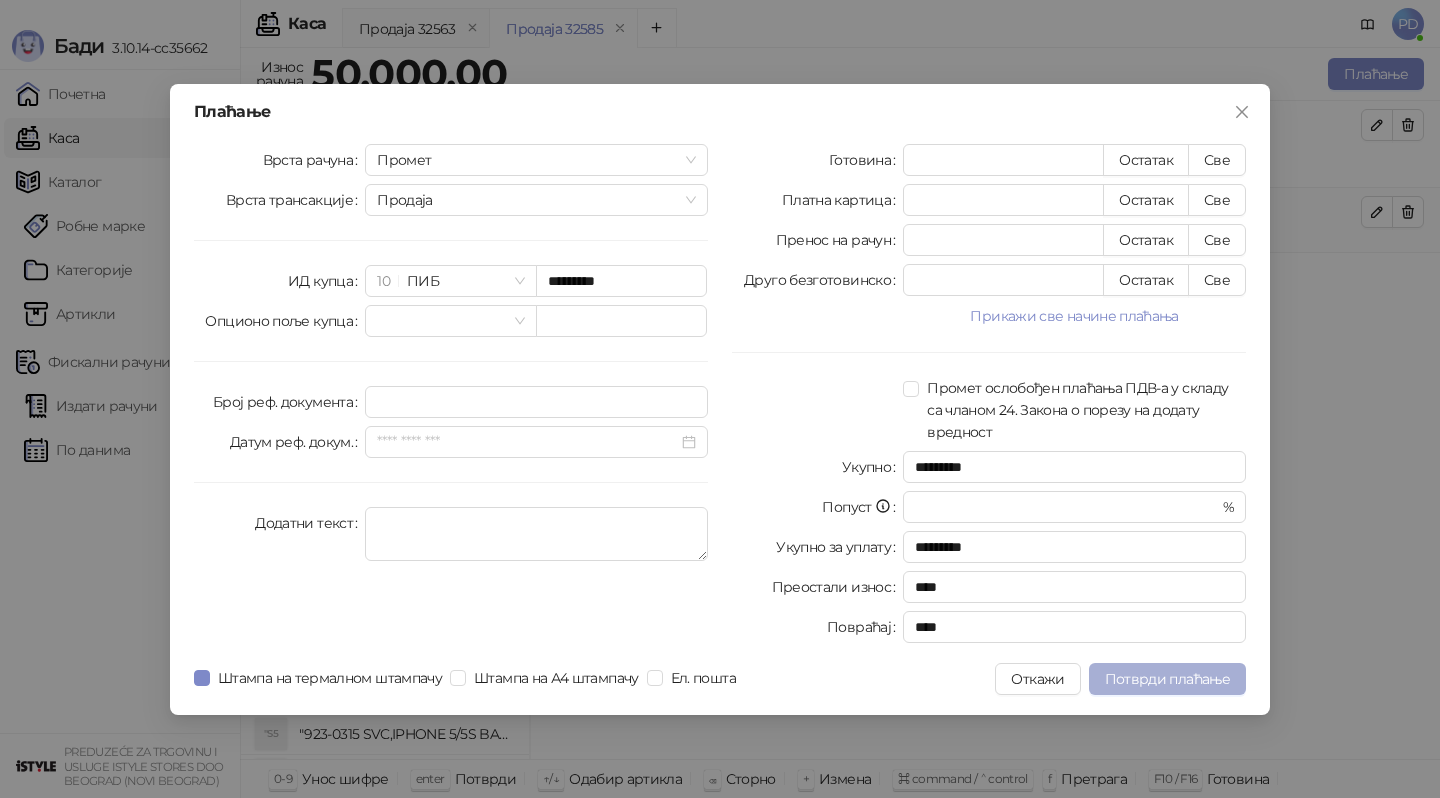 click on "Потврди плаћање" at bounding box center (1167, 679) 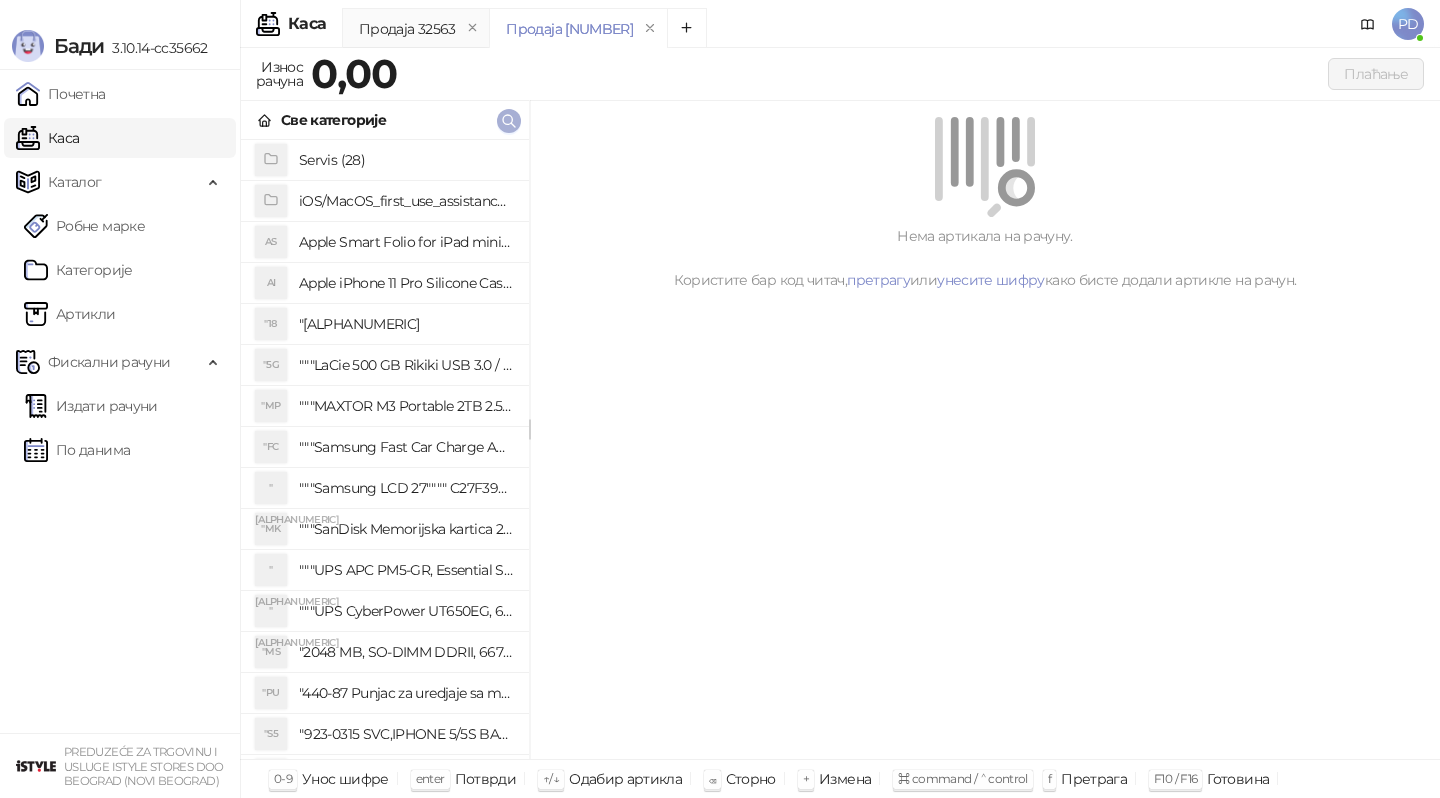 click 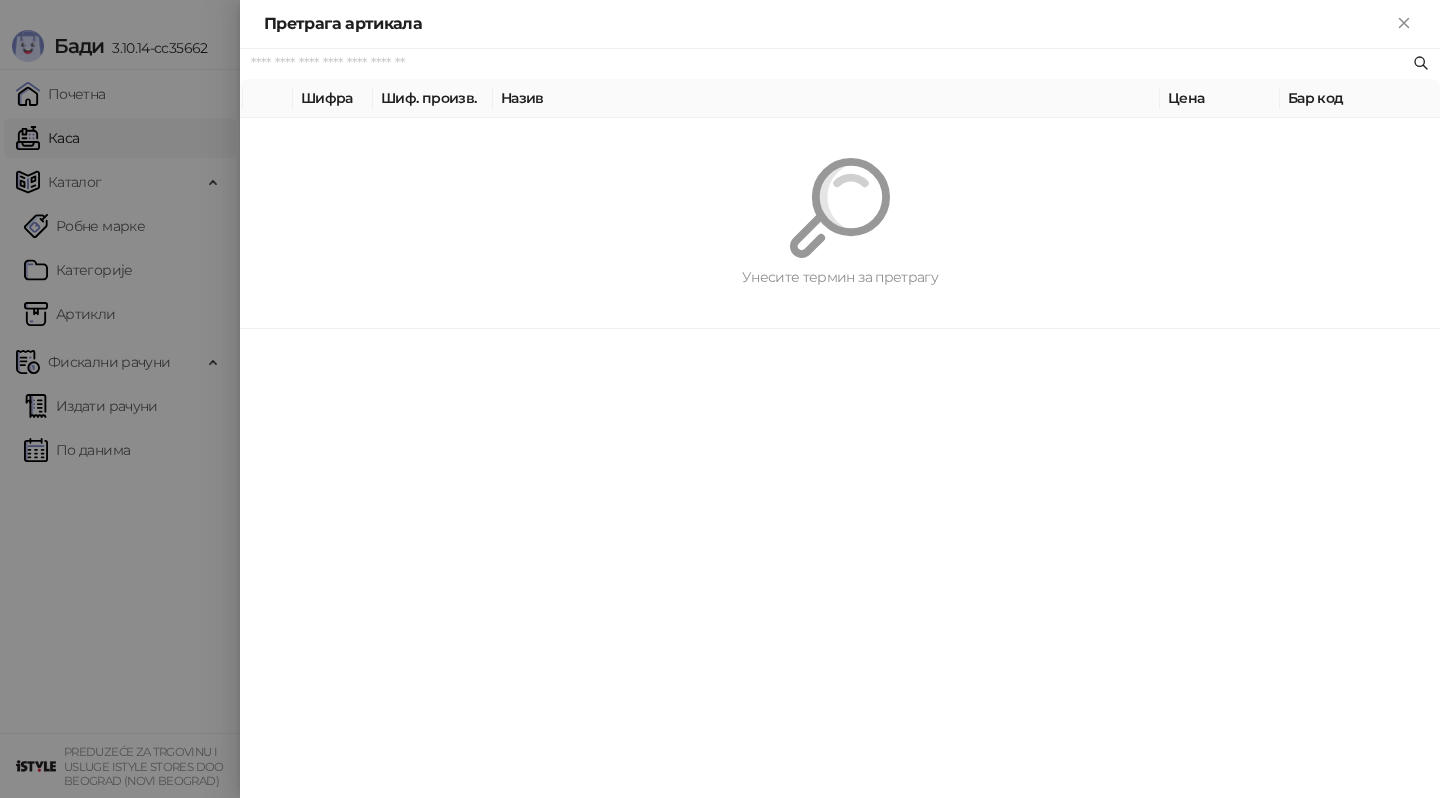 paste on "*********" 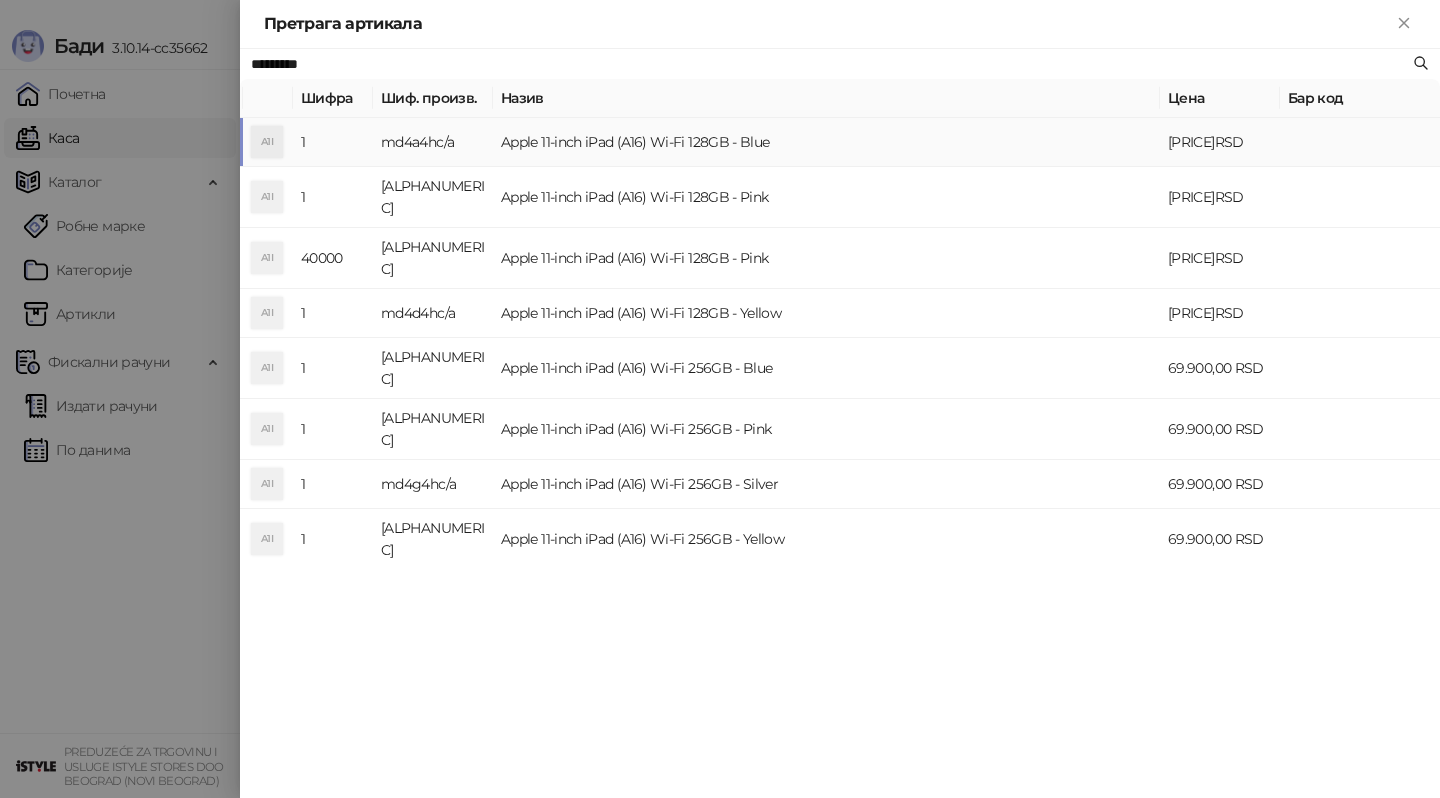 type on "*********" 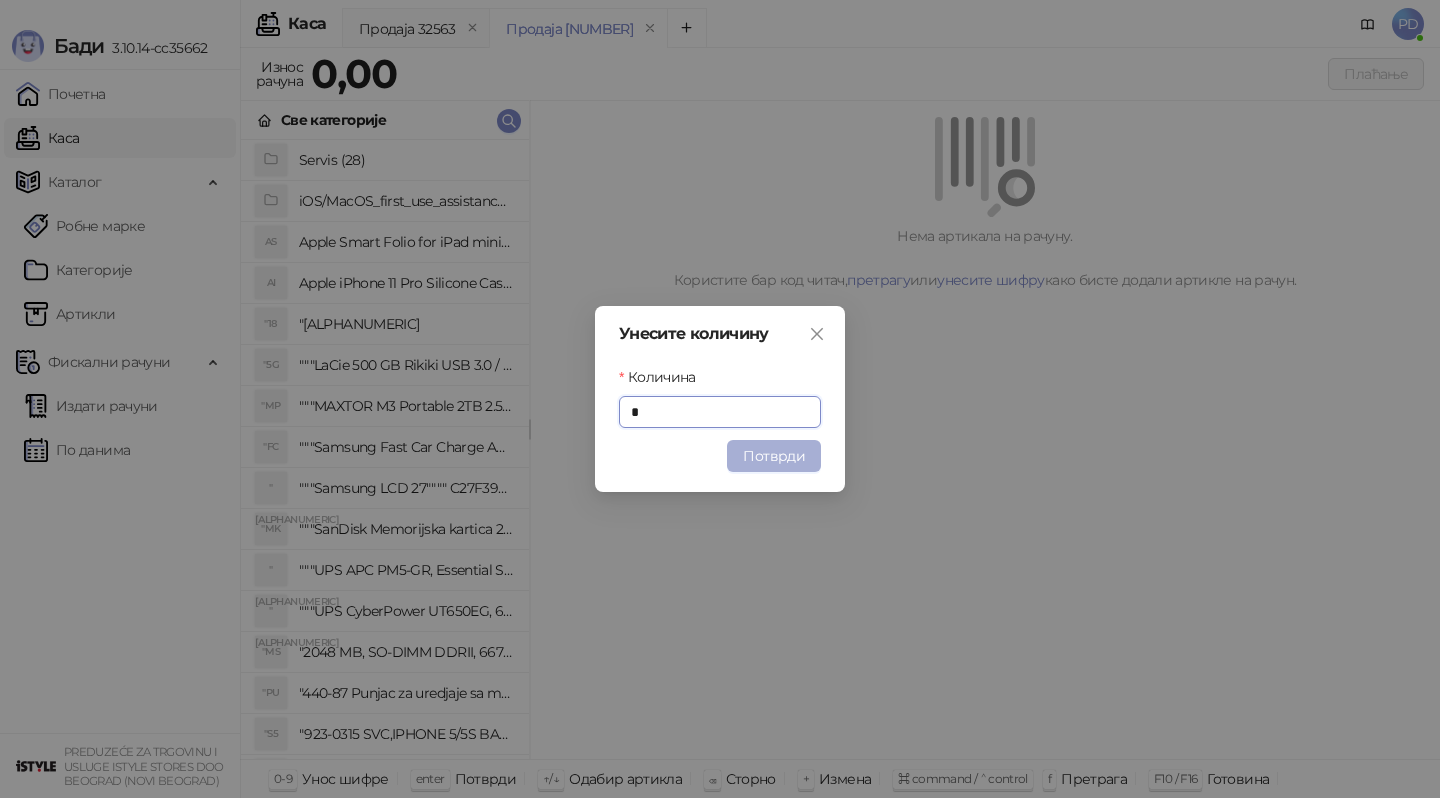 click on "Потврди" at bounding box center (774, 456) 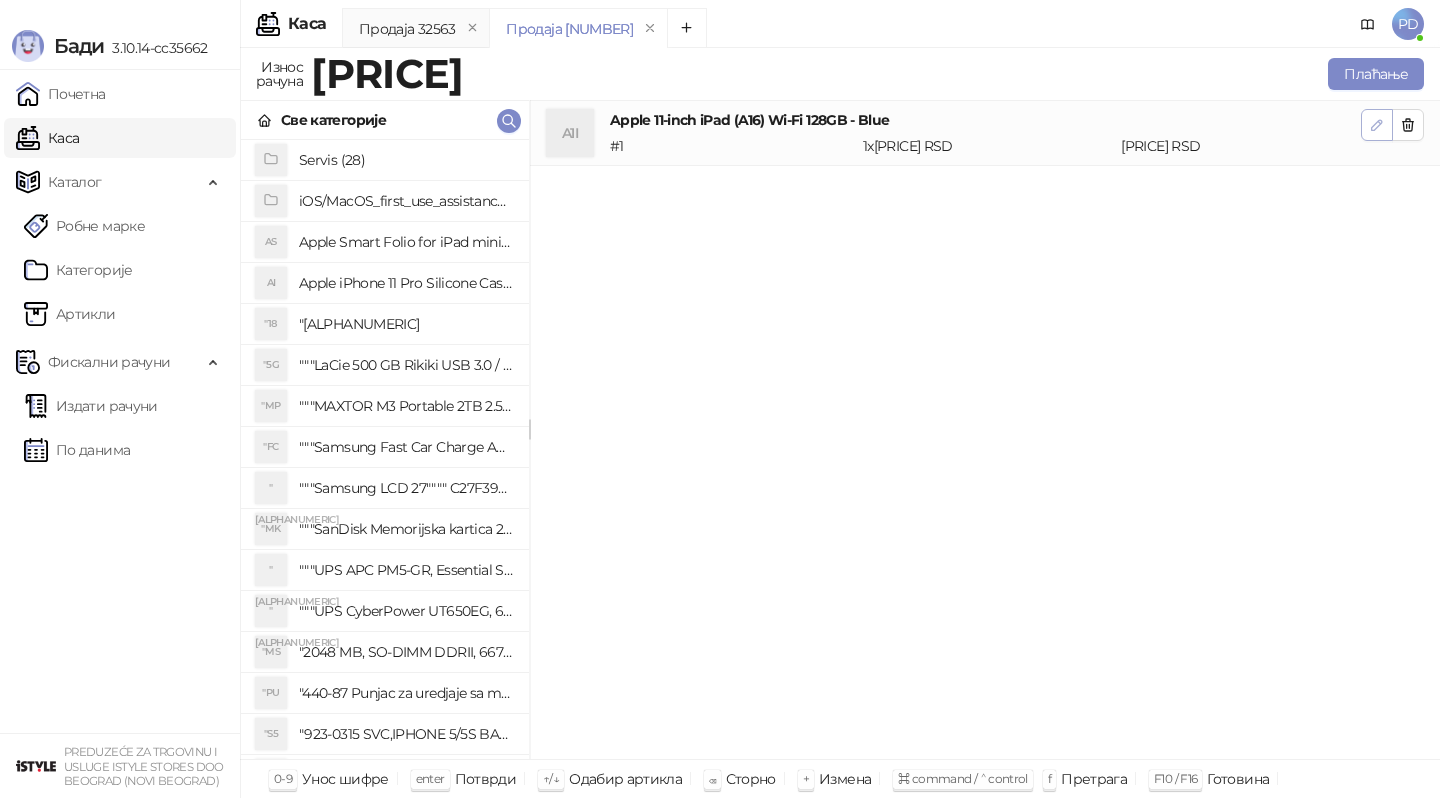 click at bounding box center [1377, 125] 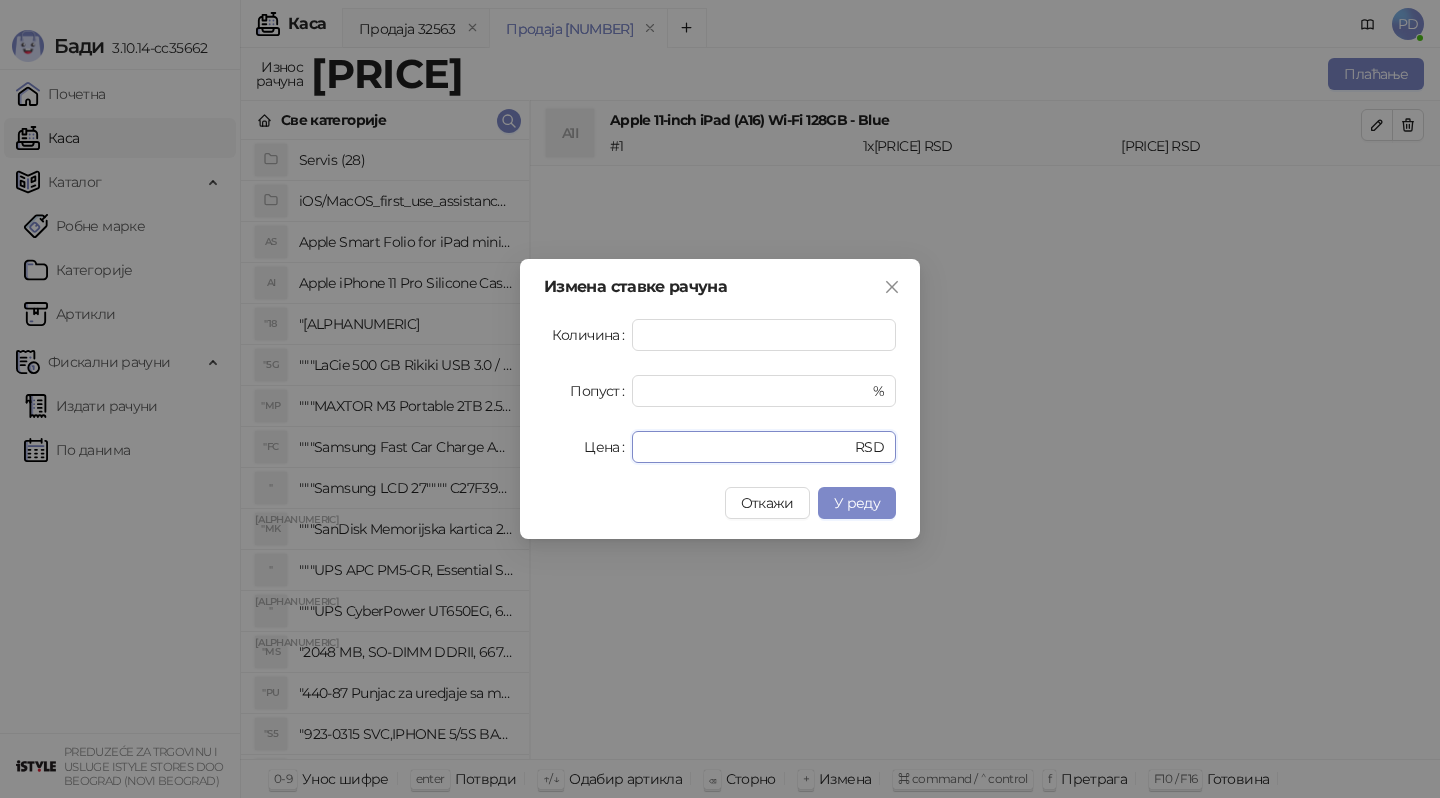 drag, startPoint x: 741, startPoint y: 441, endPoint x: 462, endPoint y: 429, distance: 279.25793 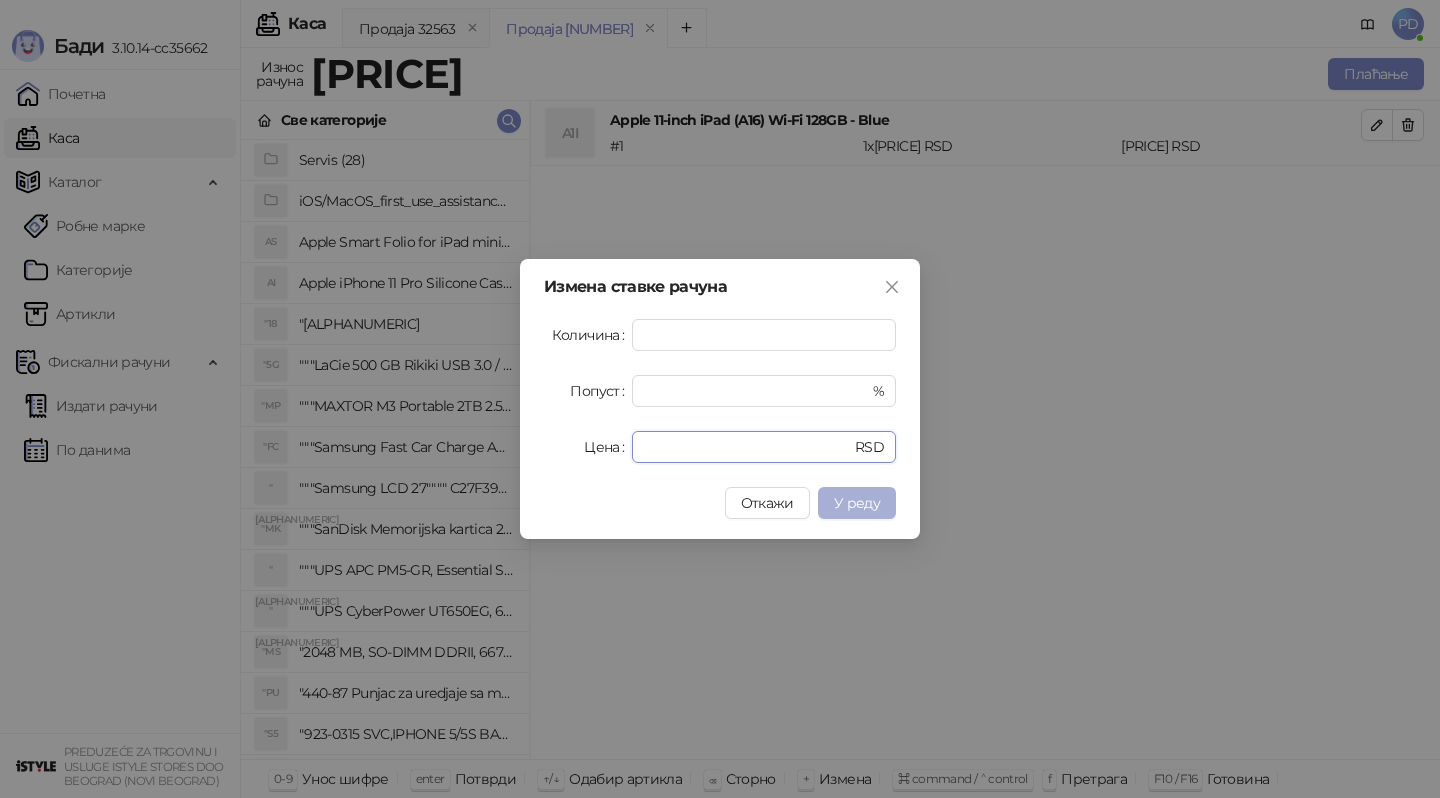 type on "*****" 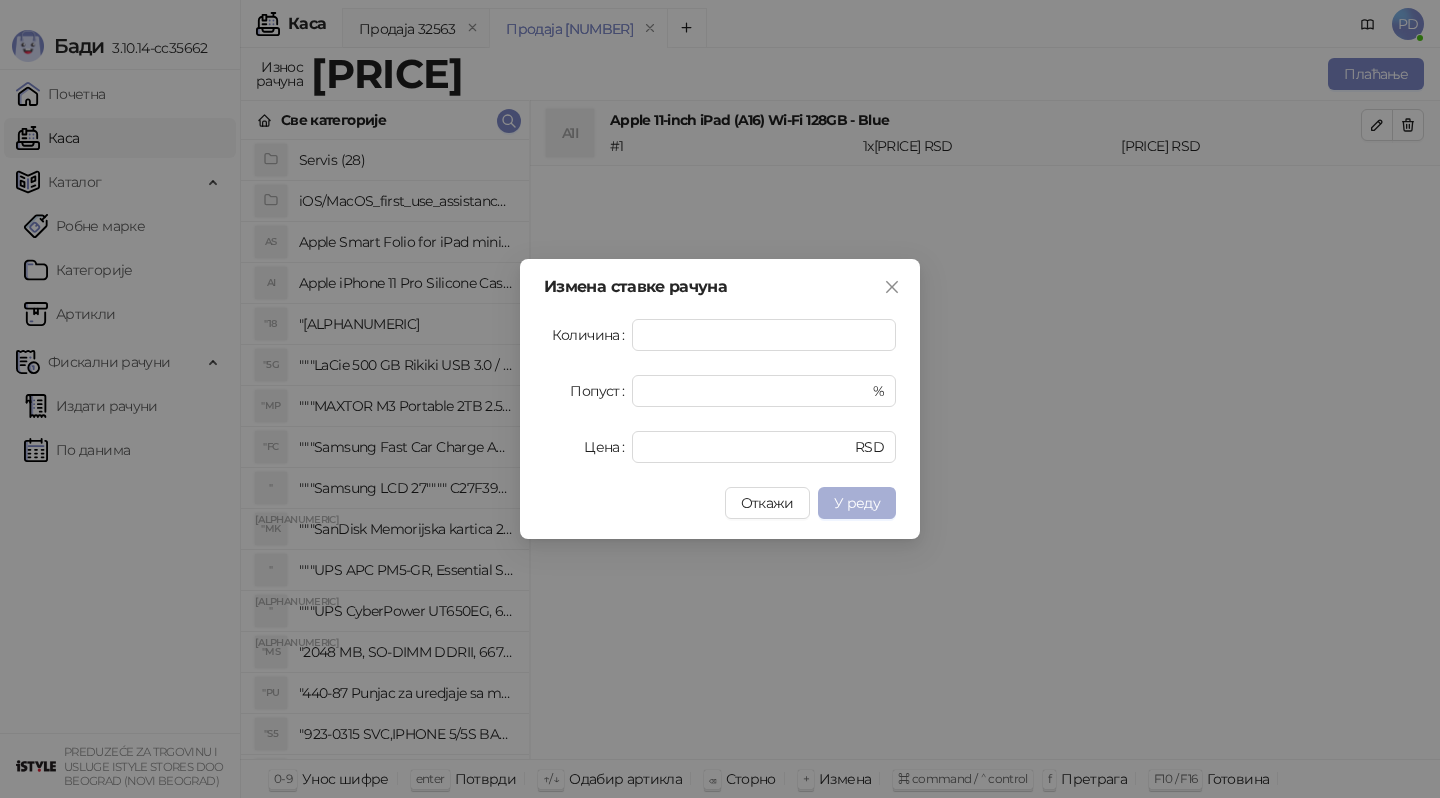 click on "У реду" at bounding box center [857, 503] 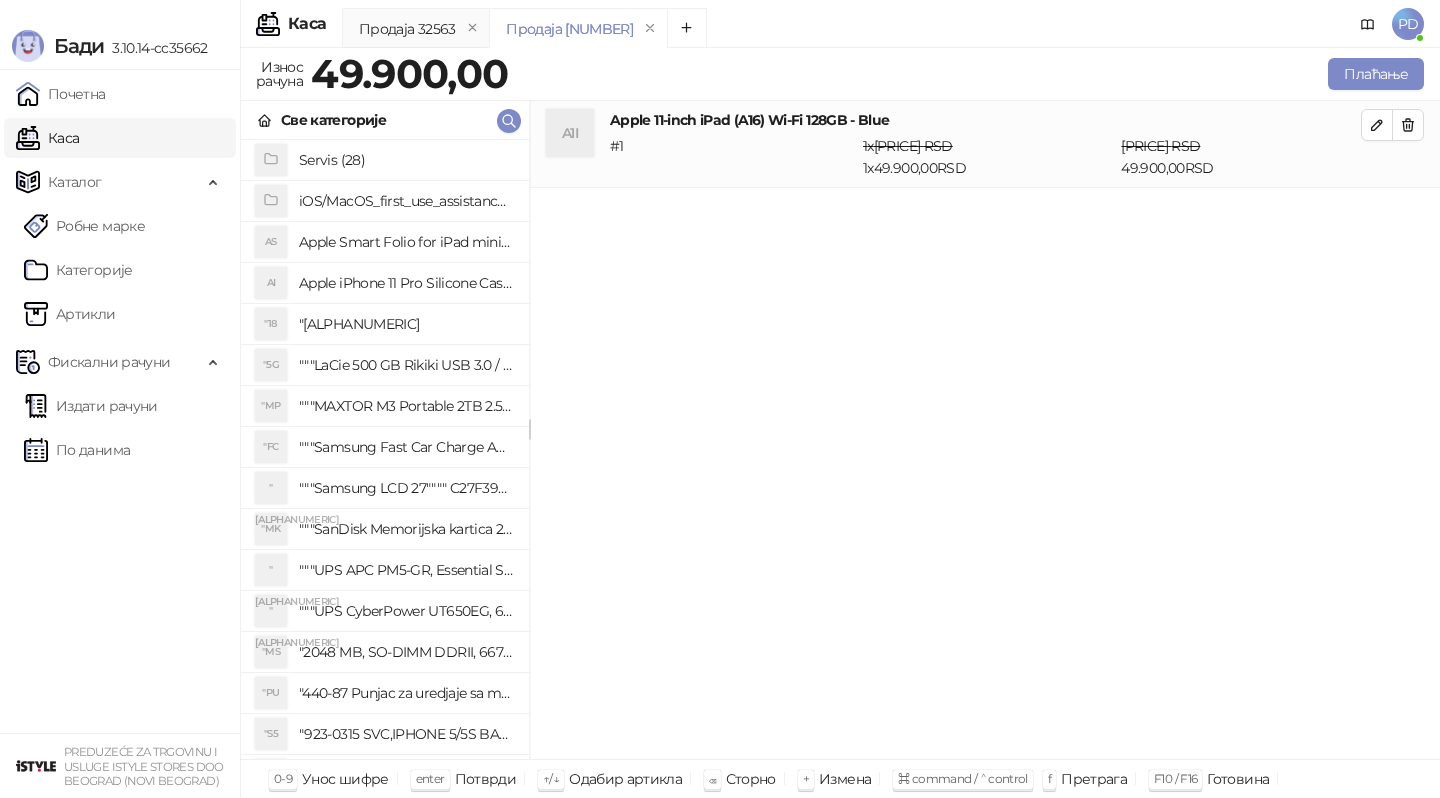 click on "A1I Apple 11-inch iPad (A16) Wi-Fi 128GB - Blue    # 1 1  x  [PRICE]   RSD 1  x  [PRICE]  RSD  [PRICE]   RSD [PRICE]  RSD" at bounding box center [985, 430] 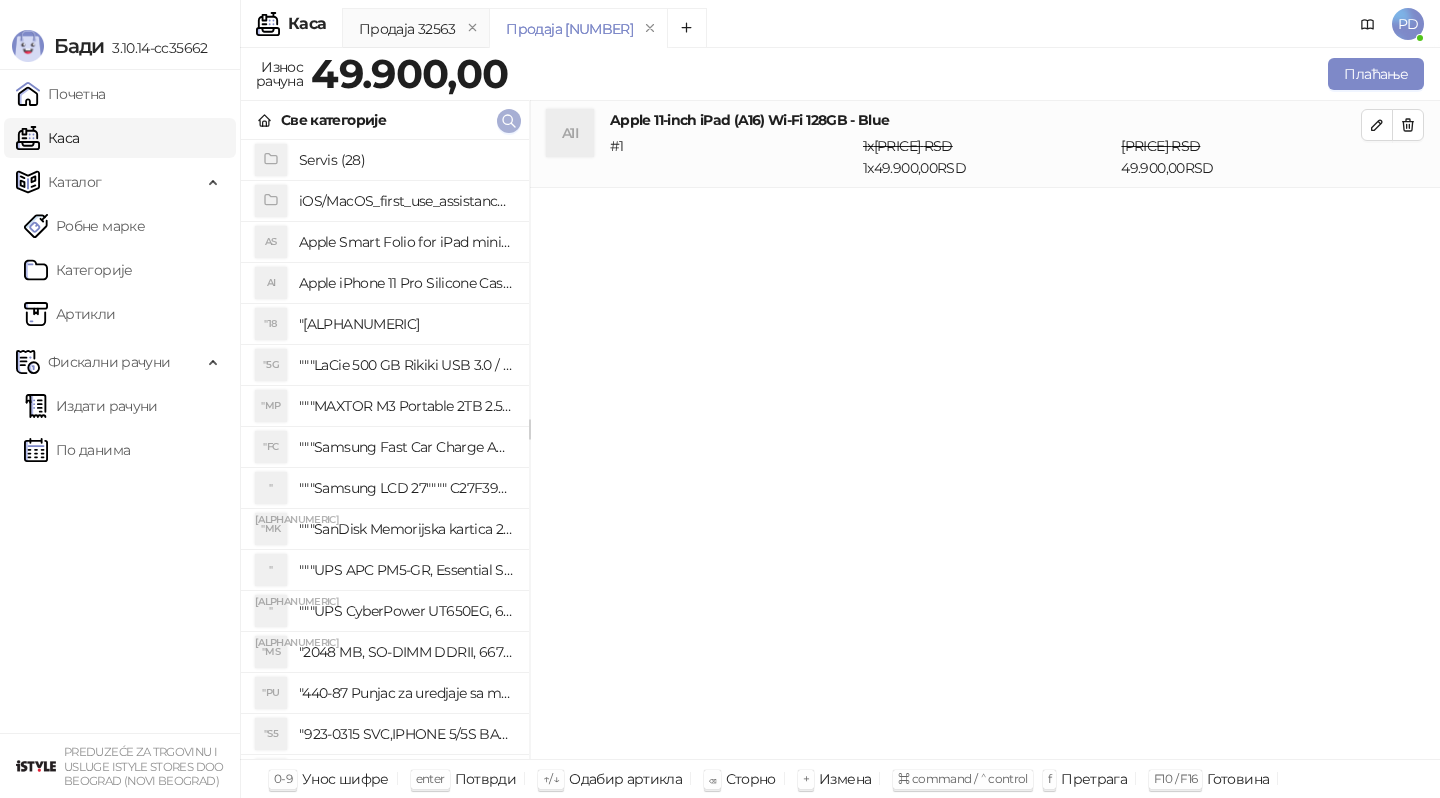 click 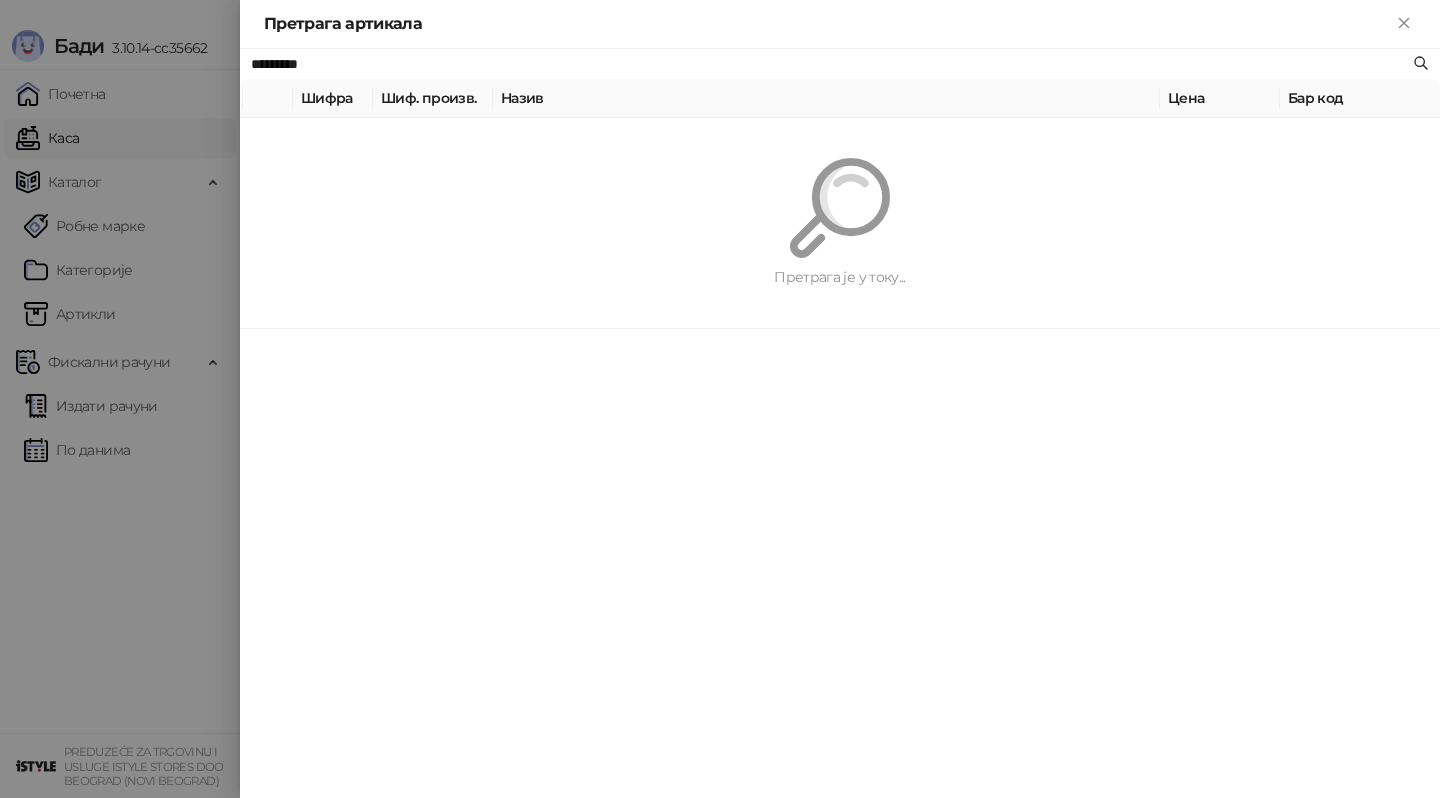 paste on "*" 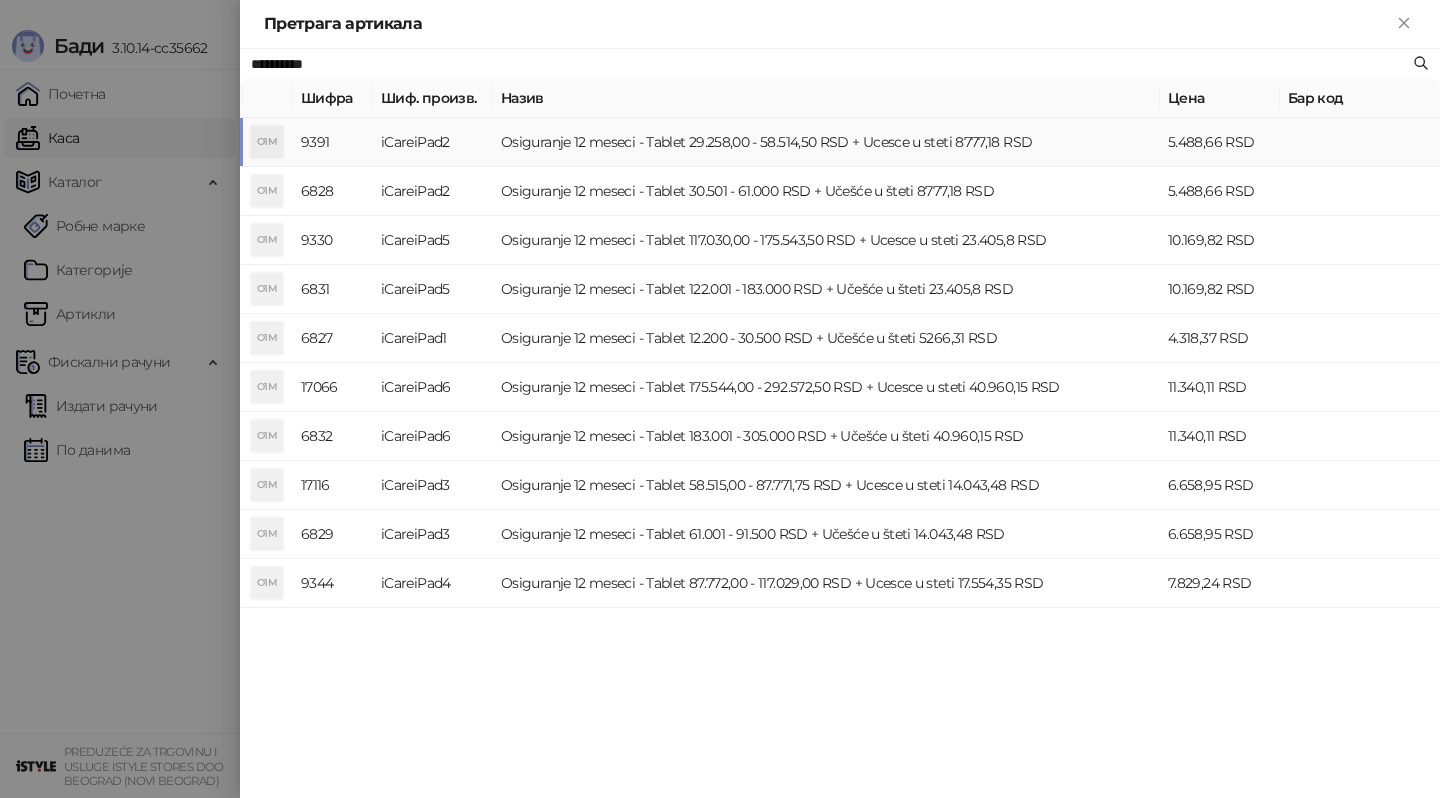 type on "**********" 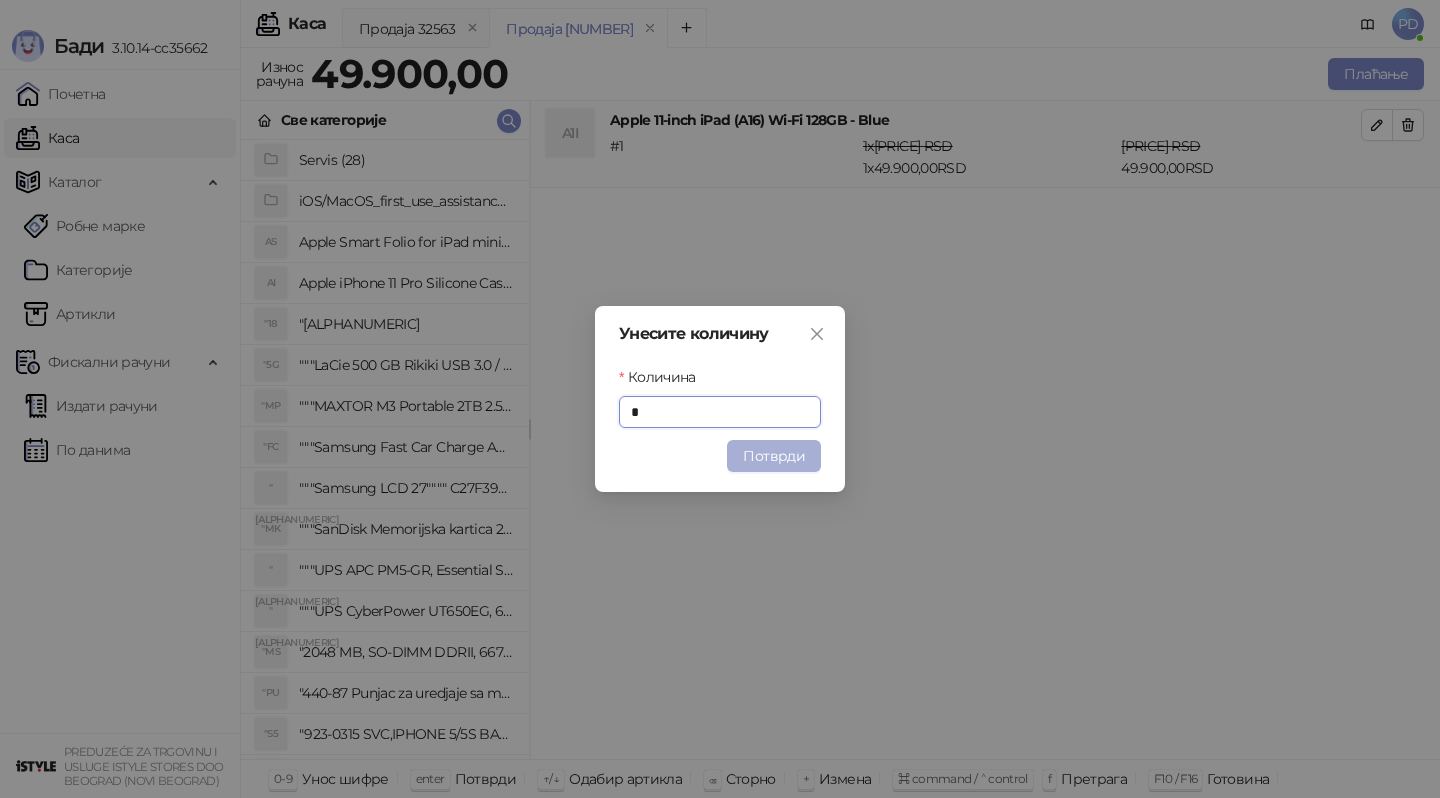 click on "Потврди" at bounding box center (774, 456) 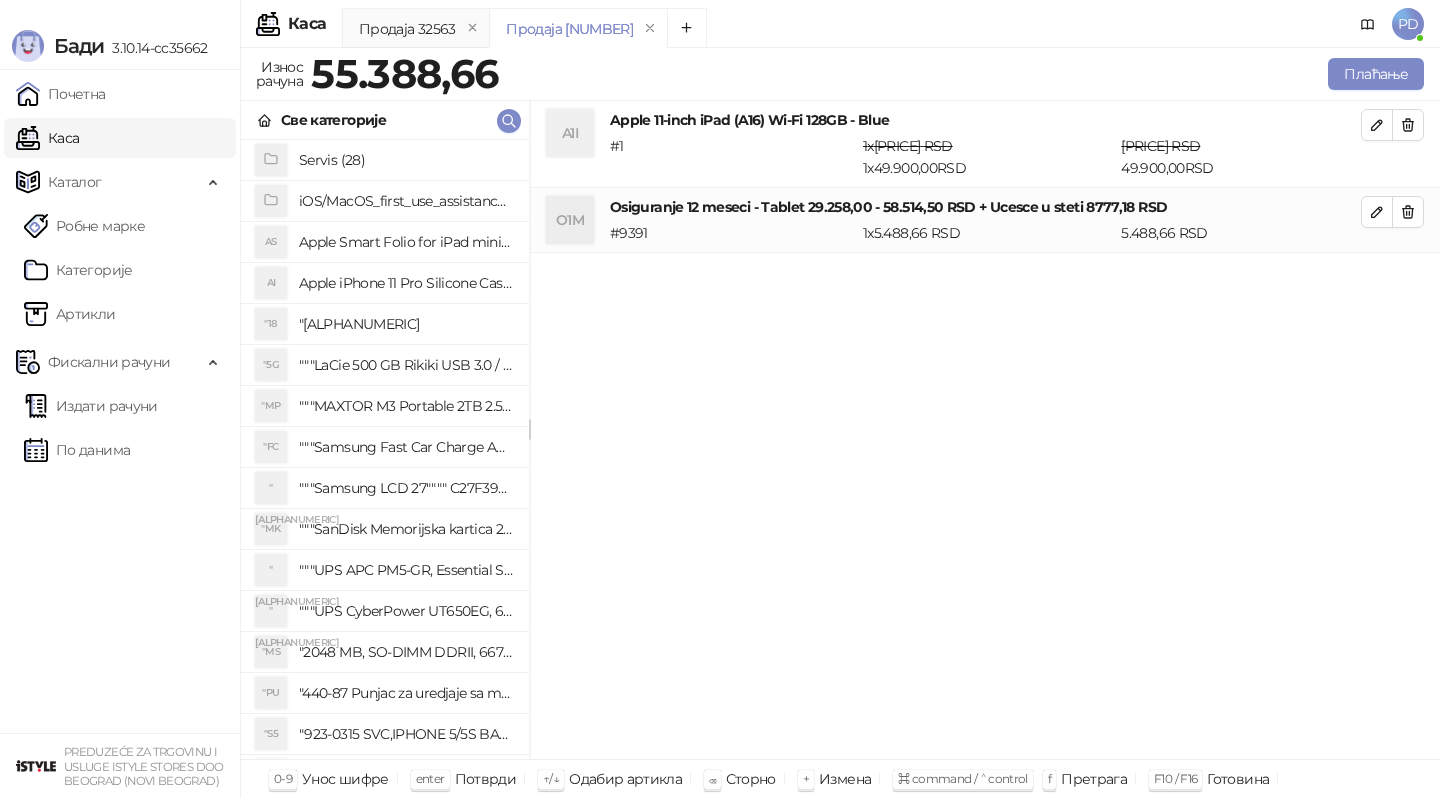 click on "iOS/MacOS_first_use_assistance (4)" at bounding box center [385, 201] 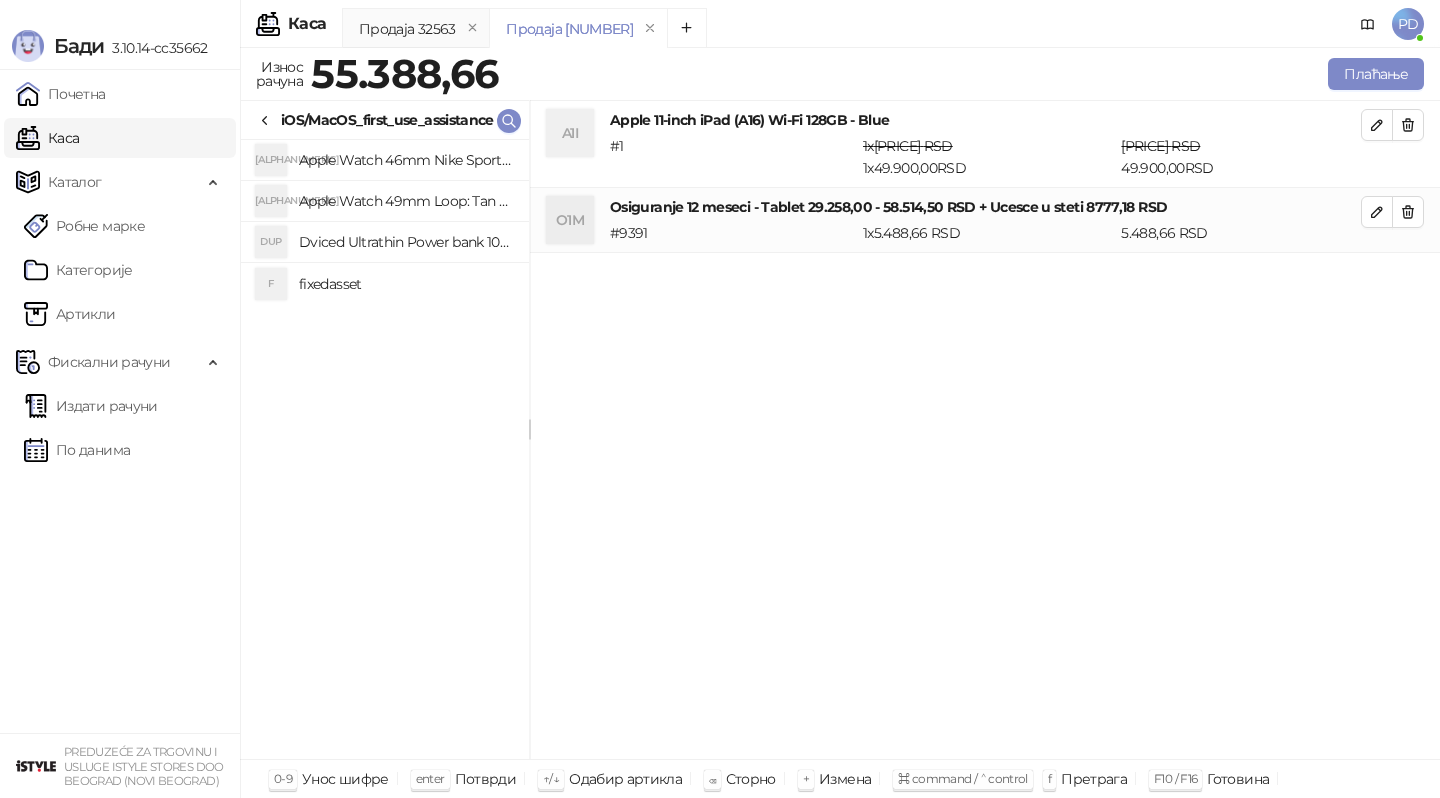 click on "A1I Apple 11-inch iPad (A16) Wi-Fi 128GB - Blue    # 1 1  x  52.900,00   RSD 1  x  49.900,00  RSD  52.900,00   RSD 49.900,00  RSD  O1M Osiguranje 12 meseci - Tablet 29.258,00 - 58.514,50 RSD + Ucesce u steti 8777,18 RSD    # 9391 1  x  5.488,66 RSD 5.488,66 RSD" at bounding box center [985, 430] 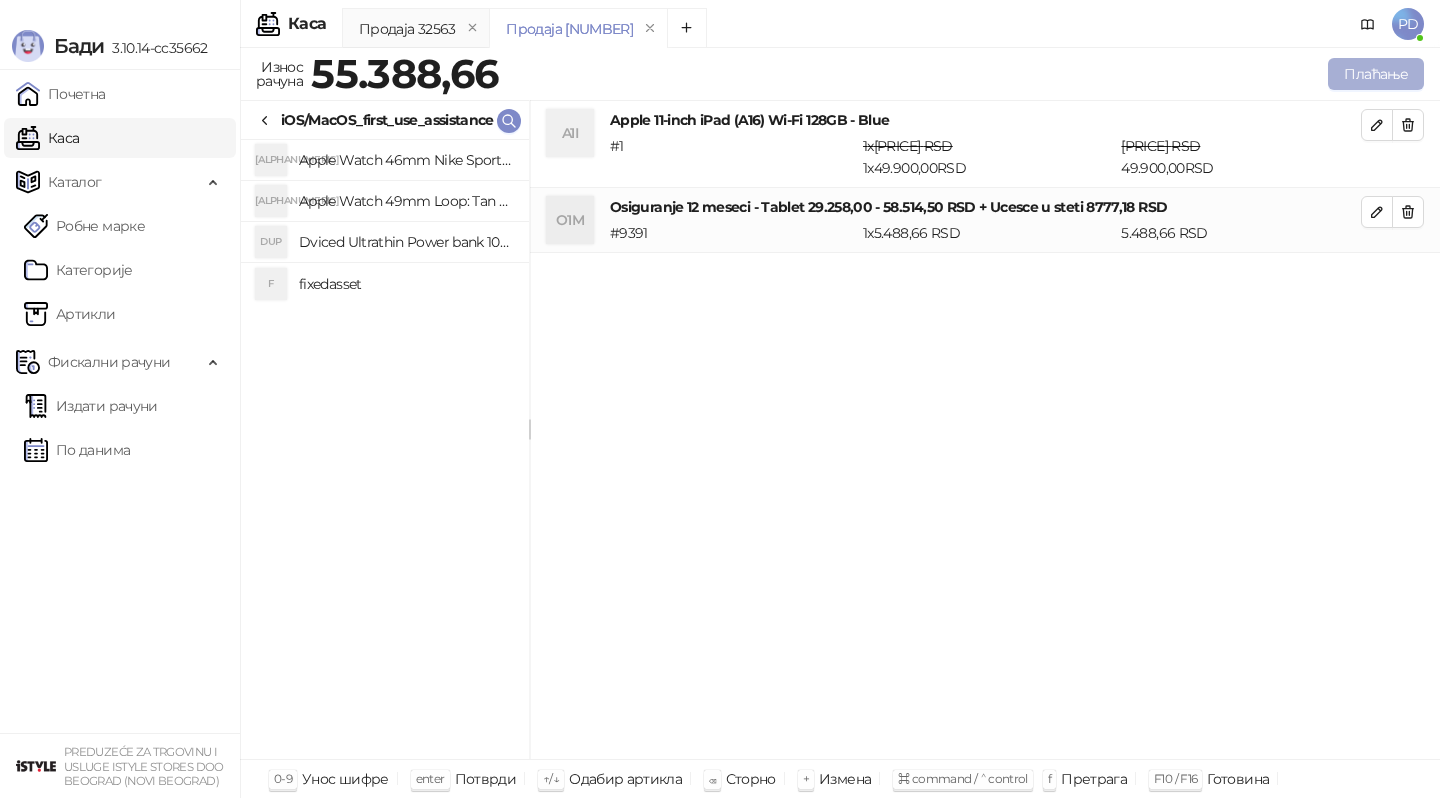 click on "Плаћање" at bounding box center (1376, 74) 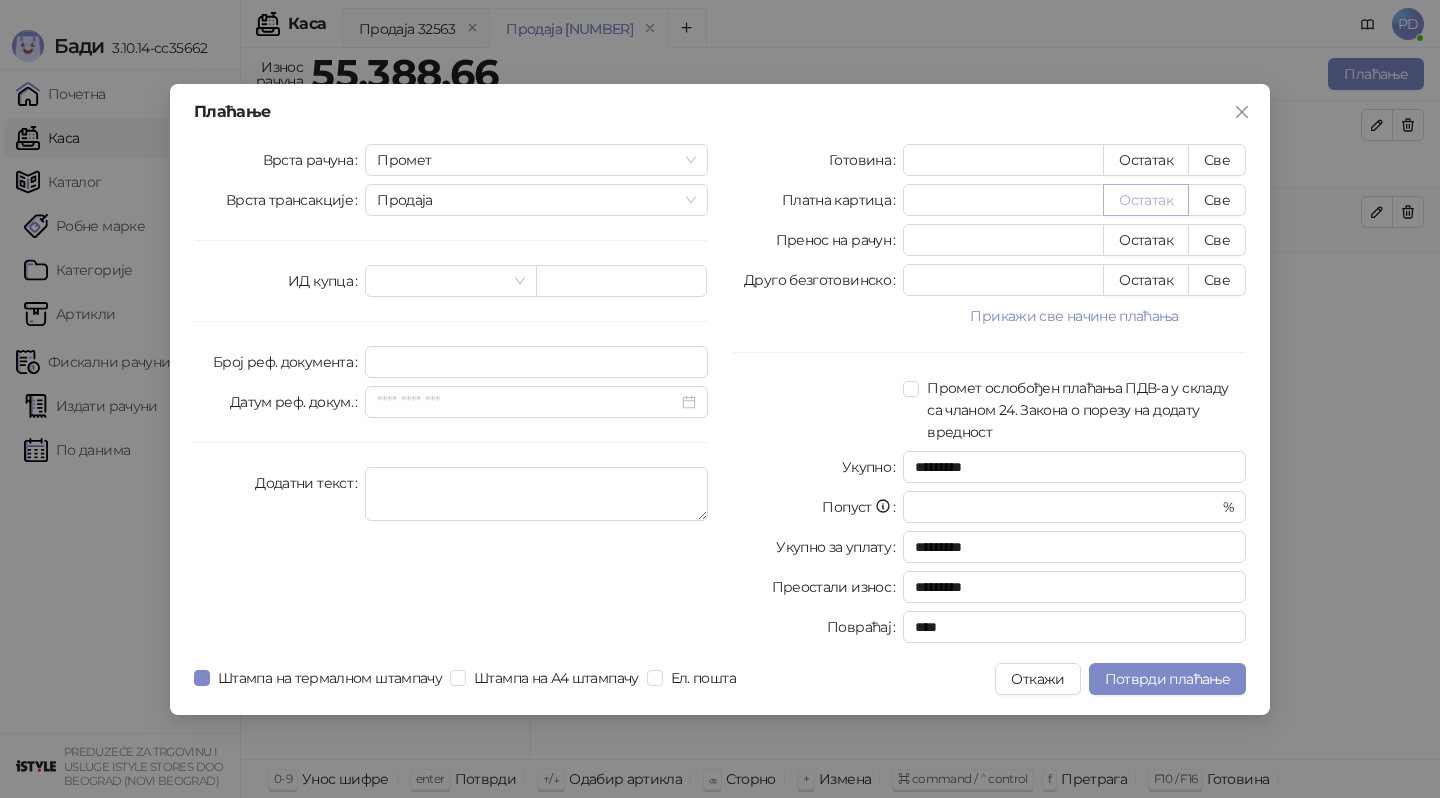 click on "Остатак" at bounding box center [1146, 200] 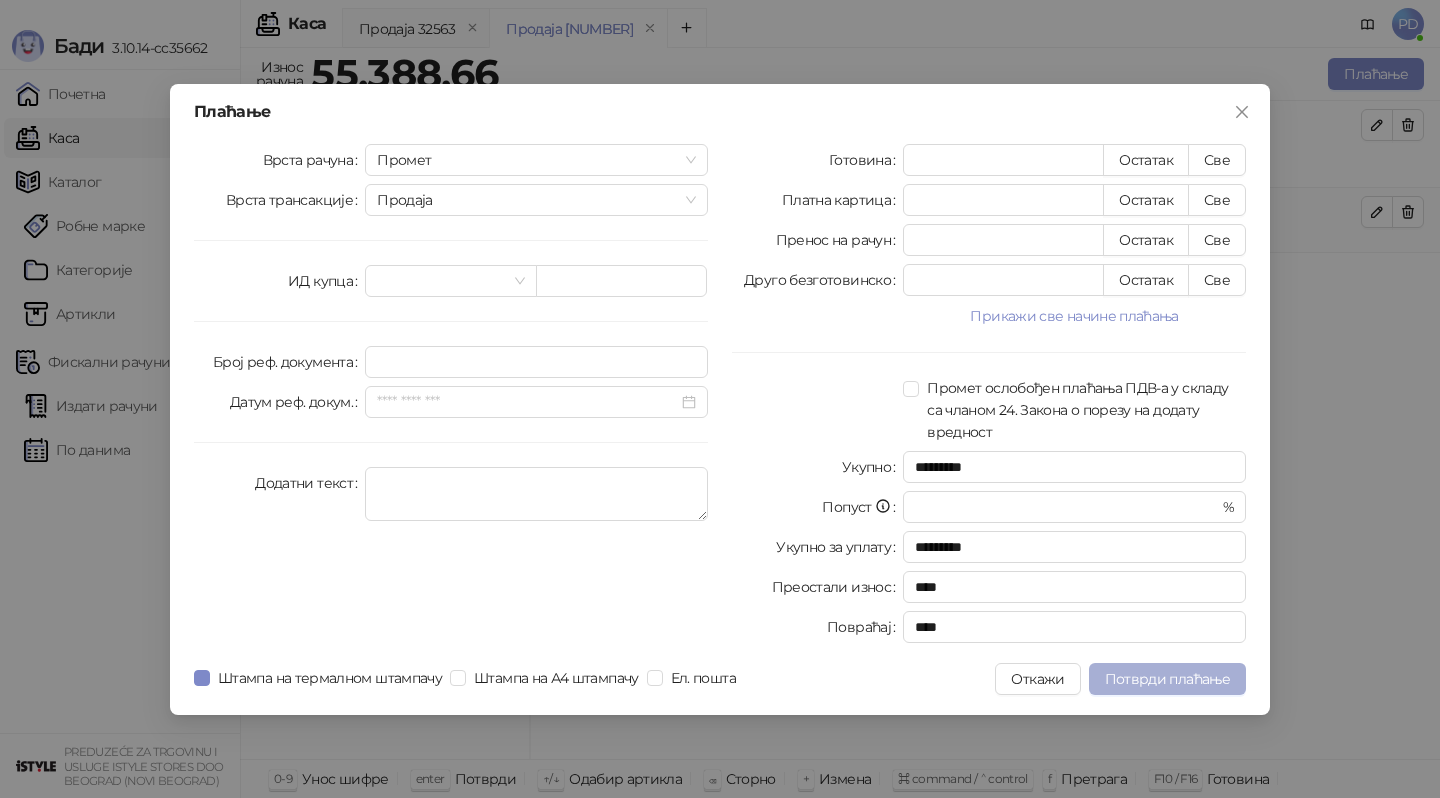 click on "Потврди плаћање" at bounding box center [1167, 679] 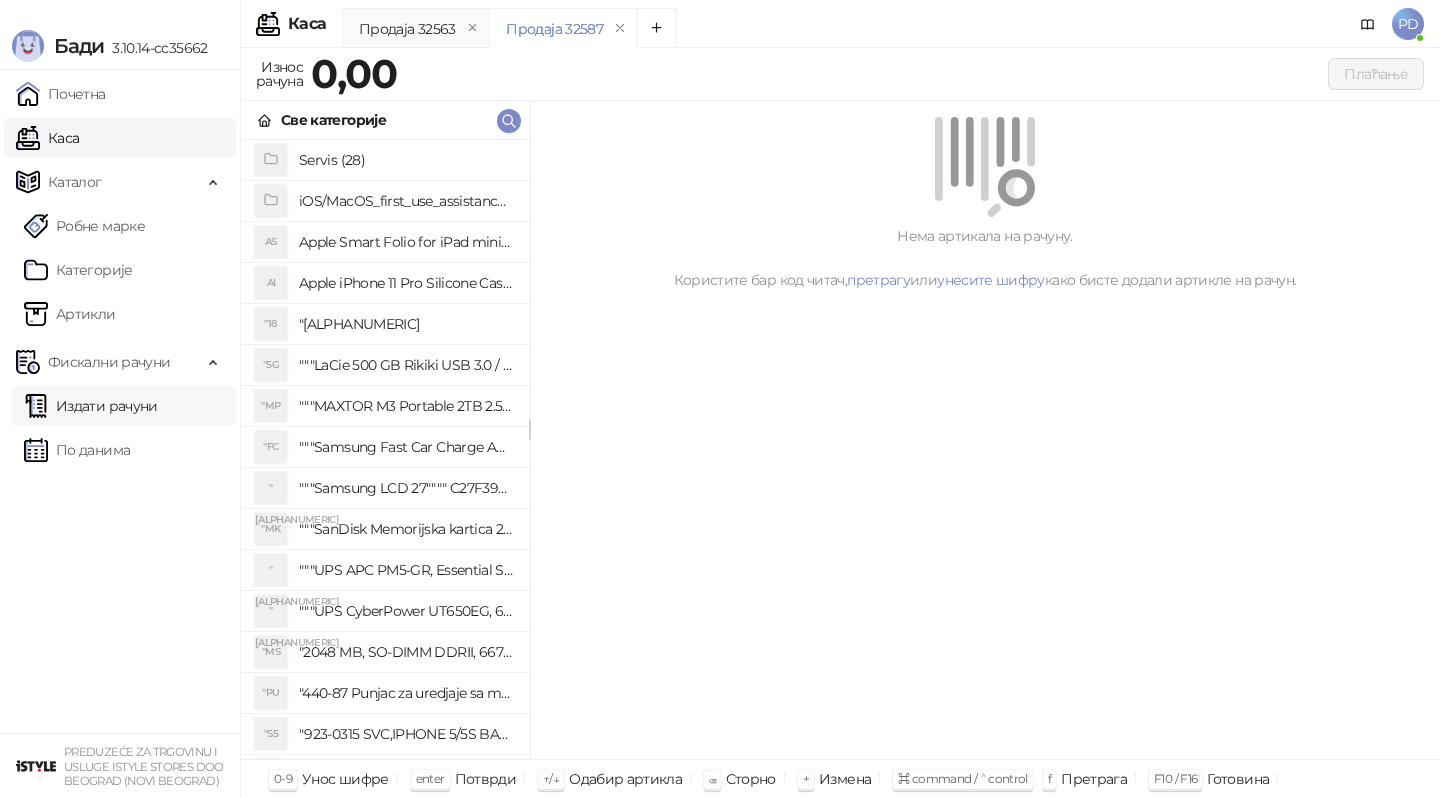 click on "Издати рачуни" at bounding box center [91, 406] 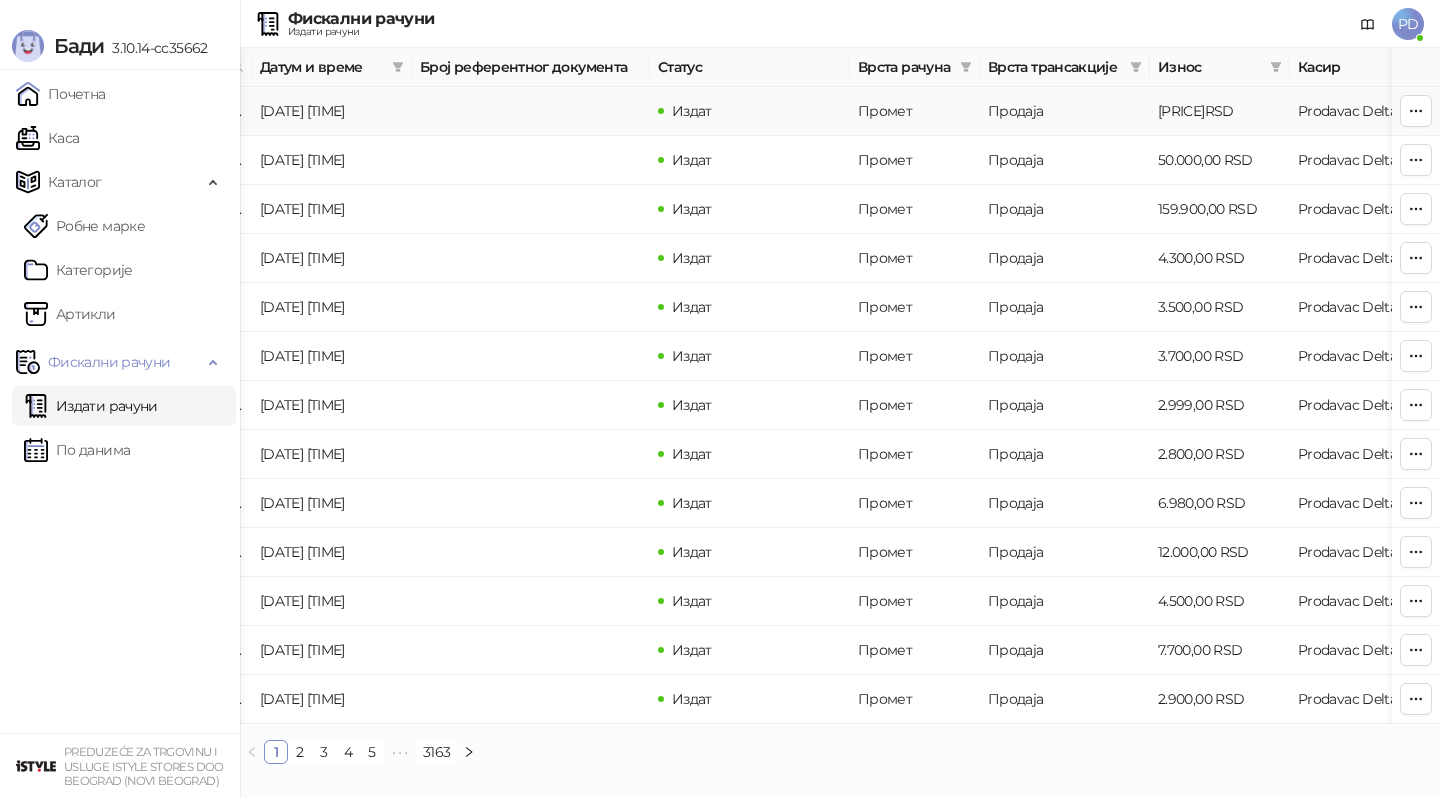 scroll, scrollTop: 0, scrollLeft: 241, axis: horizontal 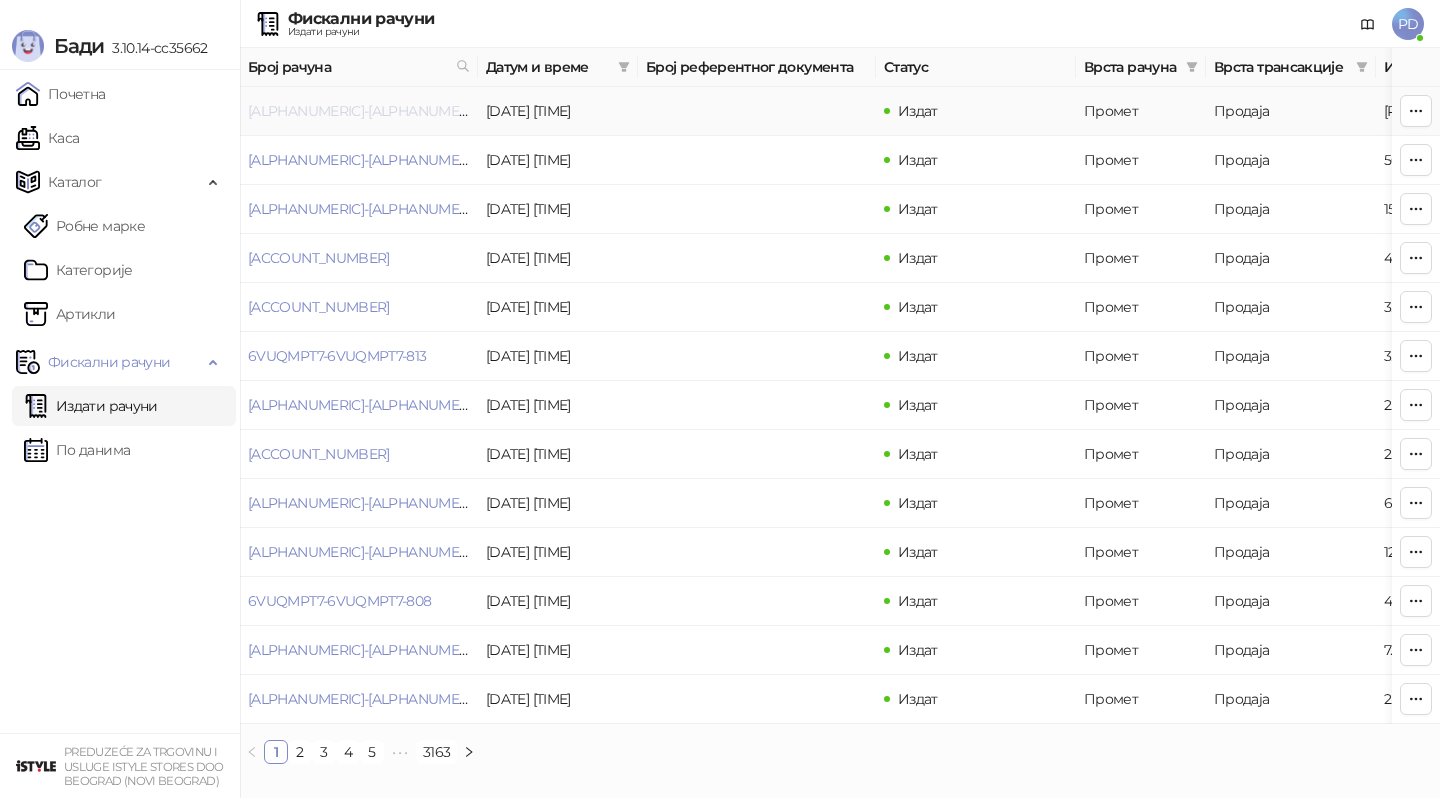 click on "[ALPHANUMERIC]-[ALPHANUMERIC]-[ALPHANUMERIC]" at bounding box center [426, 111] 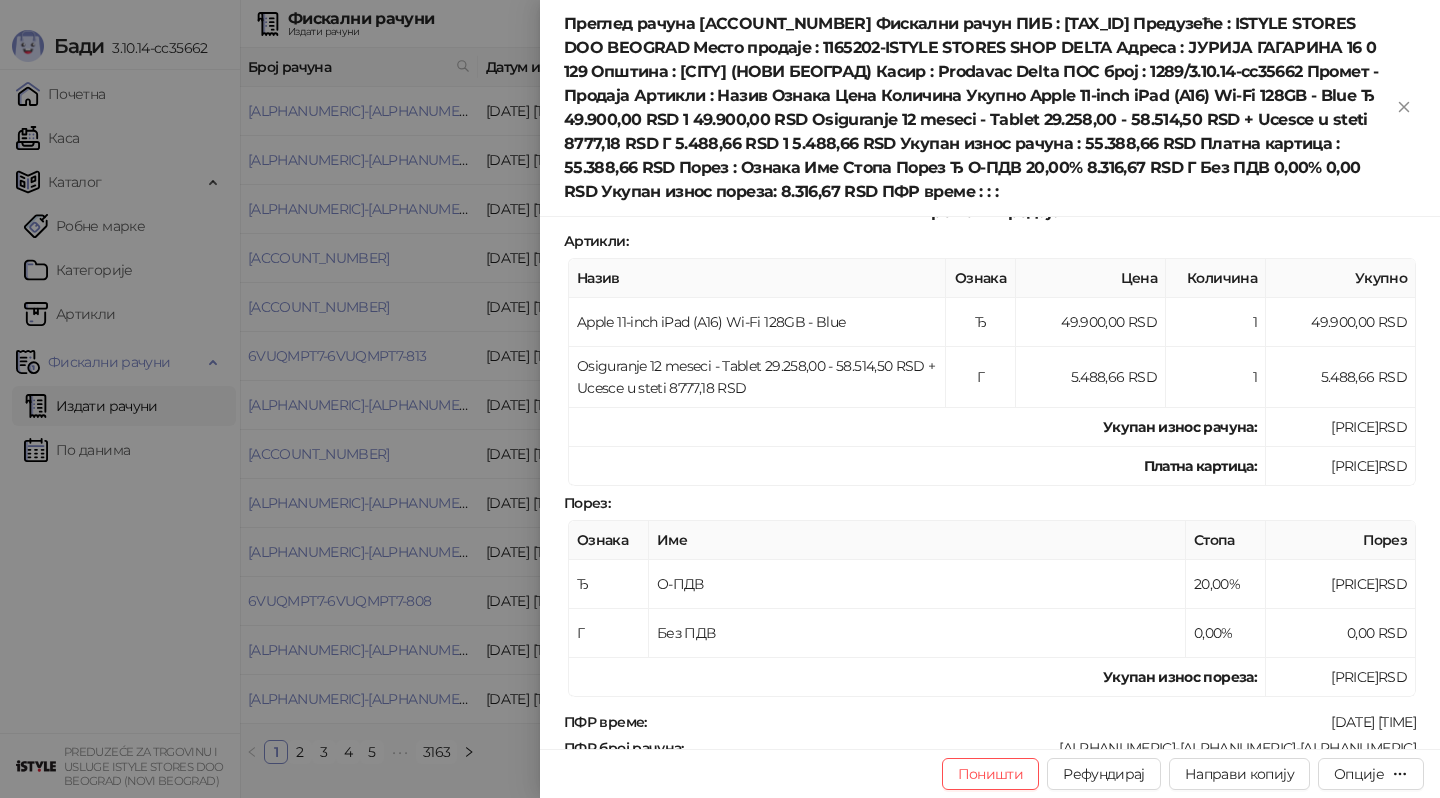 scroll, scrollTop: 433, scrollLeft: 0, axis: vertical 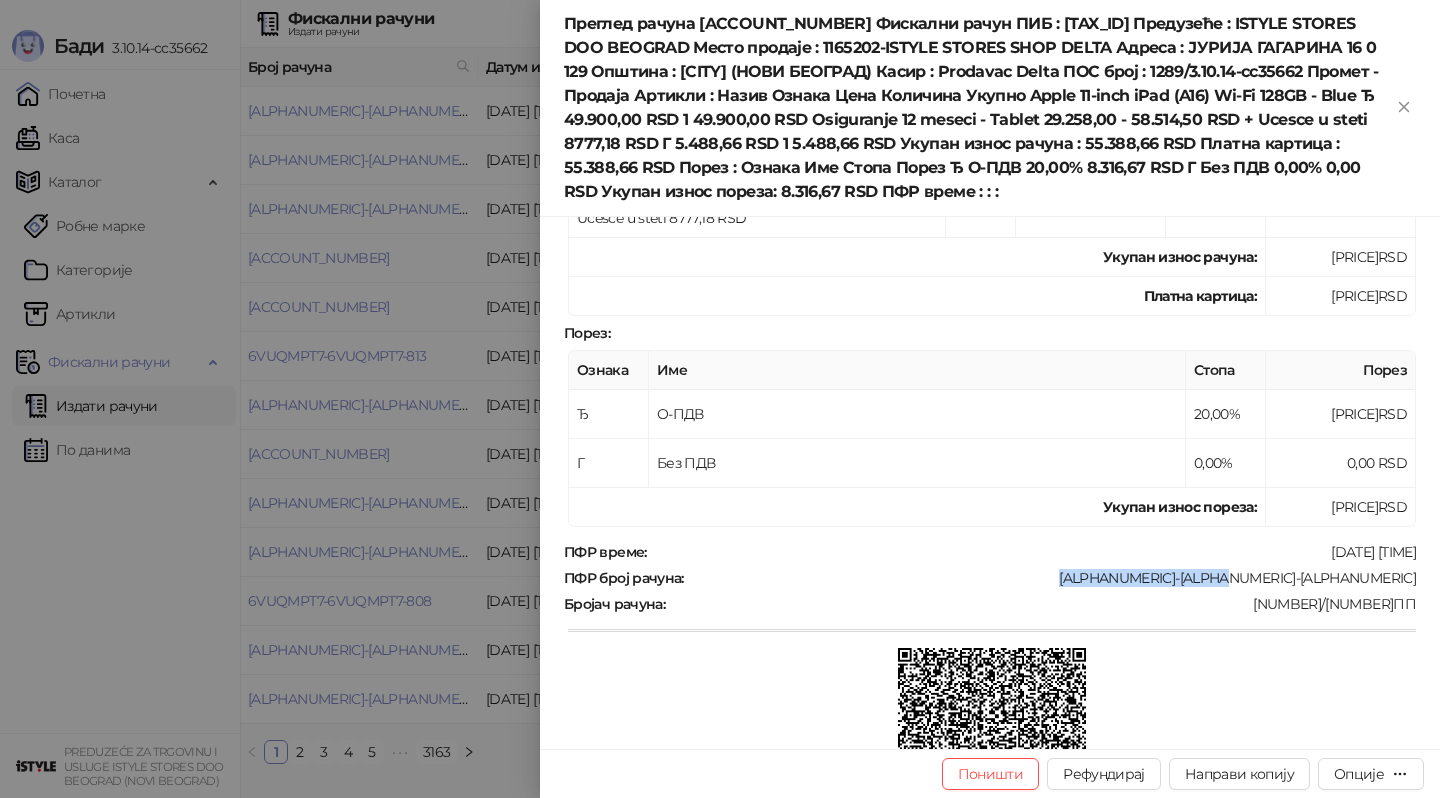 drag, startPoint x: 1235, startPoint y: 399, endPoint x: 1418, endPoint y: 394, distance: 183.0683 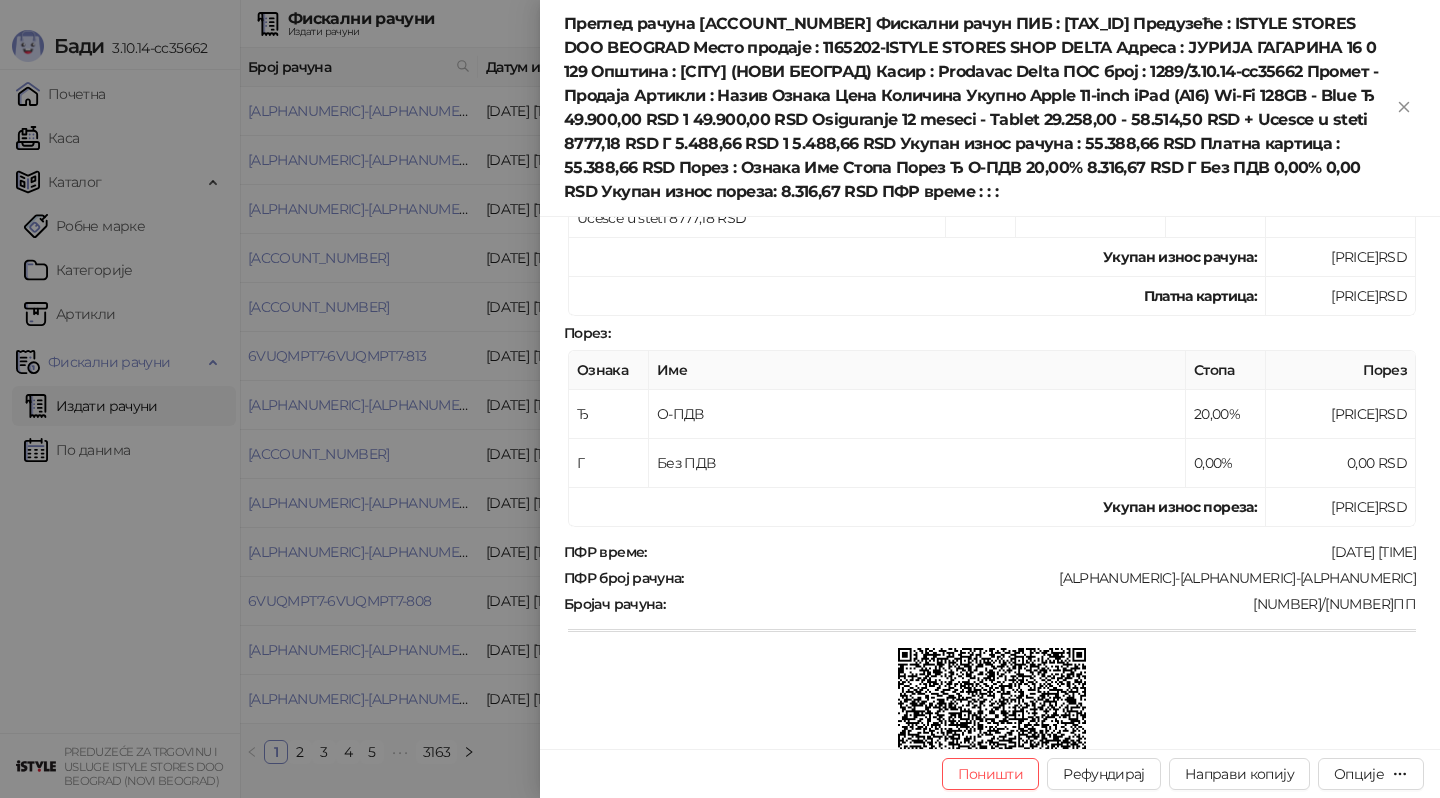 click at bounding box center (720, 399) 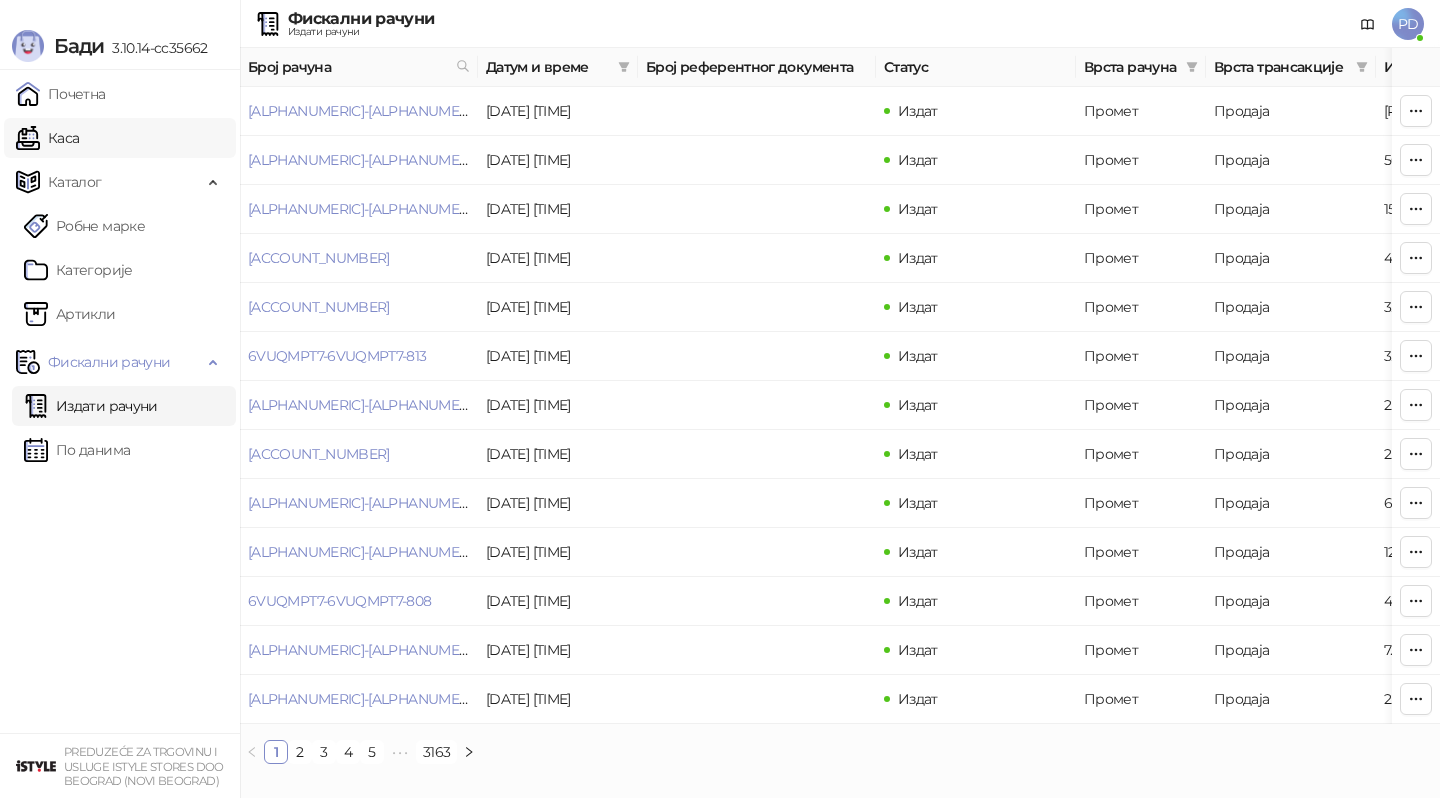 drag, startPoint x: 148, startPoint y: 137, endPoint x: 186, endPoint y: 149, distance: 39.849716 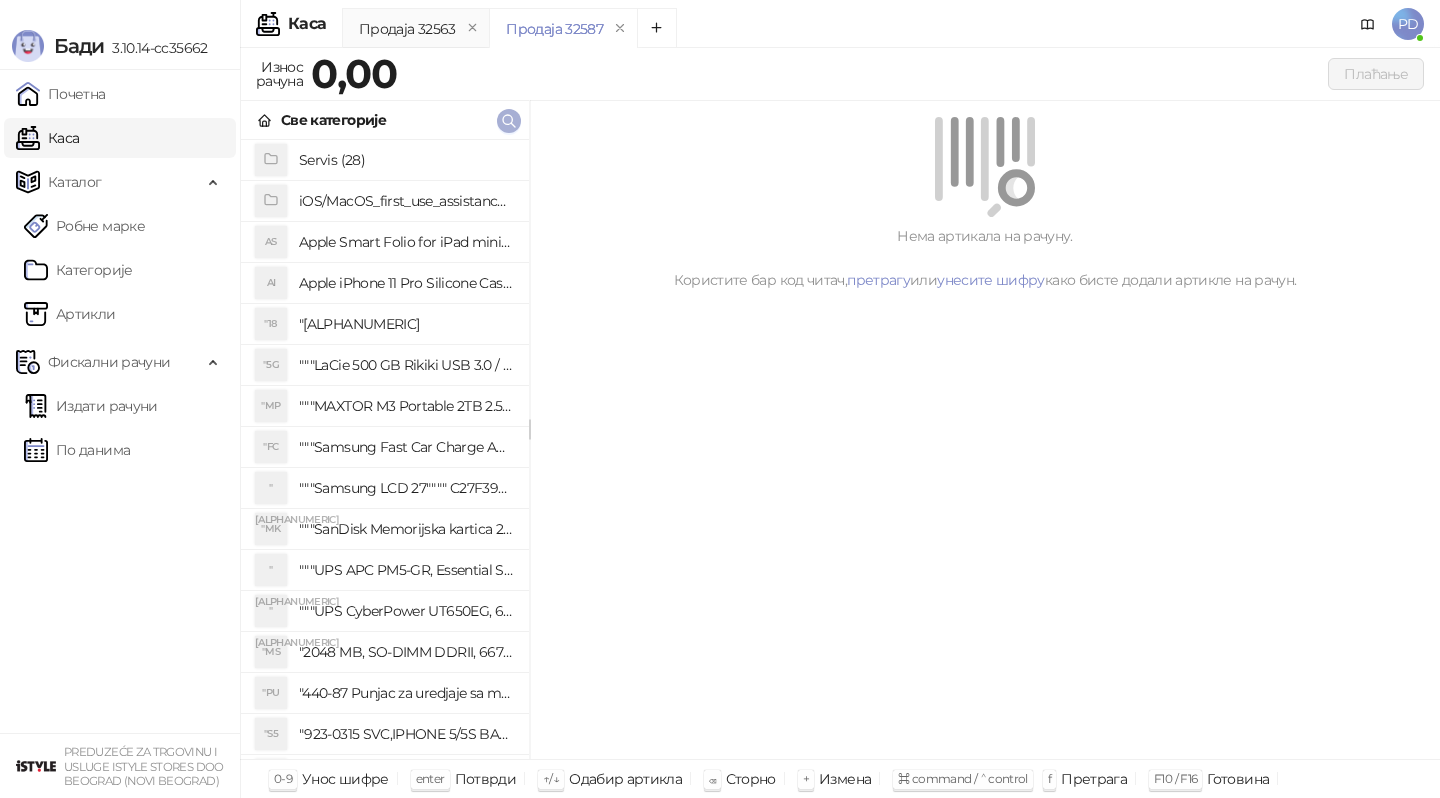 click at bounding box center (509, 121) 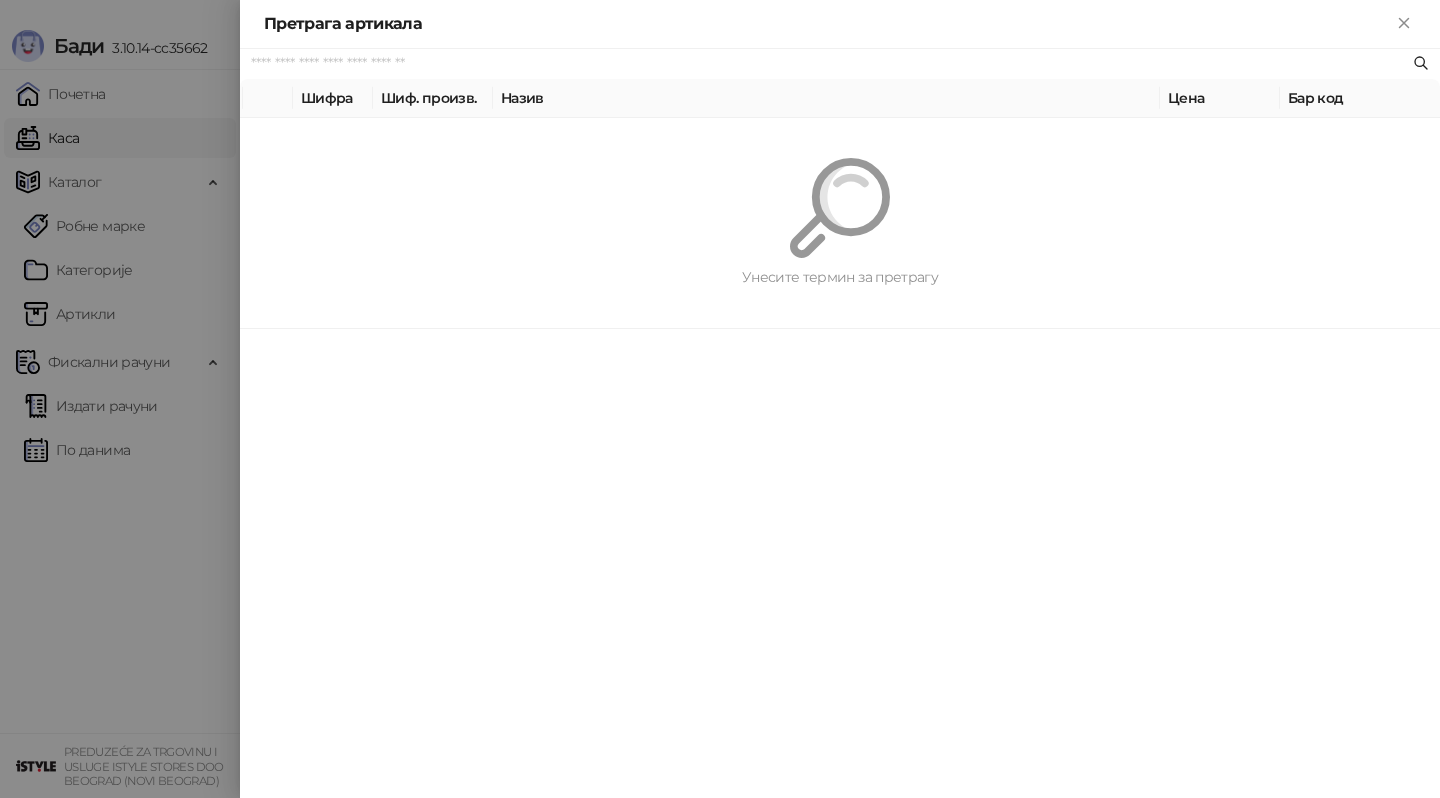 paste on "**********" 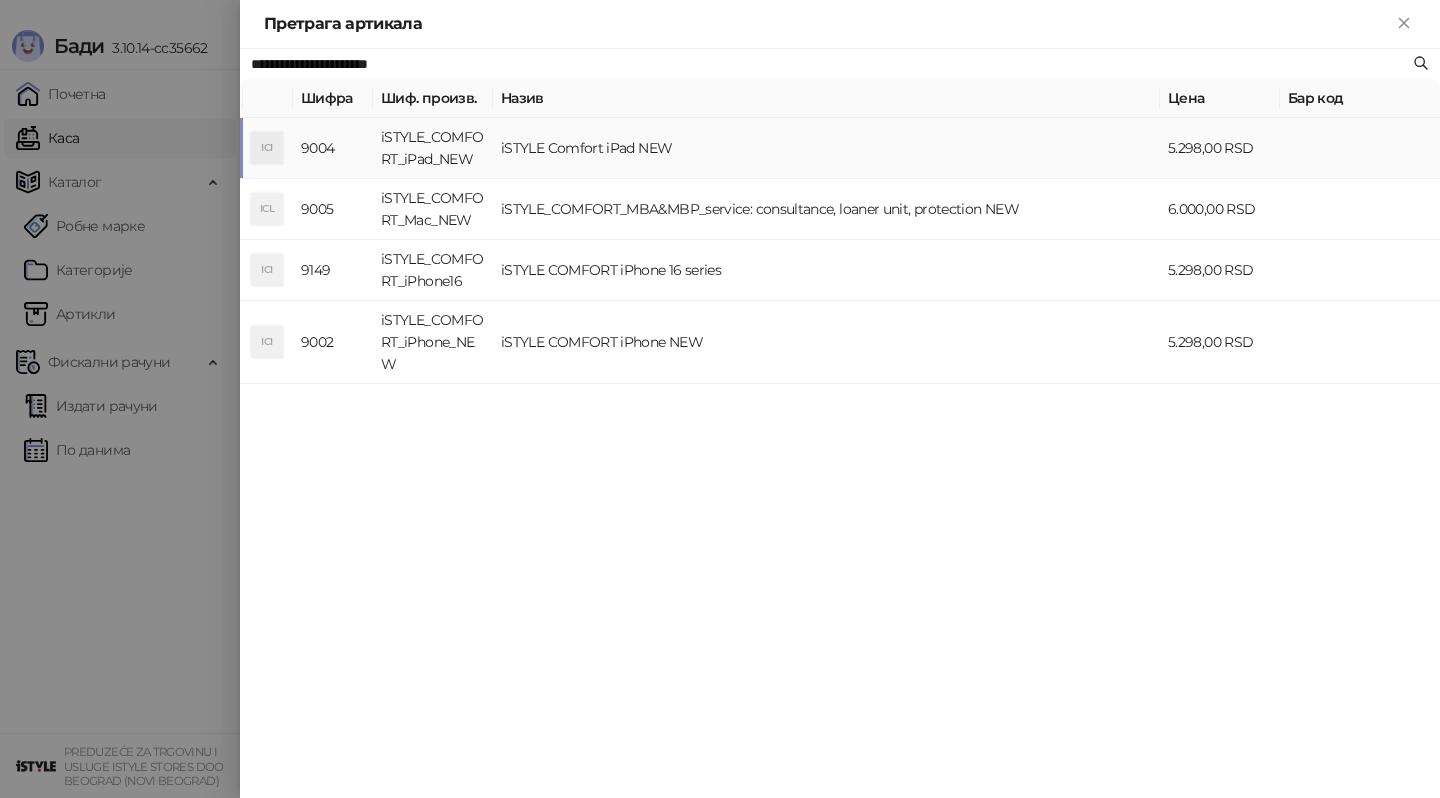 click on "iSTYLE_COMFORT_iPad_NEW" at bounding box center [433, 148] 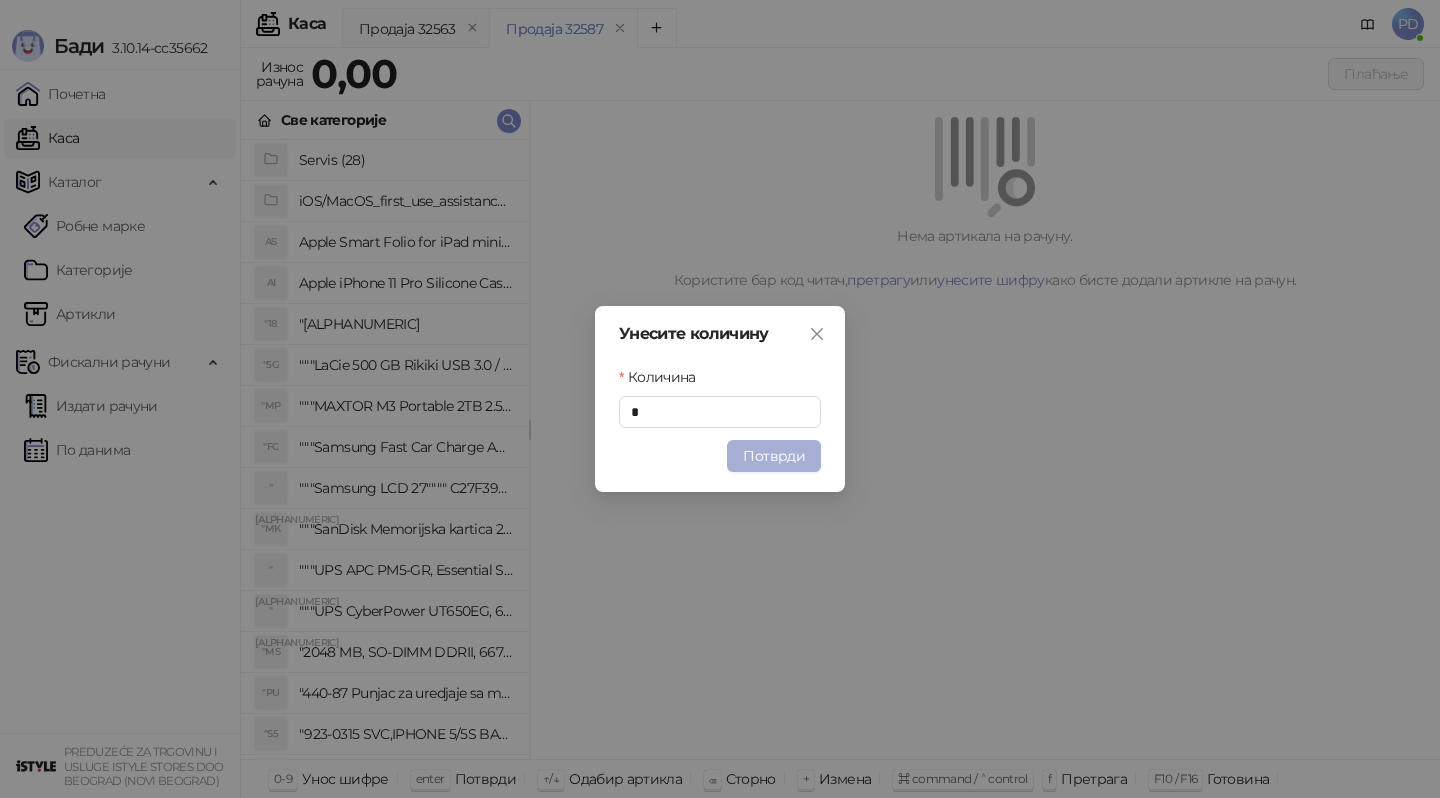 click on "Потврди" at bounding box center (774, 456) 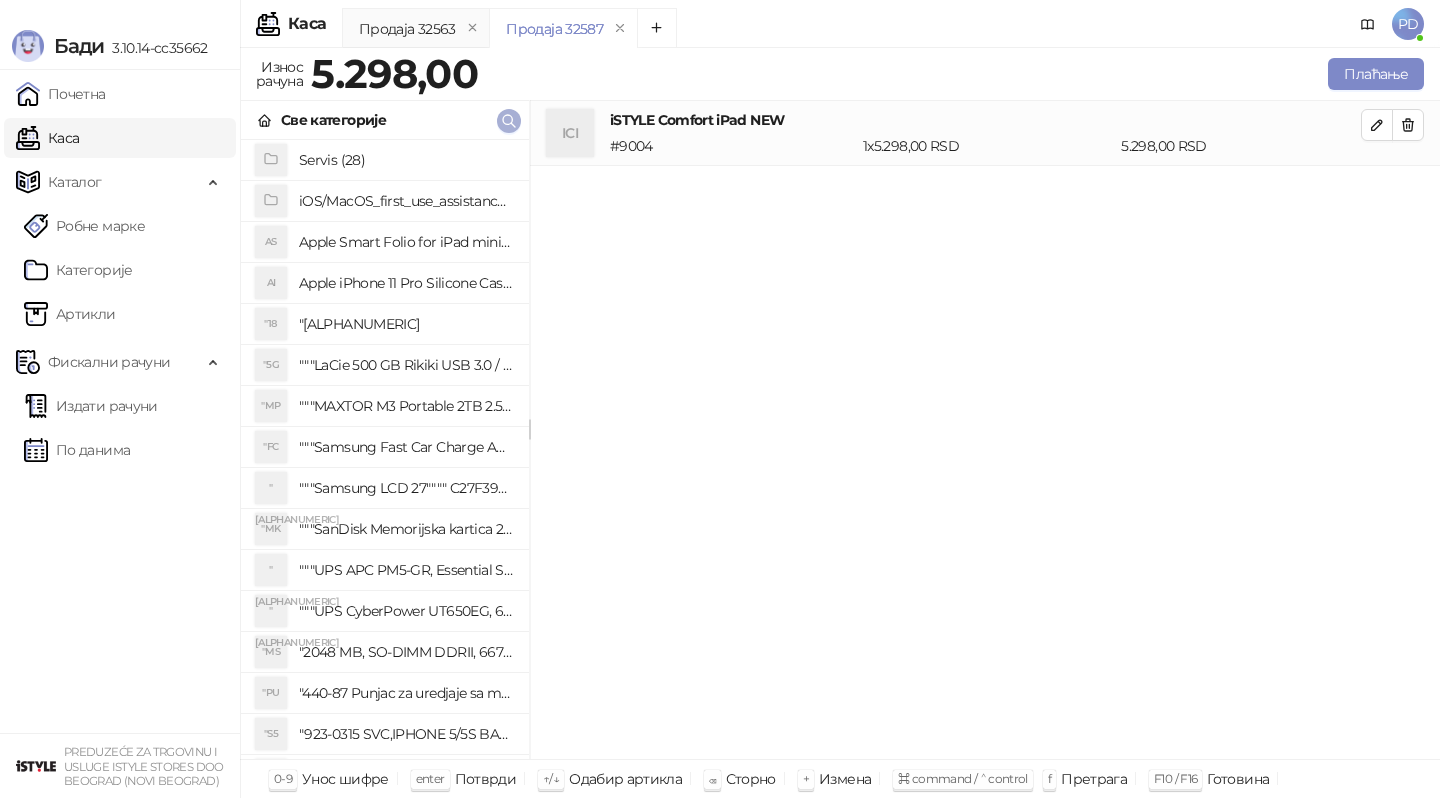 click 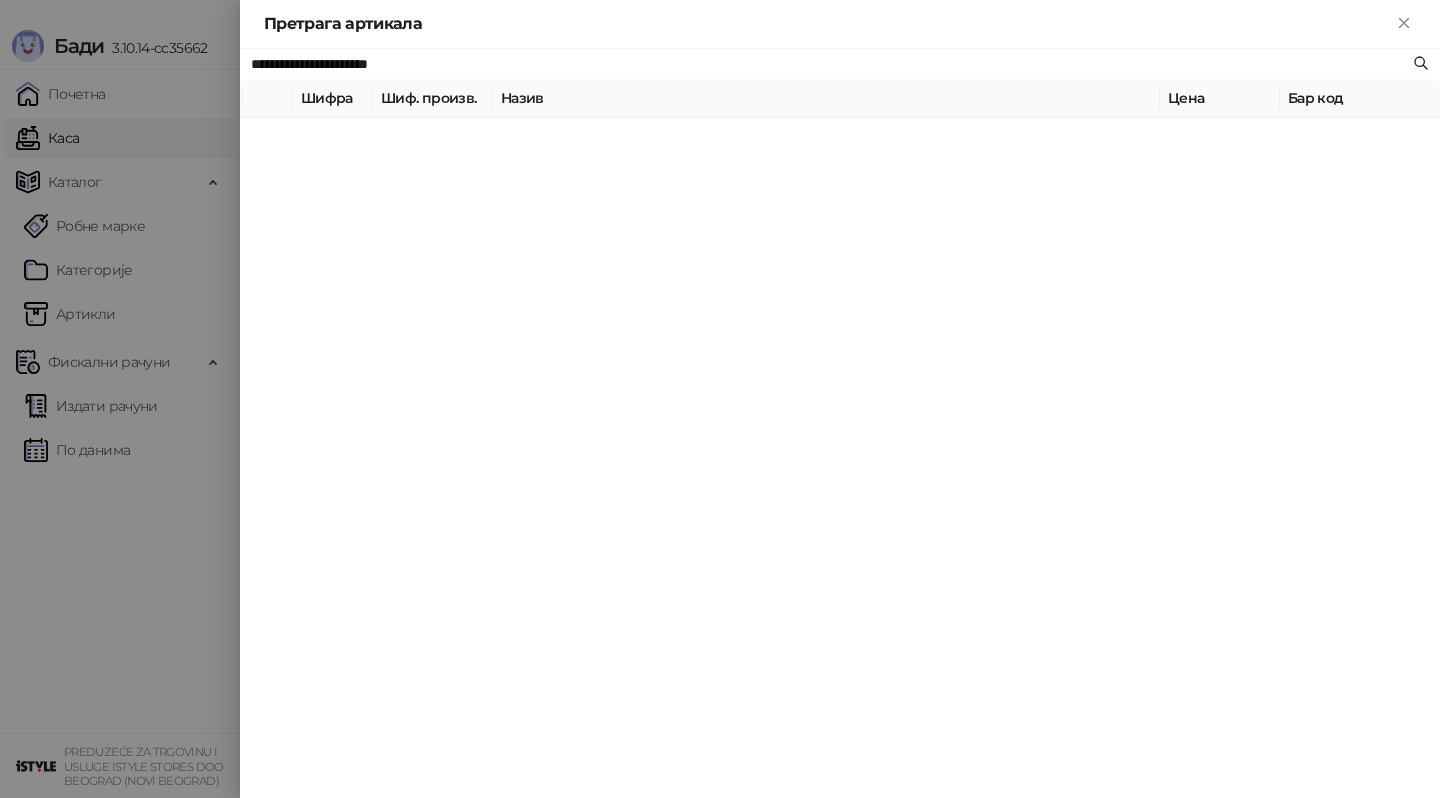 paste on "**********" 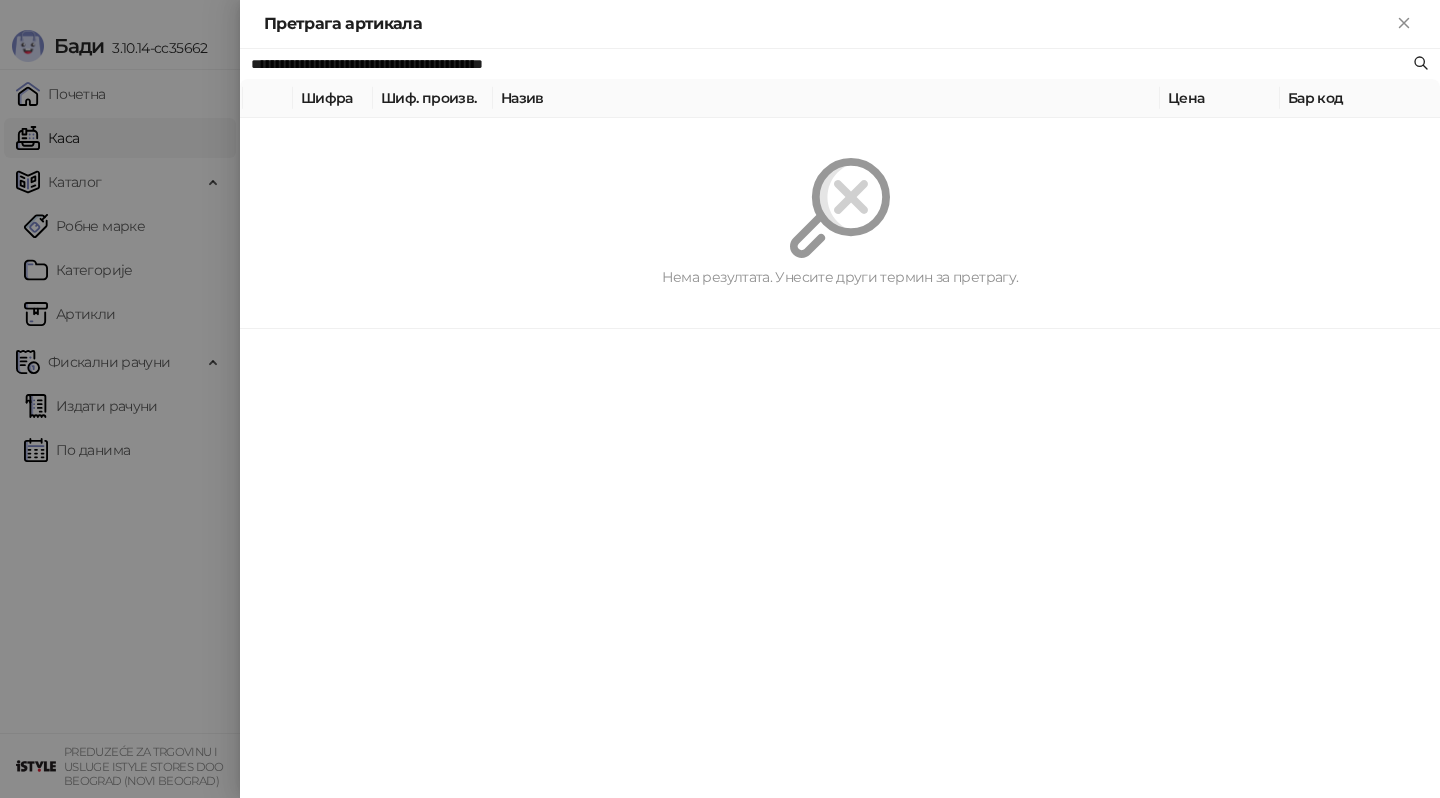 drag, startPoint x: 661, startPoint y: 59, endPoint x: 214, endPoint y: 59, distance: 447 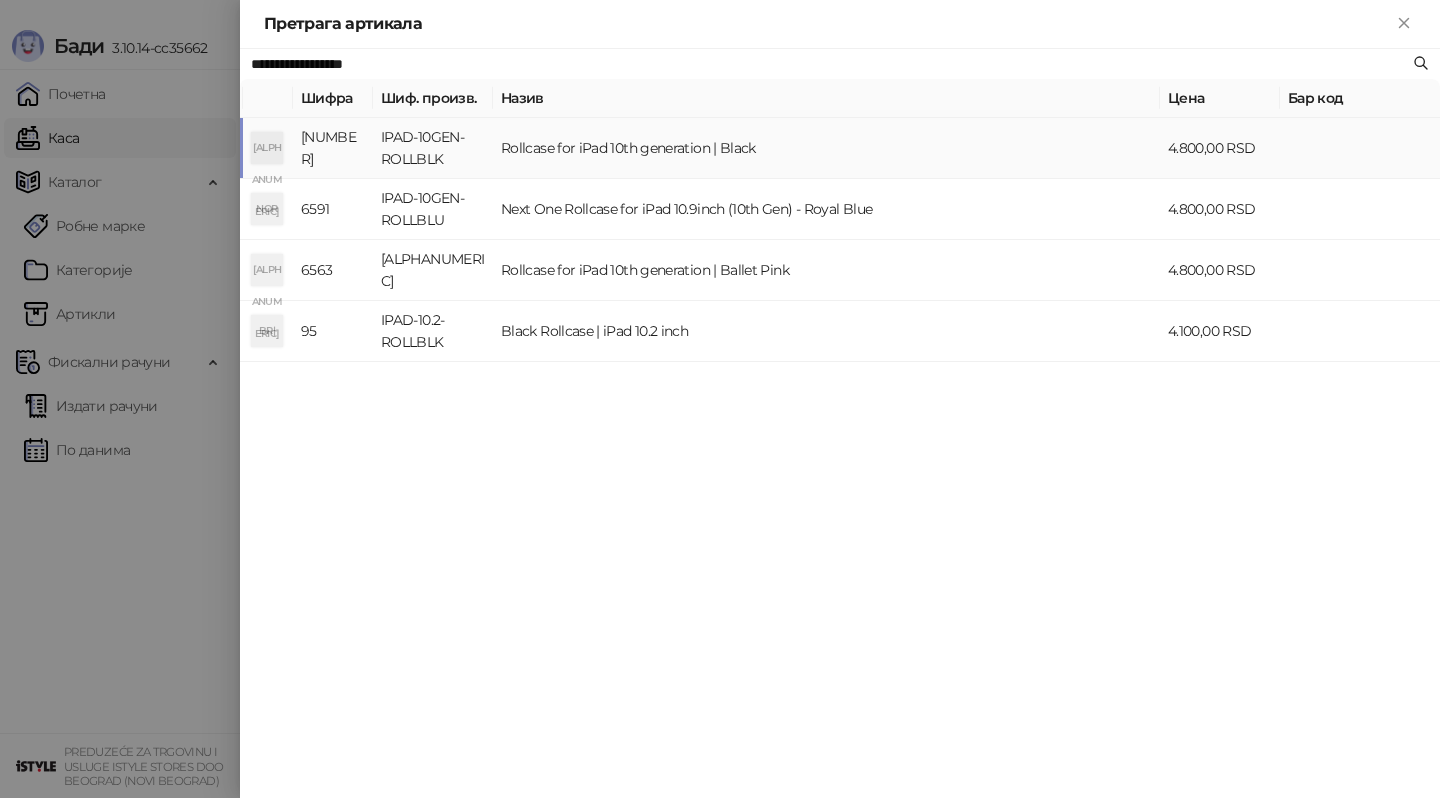 type on "**********" 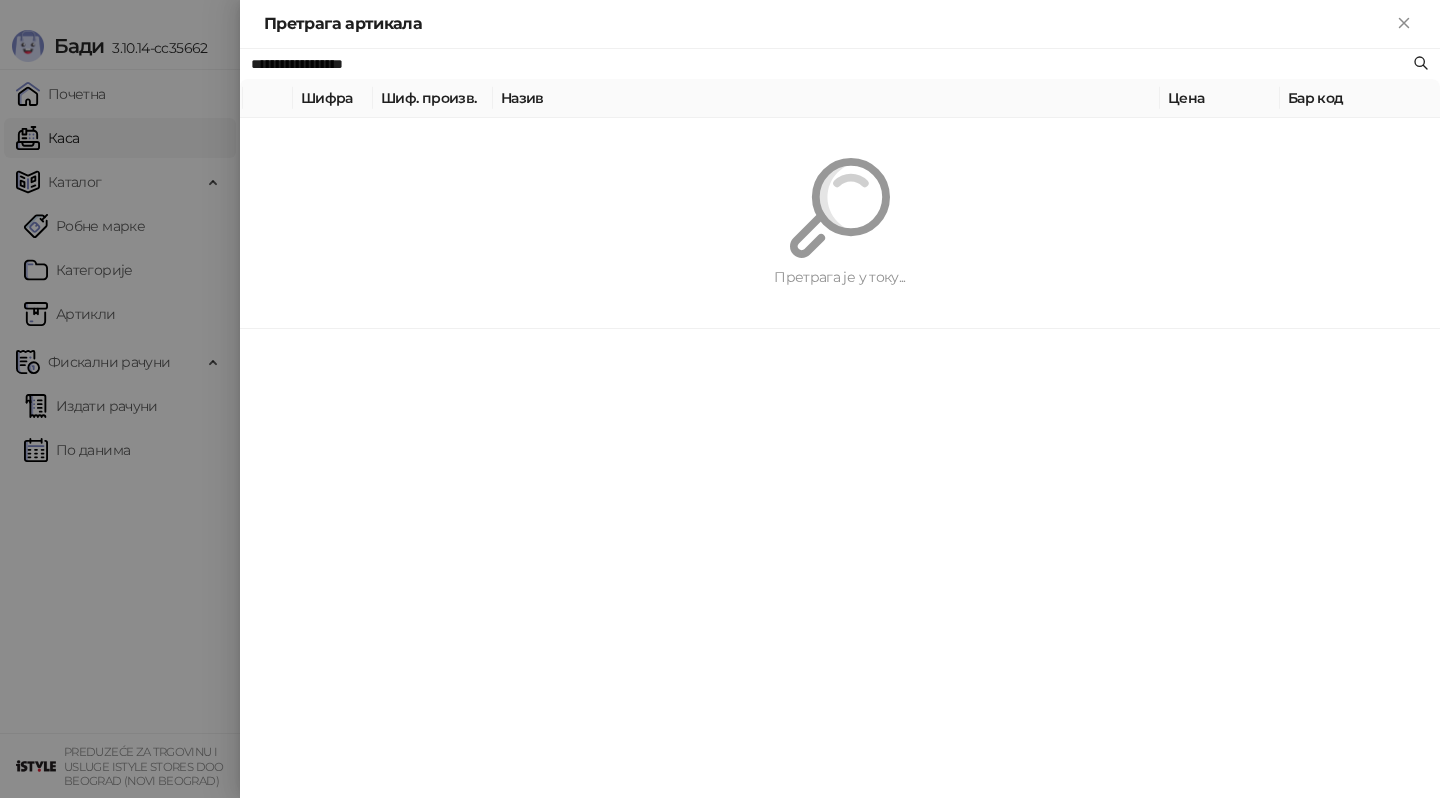click on "Бади 3.10.14-cc35662 Почетна Каса Каталог Робне марке Категорије Артикли Фискални рачуни Издати рачуни По данима PREDUZEĆE ZA TRGOVINU I USLUGE ISTYLE STORES DOO BEOGRAD (NOVI BEOGRAD) Каса PD Продаја 32563 Продаја 32587 Износ рачуна 5.298,00 Плаћање Све категорије Servis (28) iOS/MacOS_first_use_assistance (4) AS Apple Smart Folio for iPad mini (A17 Pro) - Sage AI Apple iPhone 11 Pro Silicone Case - Black "18 """EF 16-35mm/2, 8 L III USM""" "5G """LaCie 500 GB Rikiki USB 3.0 / Ultra Compact & Resistant aluminum / USB 3.0 / 2.5""""""" "MP """MAXTOR M3 Portable 2TB 2.5"""" crni eksterni hard disk HX-M201TCB/GM""" "FC """Samsung Fast Car Charge Adapter, brzi auto punja_, boja crna""" "L2 """Samsung LCD 27"""" C27F390FHUXEN""" "MK "AP """UPS APC PM5-GR, Essential Surge Arrest,5 utic_nica""" "CU """UPS CyberPower UT650EG, 650VA/360W , line-int., s_uko, desktop""" "MS "PU "S5 "SD" at bounding box center (720, 399) 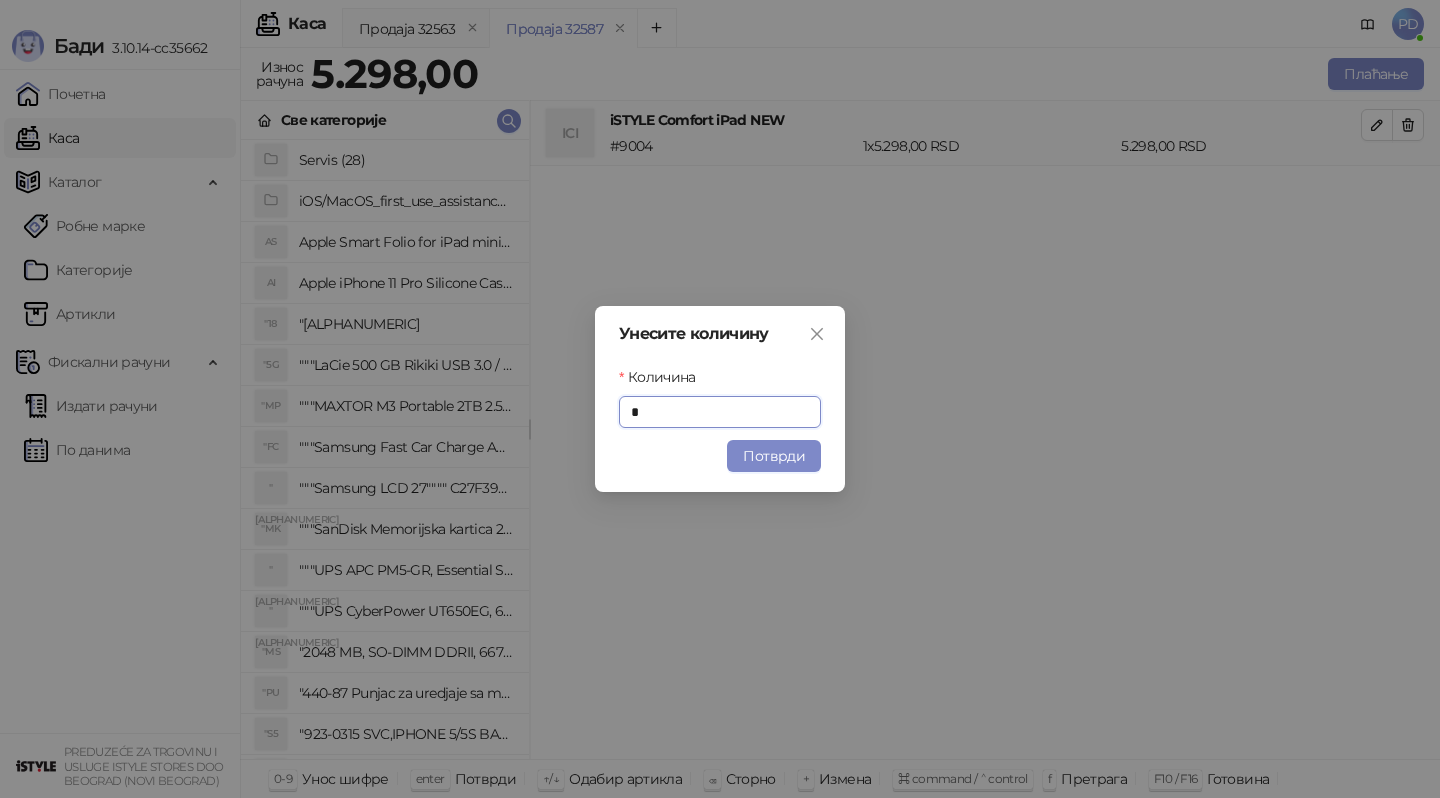 drag, startPoint x: 749, startPoint y: 455, endPoint x: 761, endPoint y: 455, distance: 12 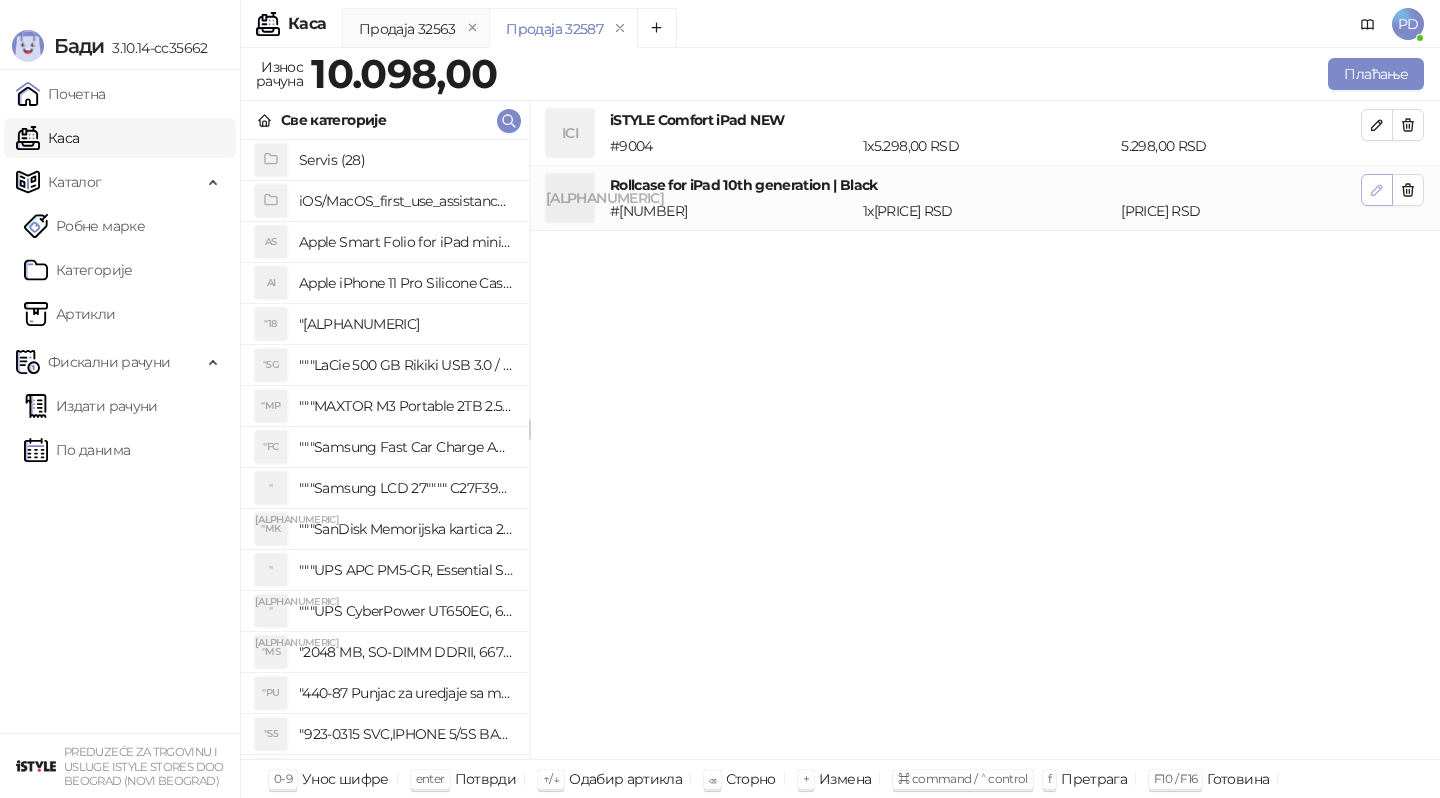 click 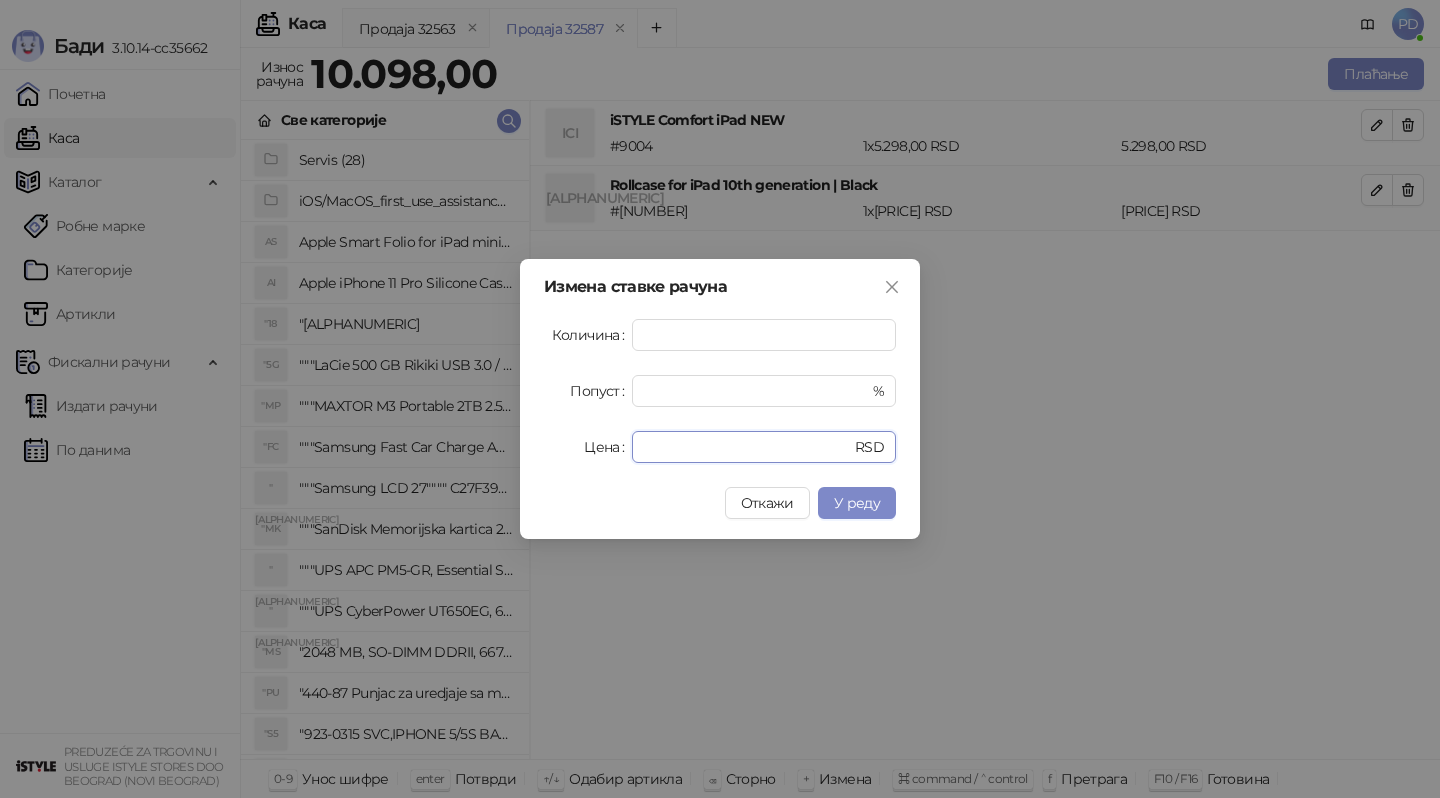 drag, startPoint x: 700, startPoint y: 443, endPoint x: 568, endPoint y: 425, distance: 133.22162 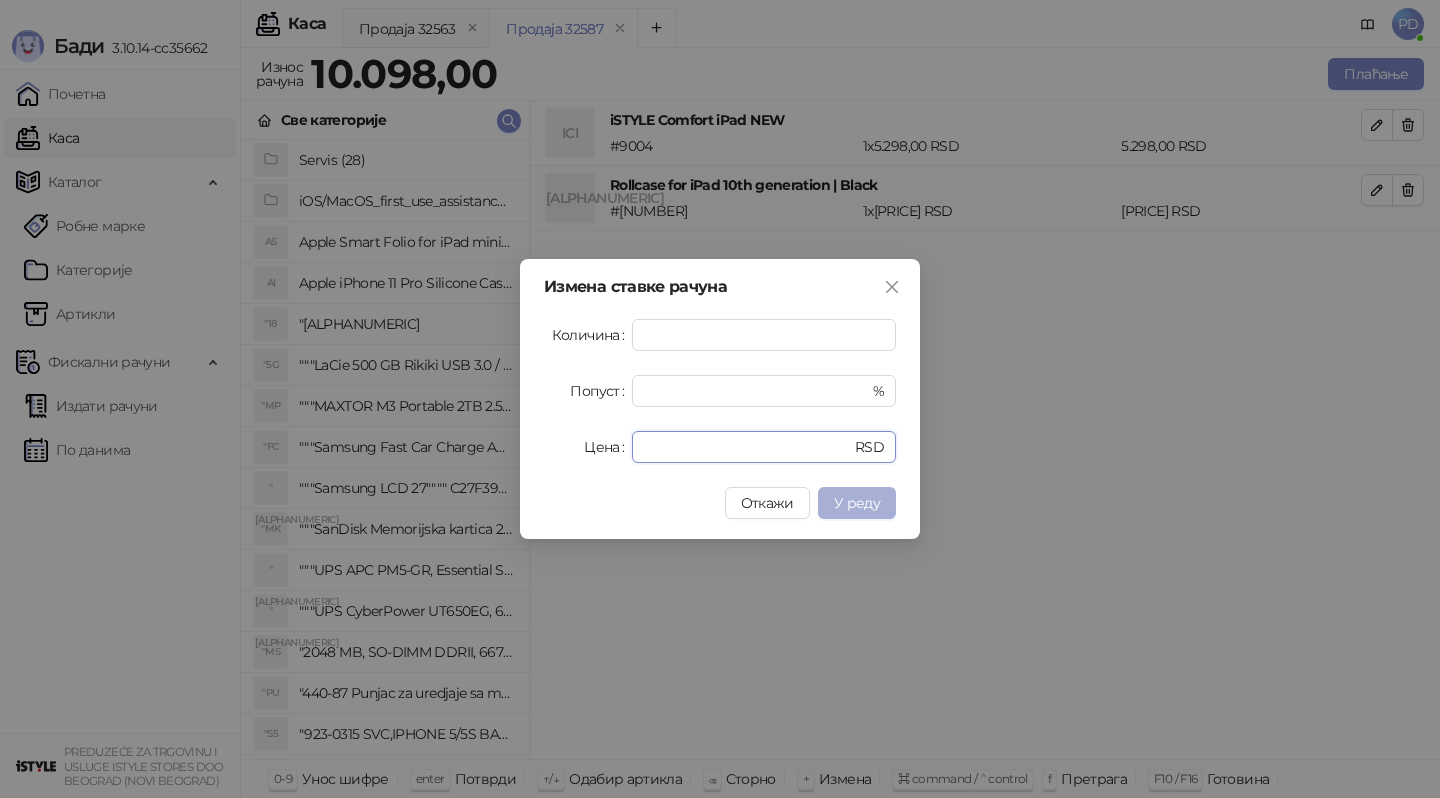 type on "*" 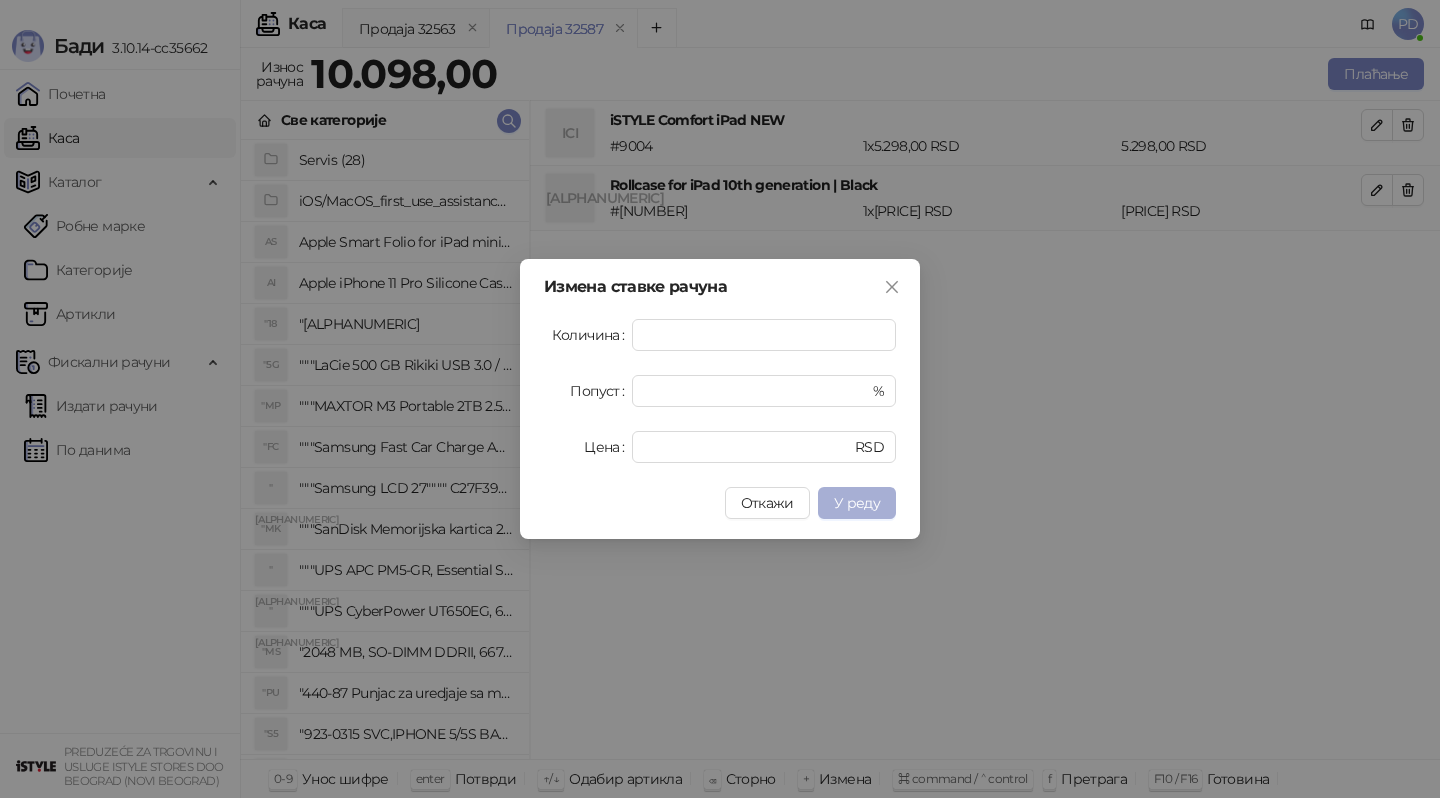 click on "У реду" at bounding box center (857, 503) 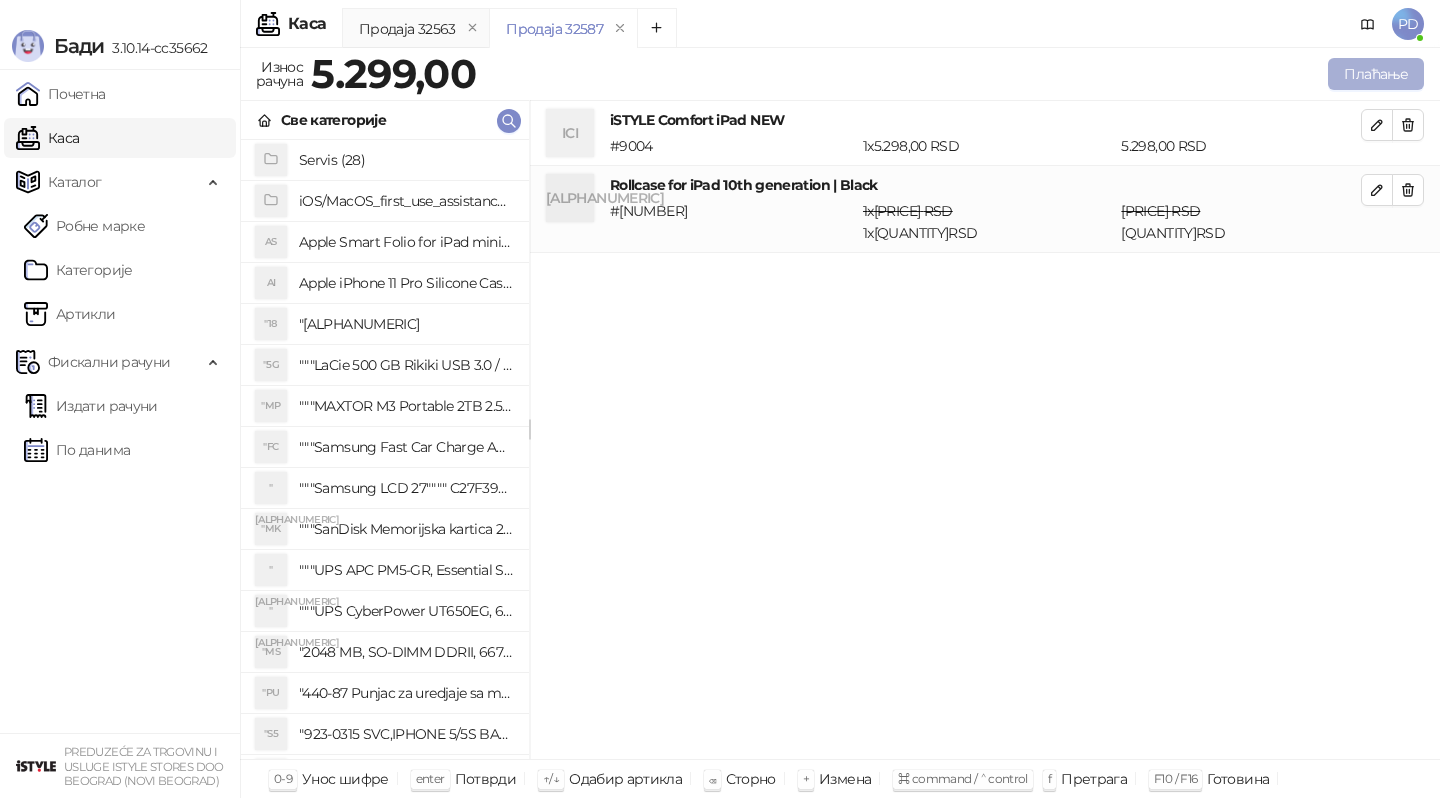 click on "Плаћање" at bounding box center (1376, 74) 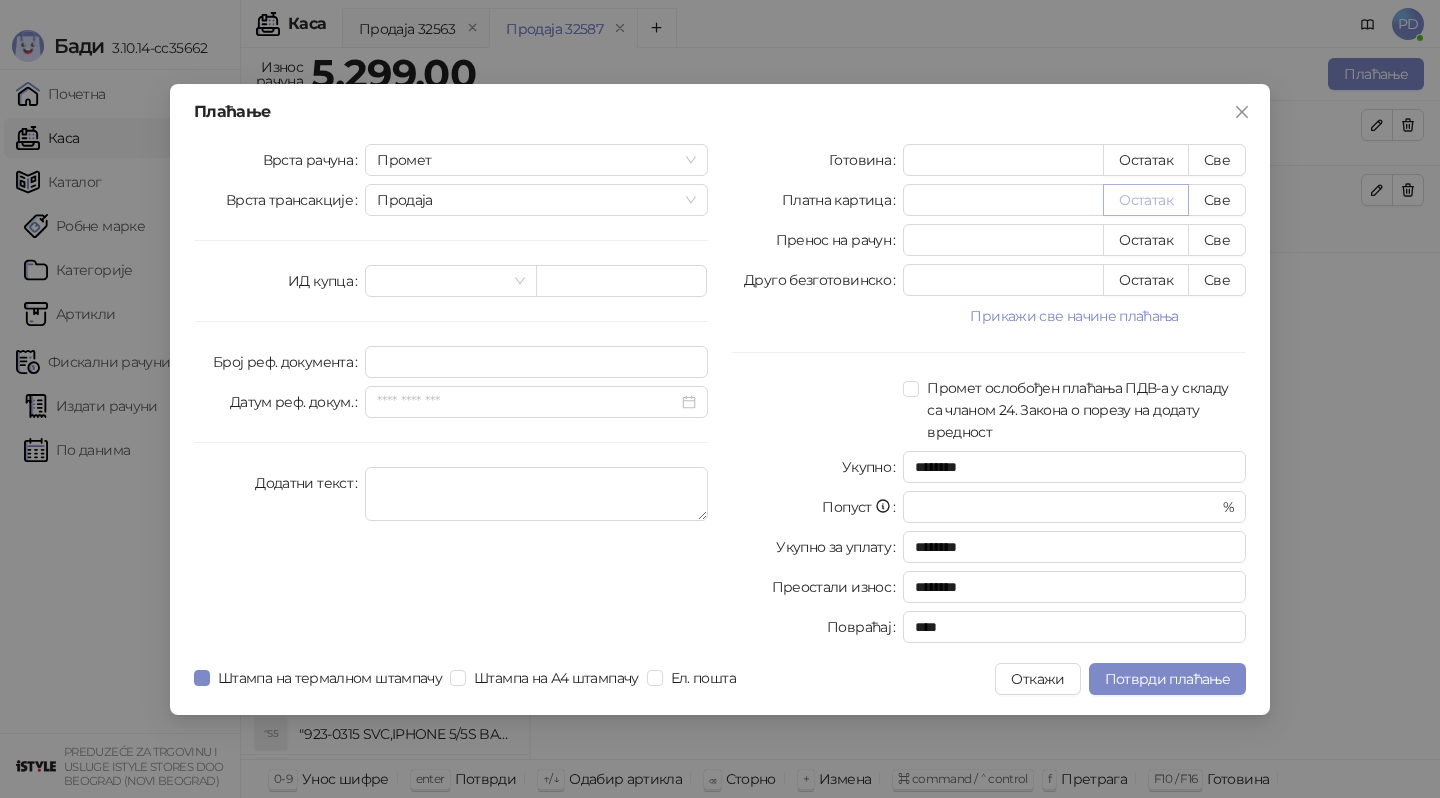 click on "Остатак" at bounding box center [1146, 200] 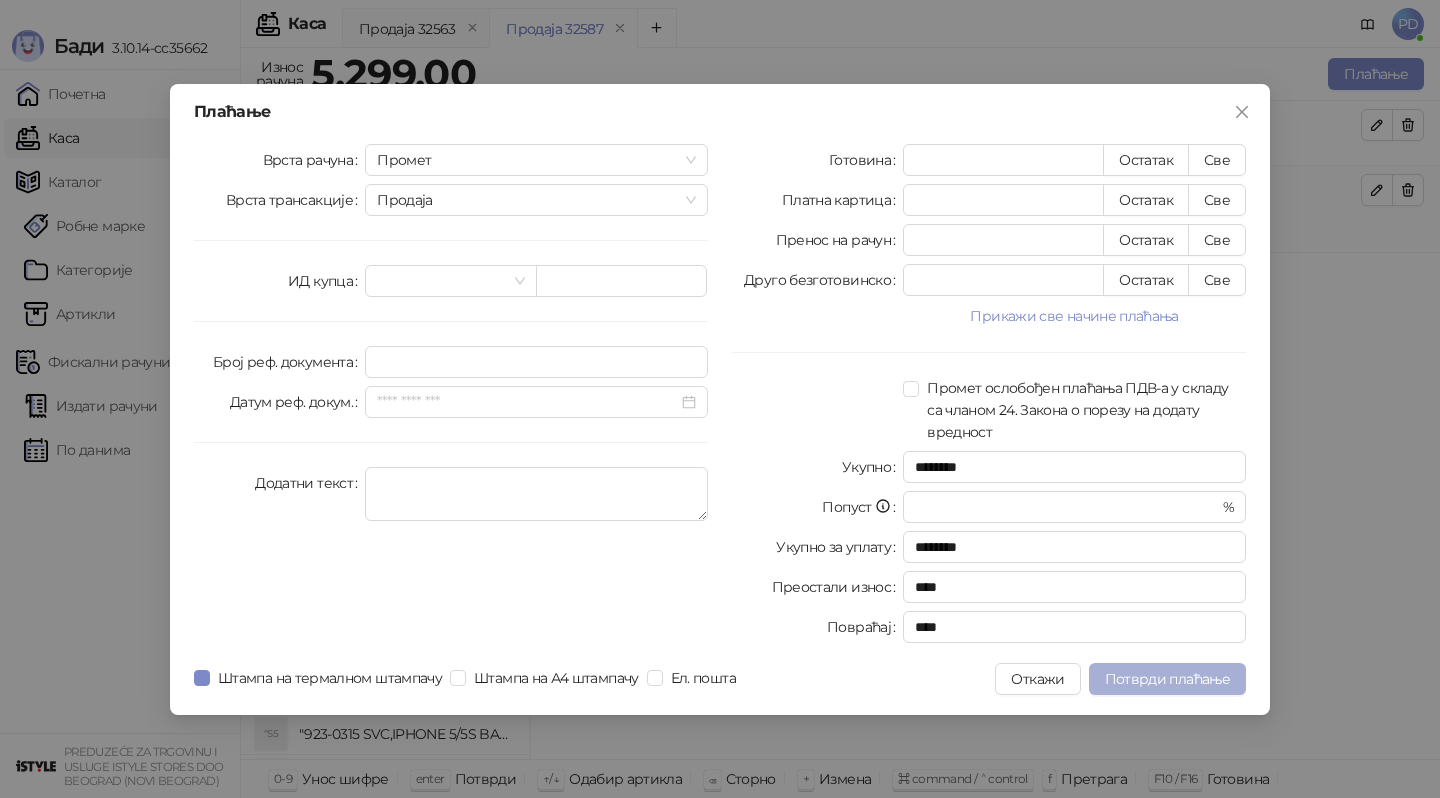 click on "Потврди плаћање" at bounding box center [1167, 679] 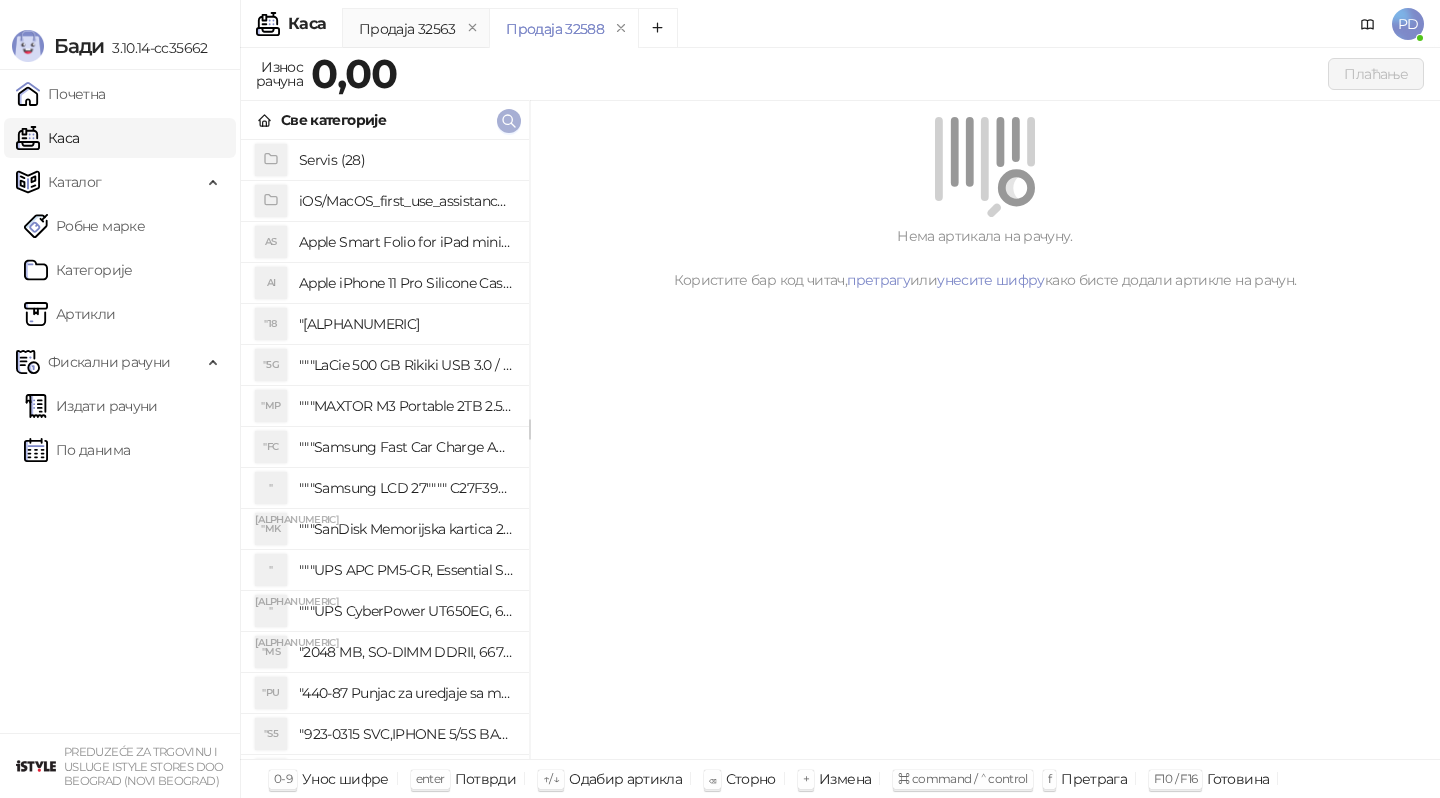 click 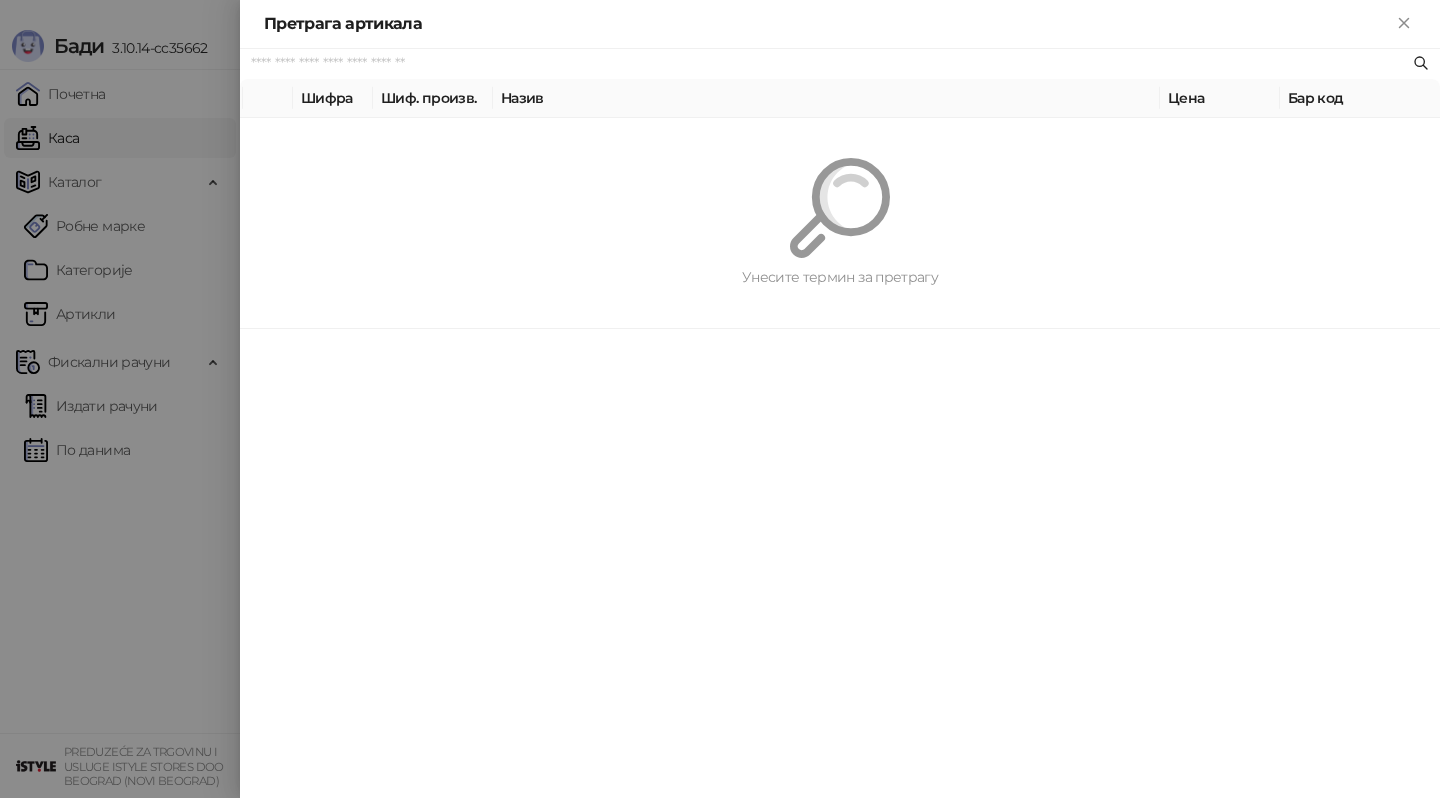 paste on "*********" 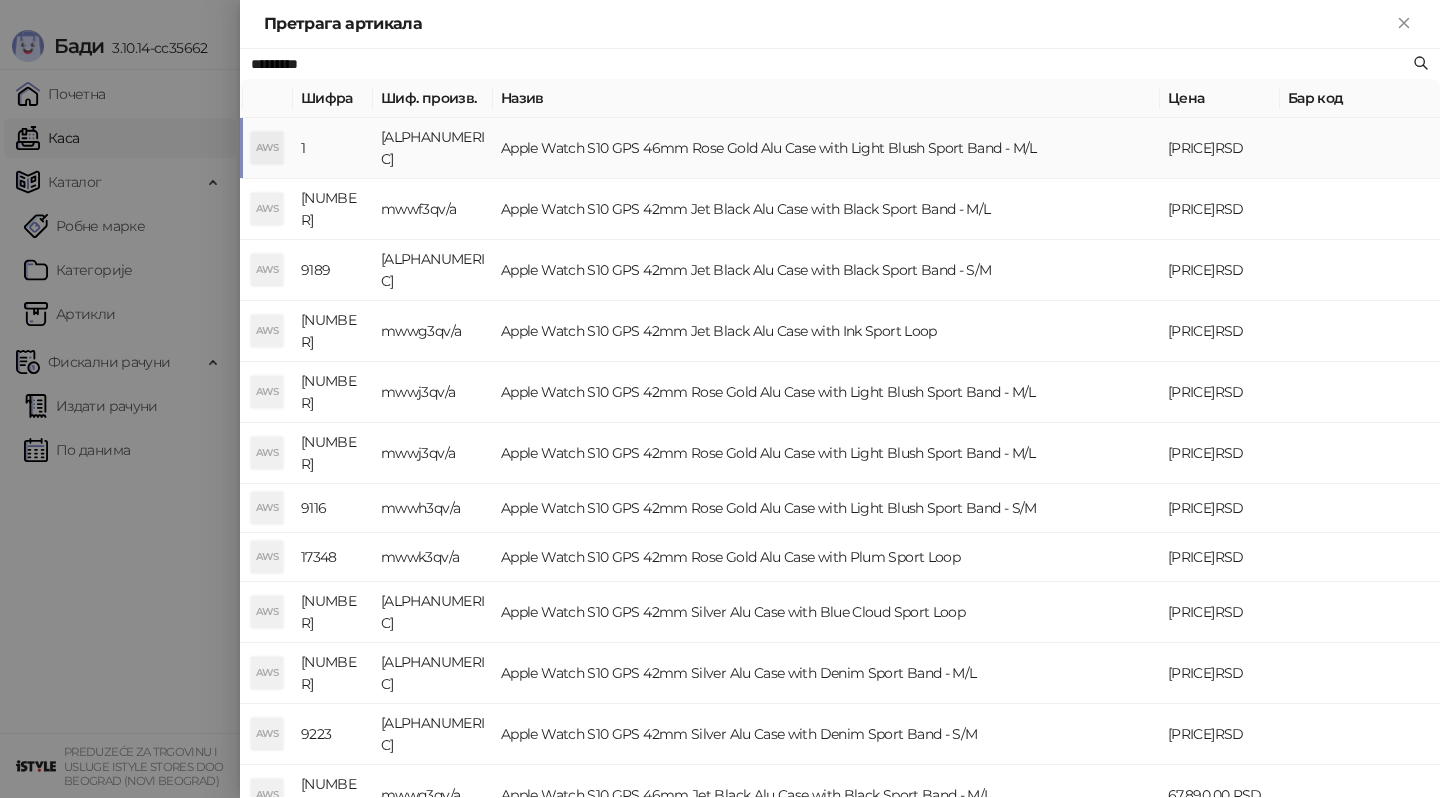 click on "[ALPHANUMERIC]" at bounding box center [433, 148] 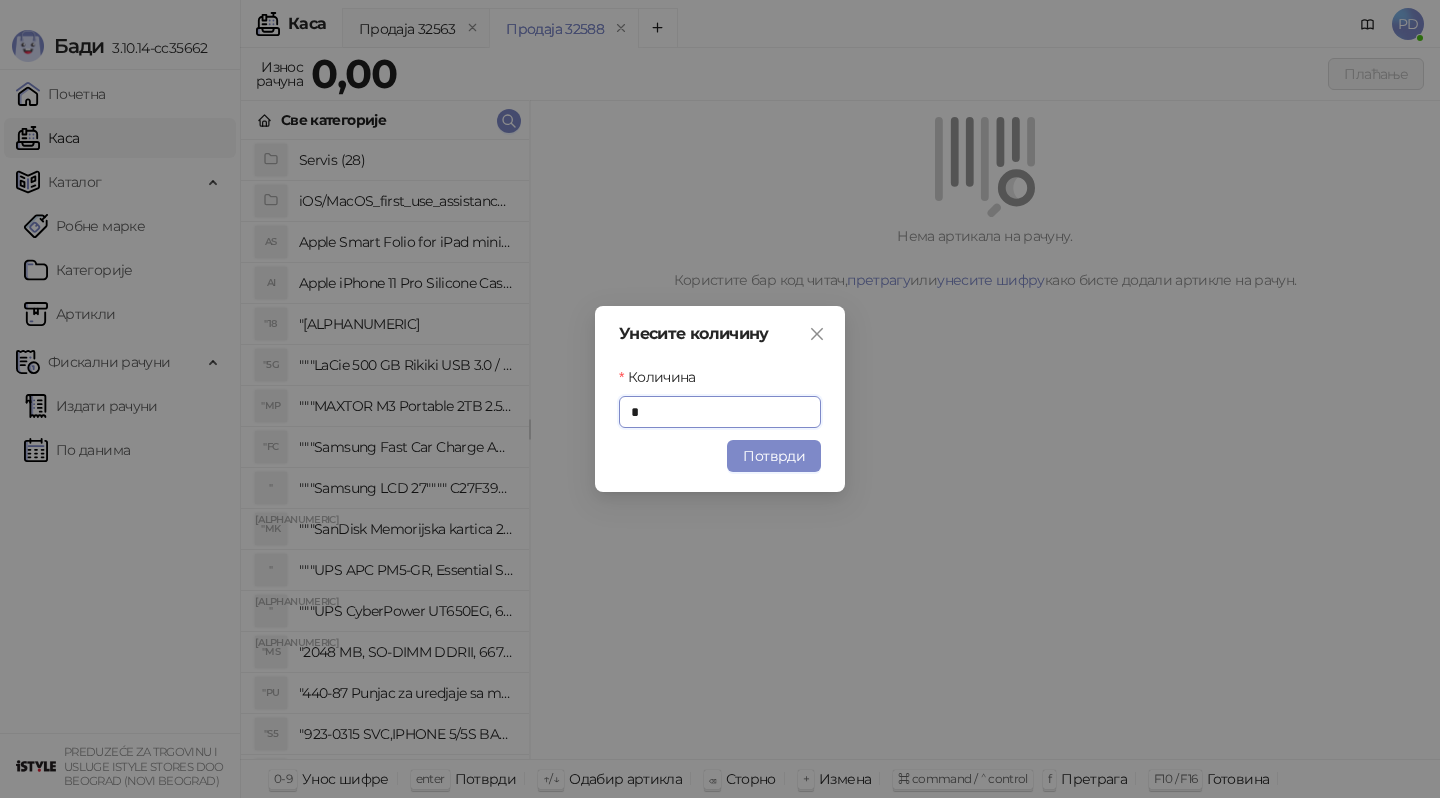 click on "Унесите количину Количина * Потврди" at bounding box center (720, 399) 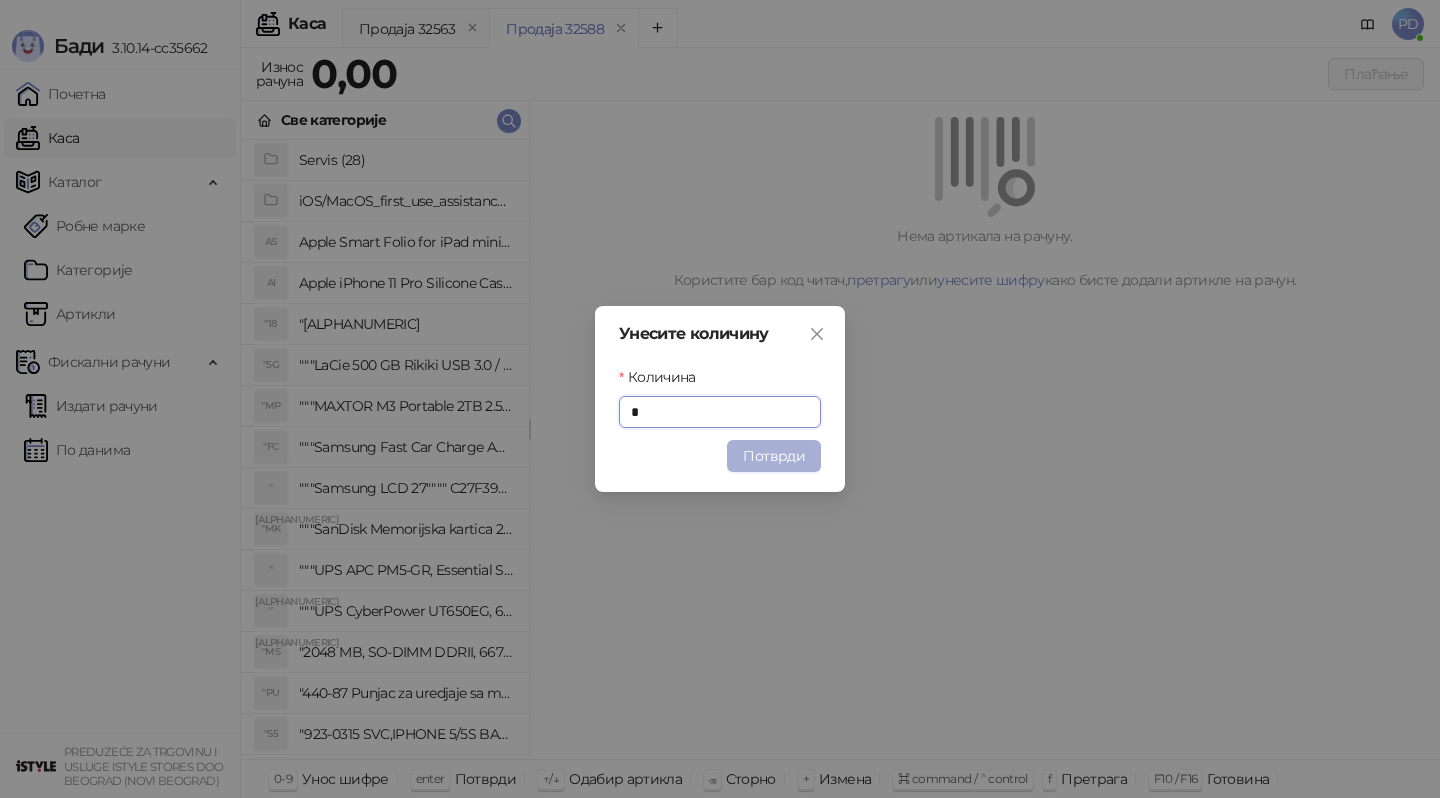 click on "Потврди" at bounding box center (774, 456) 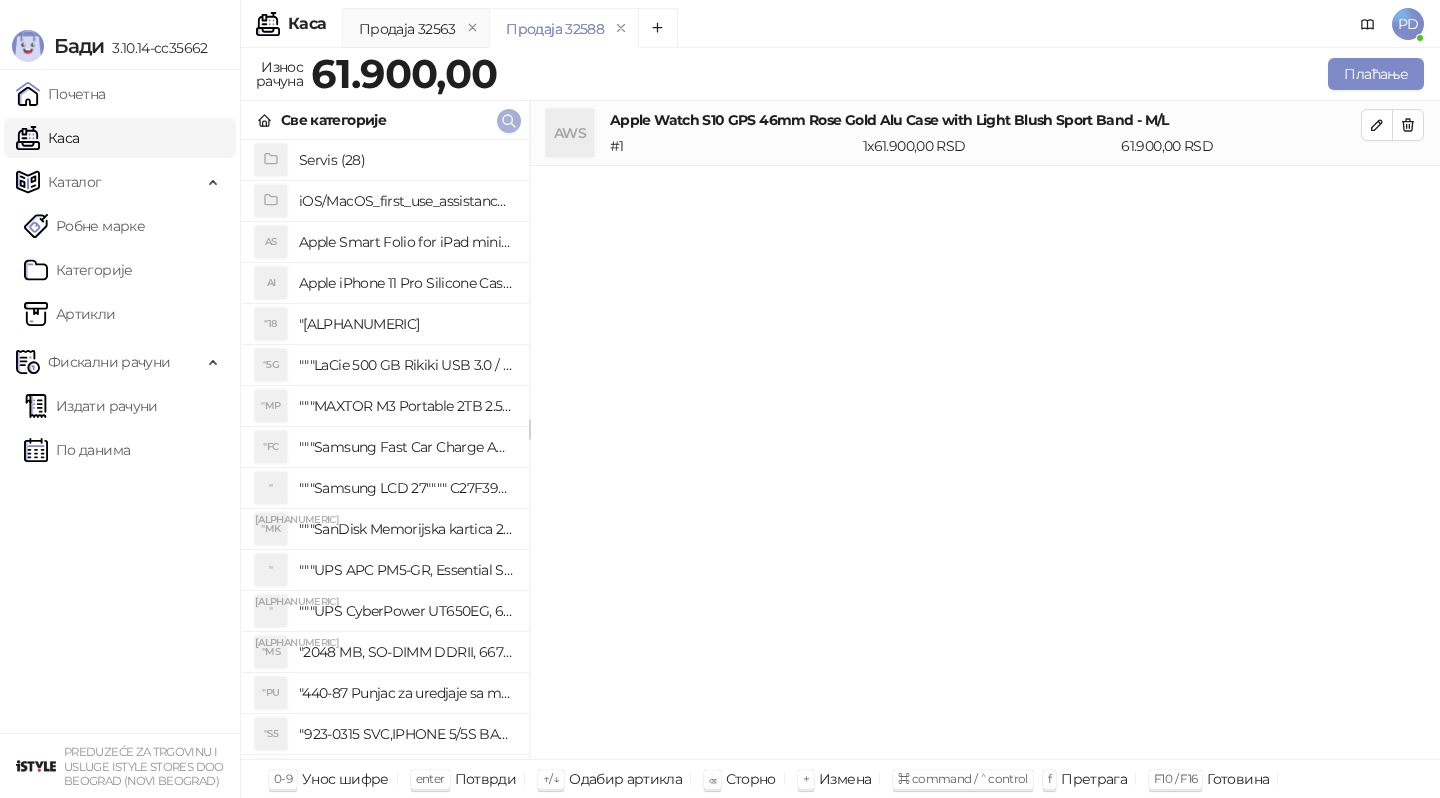 click 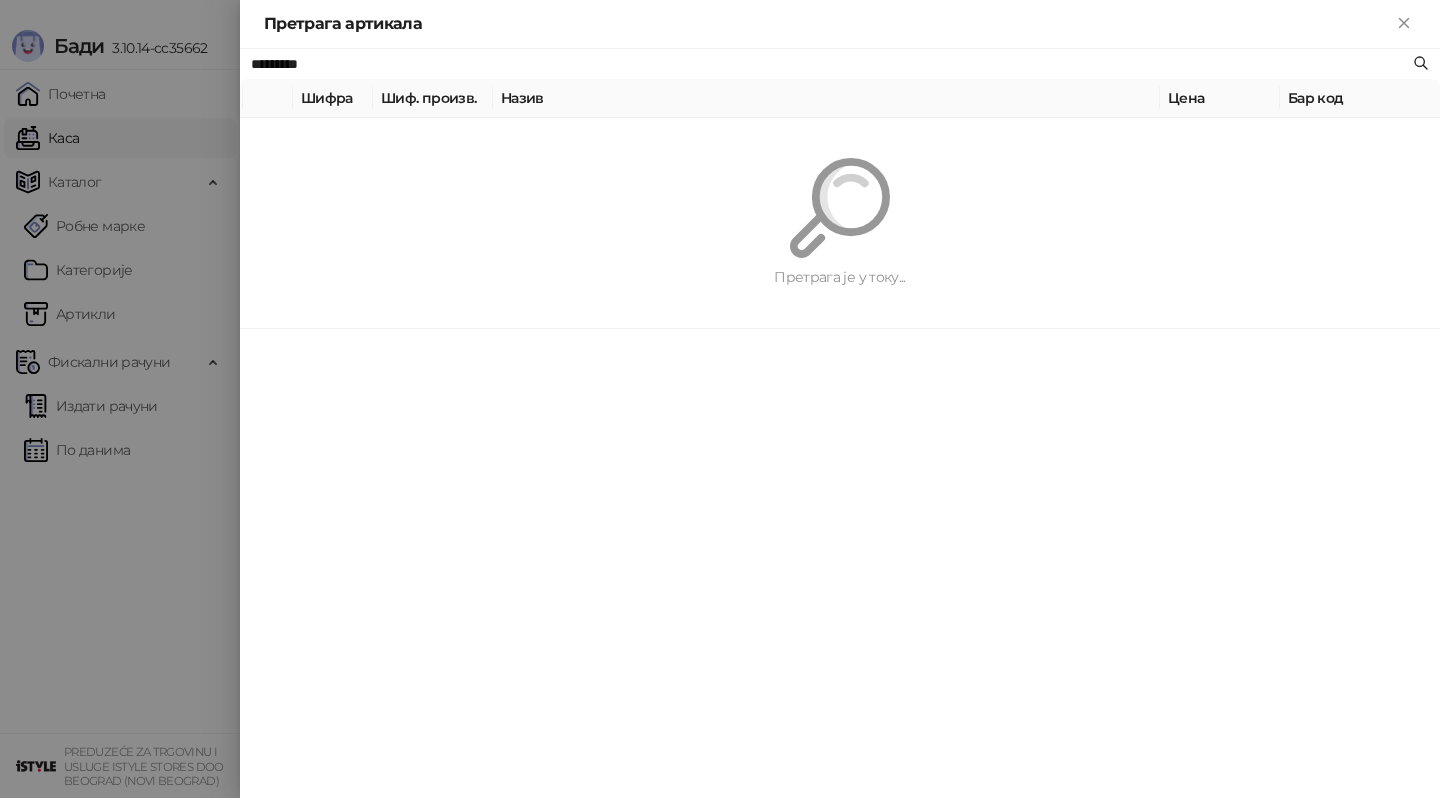 paste 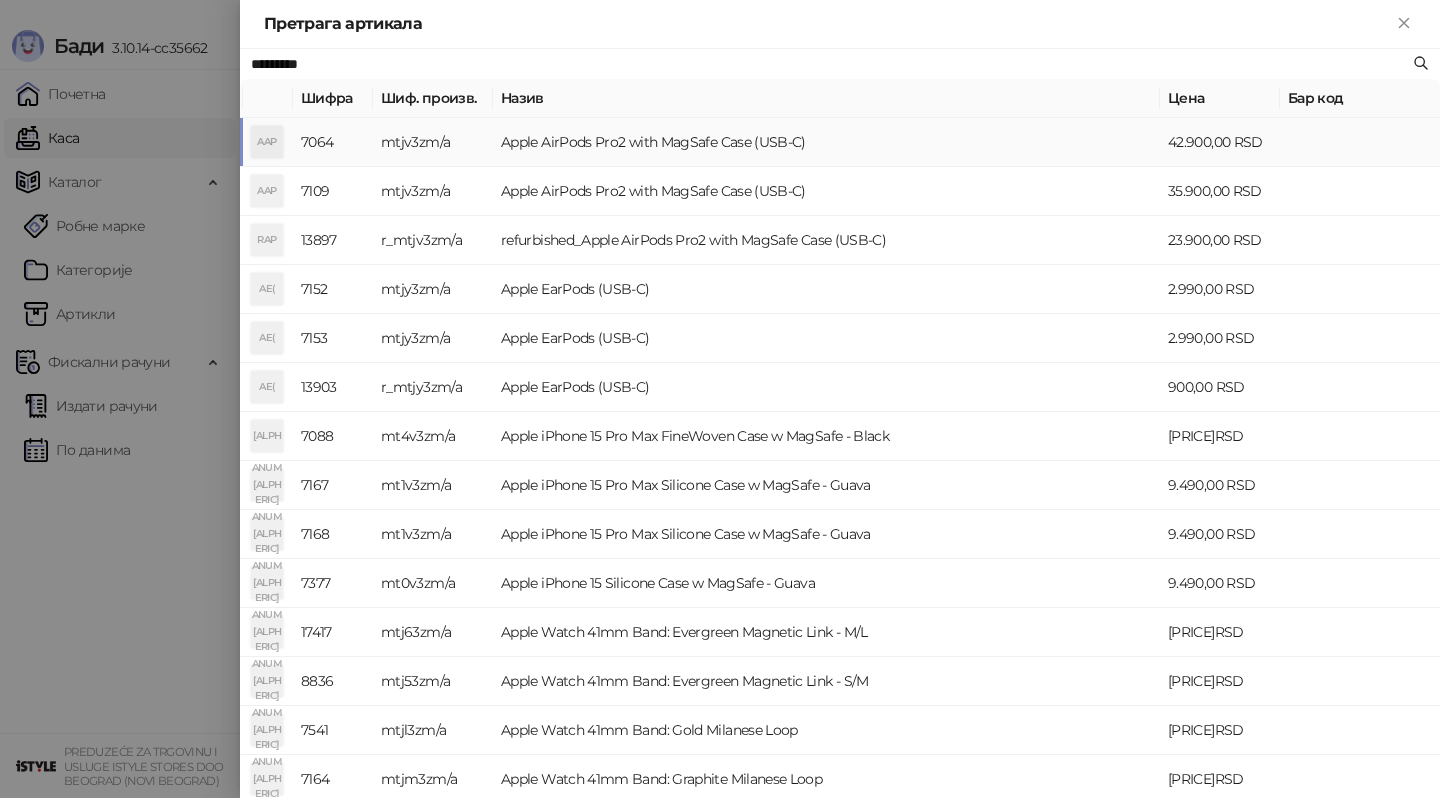 type on "*********" 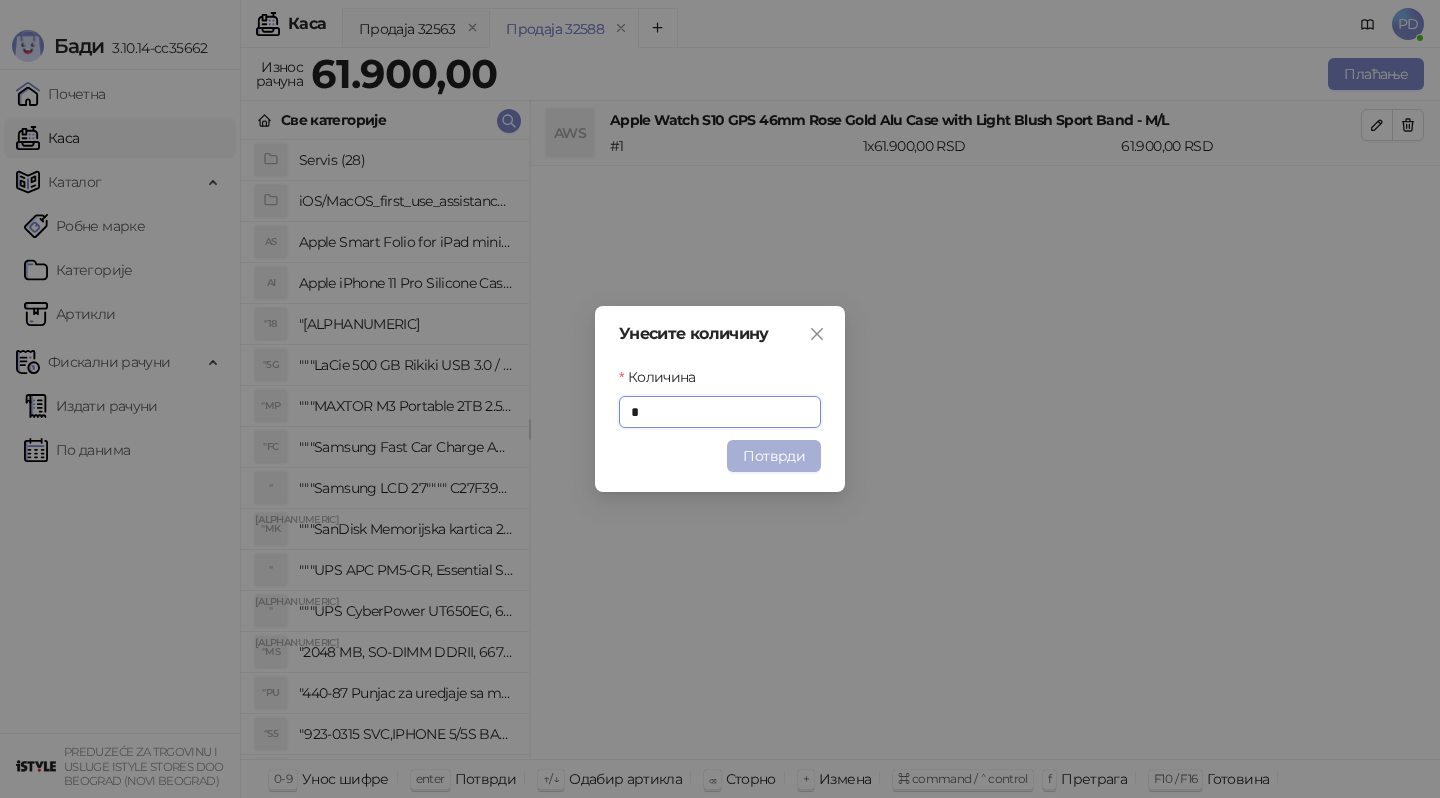 click on "Потврди" at bounding box center [774, 456] 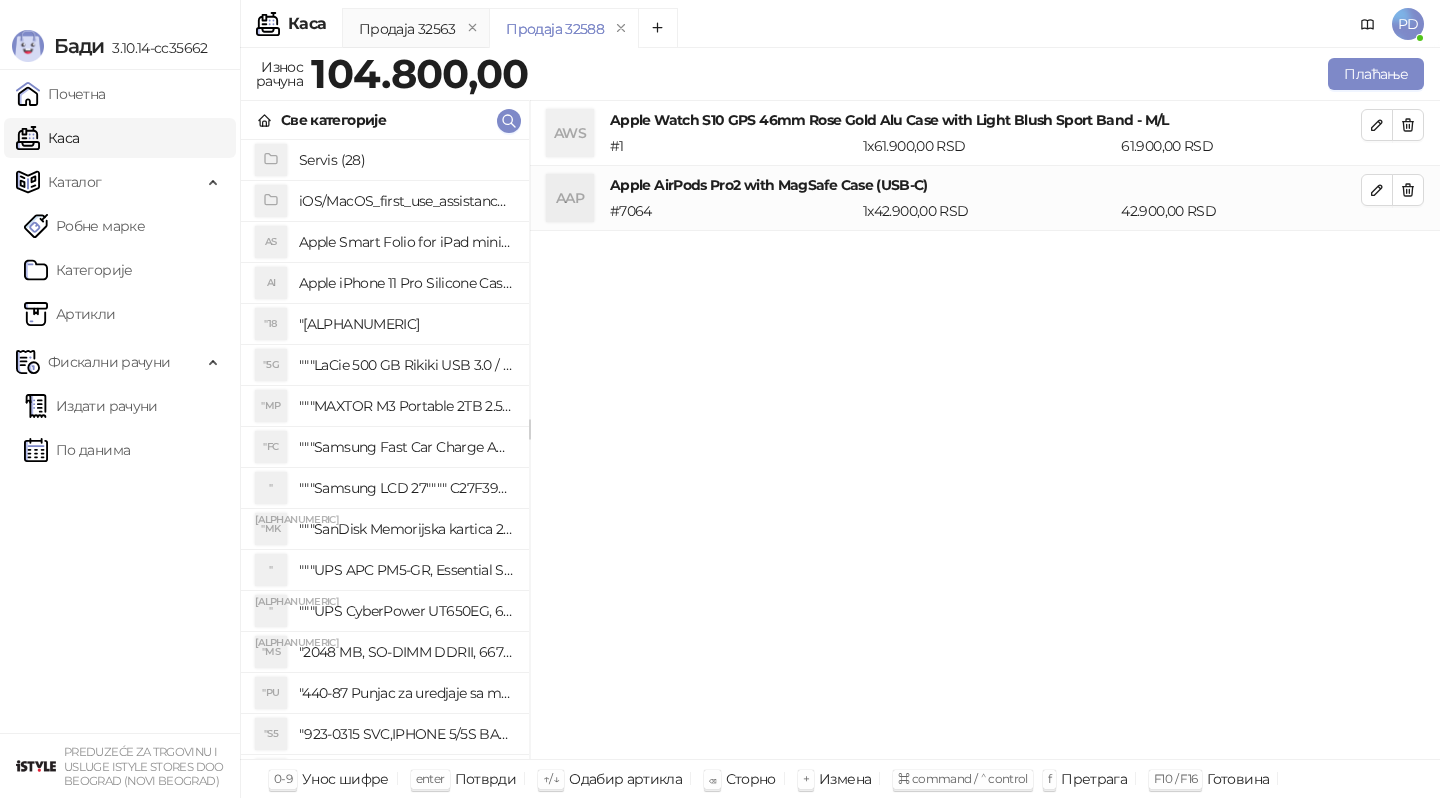 click on "Apple AirPods Pro2 with MagSafe Case (USB-C)" at bounding box center [985, 185] 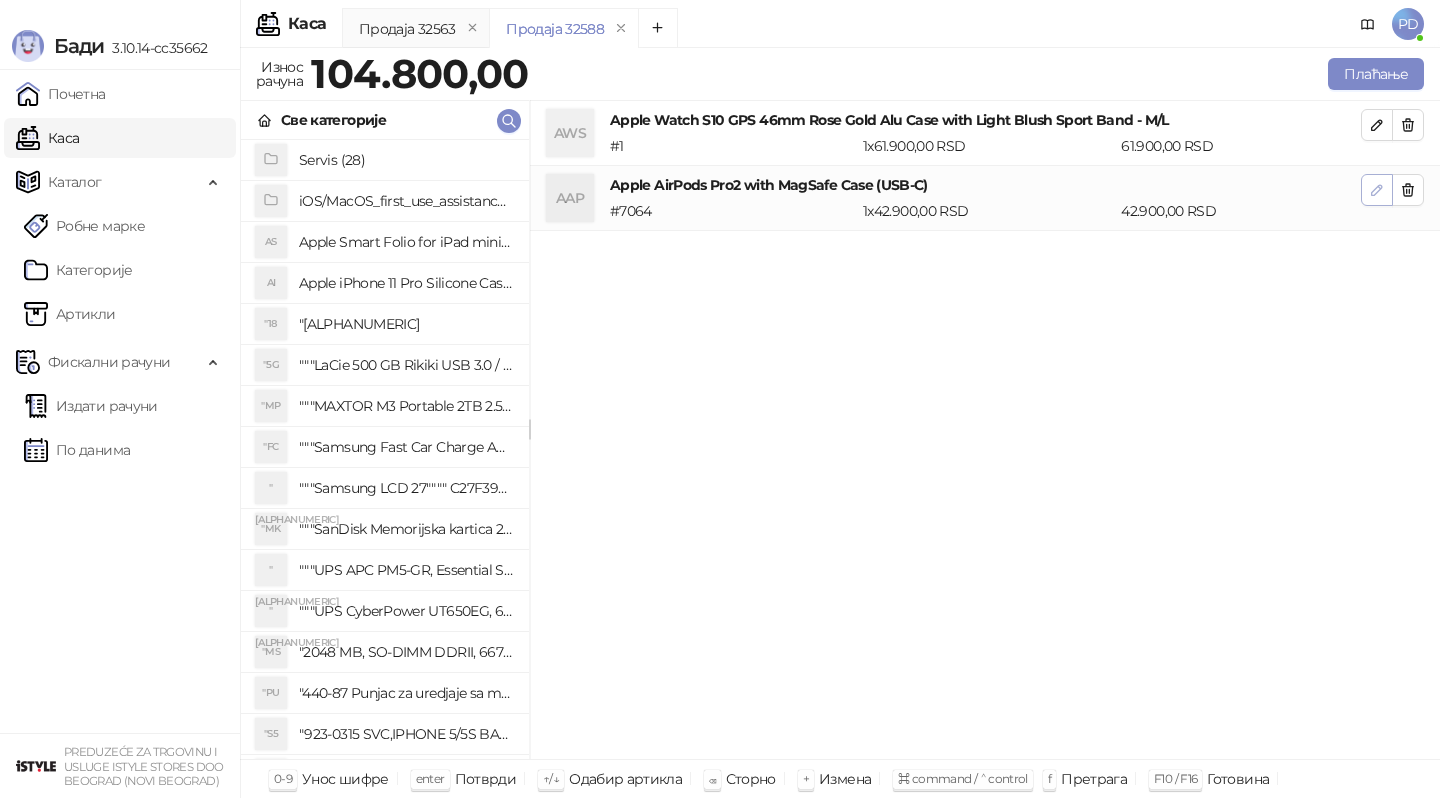 click at bounding box center [1377, 190] 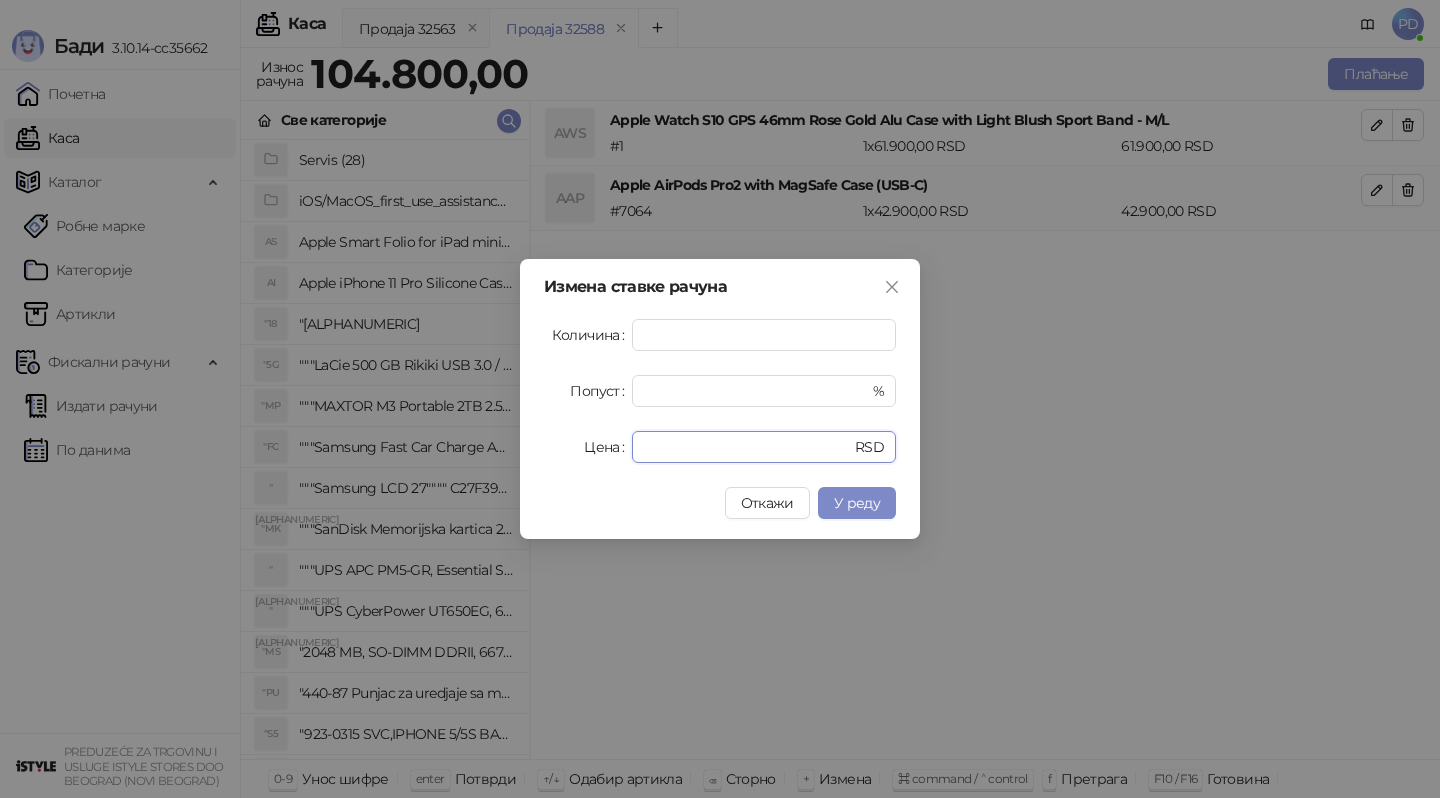 drag, startPoint x: 707, startPoint y: 453, endPoint x: 488, endPoint y: 451, distance: 219.00912 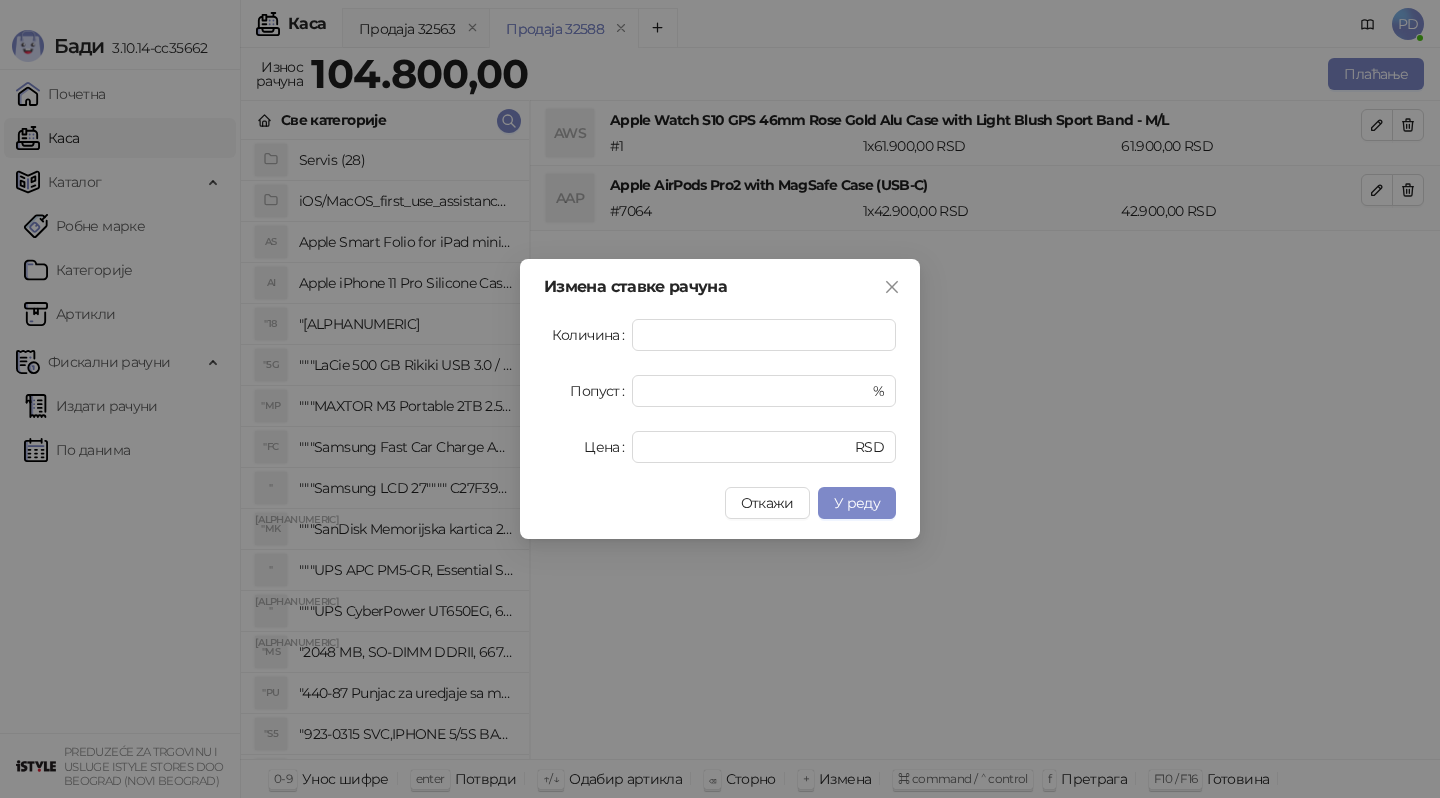 click on "Измена ставке рачуна Количина * Попуст * % Цена ***** RSD Откажи У реду" at bounding box center [720, 399] 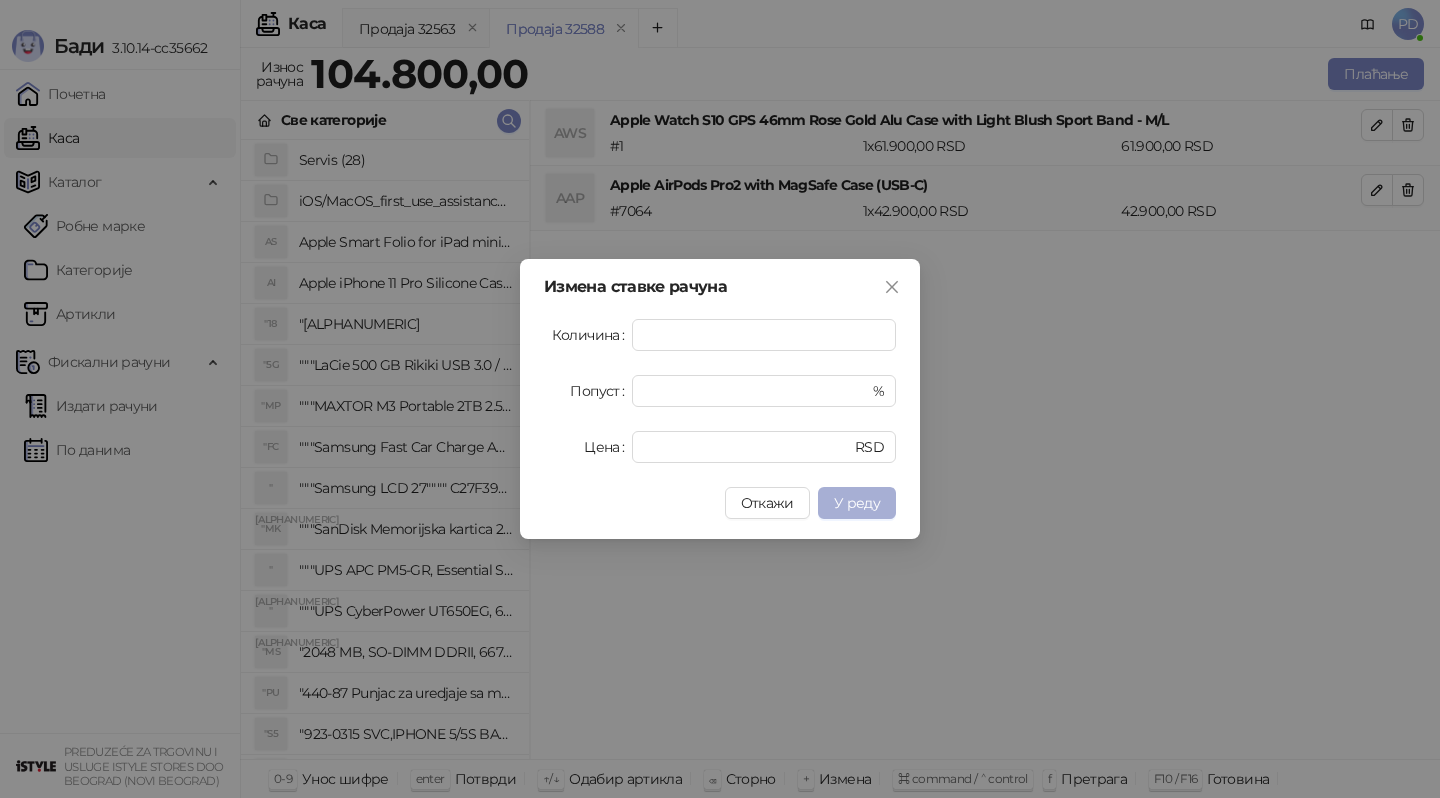click on "У реду" at bounding box center (857, 503) 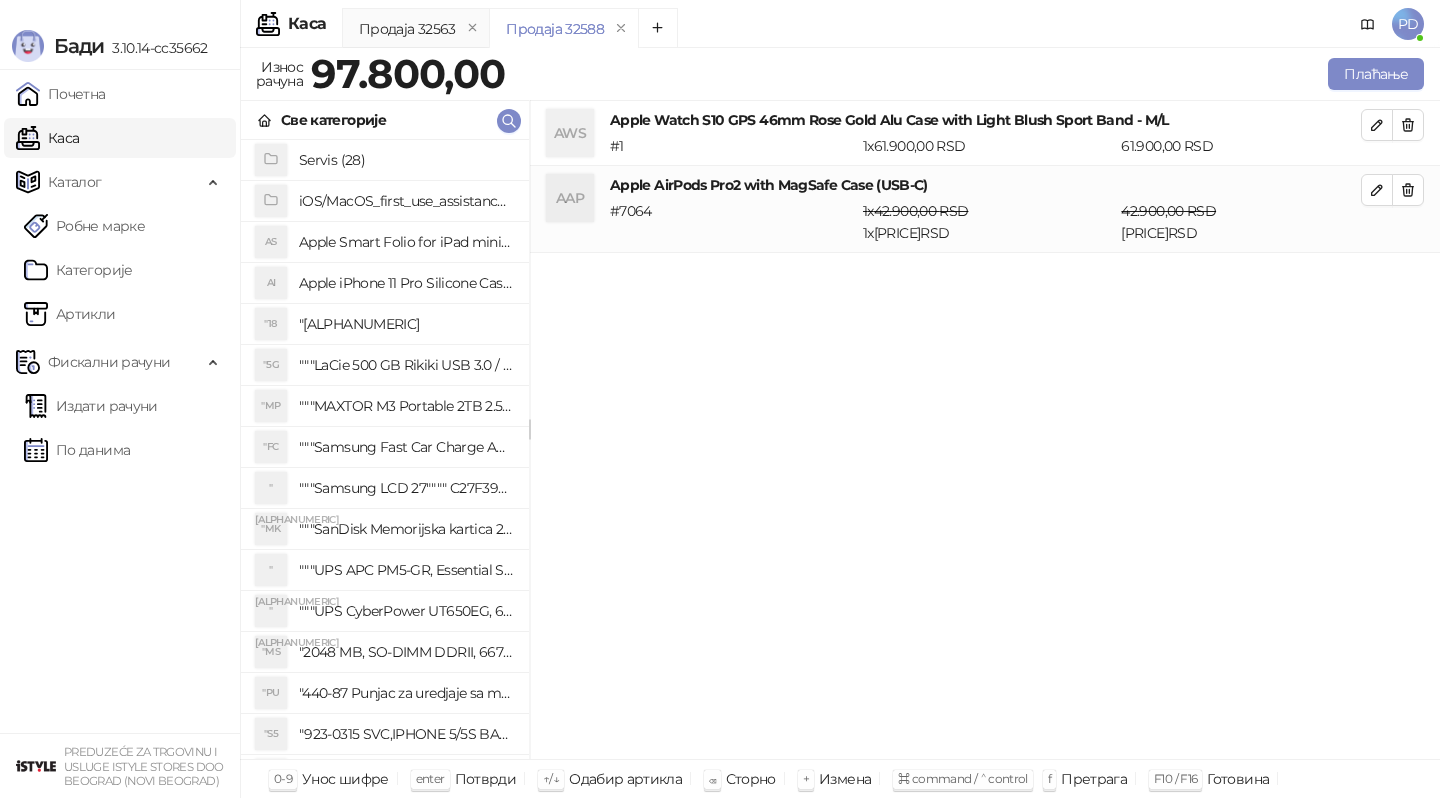 click on "AWS Apple Watch S10 GPS 46mm Rose Gold Alu Case with Light Blush Sport Band - M/L    # 1 1  x  61.900,00 RSD 61.900,00 RSD AAP Apple AirPods Pro2 with MagSafe Case (USB-C)    # 7064 1  x  42.900,00   RSD 1  x  35.900,00  RSD  42.900,00   RSD 35.900,00  RSD" at bounding box center (985, 430) 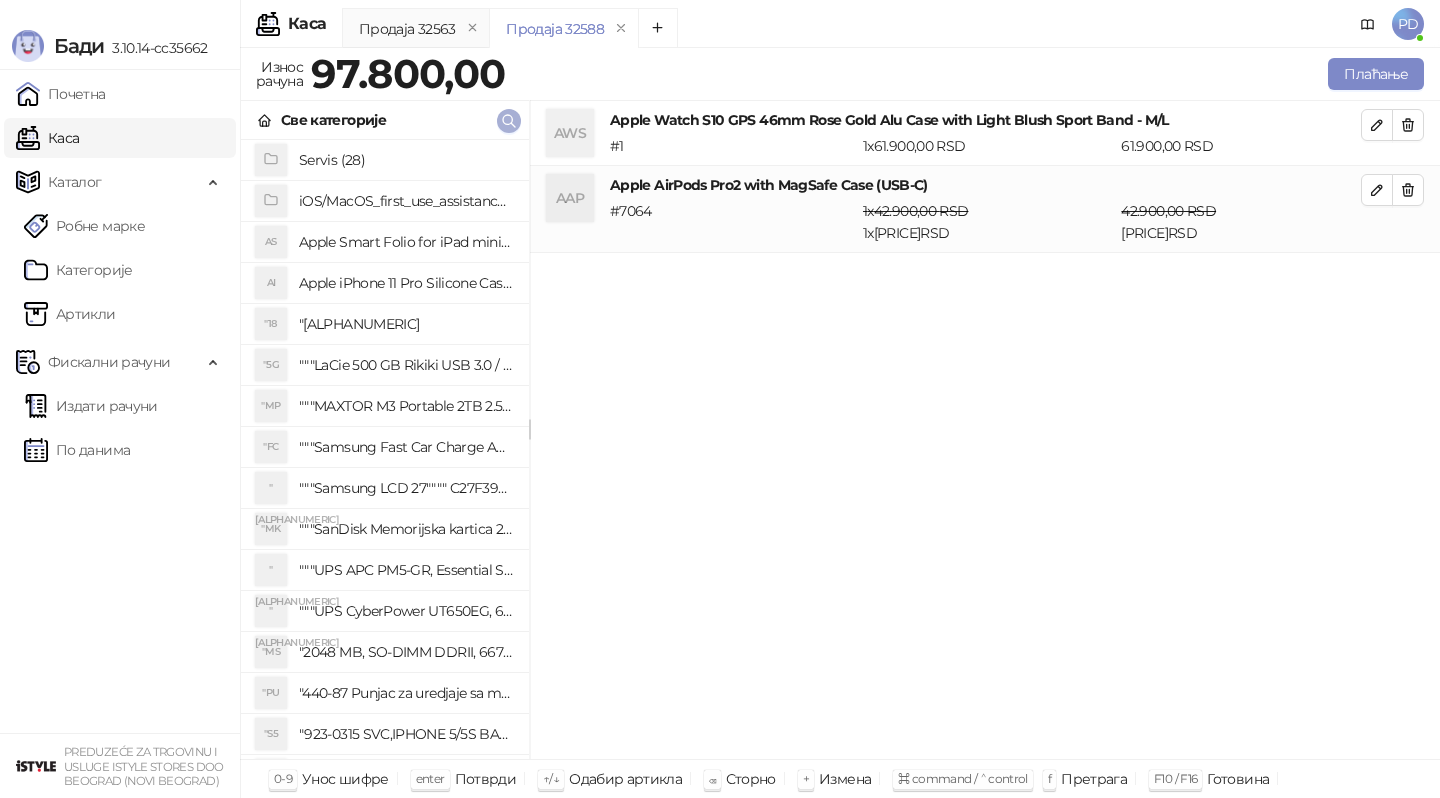 click 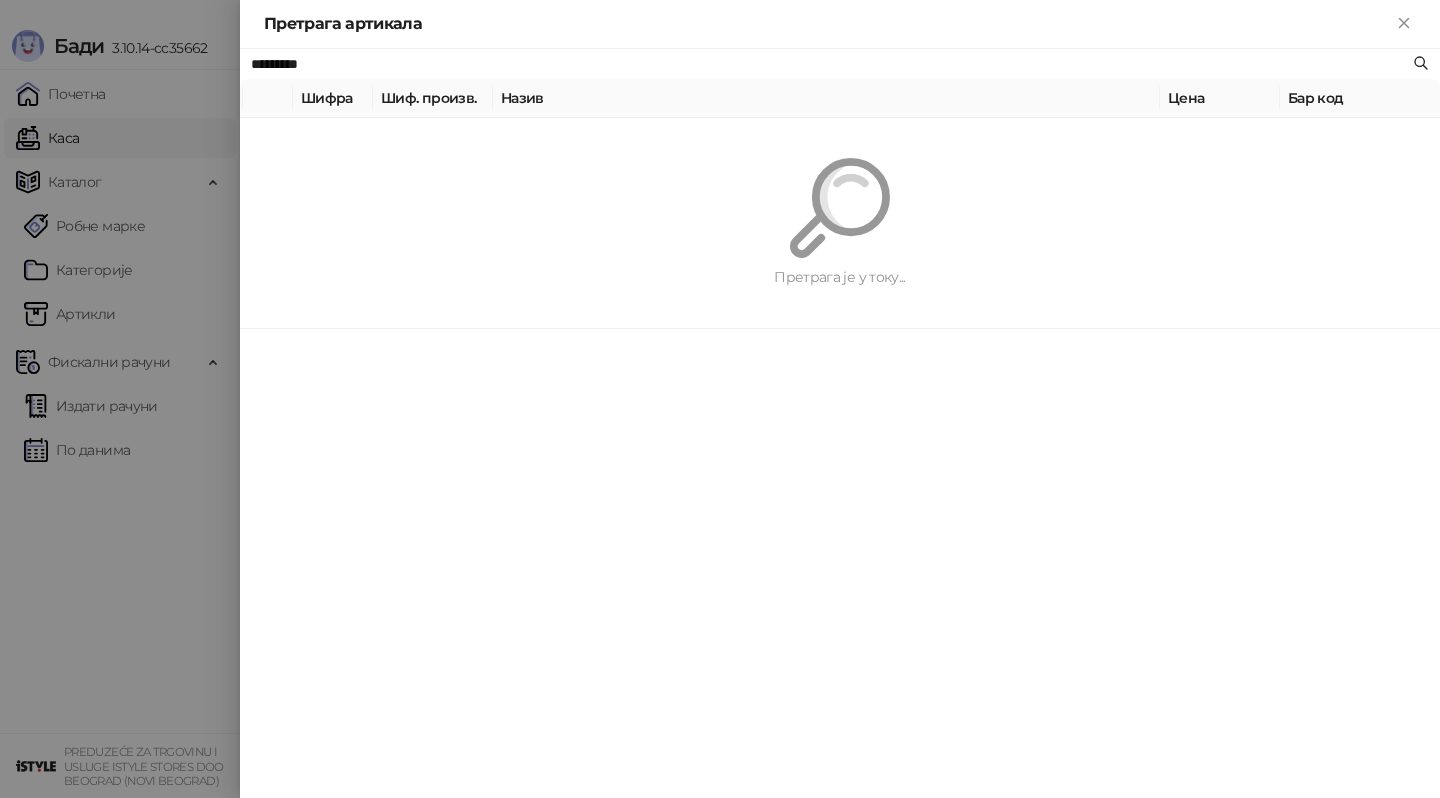 paste on "**********" 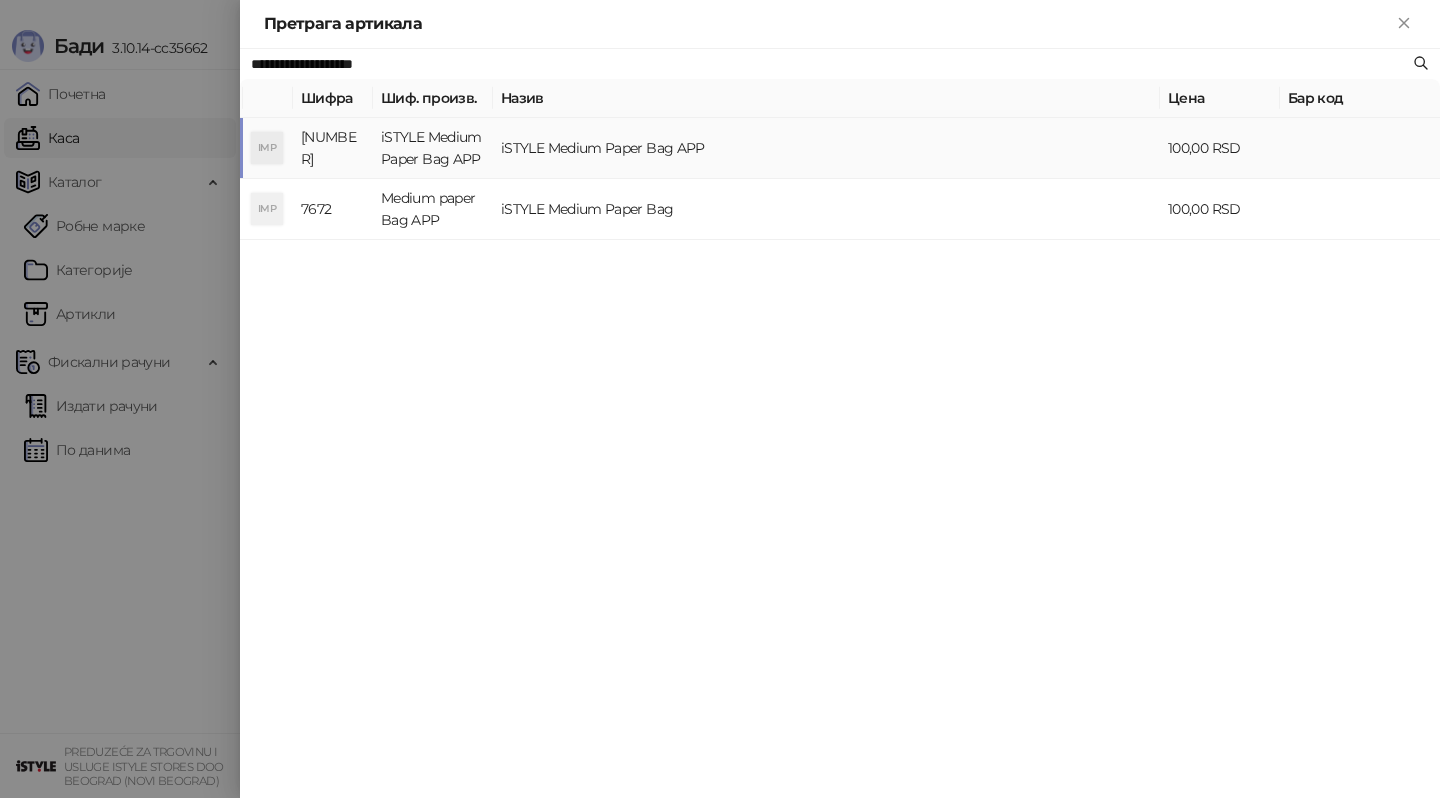 type on "**********" 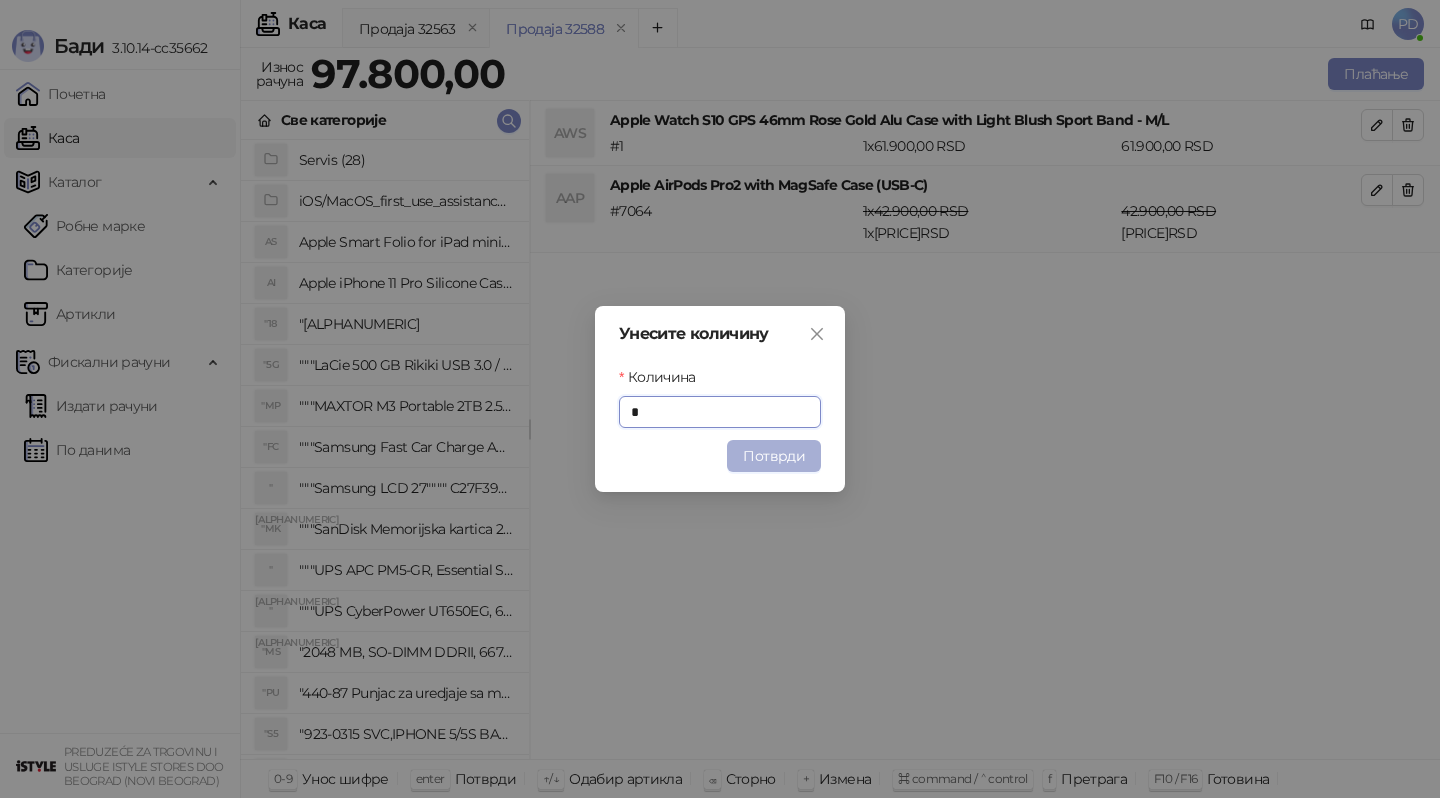 click on "Потврди" at bounding box center (774, 456) 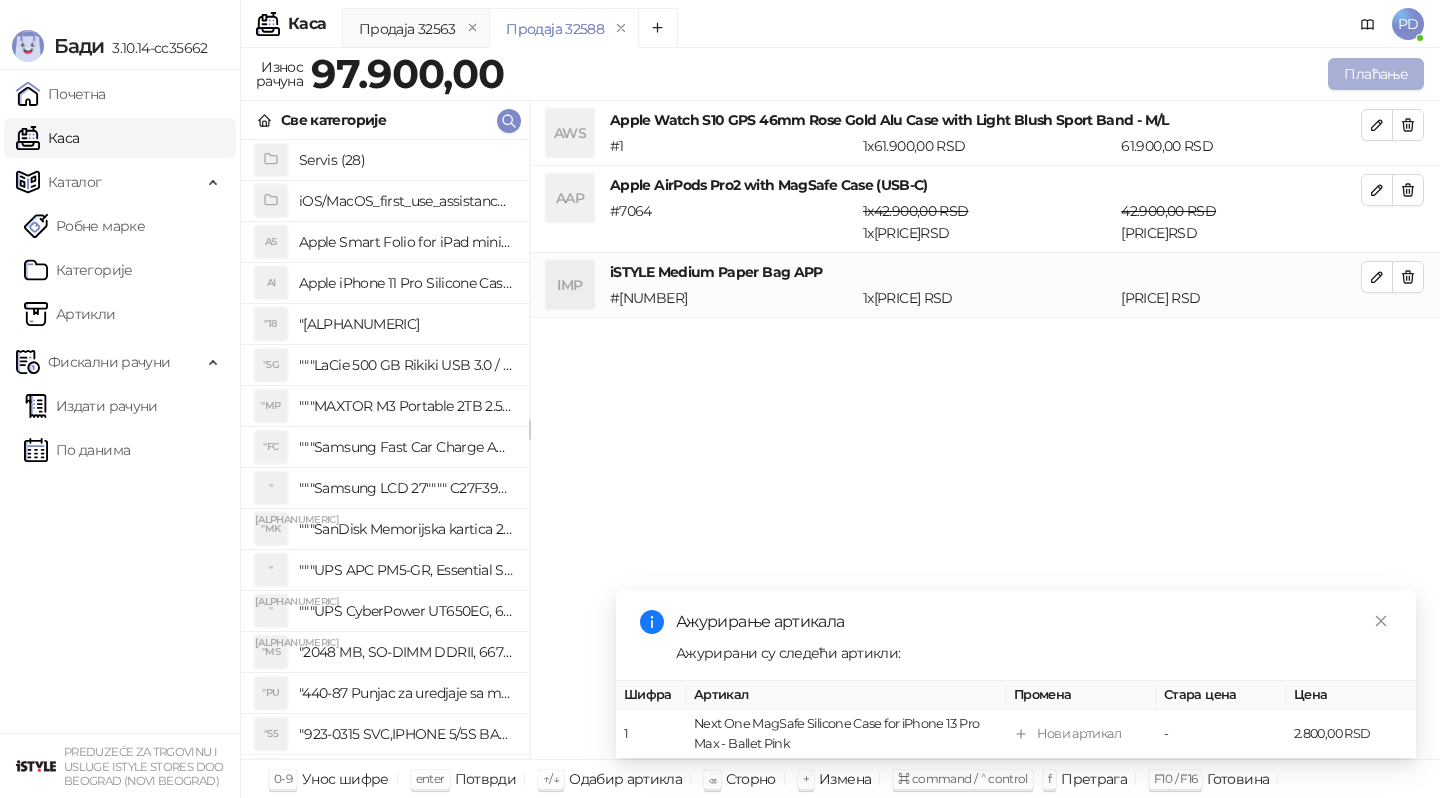 click on "Плаћање" at bounding box center (1376, 74) 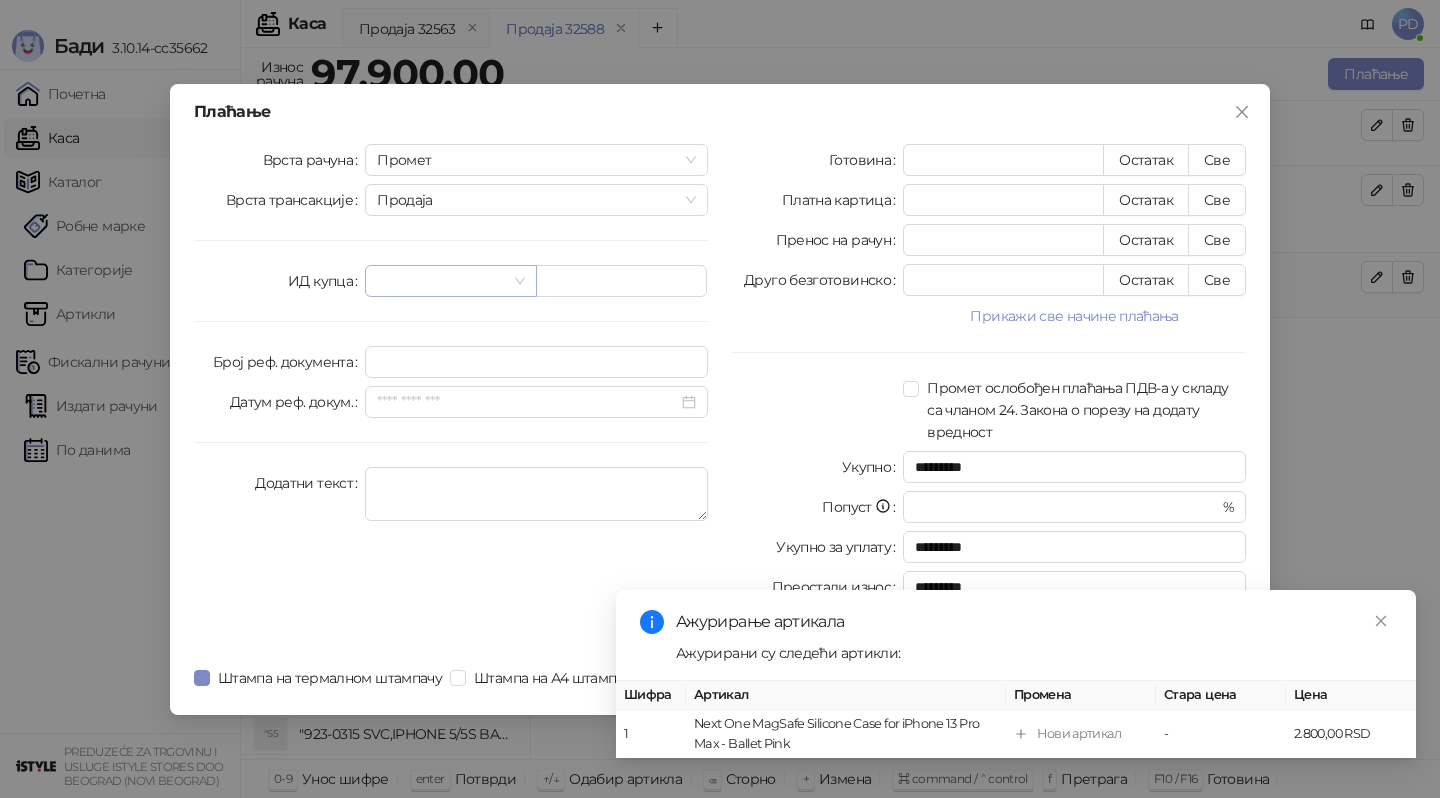 click at bounding box center [450, 281] 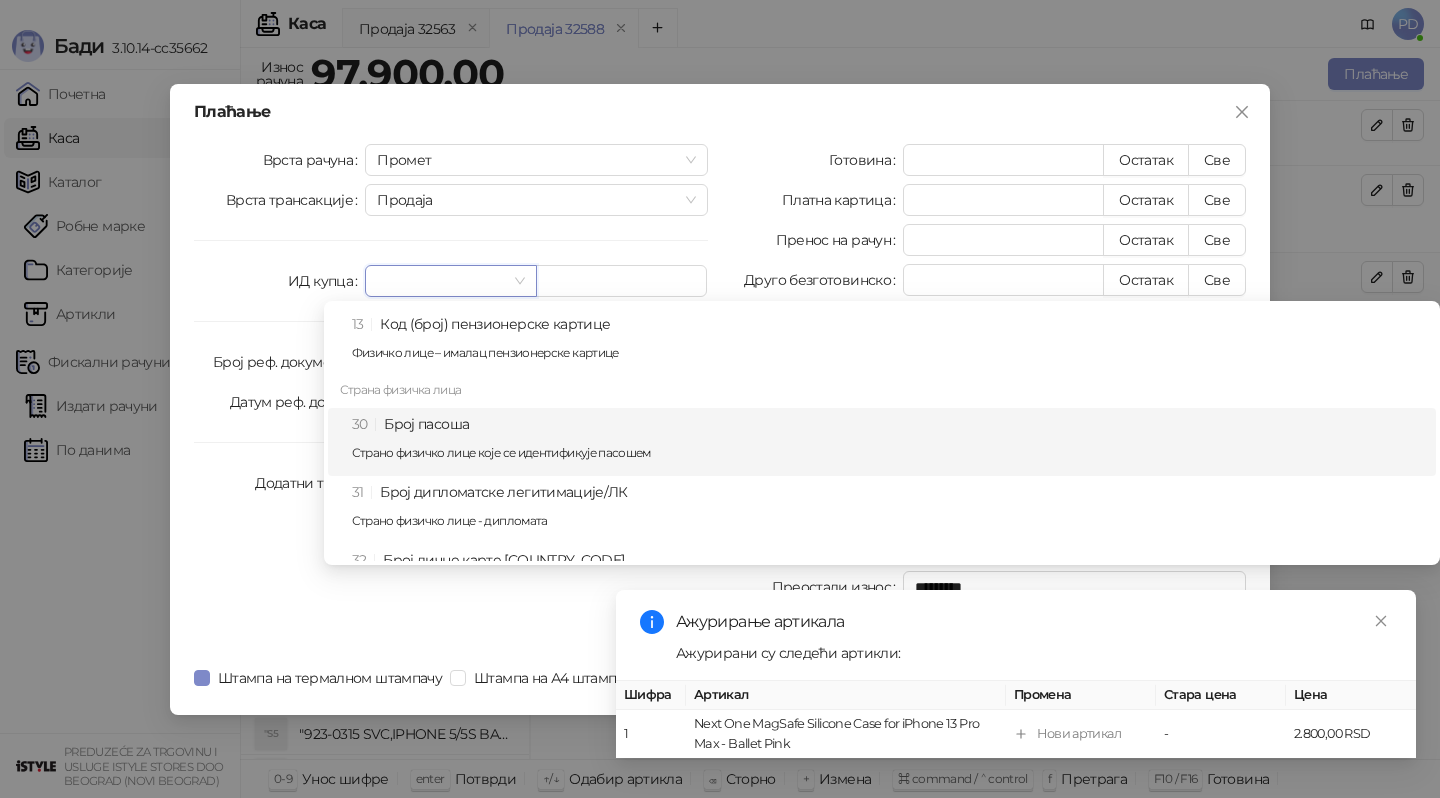 scroll, scrollTop: 818, scrollLeft: 0, axis: vertical 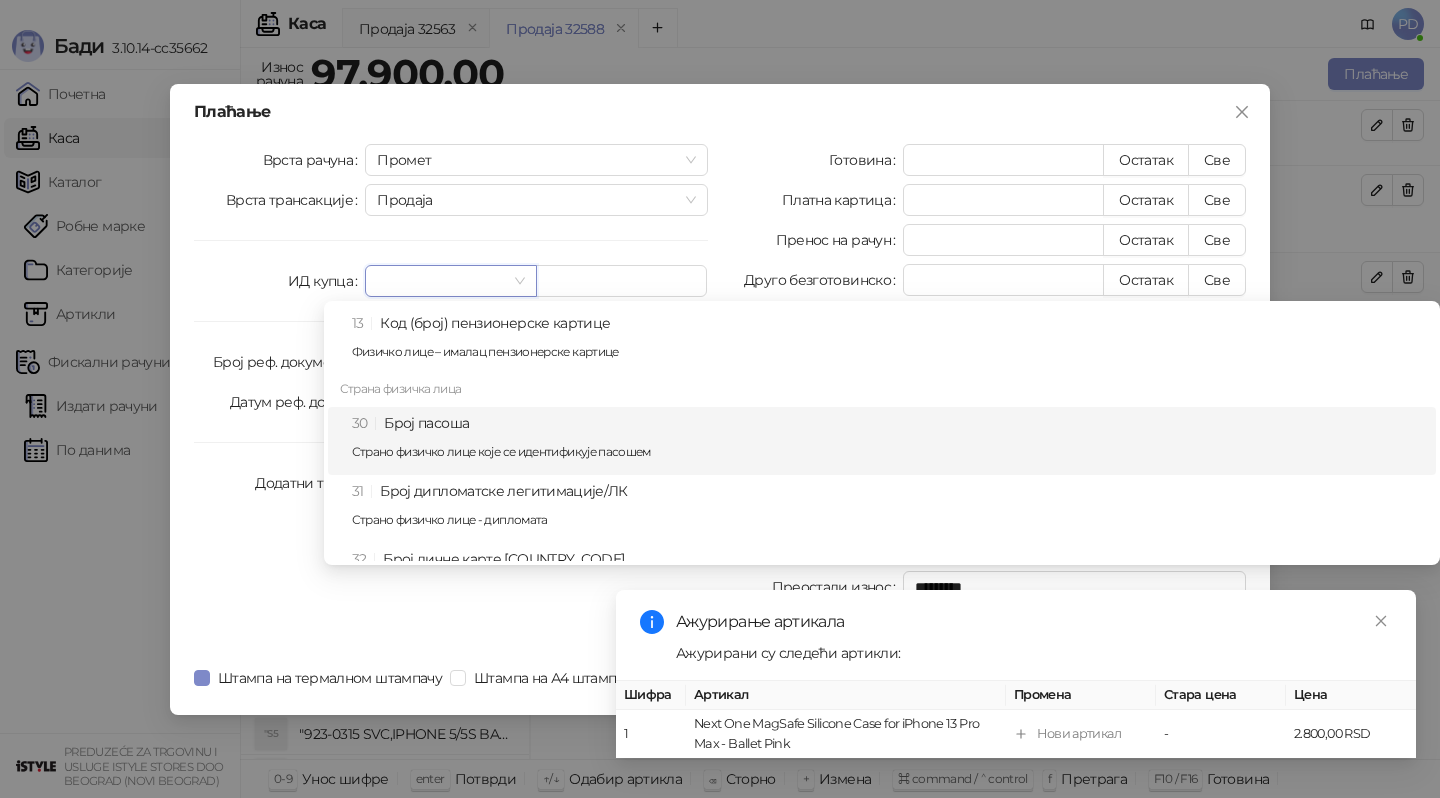 click on "Страно физичко лице које се идентификује пасошем" at bounding box center [888, 452] 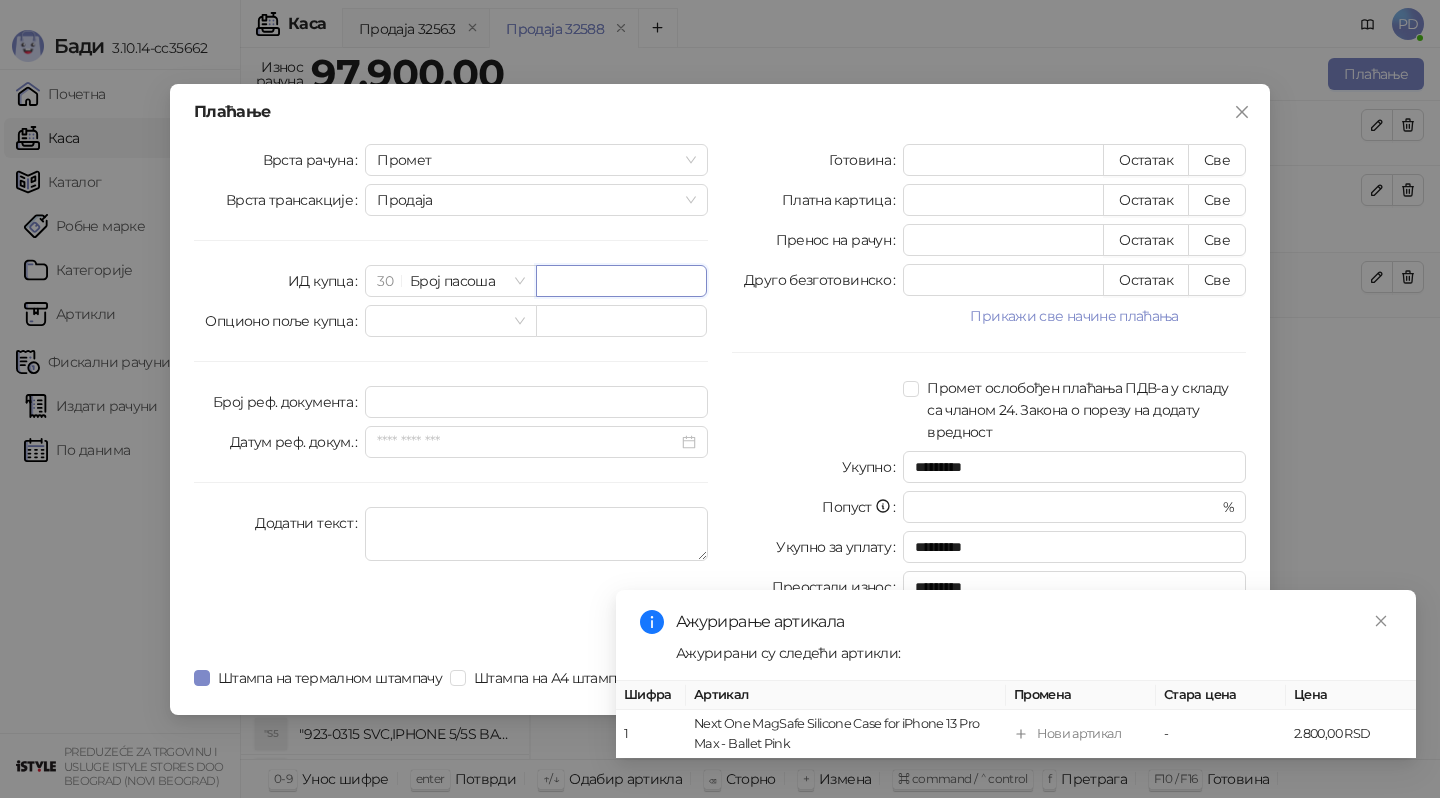 paste on "*********" 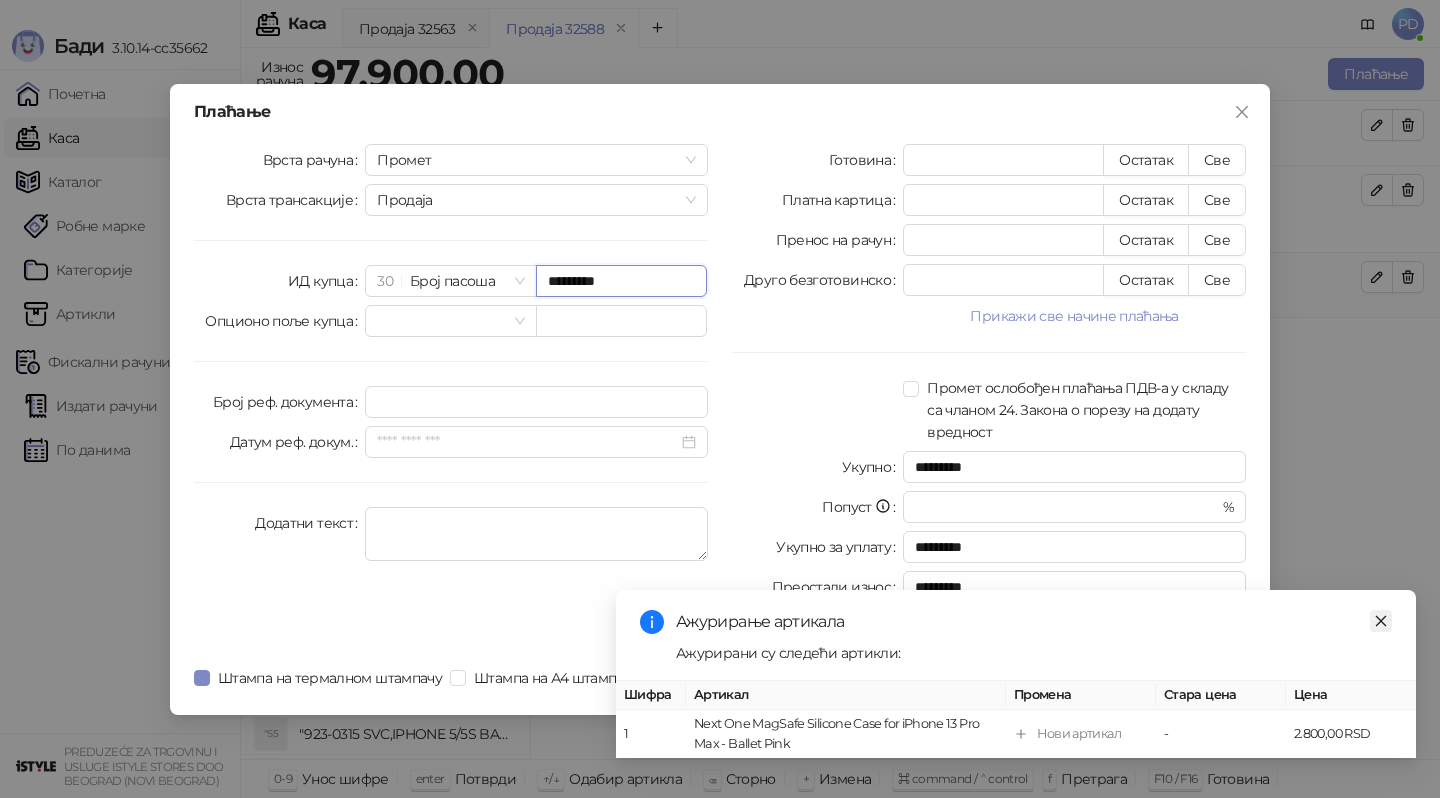 type on "*********" 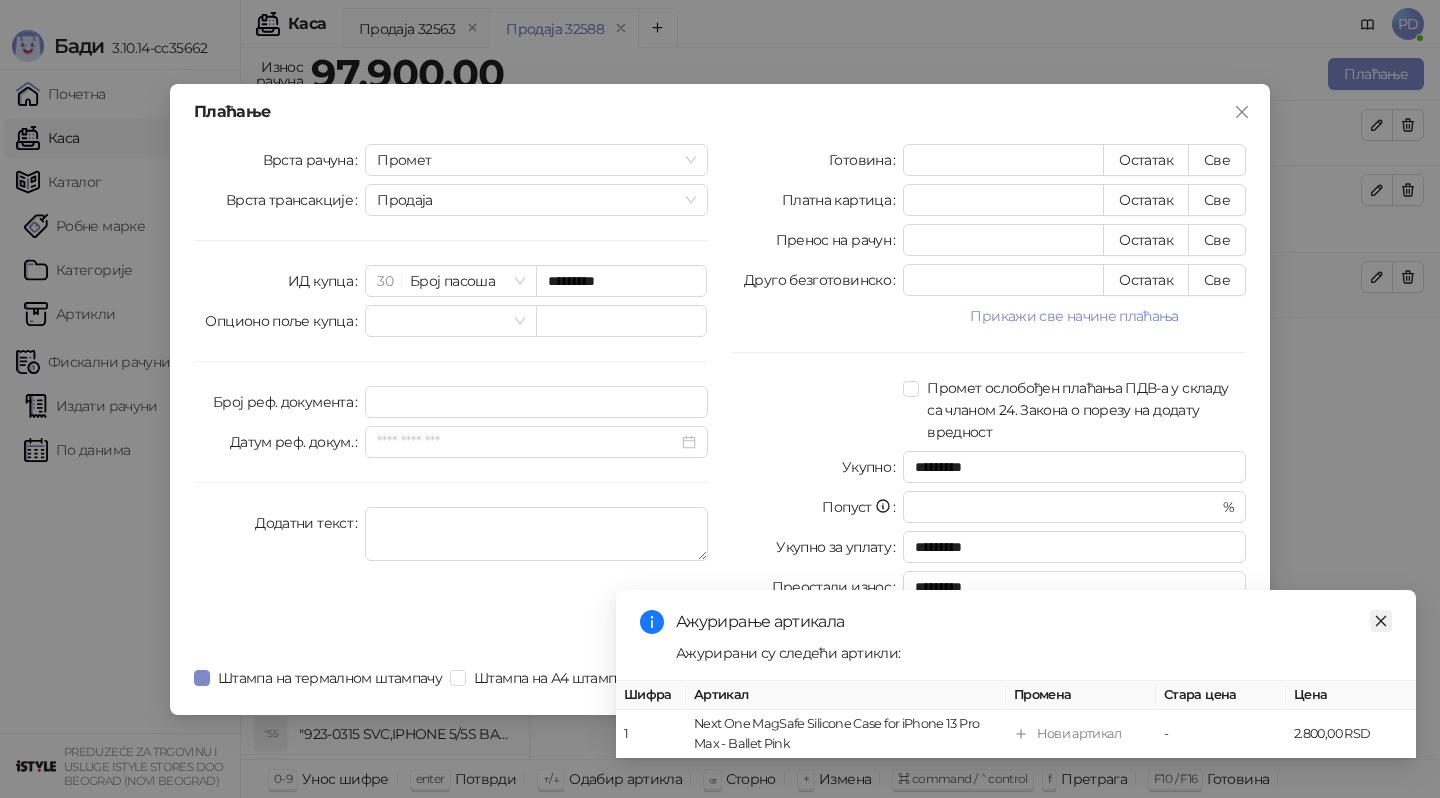 click at bounding box center (1381, 621) 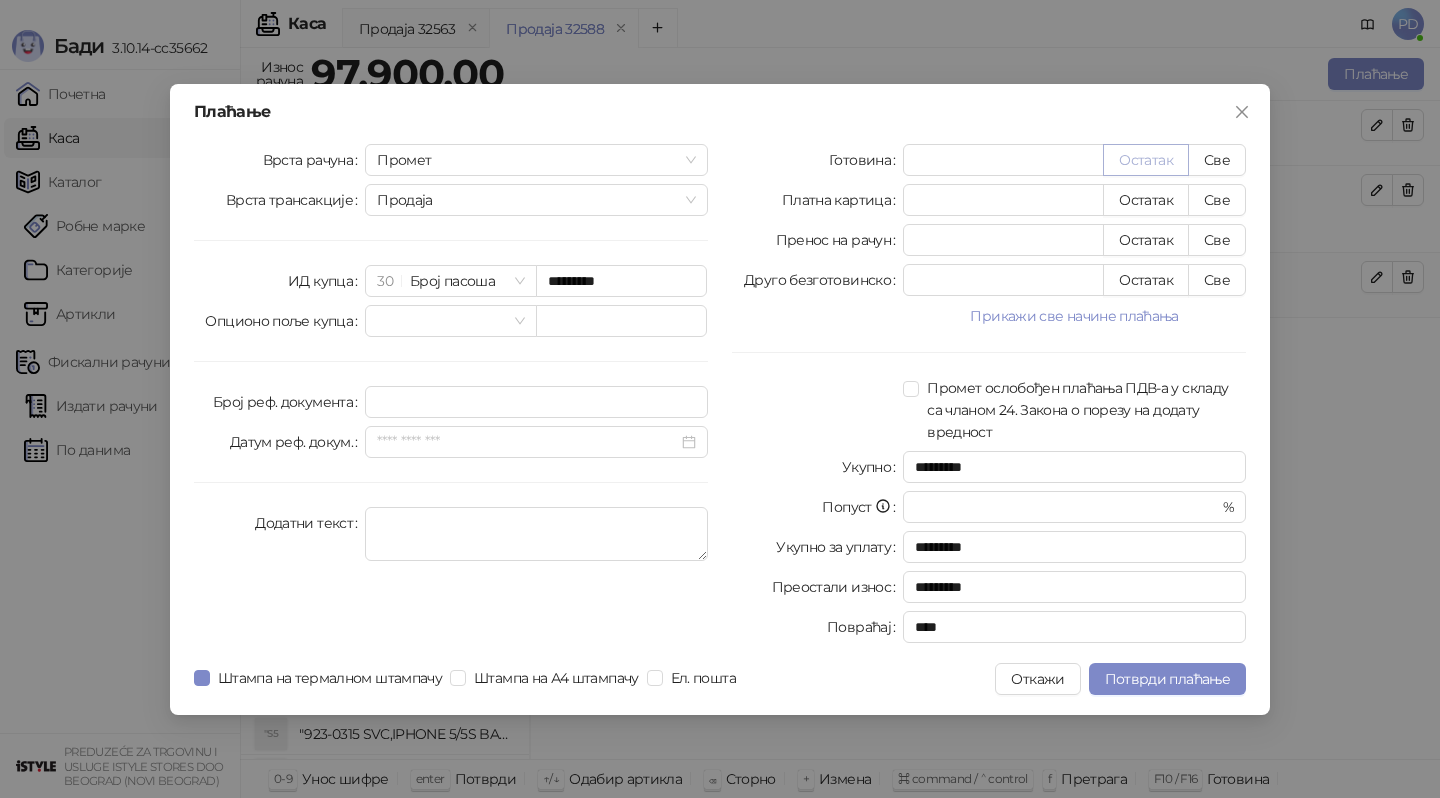 click on "Остатак" at bounding box center [1146, 160] 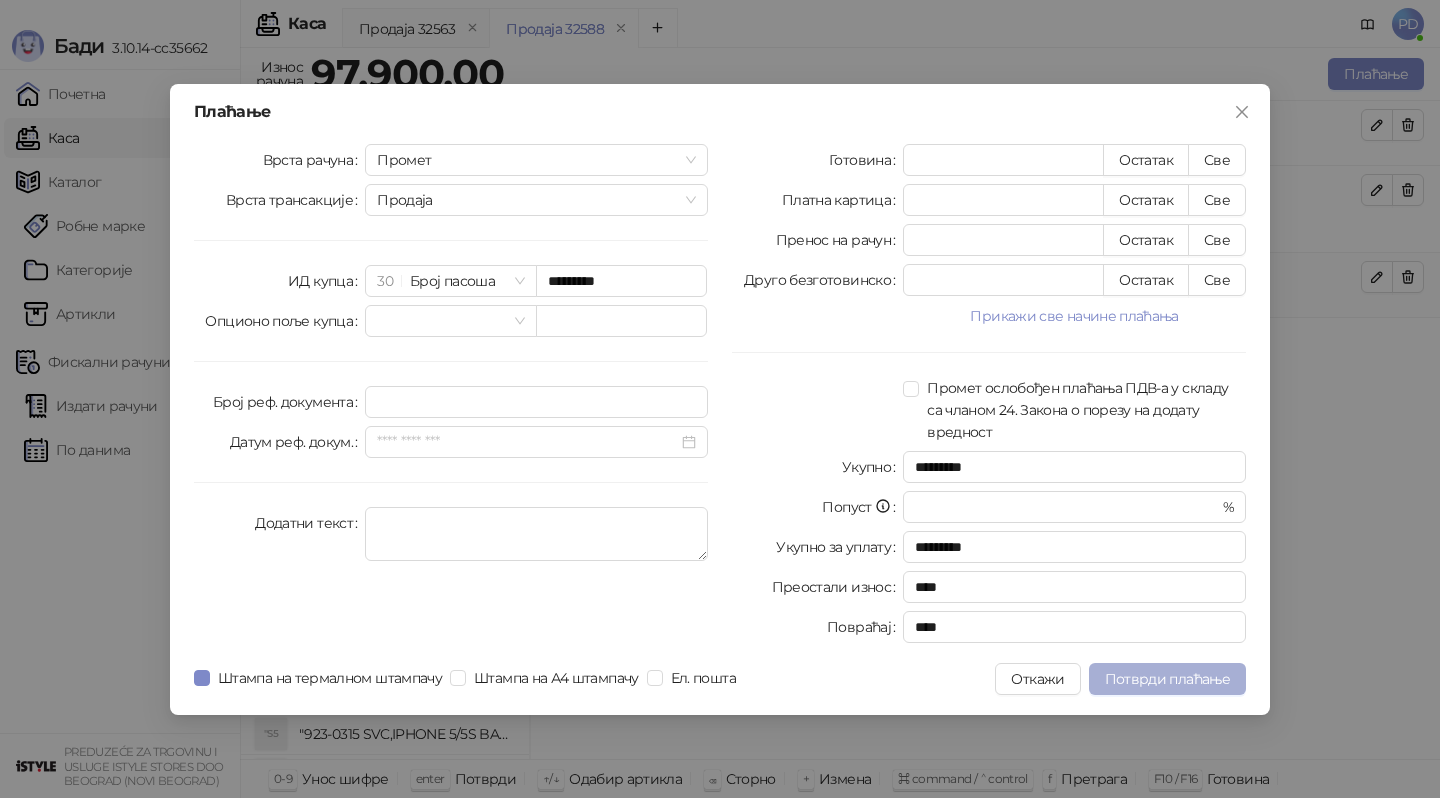 click on "Потврди плаћање" at bounding box center (1167, 679) 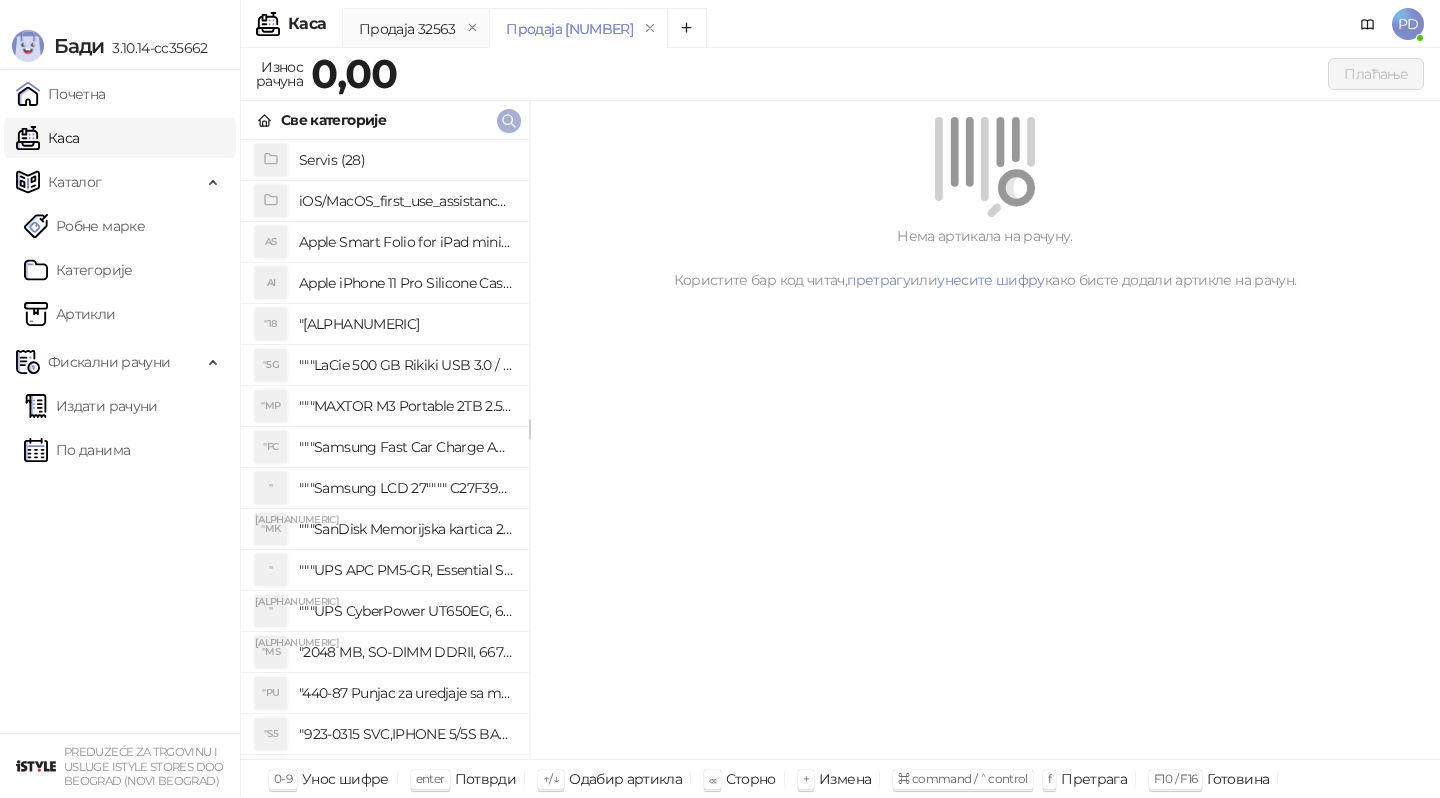 click 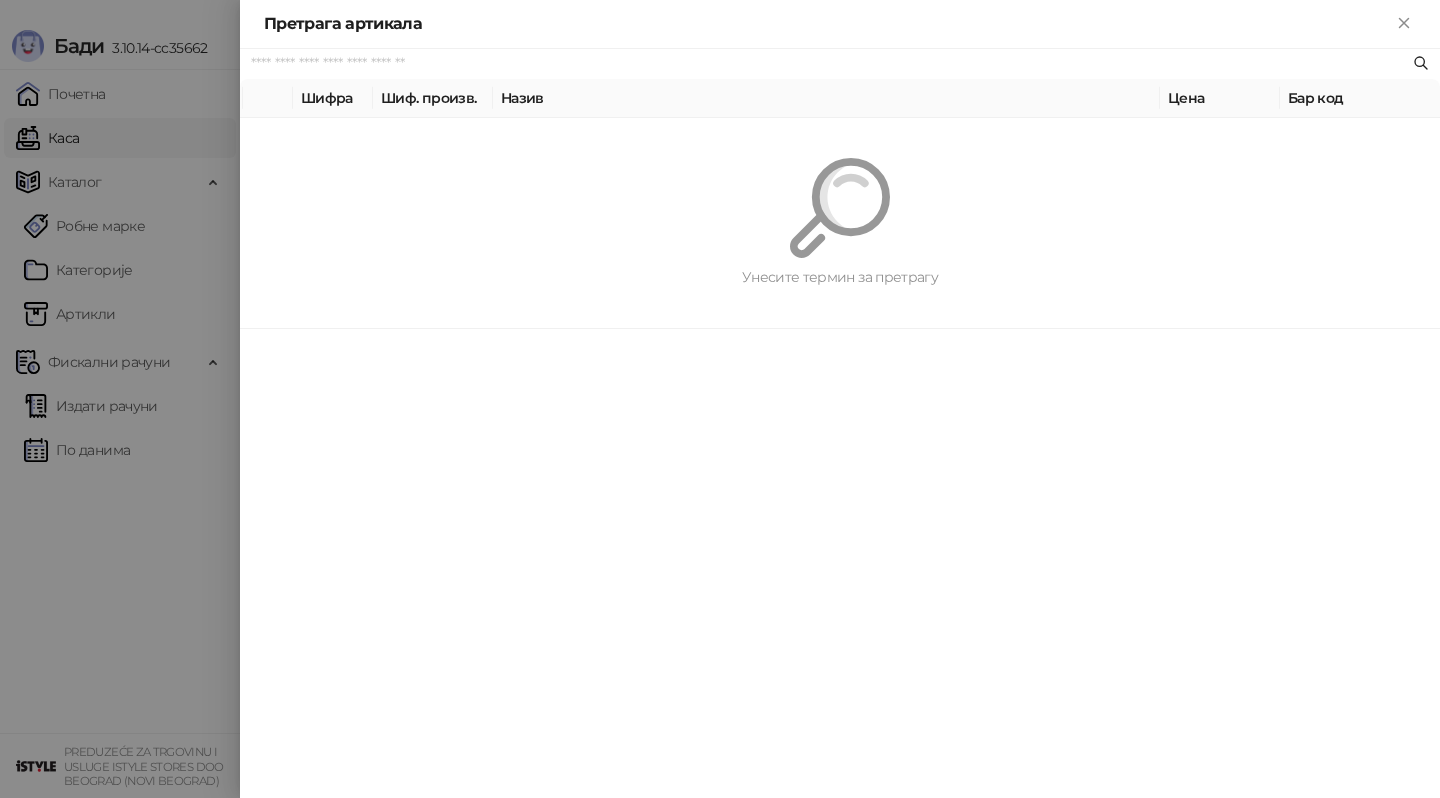 paste on "*********" 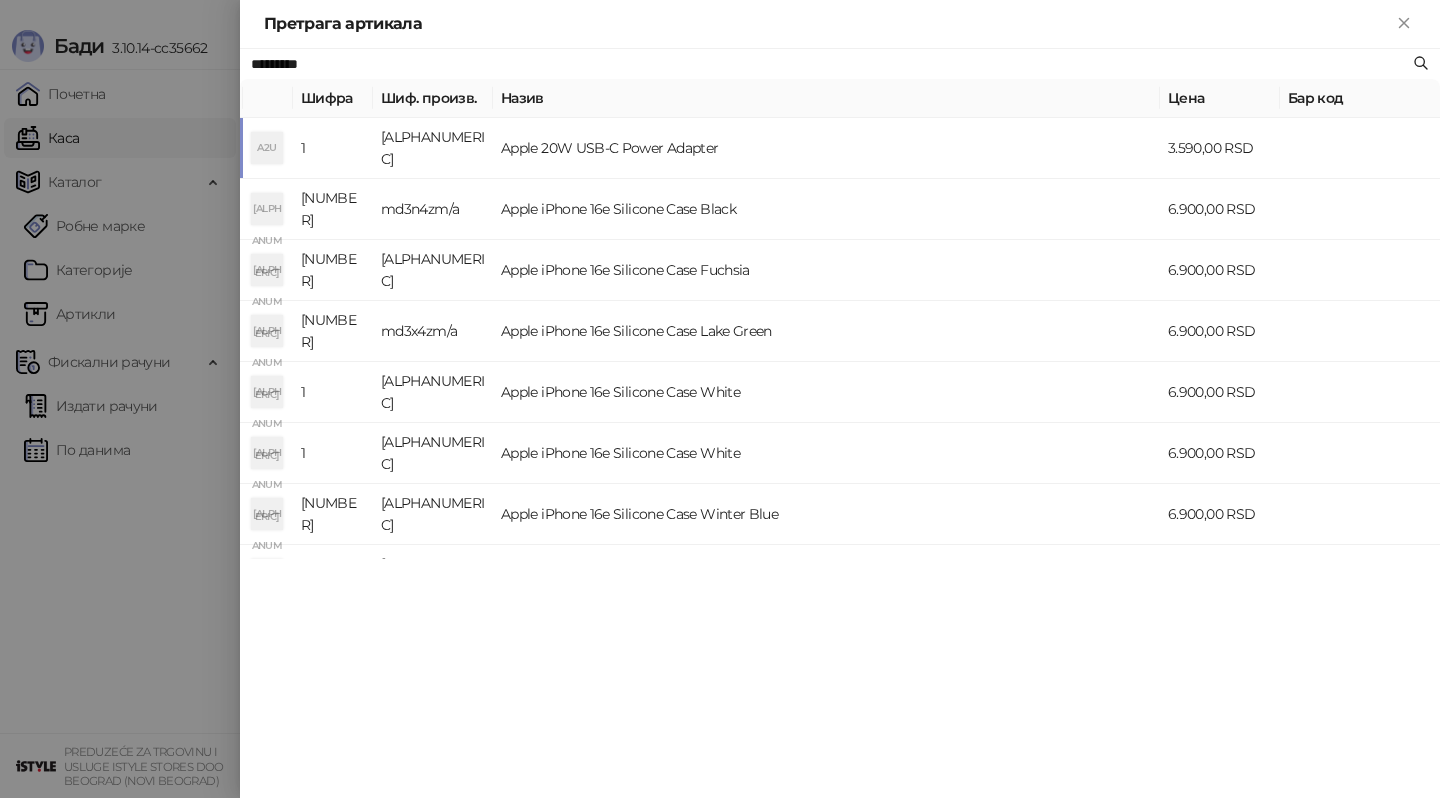 type on "*********" 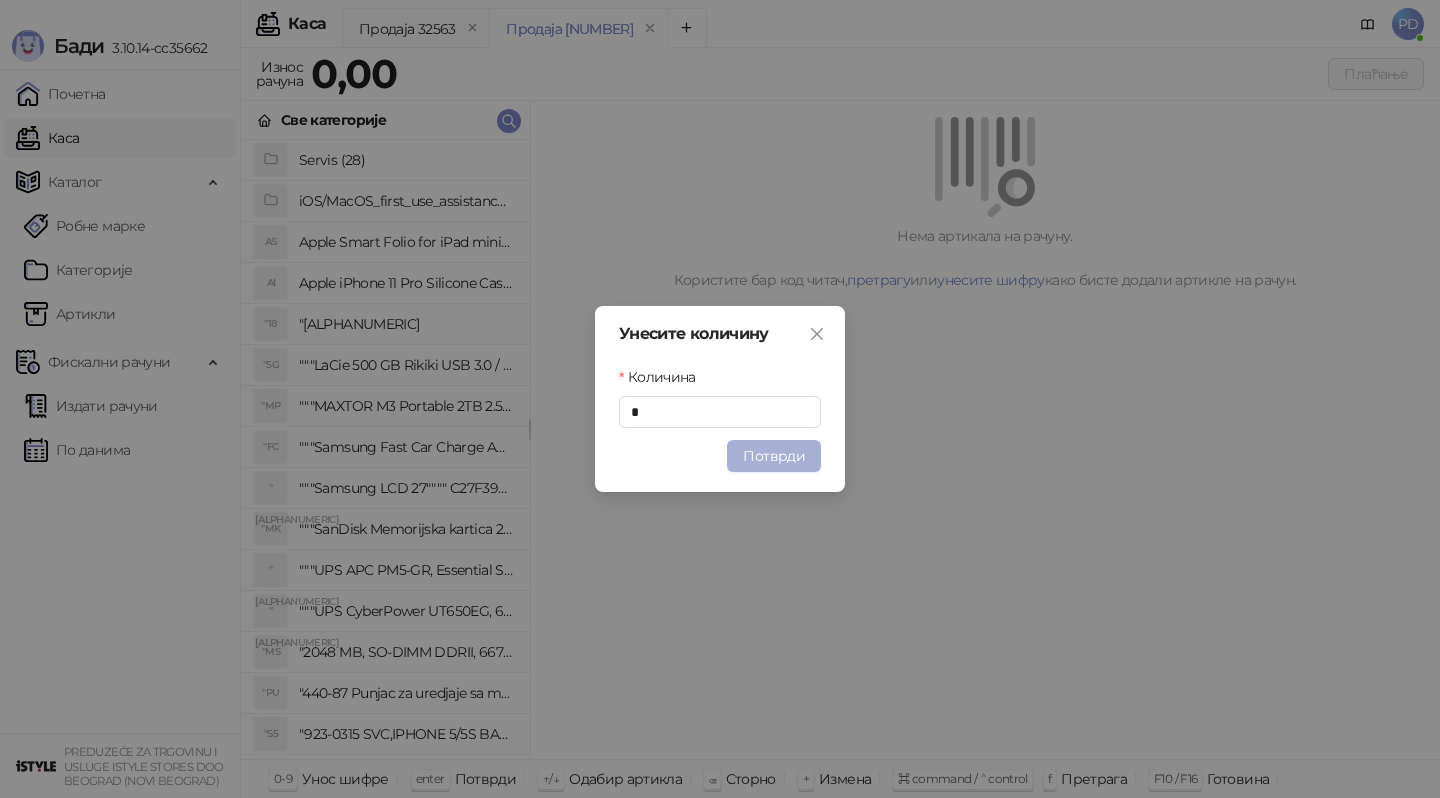 click on "Потврди" at bounding box center (774, 456) 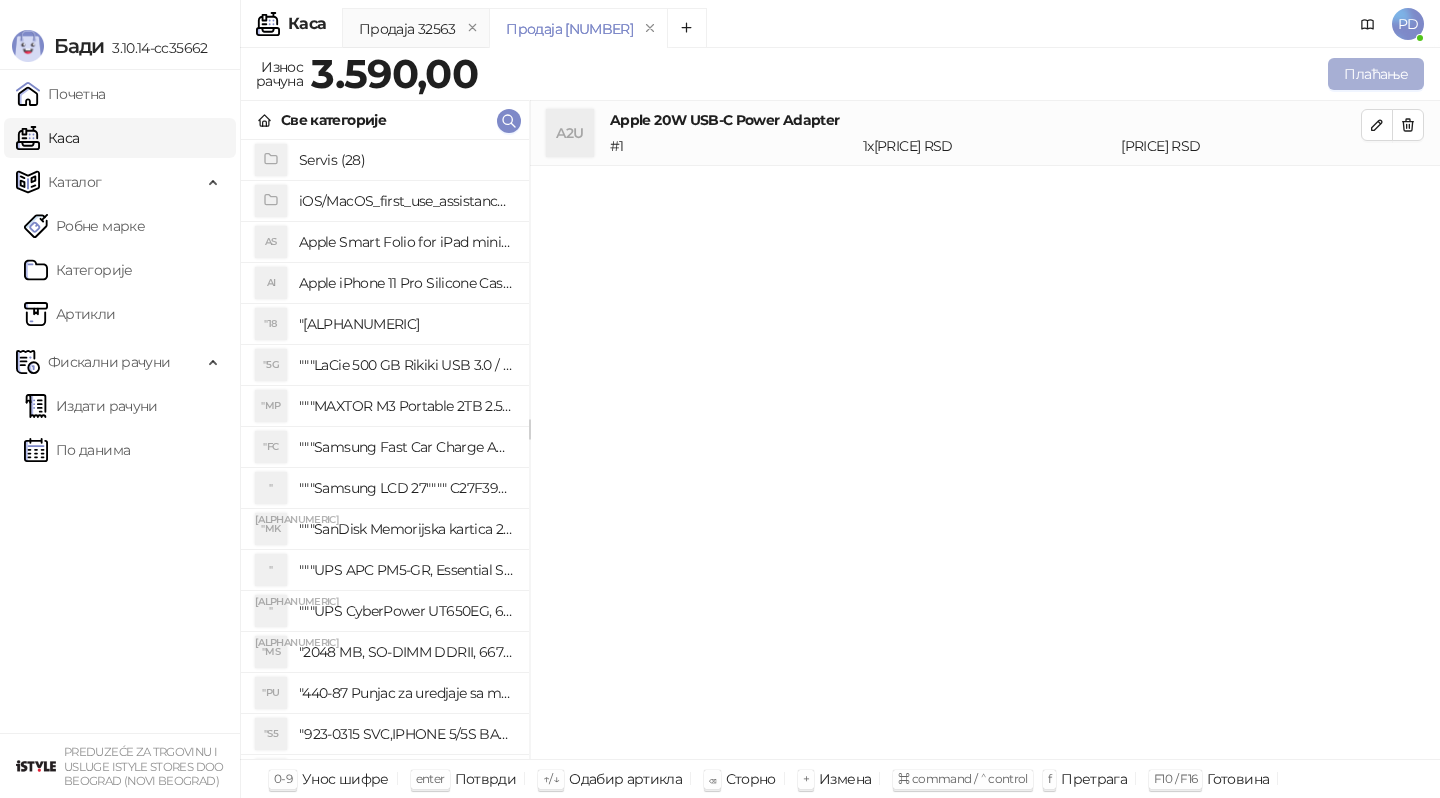 click on "Плаћање" at bounding box center (1376, 74) 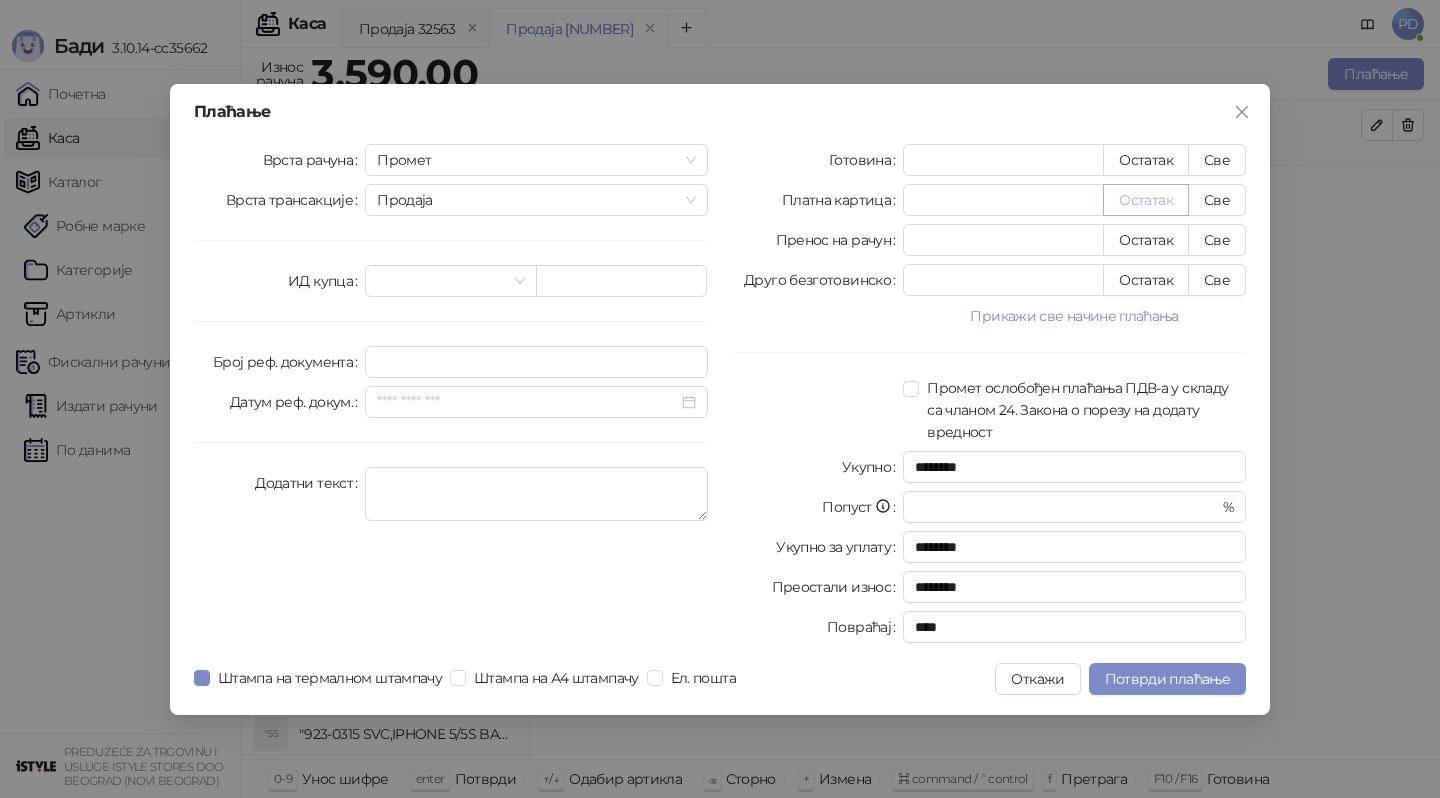 click on "Остатак" at bounding box center (1146, 200) 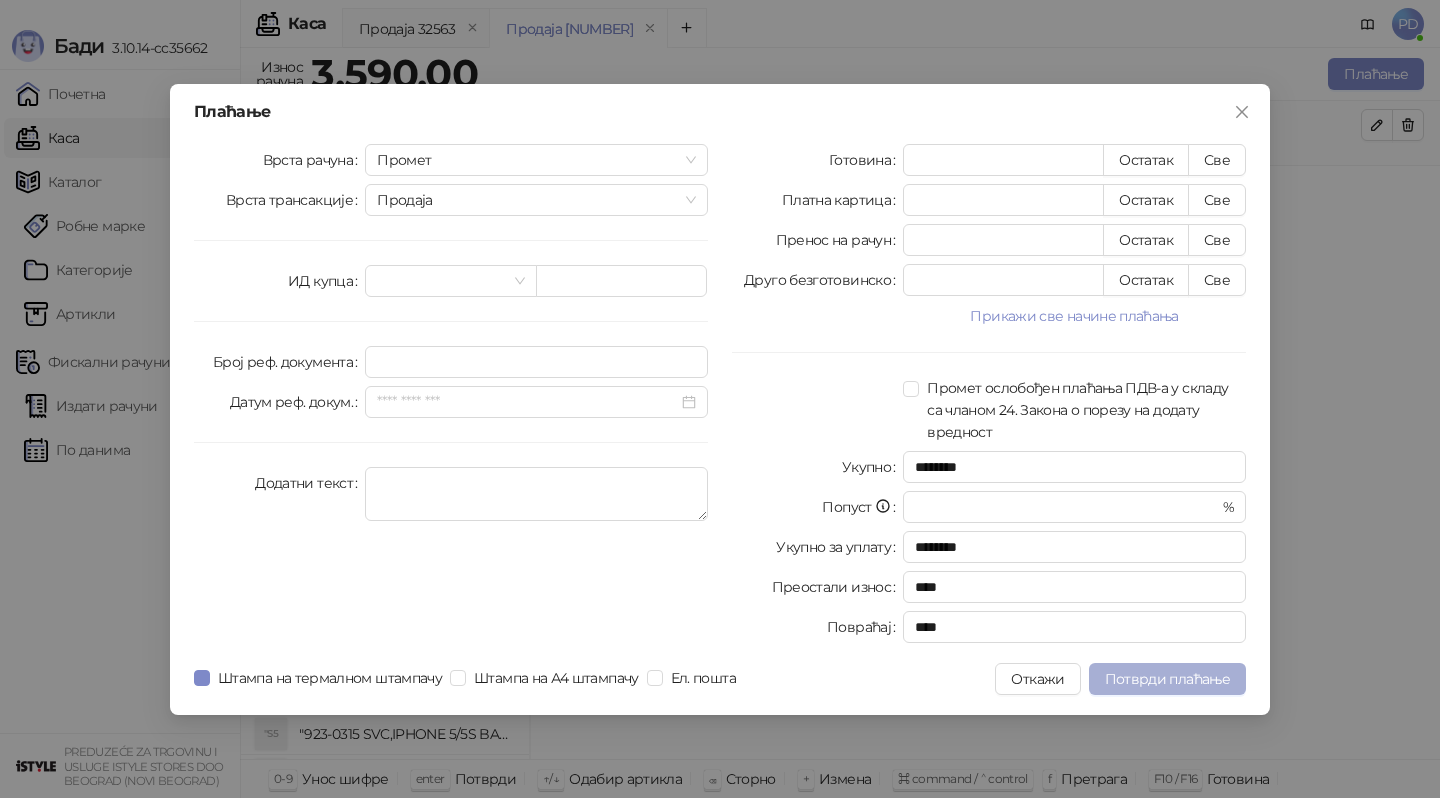 click on "Потврди плаћање" at bounding box center [1167, 679] 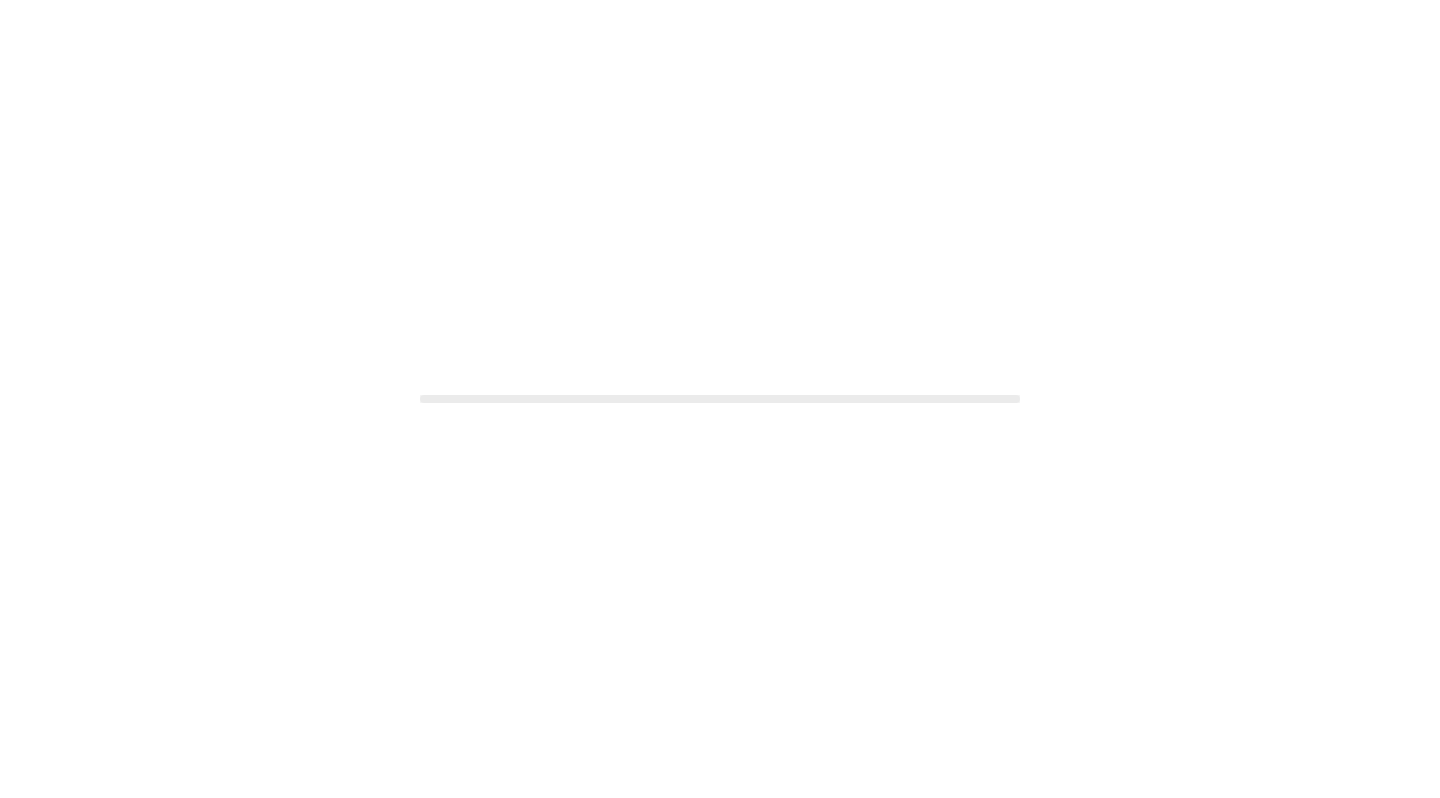 scroll, scrollTop: 0, scrollLeft: 0, axis: both 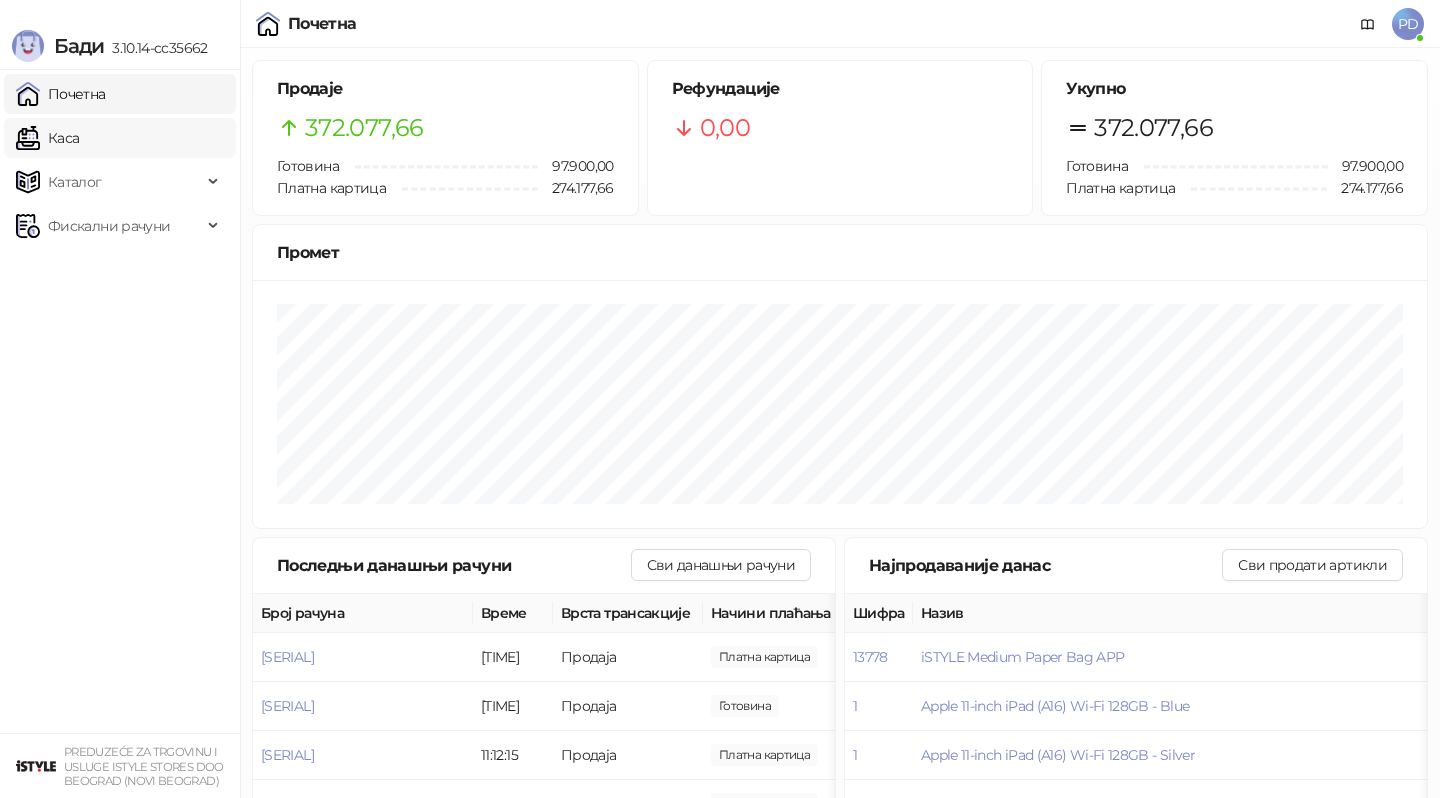 click on "Каса" at bounding box center (47, 138) 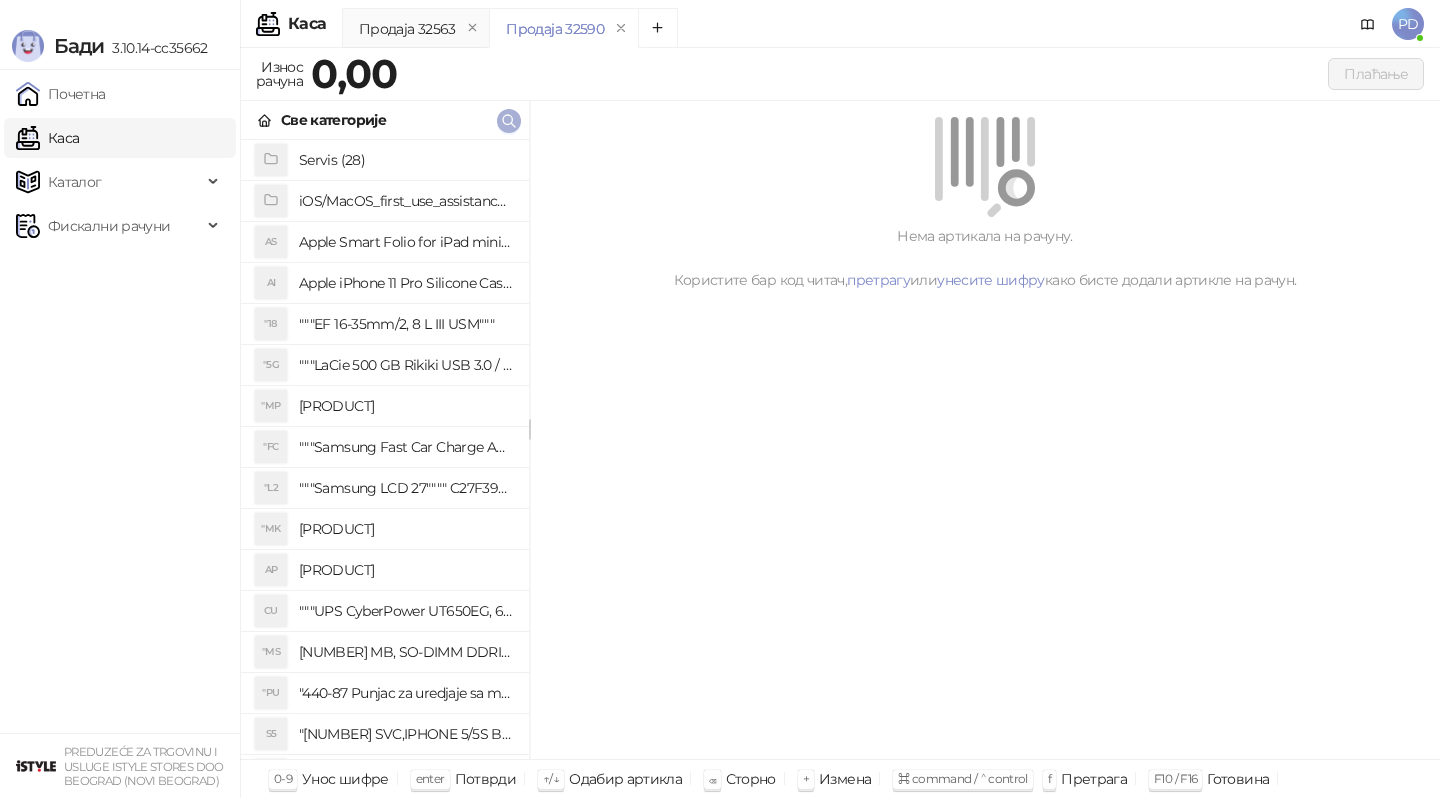 click 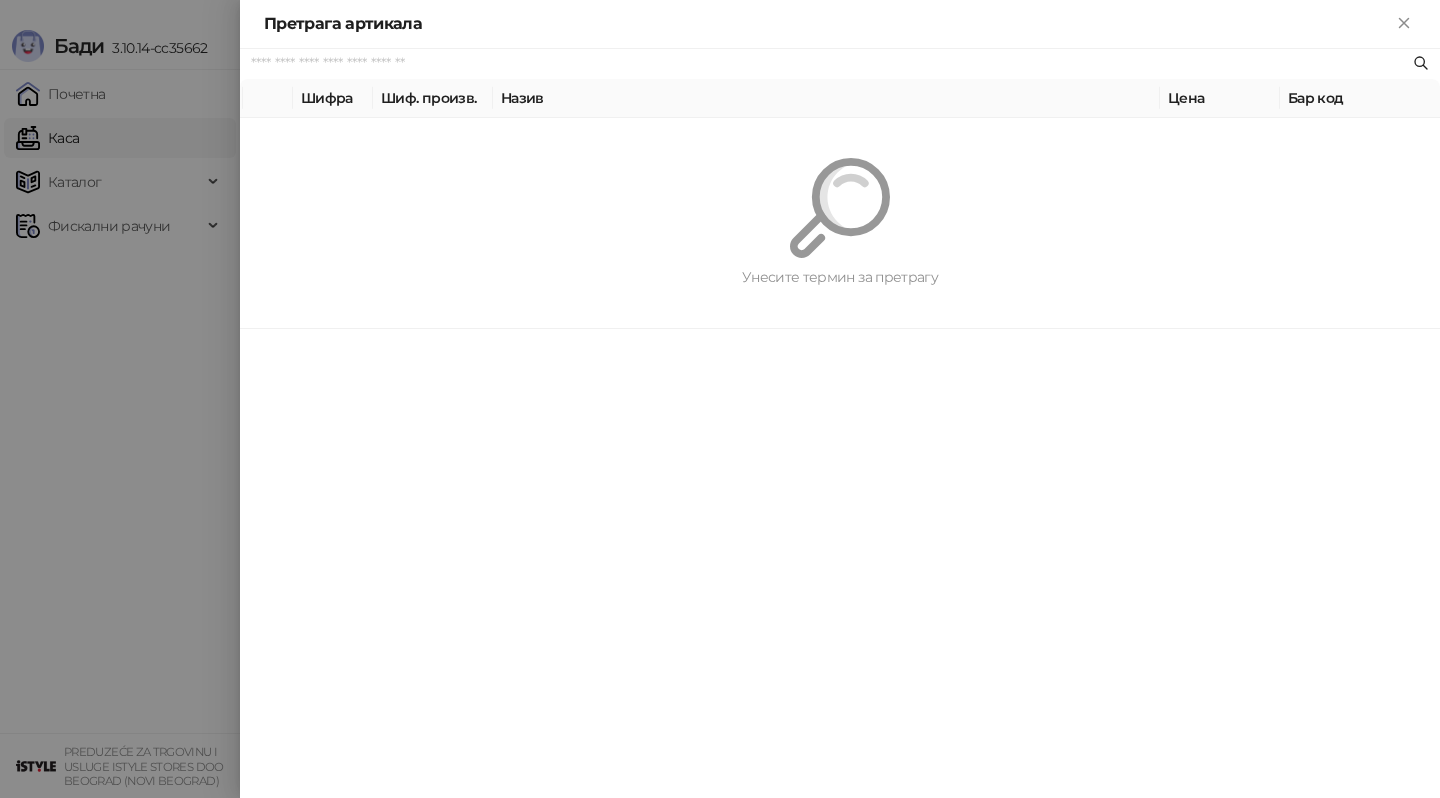 paste on "*********" 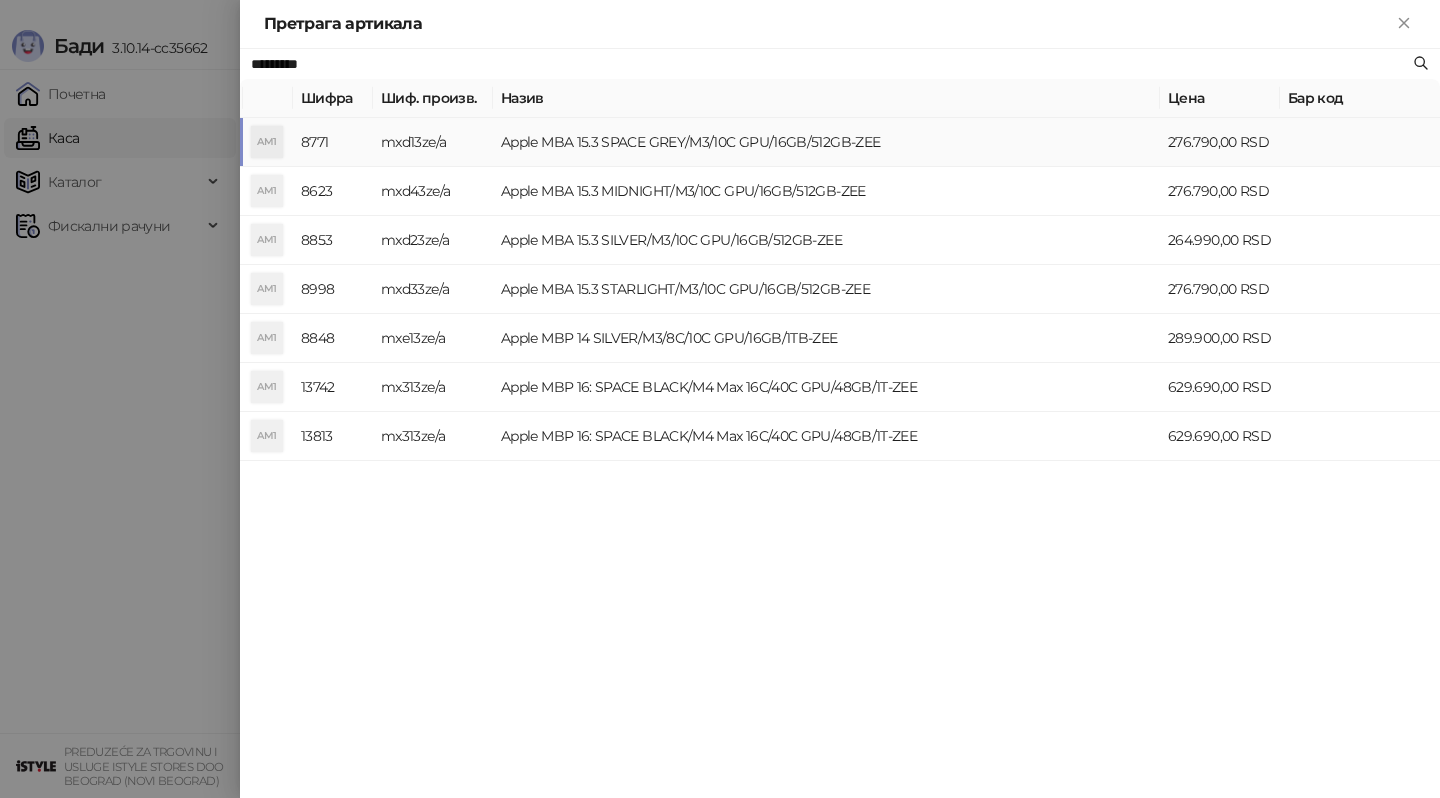 type on "*********" 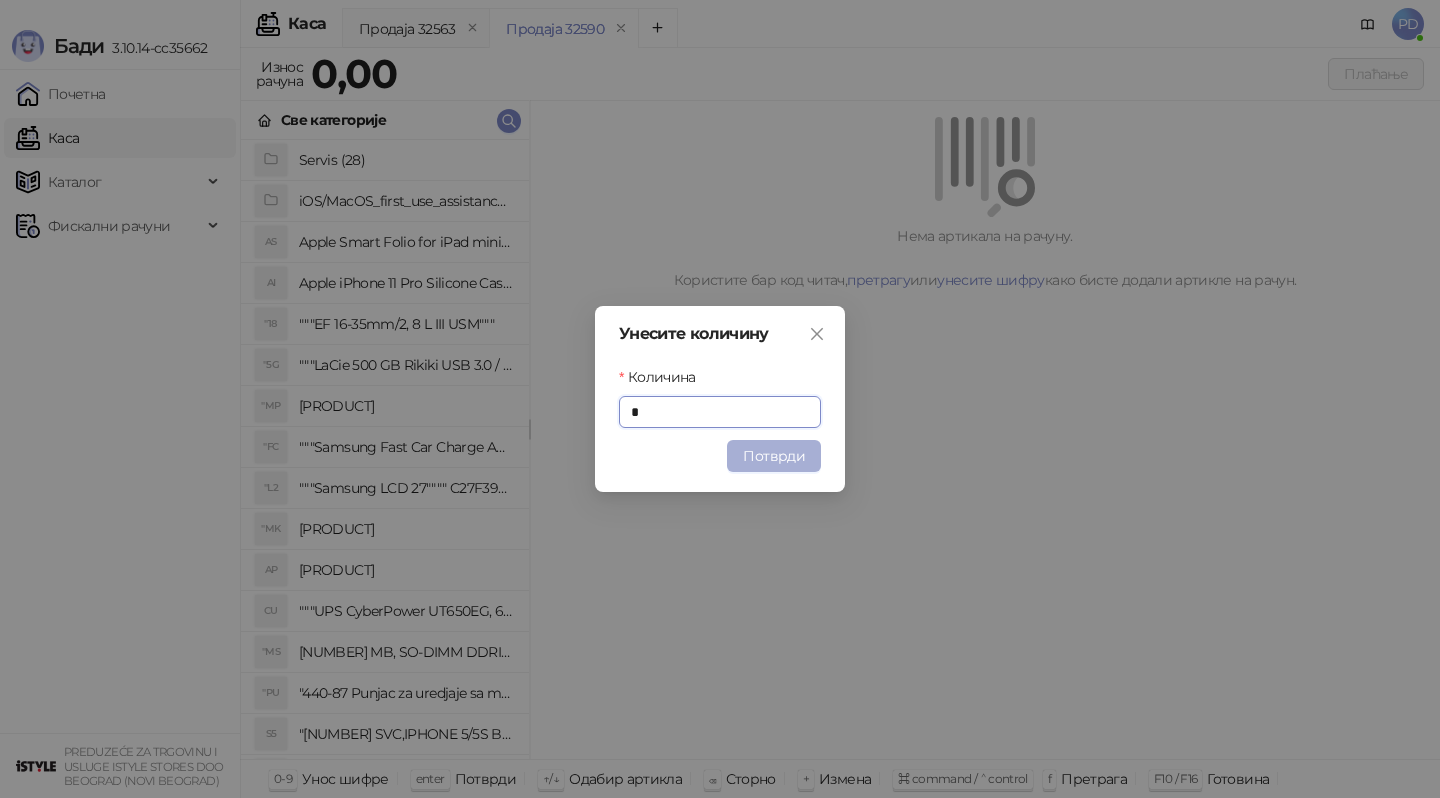 click on "Потврди" at bounding box center [774, 456] 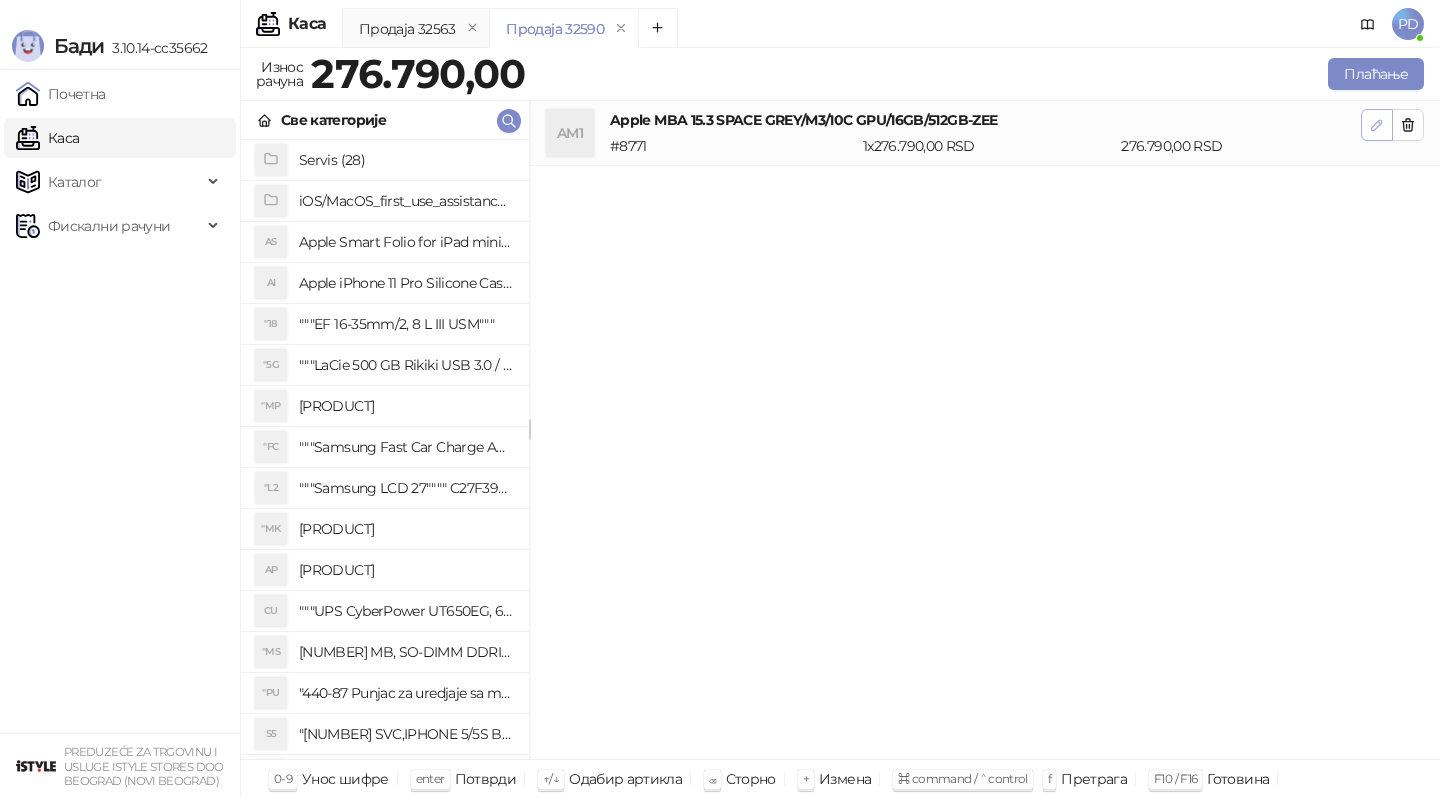 click 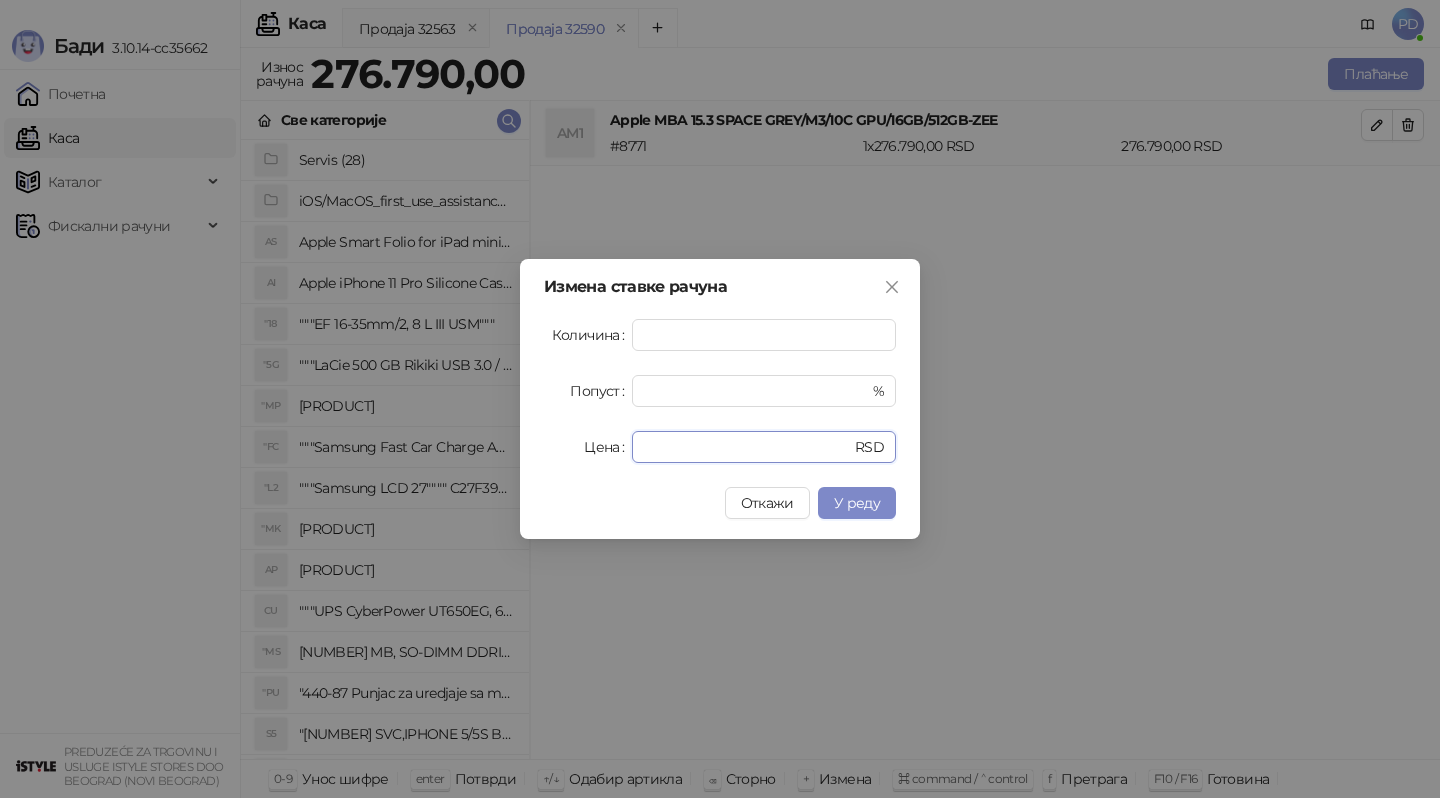 drag, startPoint x: 727, startPoint y: 446, endPoint x: 440, endPoint y: 431, distance: 287.39172 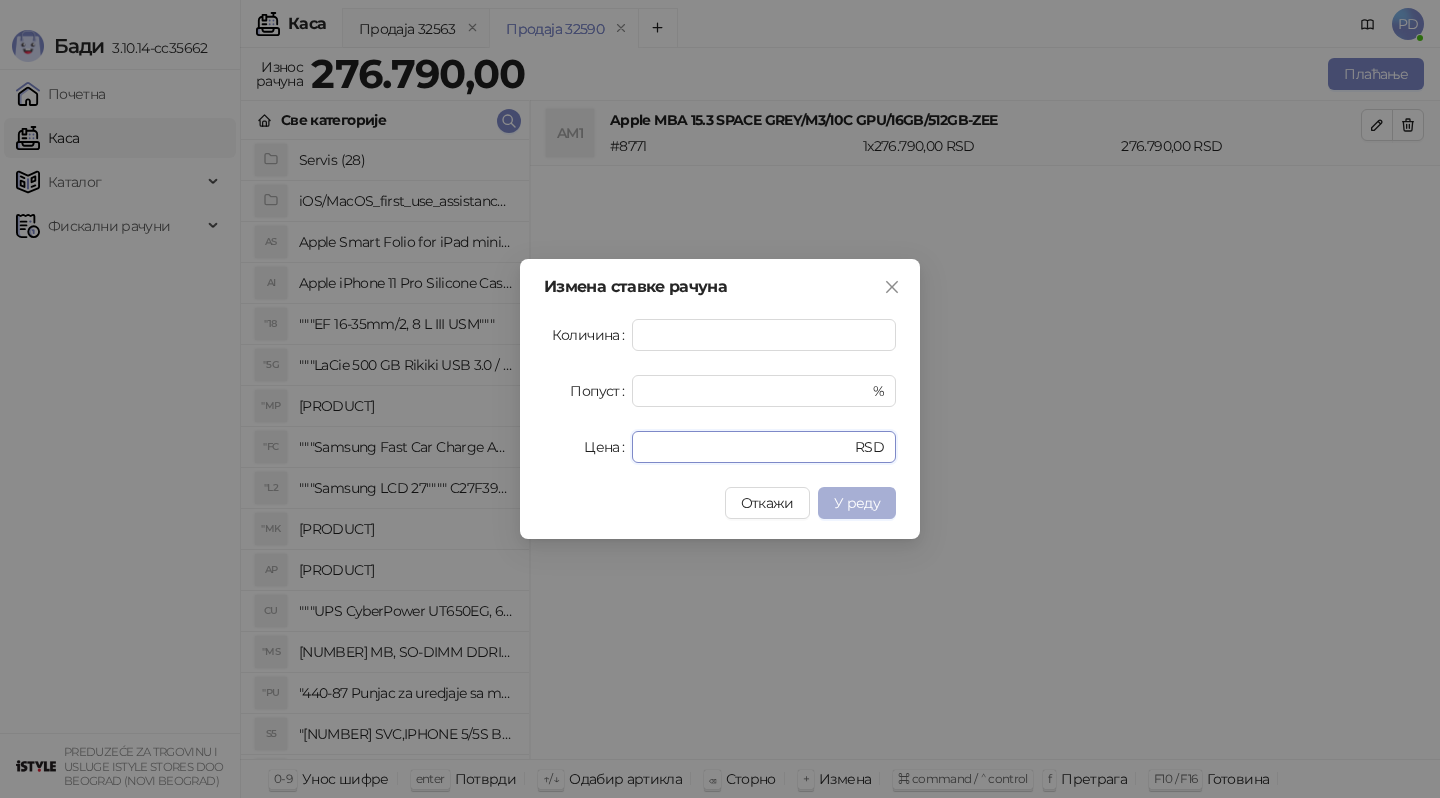 type on "******" 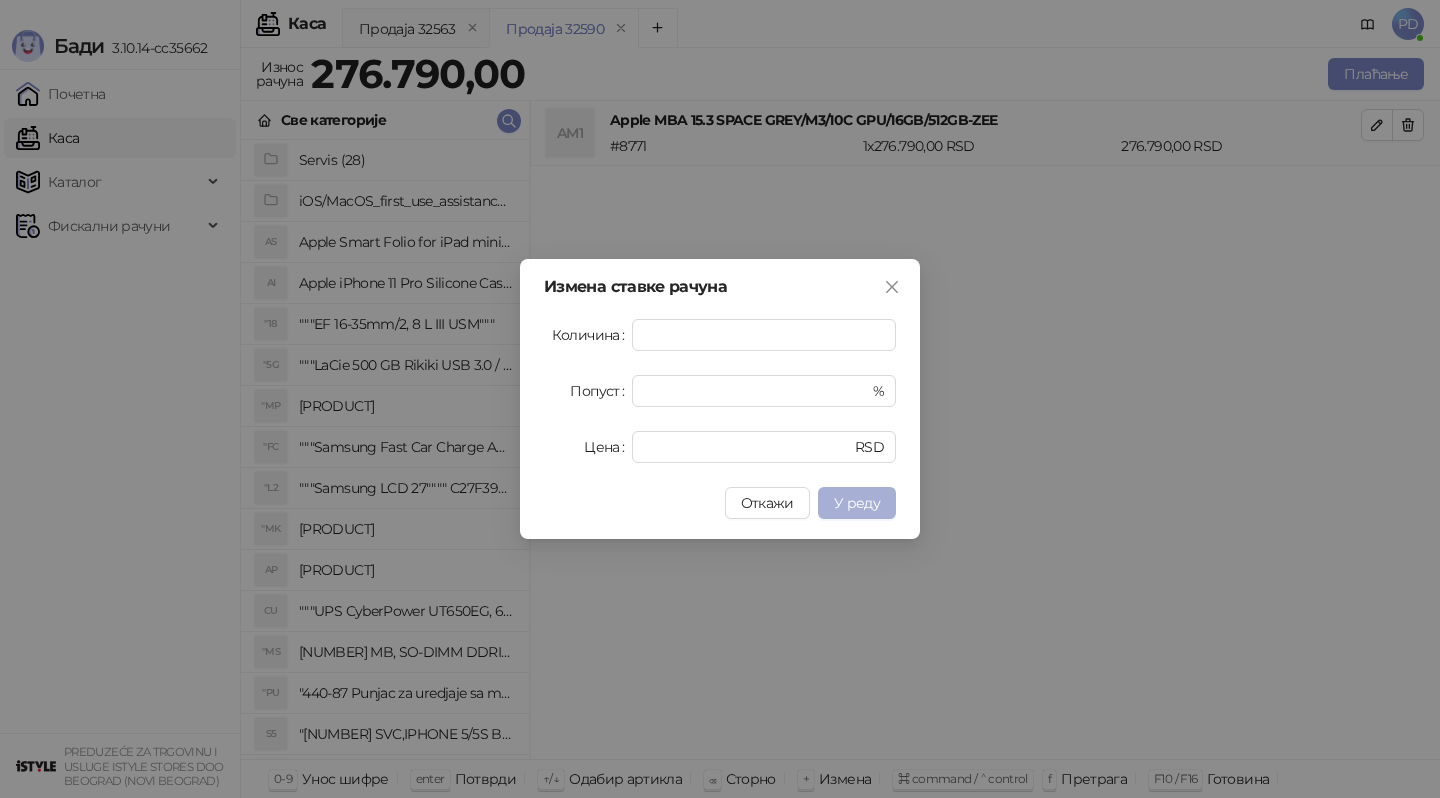 click on "У реду" at bounding box center [857, 503] 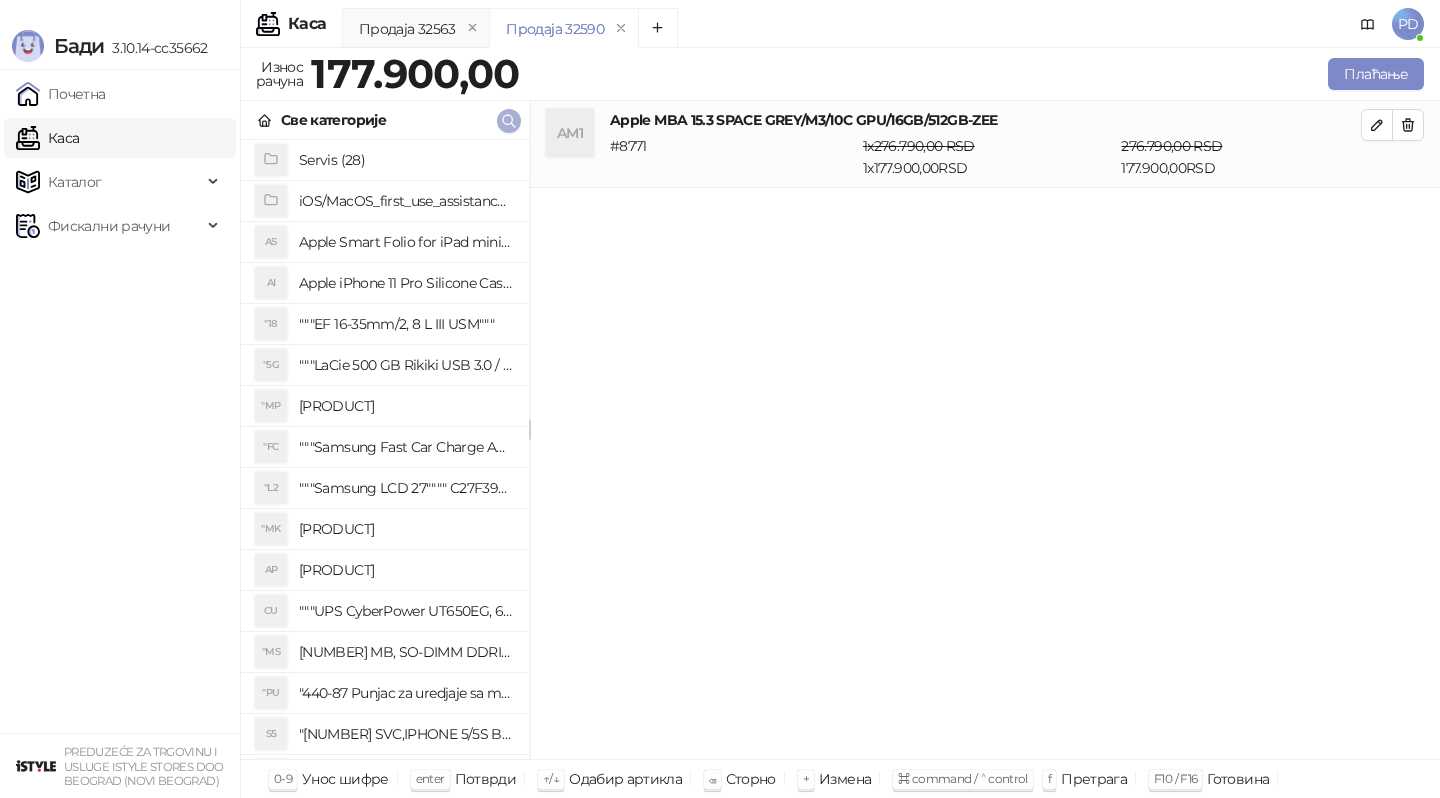 click 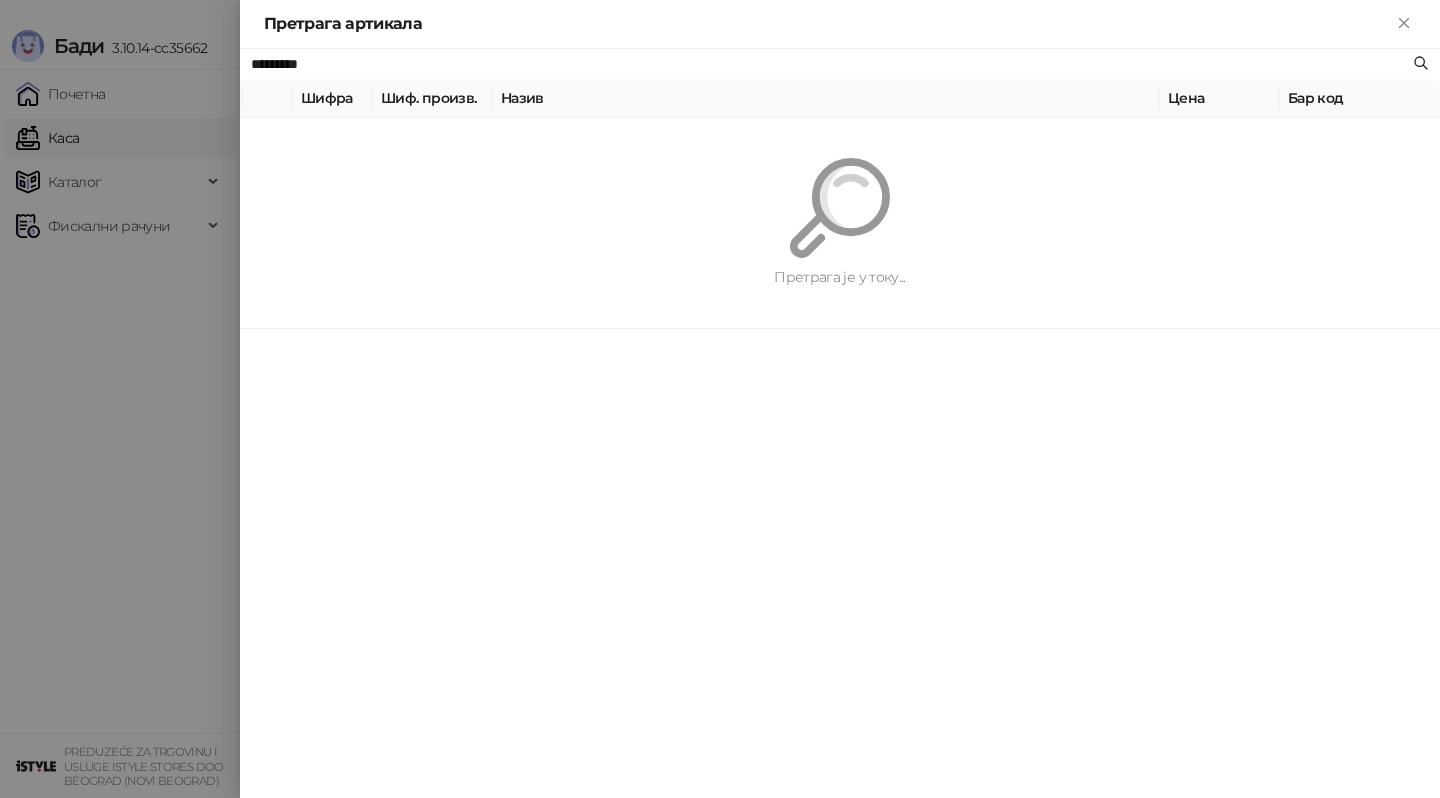 paste on "******" 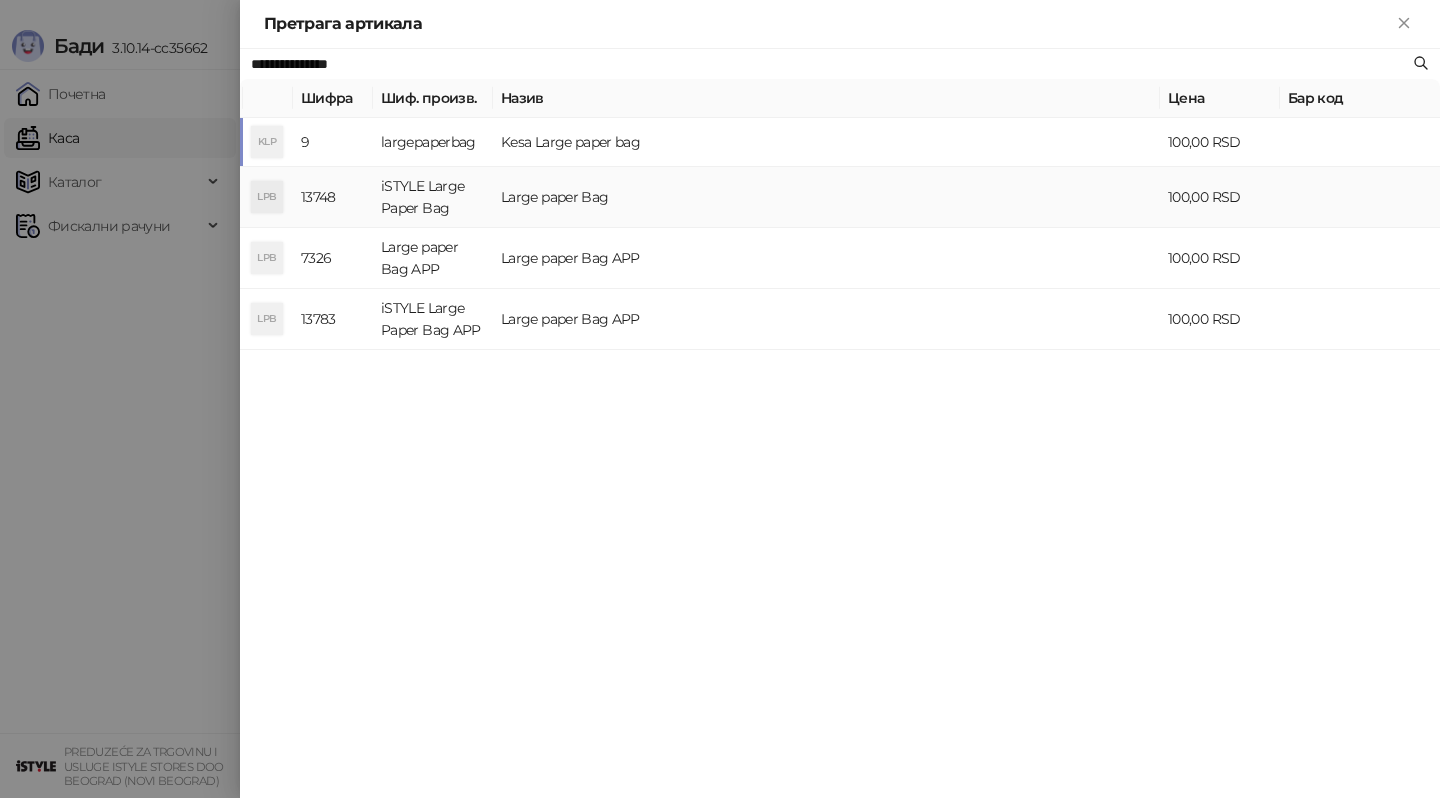 type on "**********" 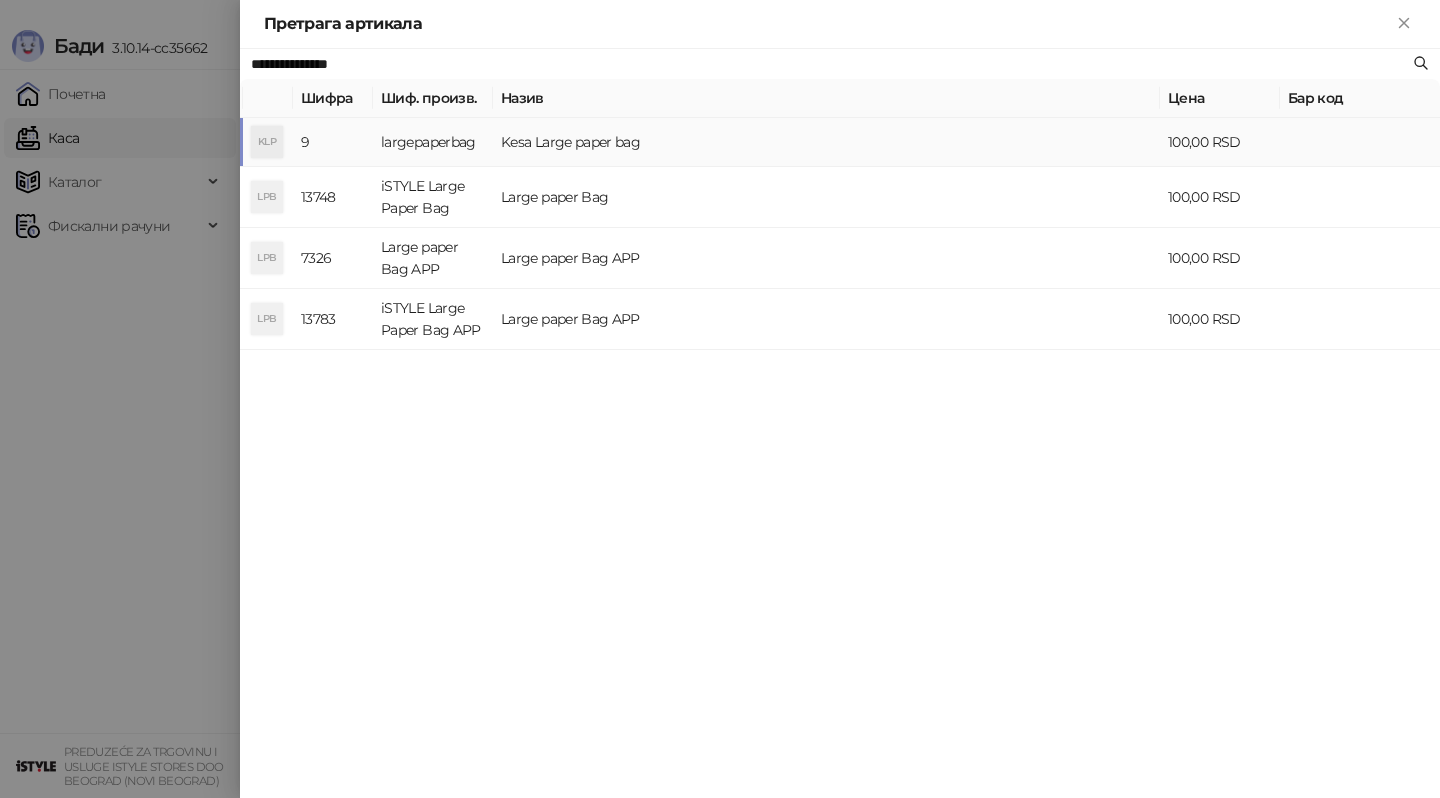 click on "largepaperbag" at bounding box center [433, 142] 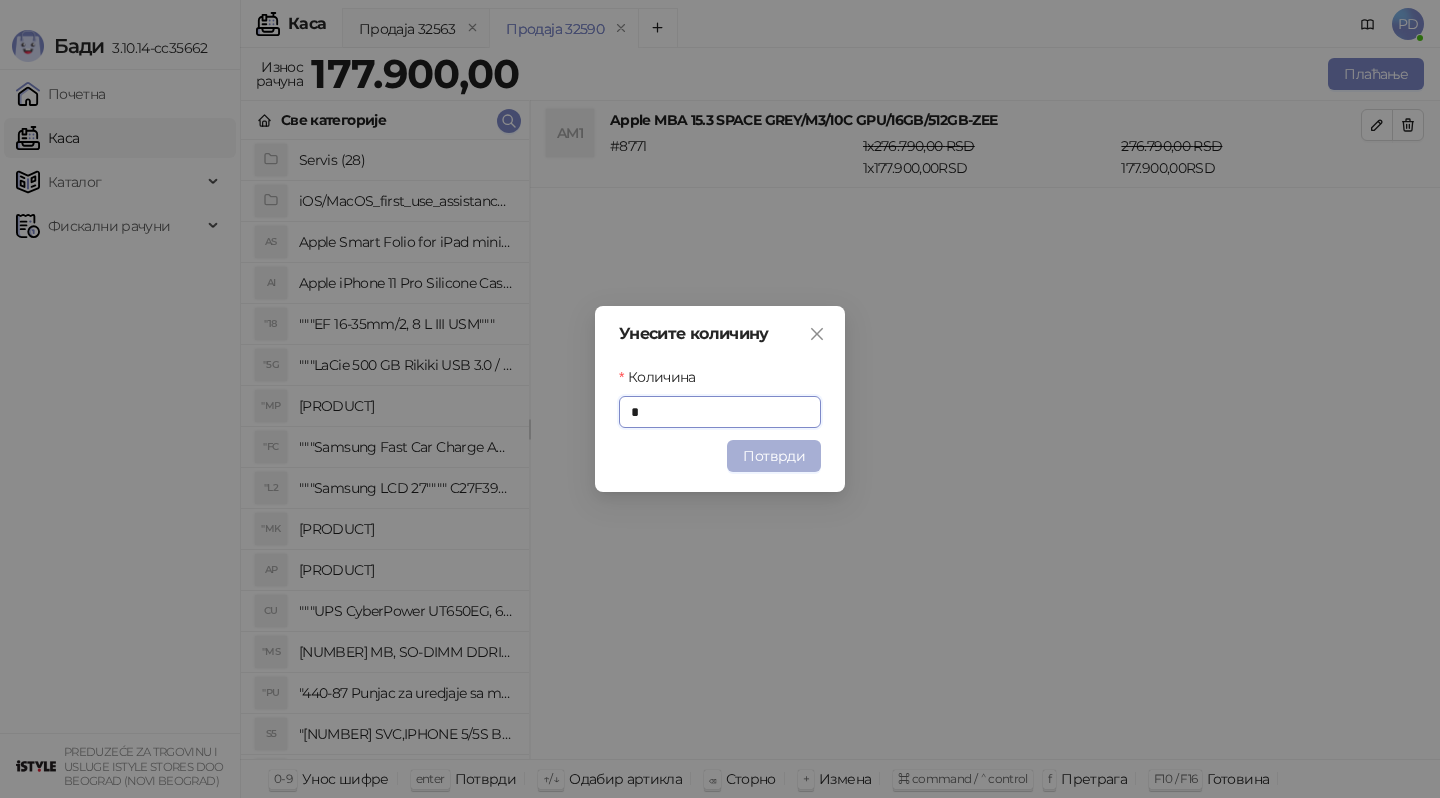 click on "Потврди" at bounding box center (774, 456) 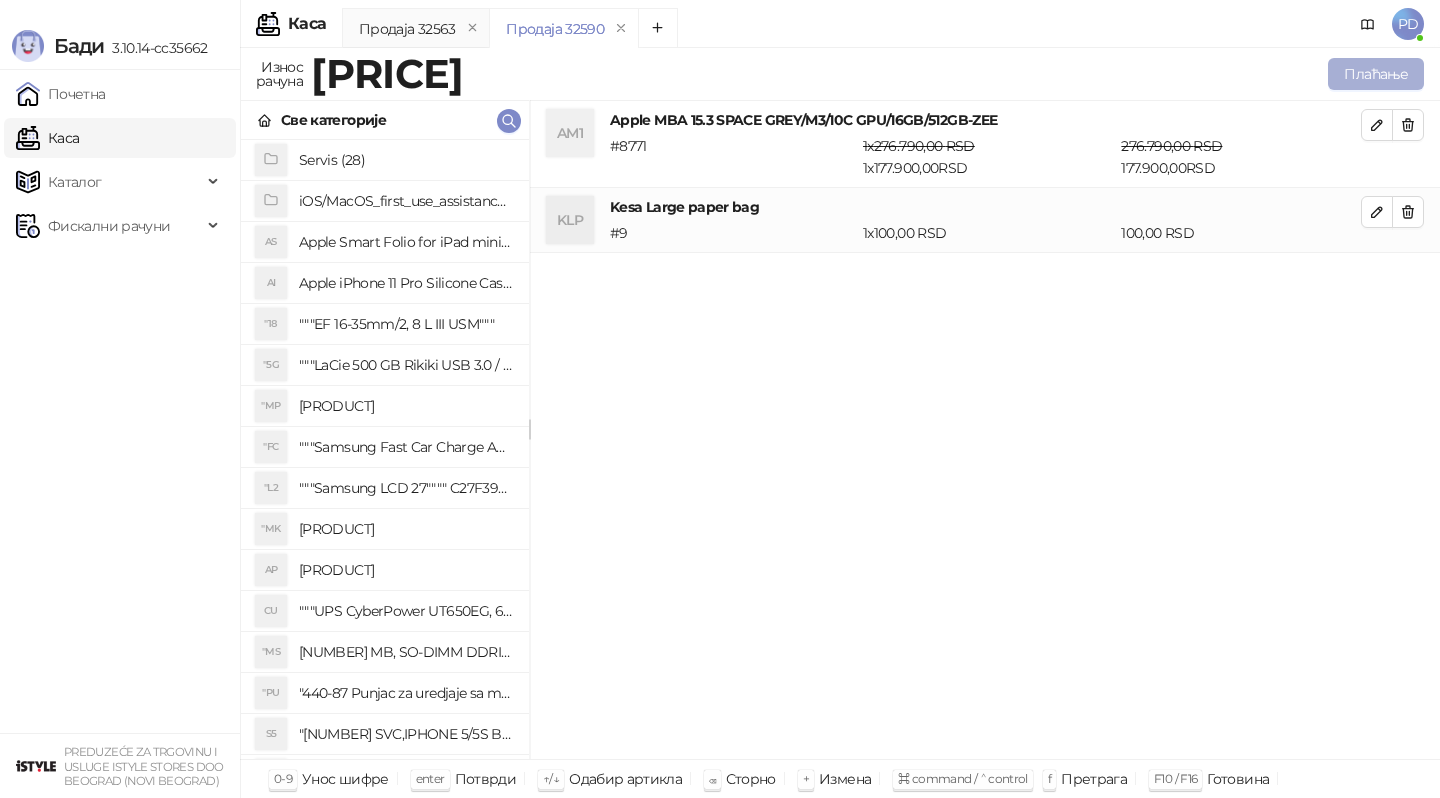 click on "Плаћање" at bounding box center (1376, 74) 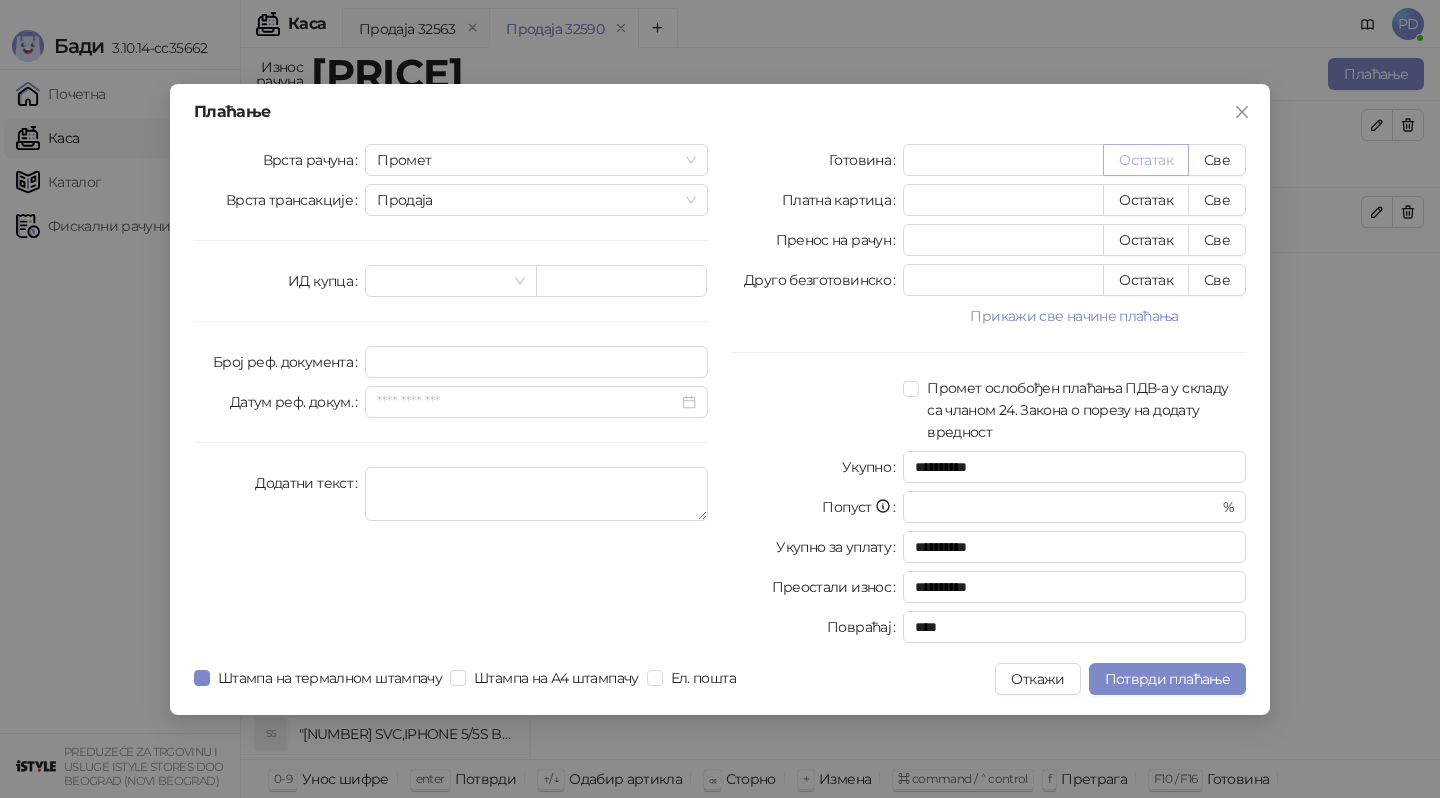 click on "Остатак" at bounding box center [1146, 160] 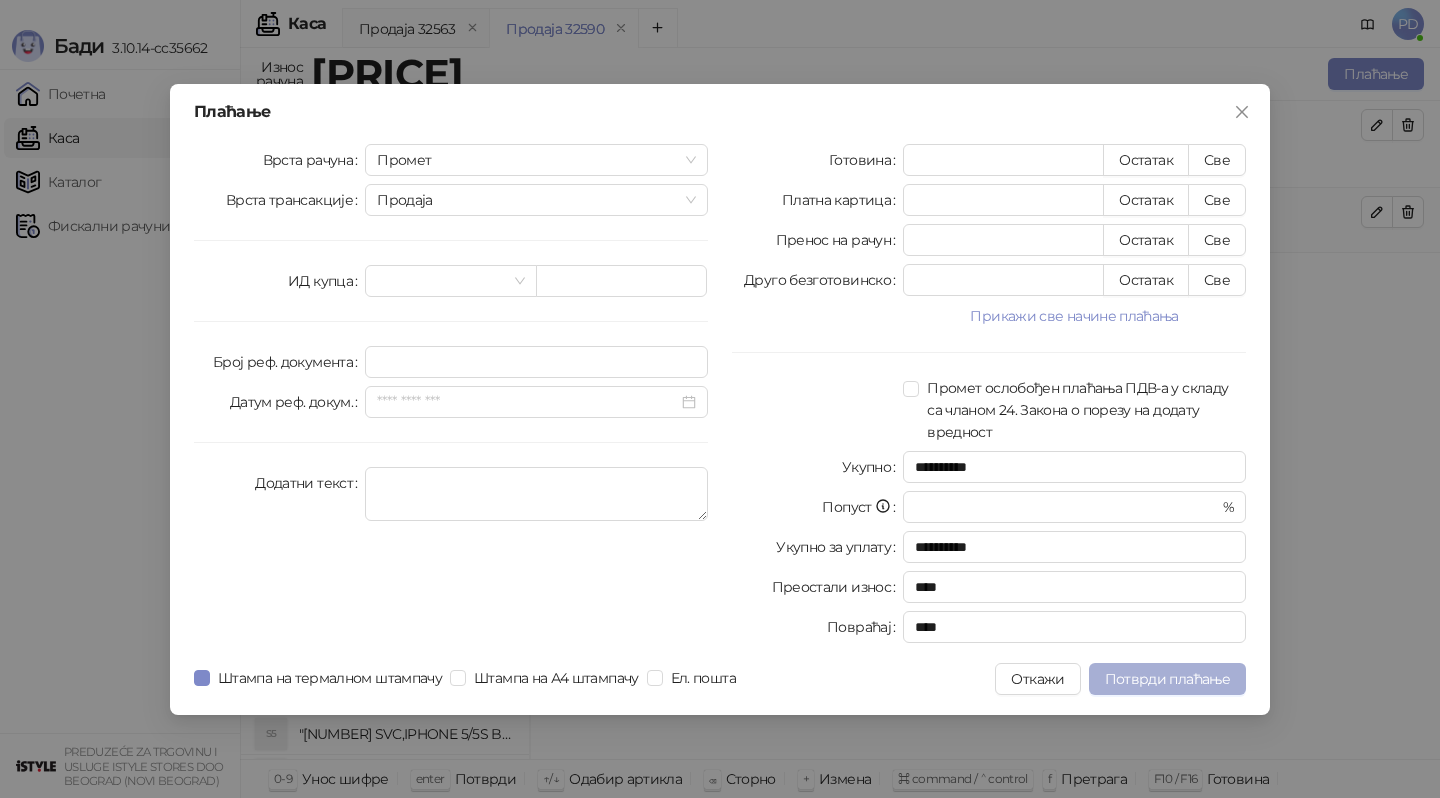 click on "Потврди плаћање" at bounding box center [1167, 679] 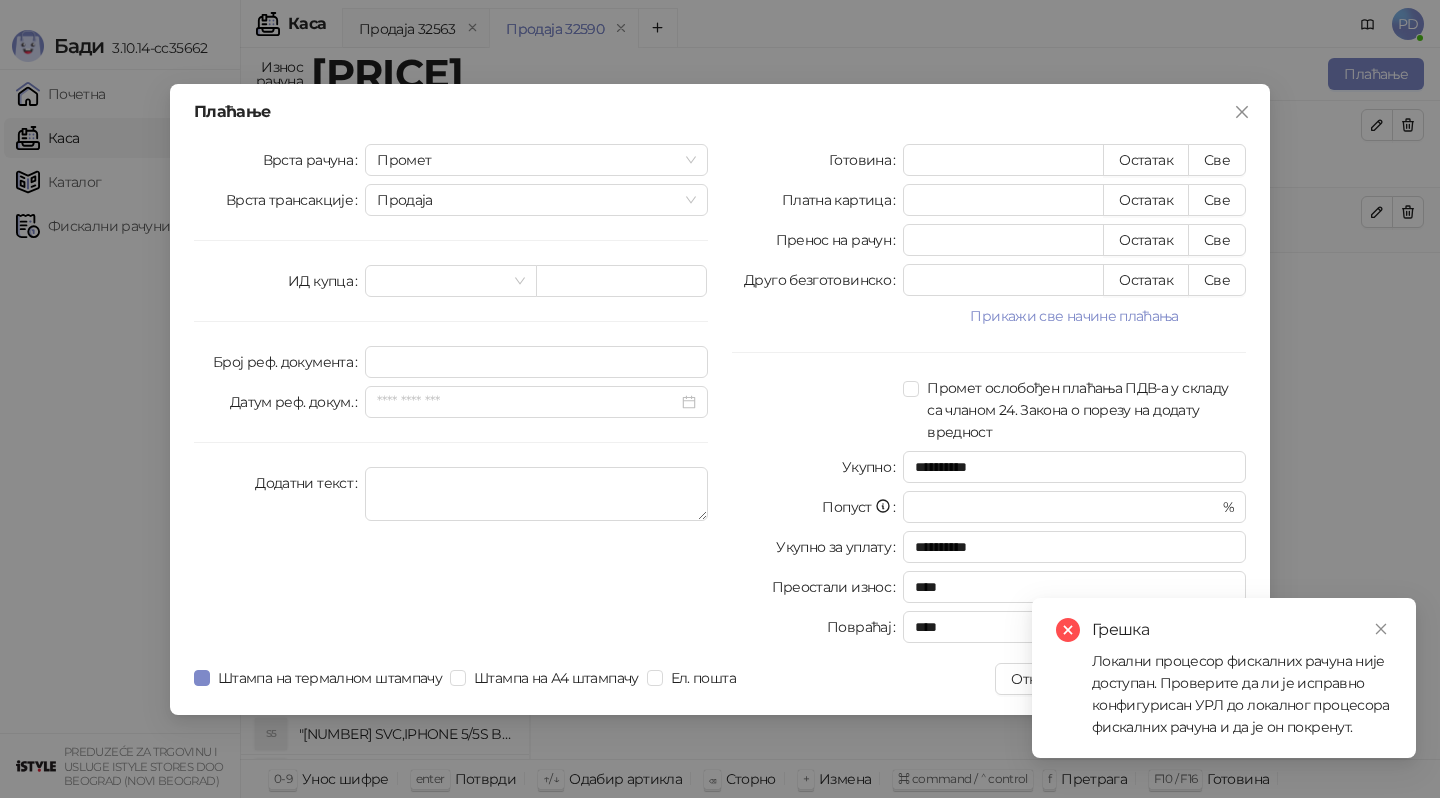 click on "Локални процесор фискалних рачуна није доступан. Проверите да ли је исправно конфигурисан УРЛ до локалног процесора фискалних рачуна и да је он покренут." at bounding box center [1242, 694] 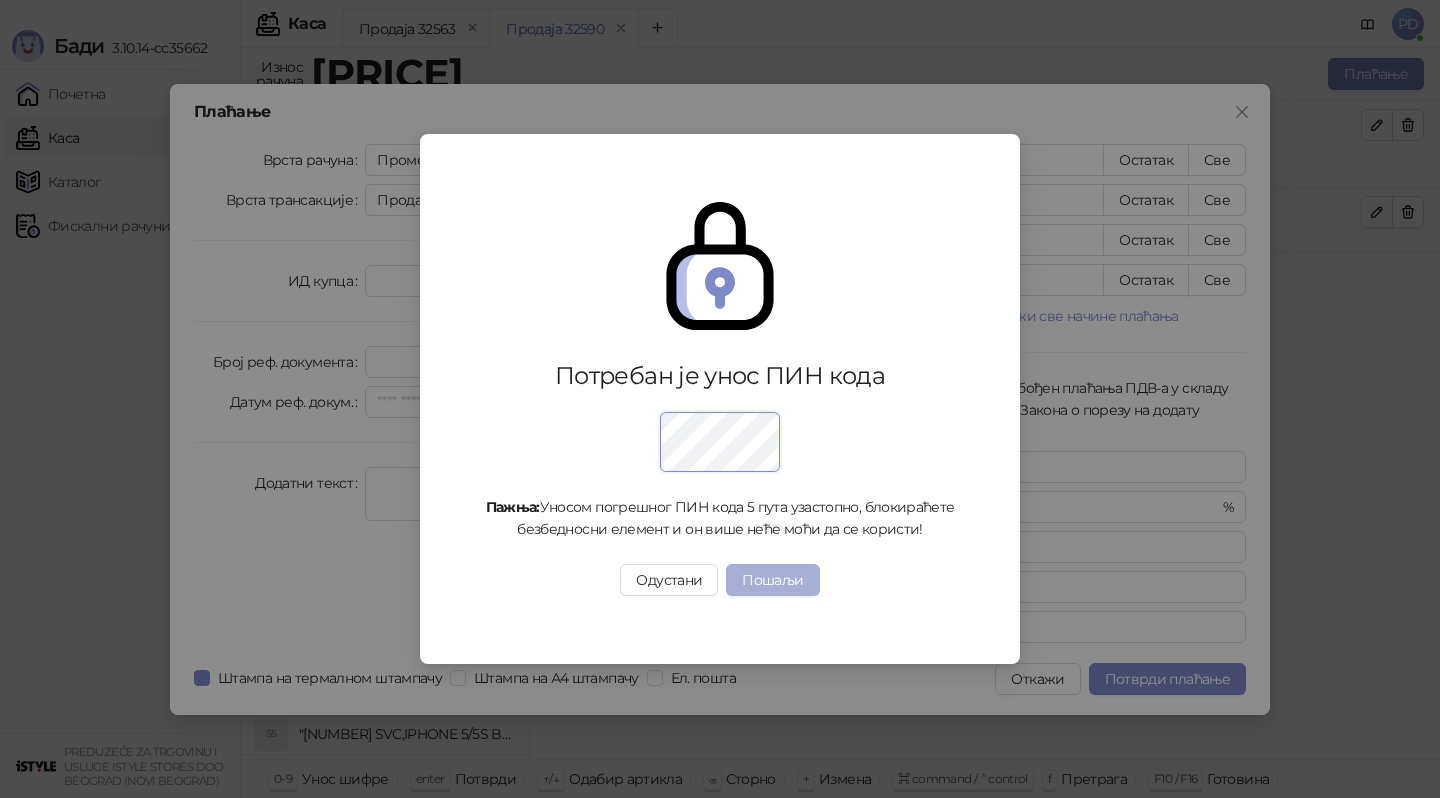 click on "Пошаљи" at bounding box center [772, 580] 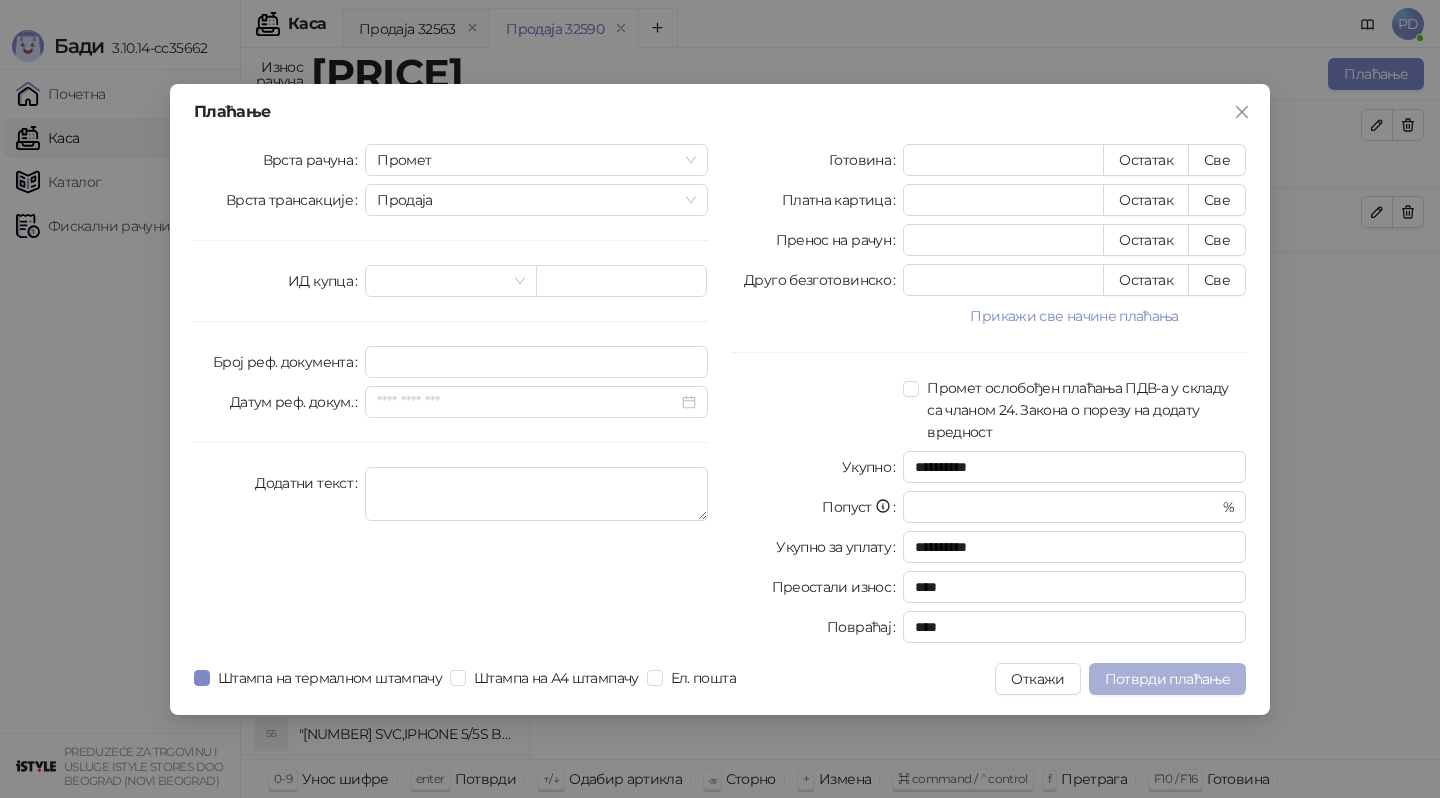 click on "Потврди плаћање" at bounding box center (1167, 679) 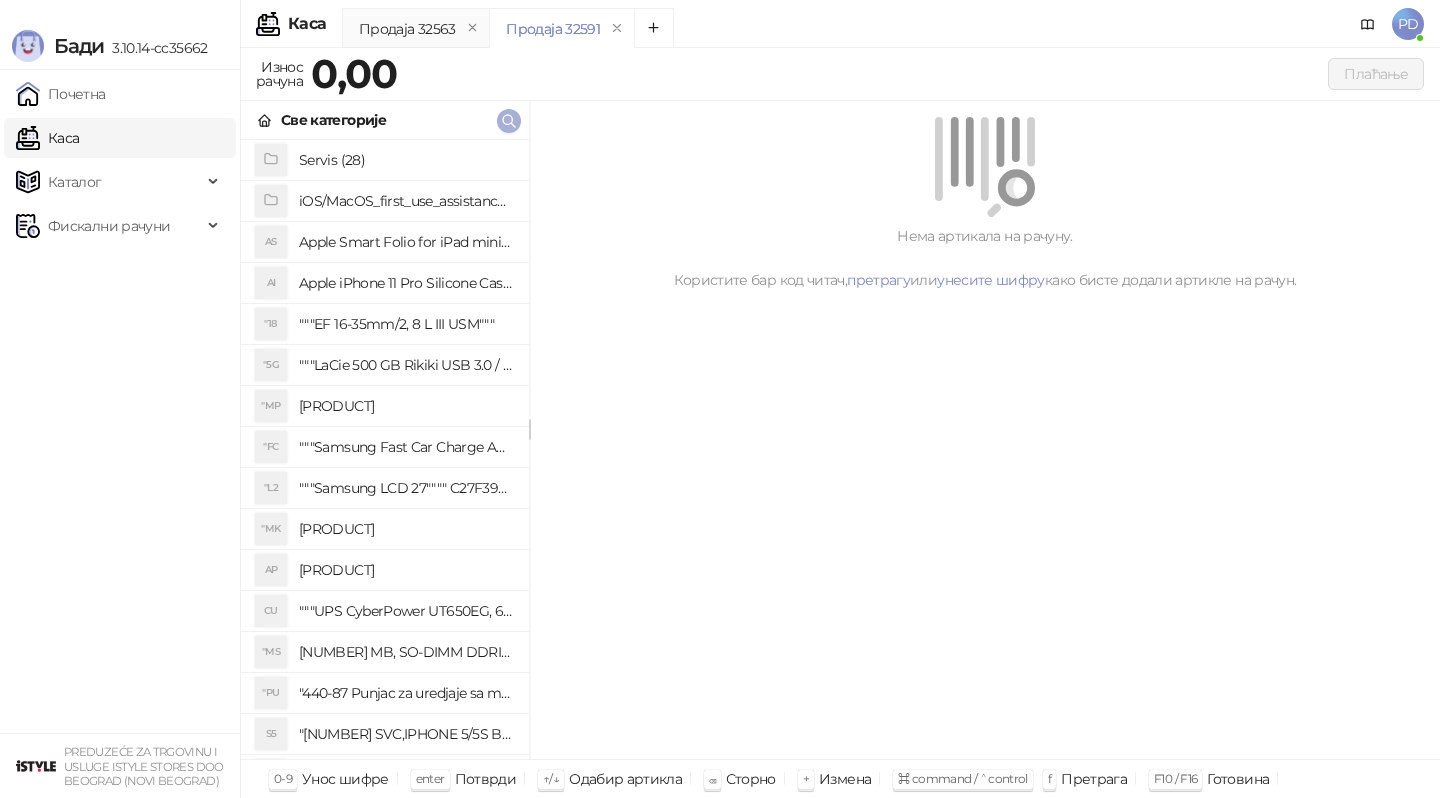 click 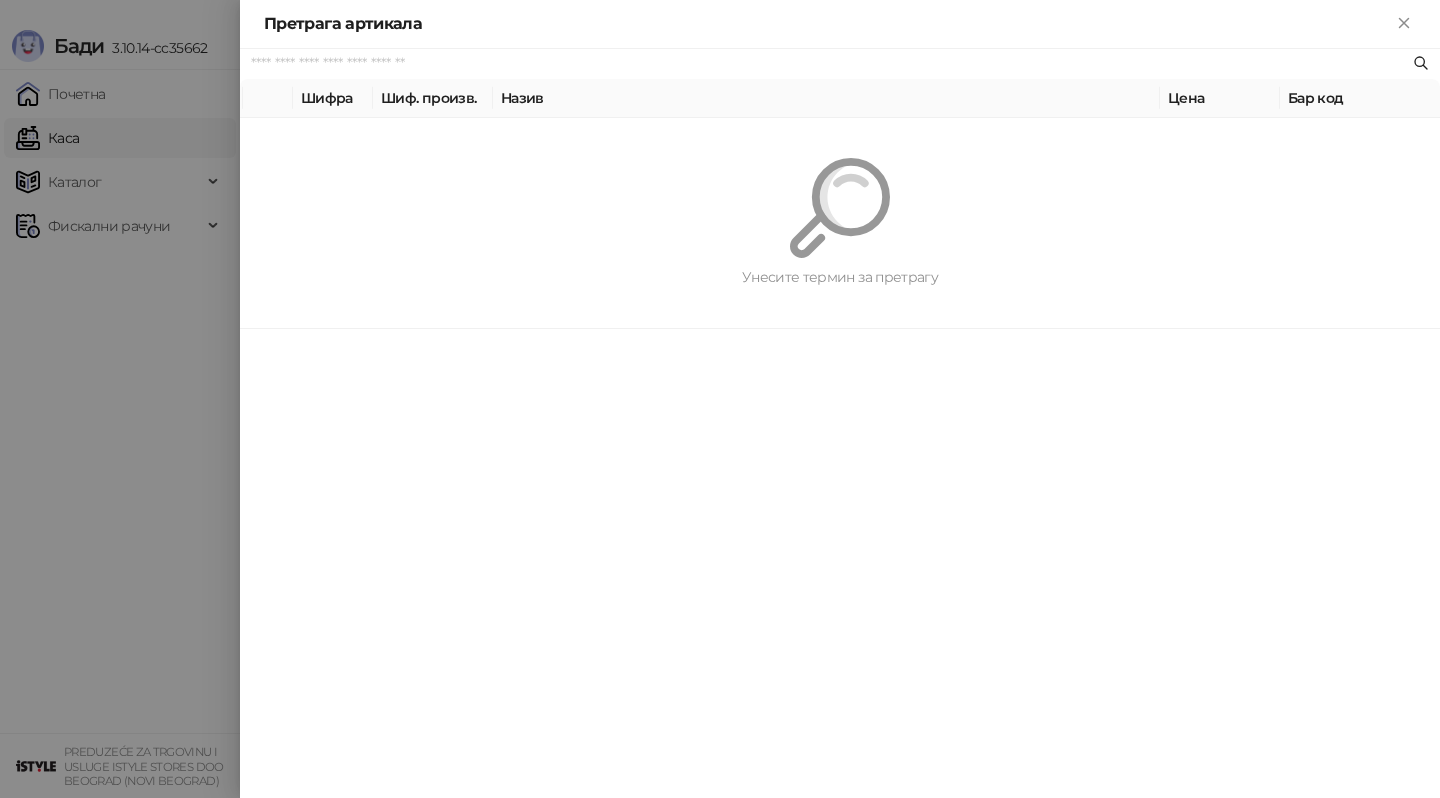 paste on "*********" 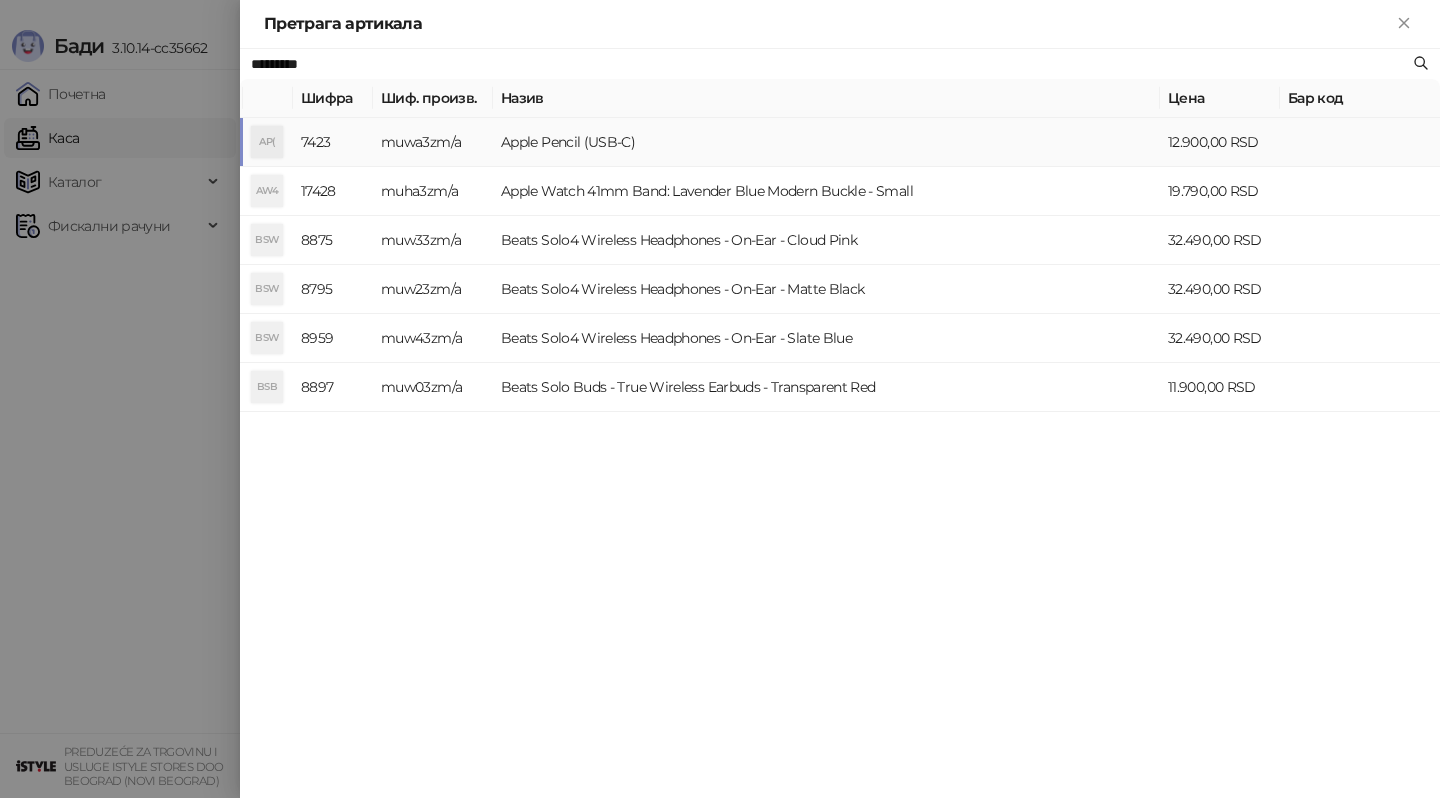 click on "muwa3zm/a" at bounding box center (433, 142) 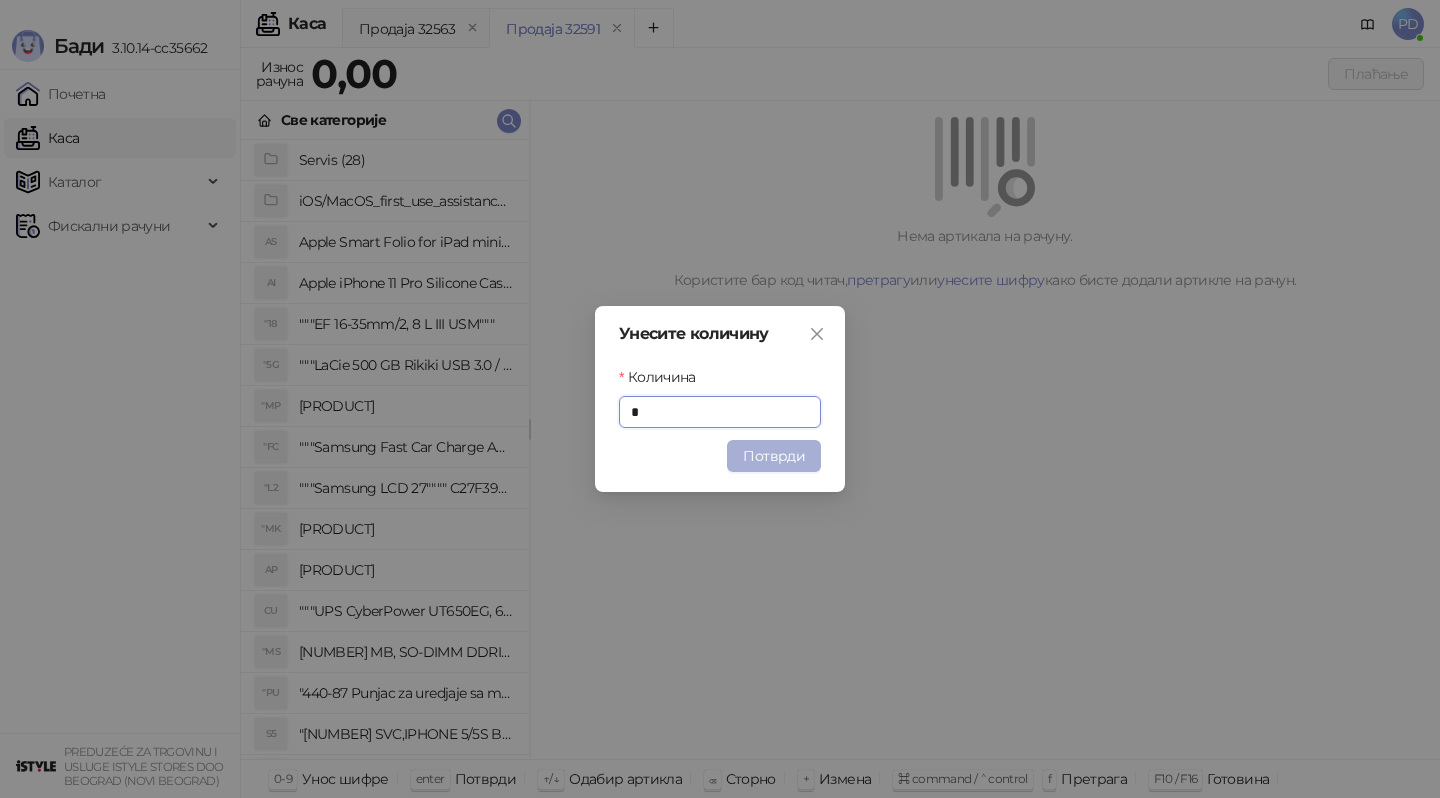 click on "Потврди" at bounding box center [774, 456] 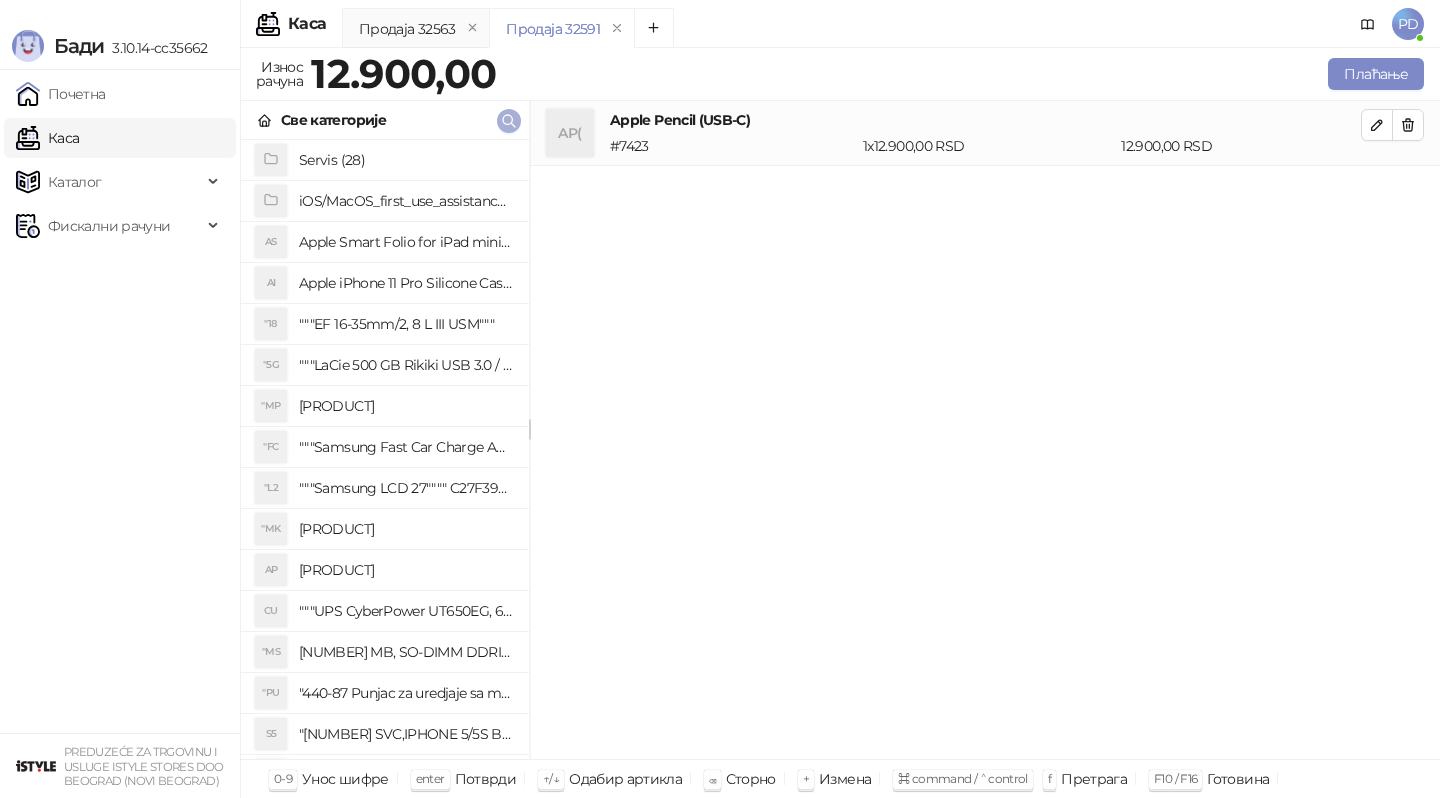click 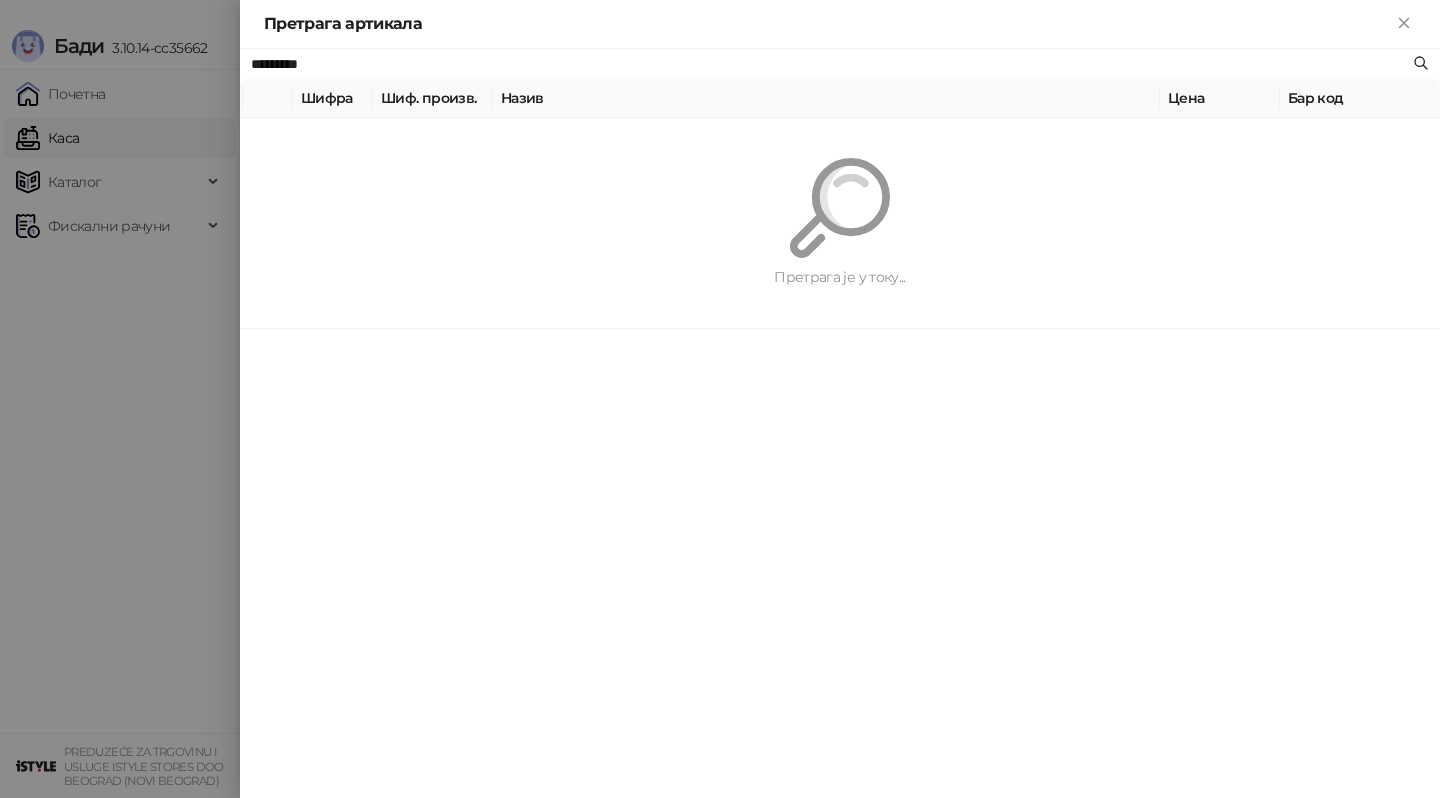 paste 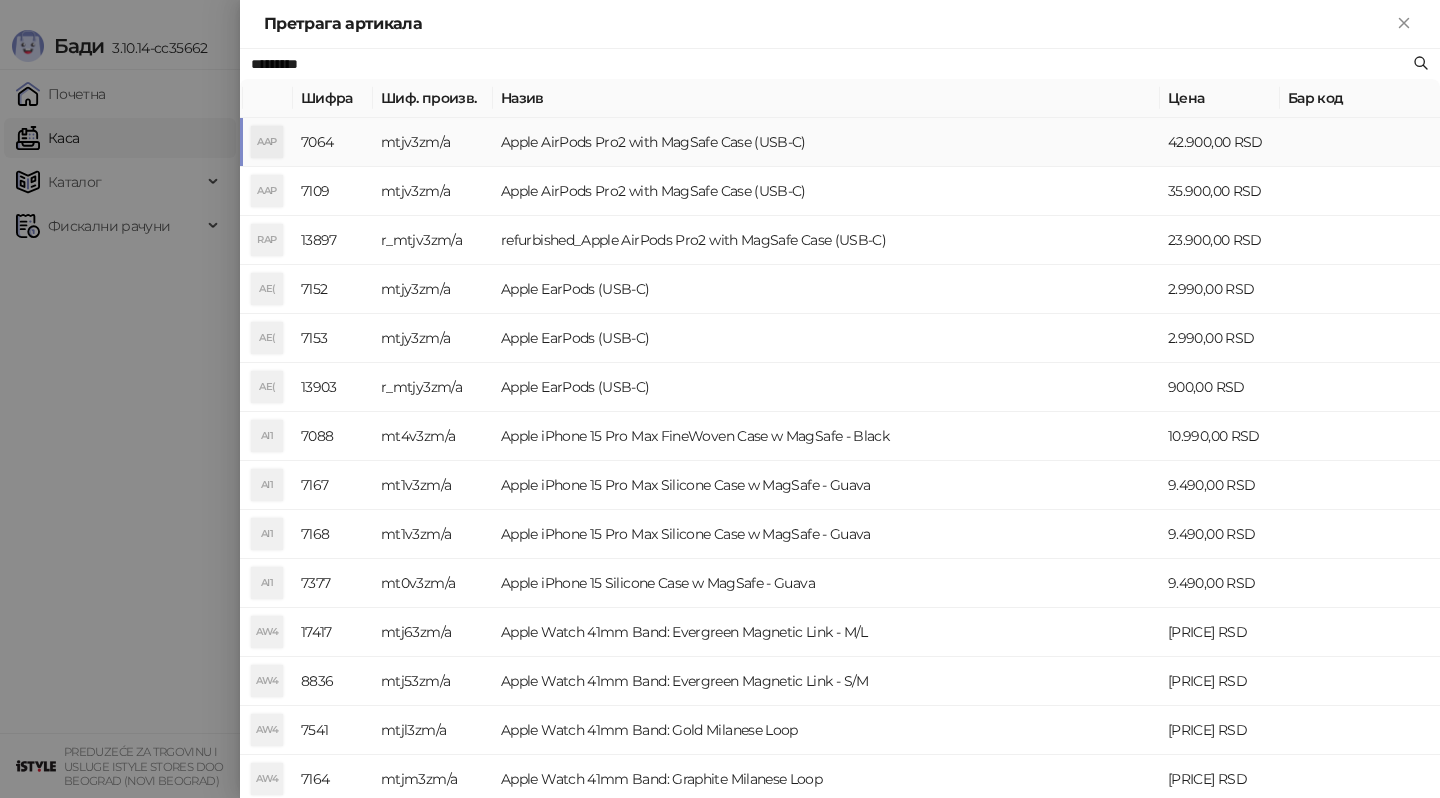 type on "*********" 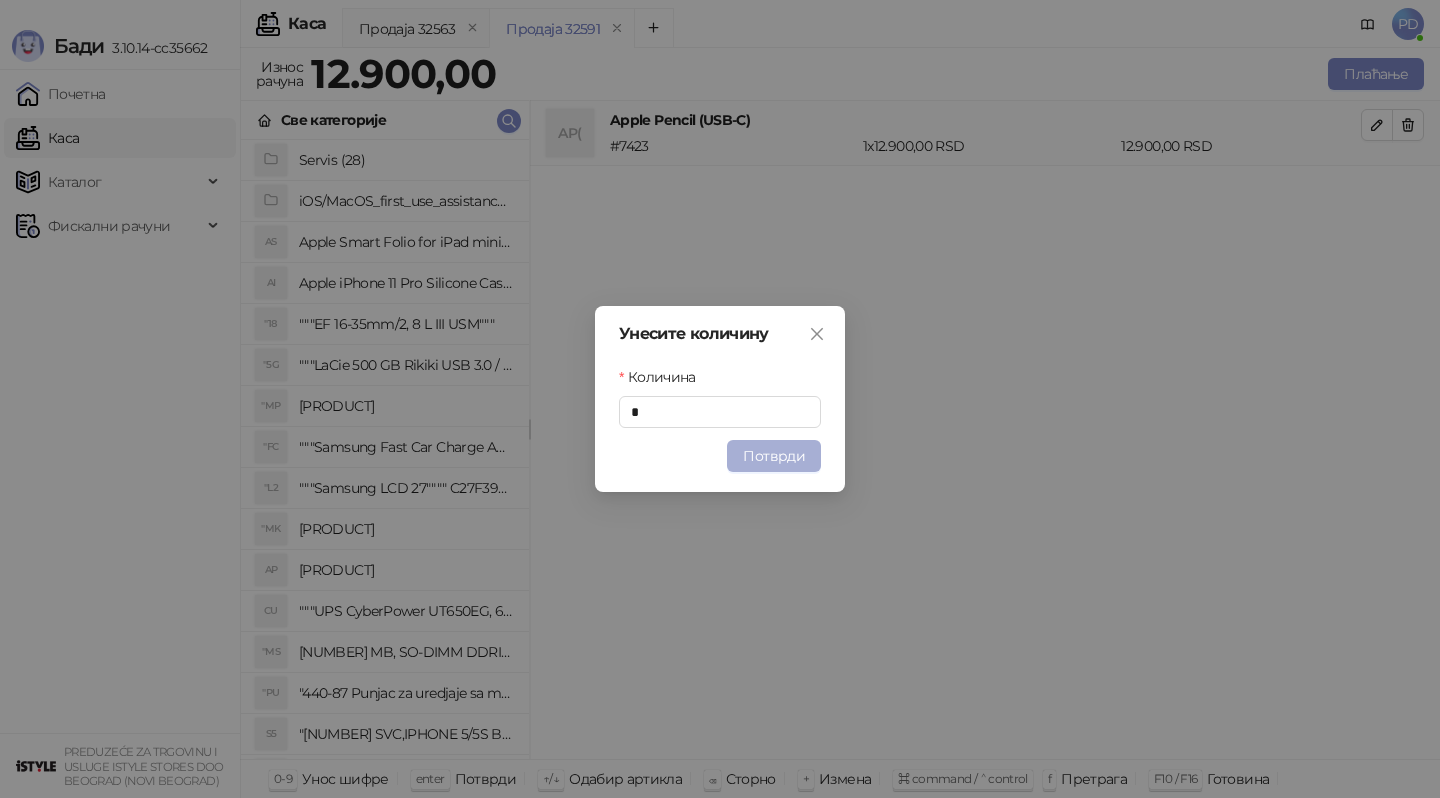 click on "Потврди" at bounding box center (774, 456) 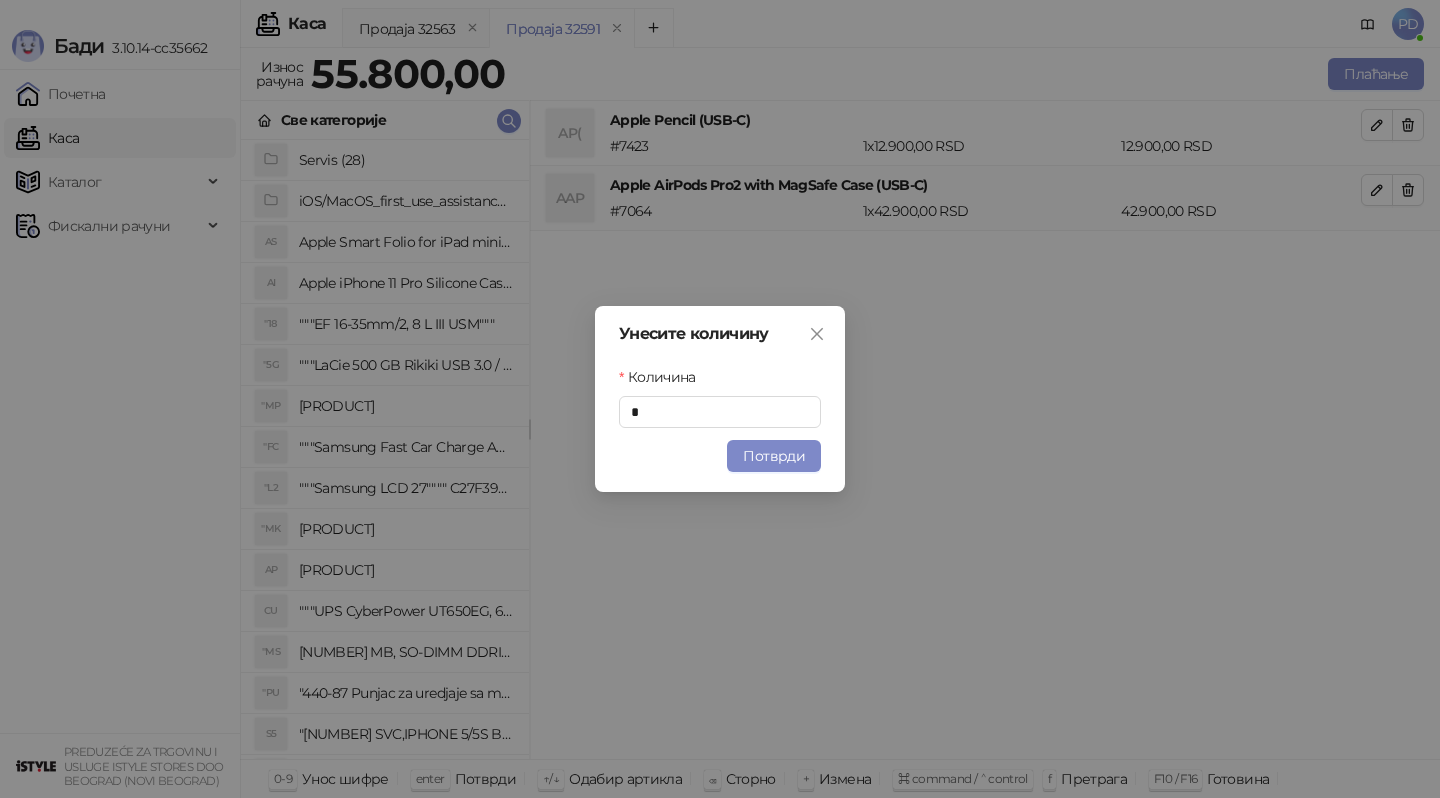 type 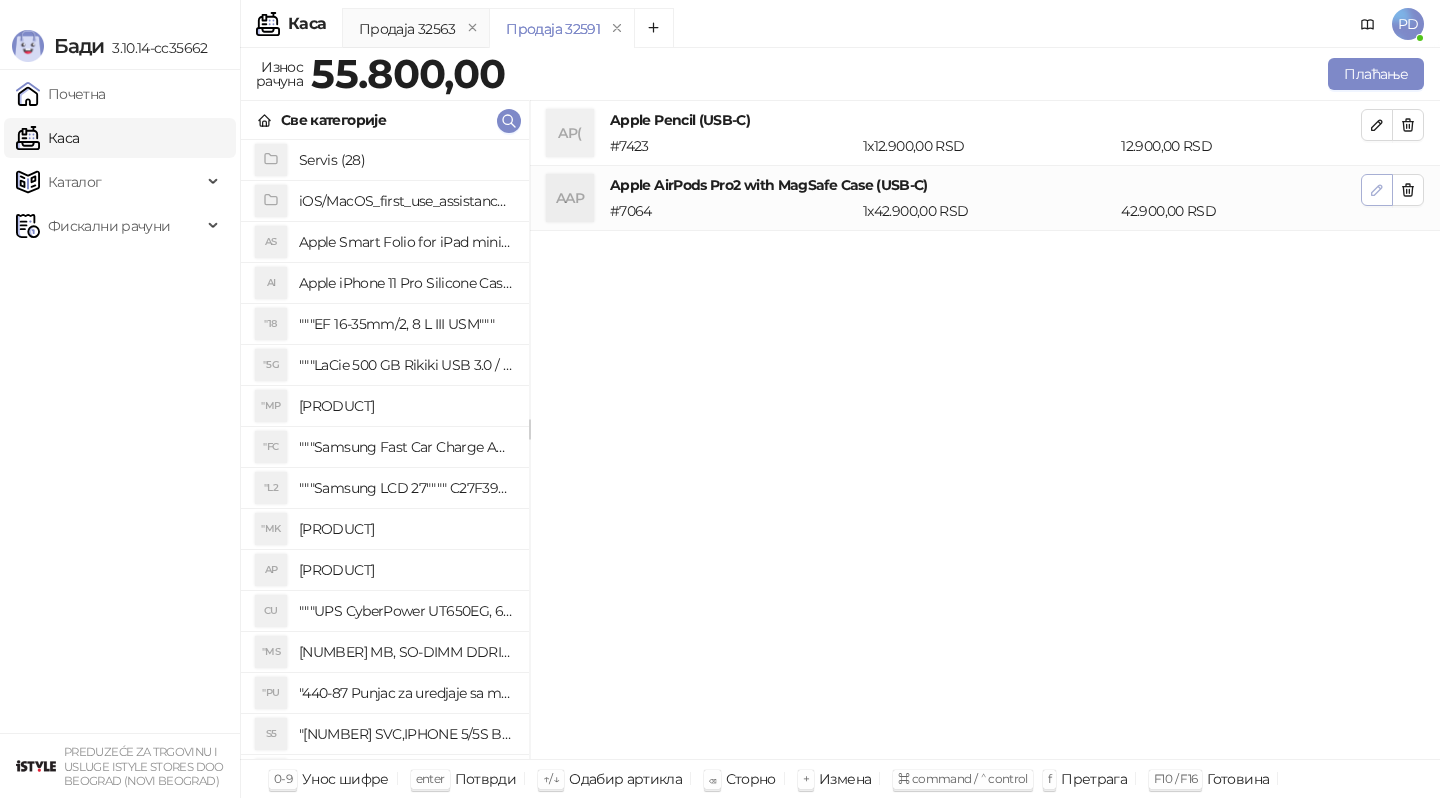 click 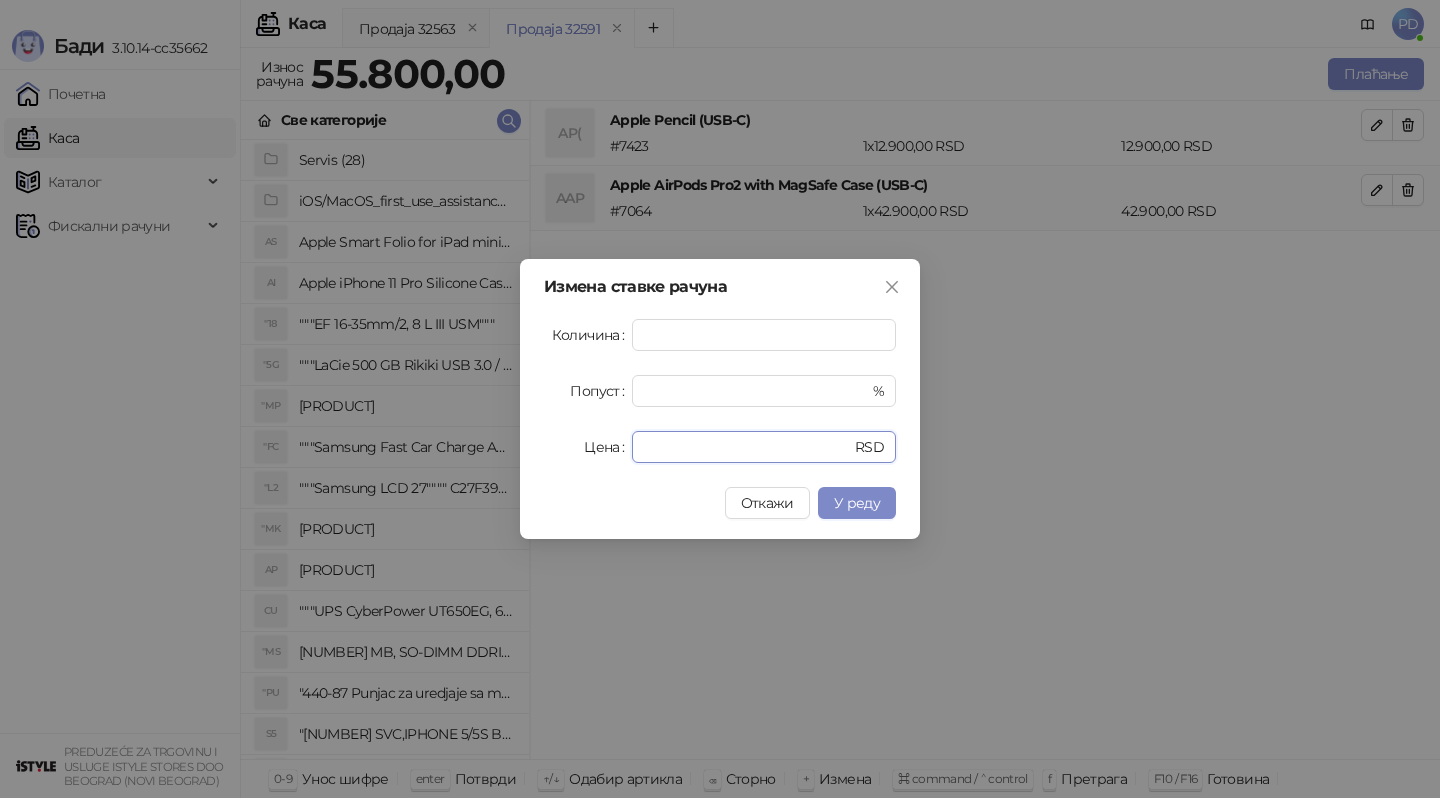drag, startPoint x: 708, startPoint y: 447, endPoint x: 469, endPoint y: 445, distance: 239.00836 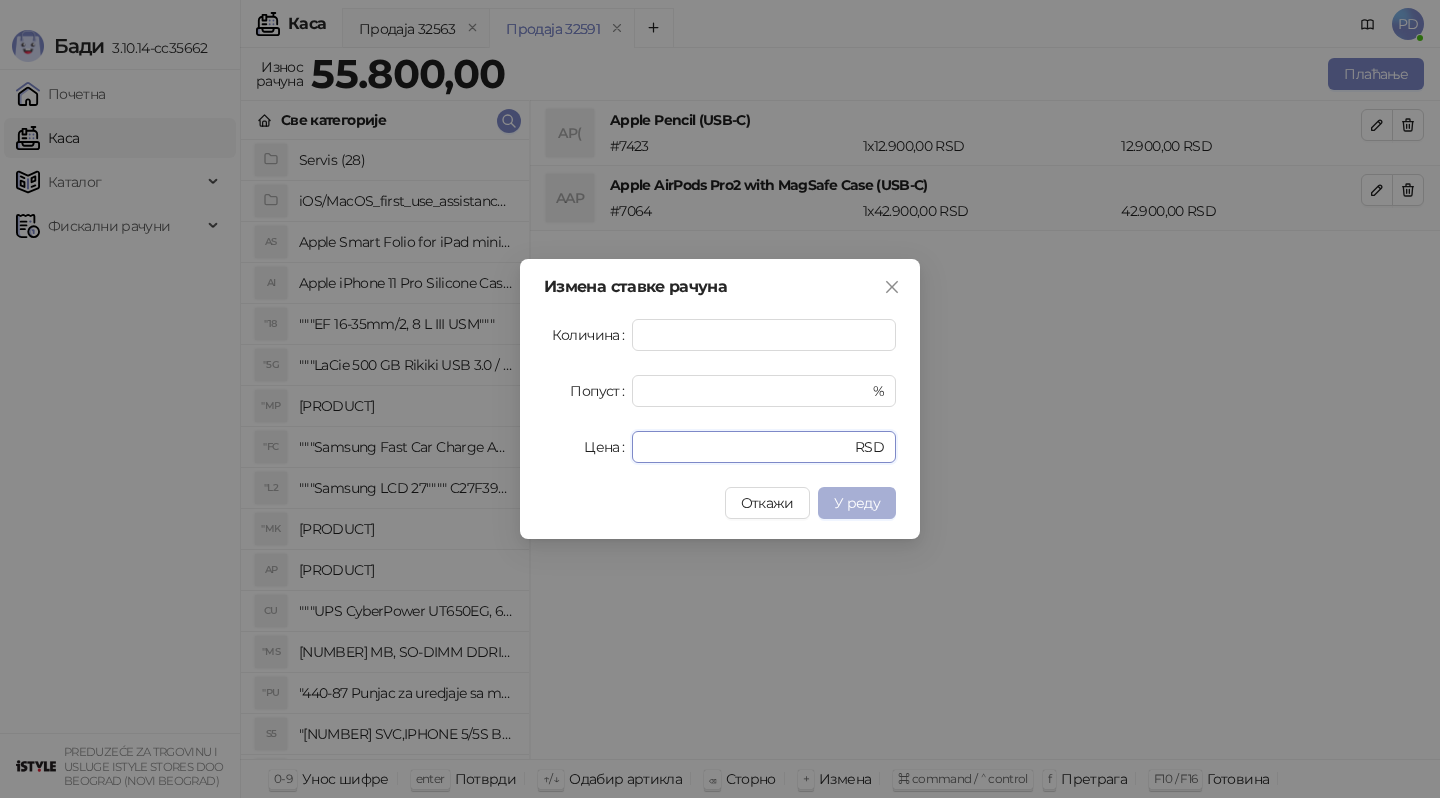 type on "*****" 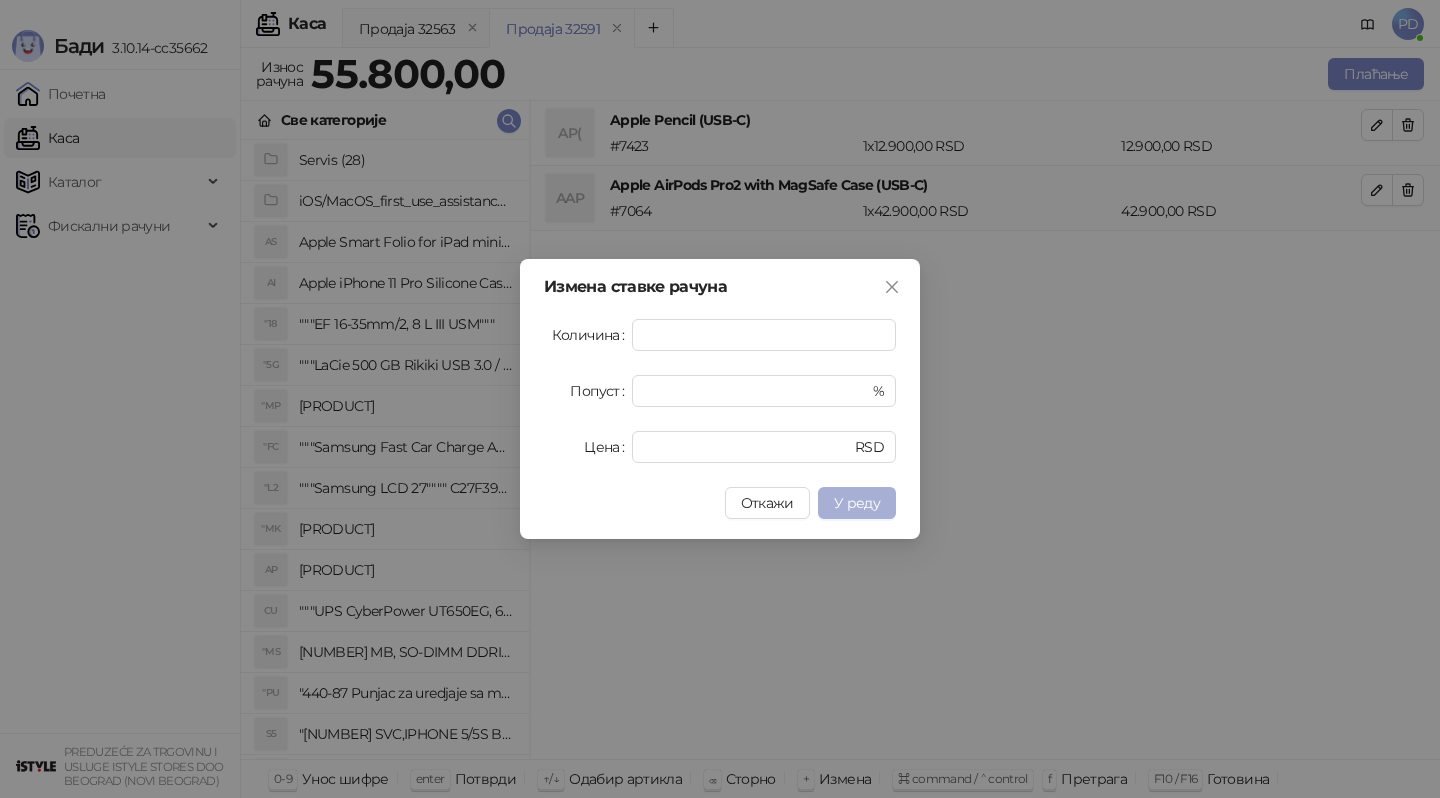 click on "У реду" at bounding box center (857, 503) 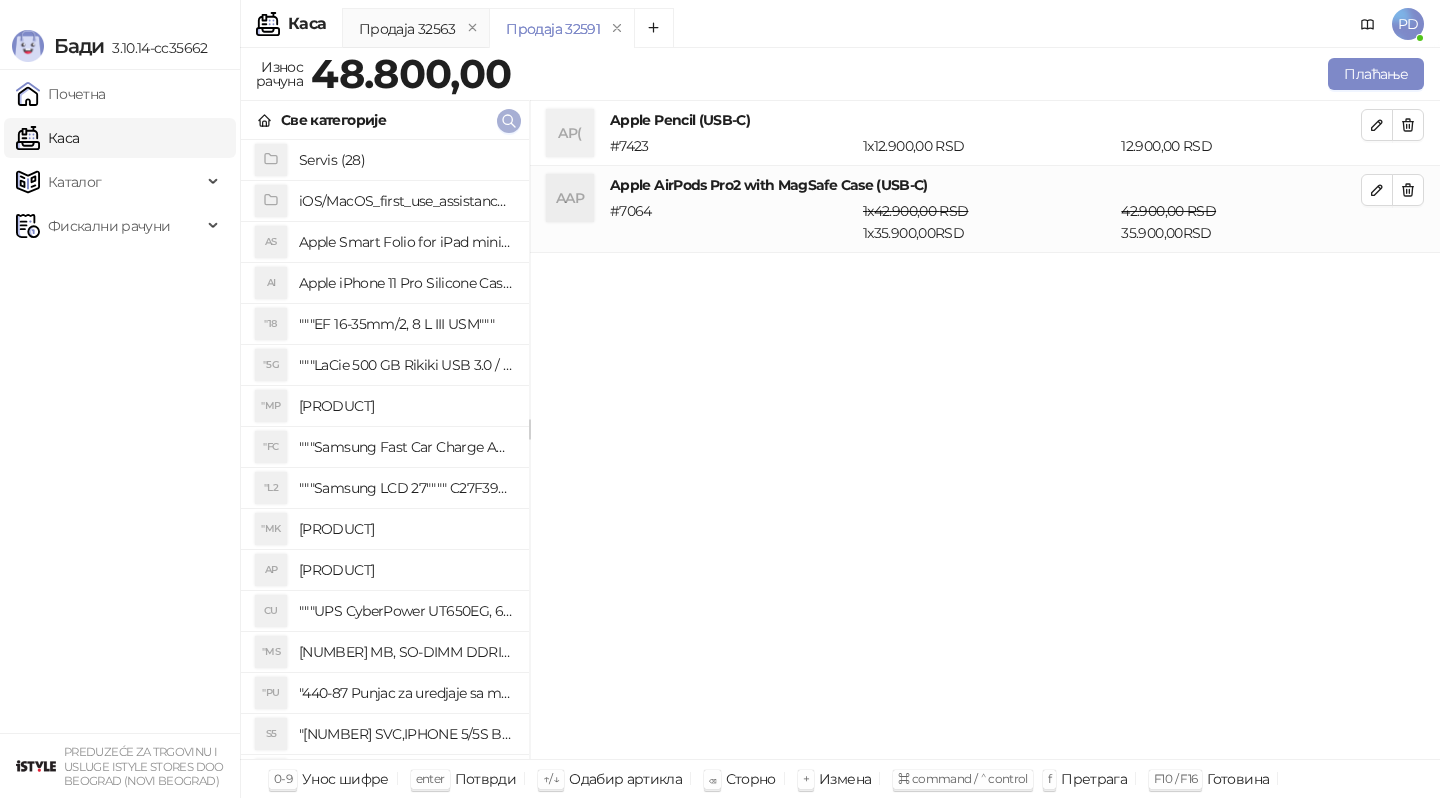 click 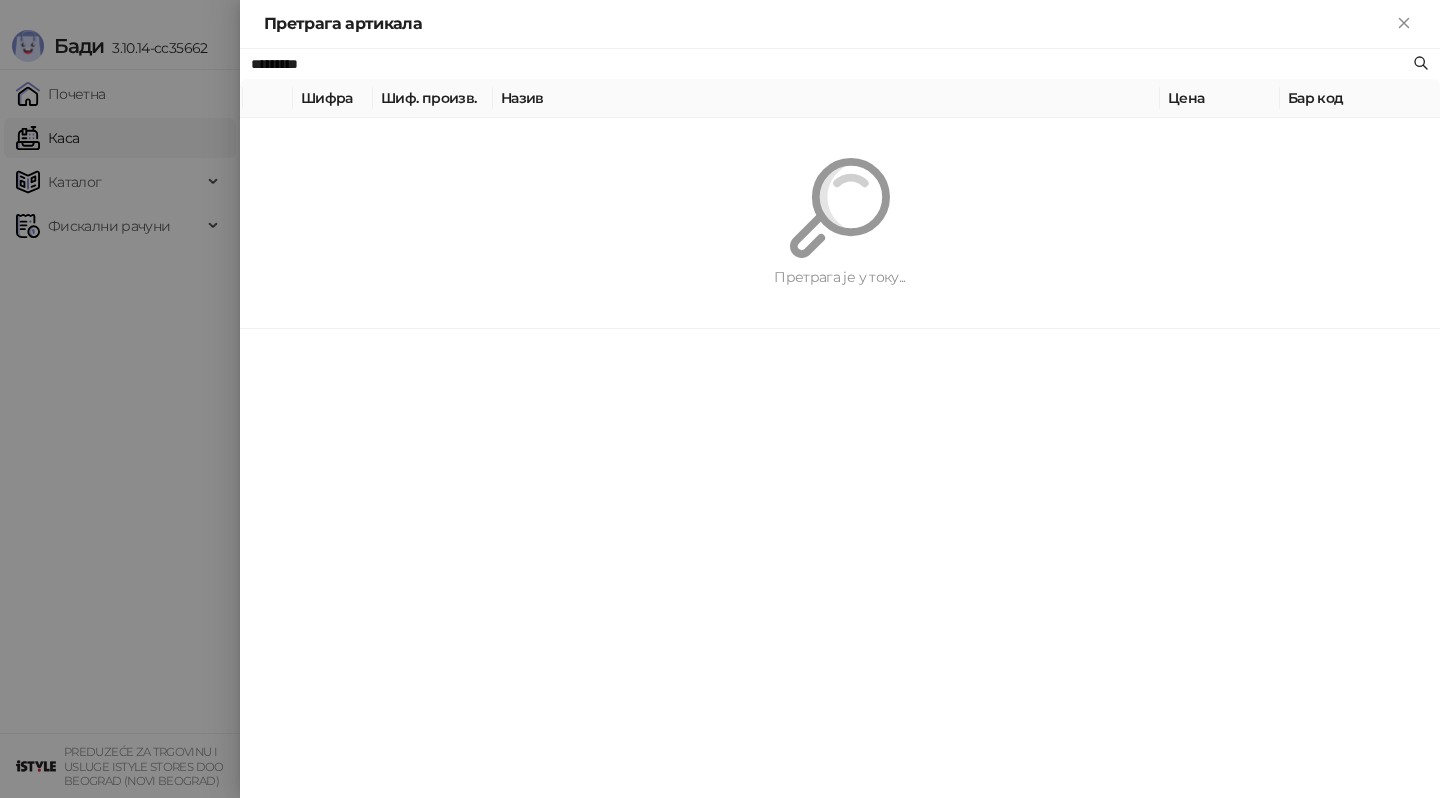 paste 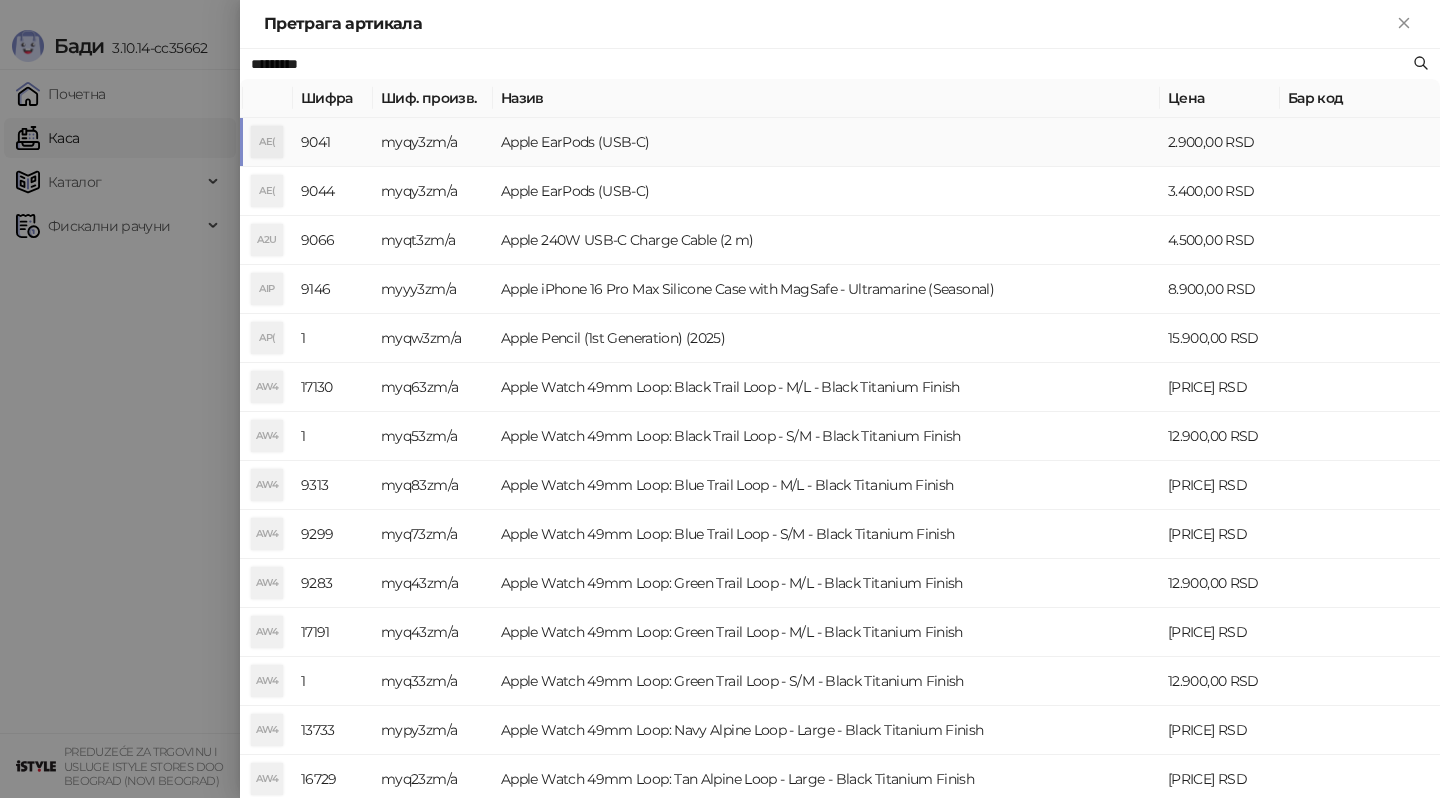 click on "myqy3zm/a" at bounding box center (433, 142) 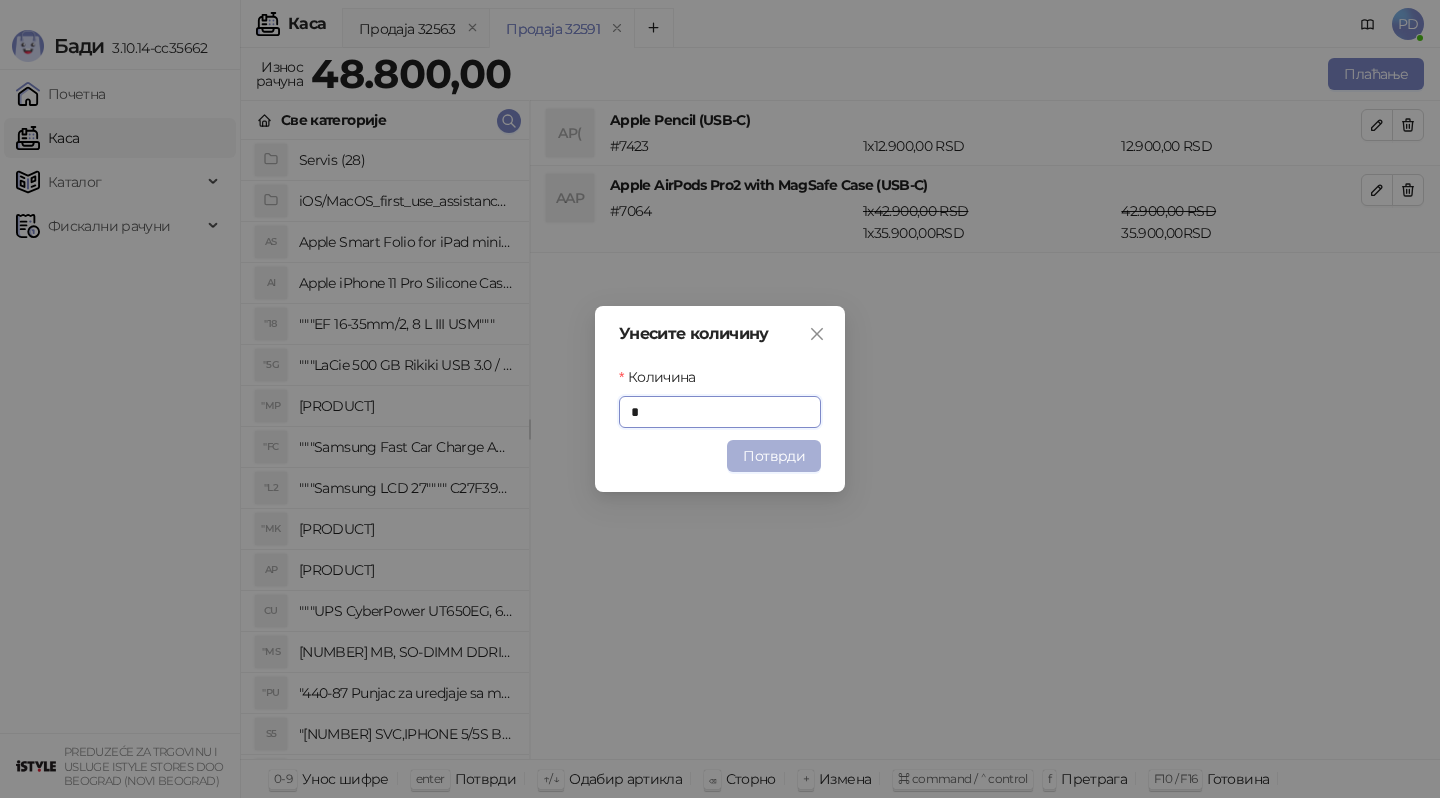 click on "Потврди" at bounding box center [774, 456] 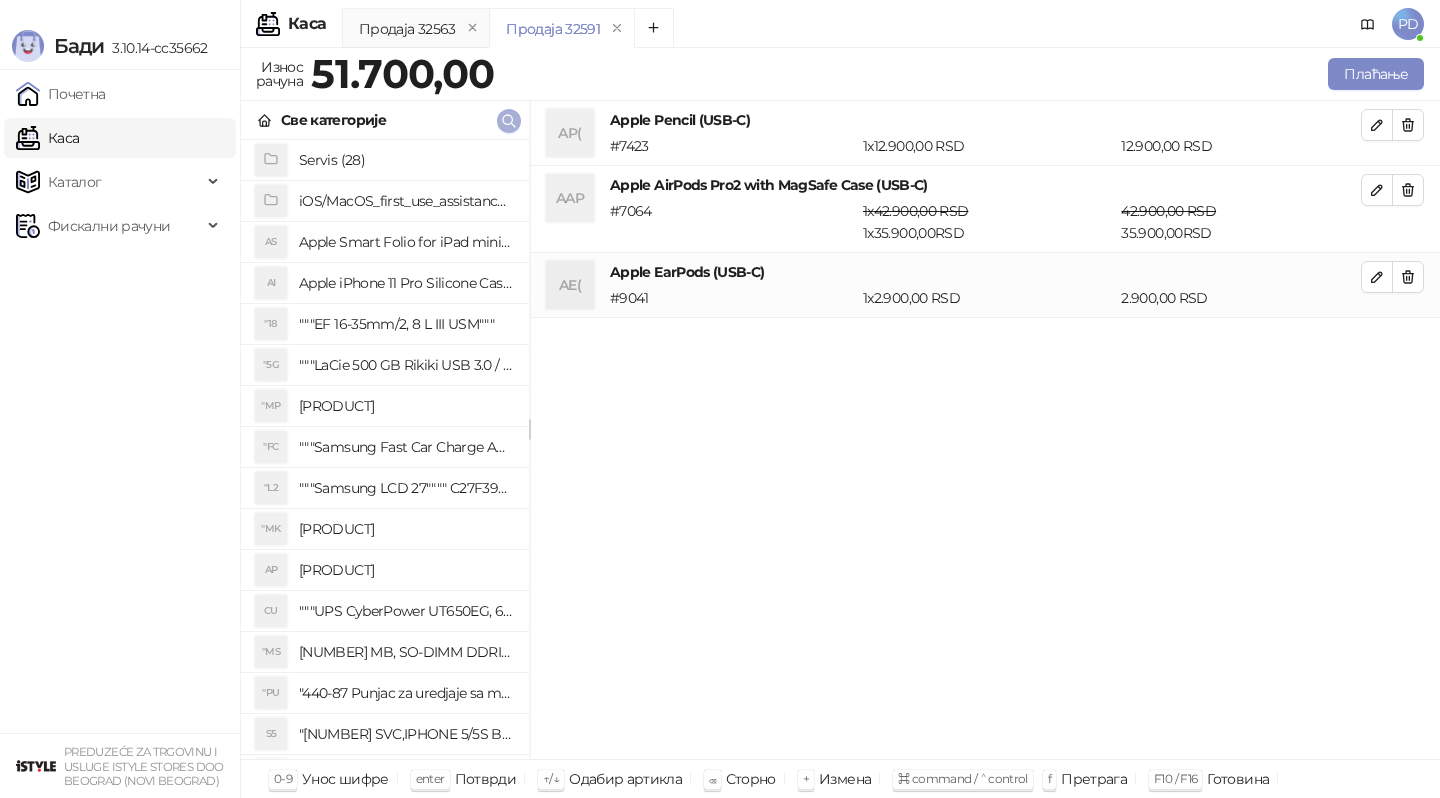 click 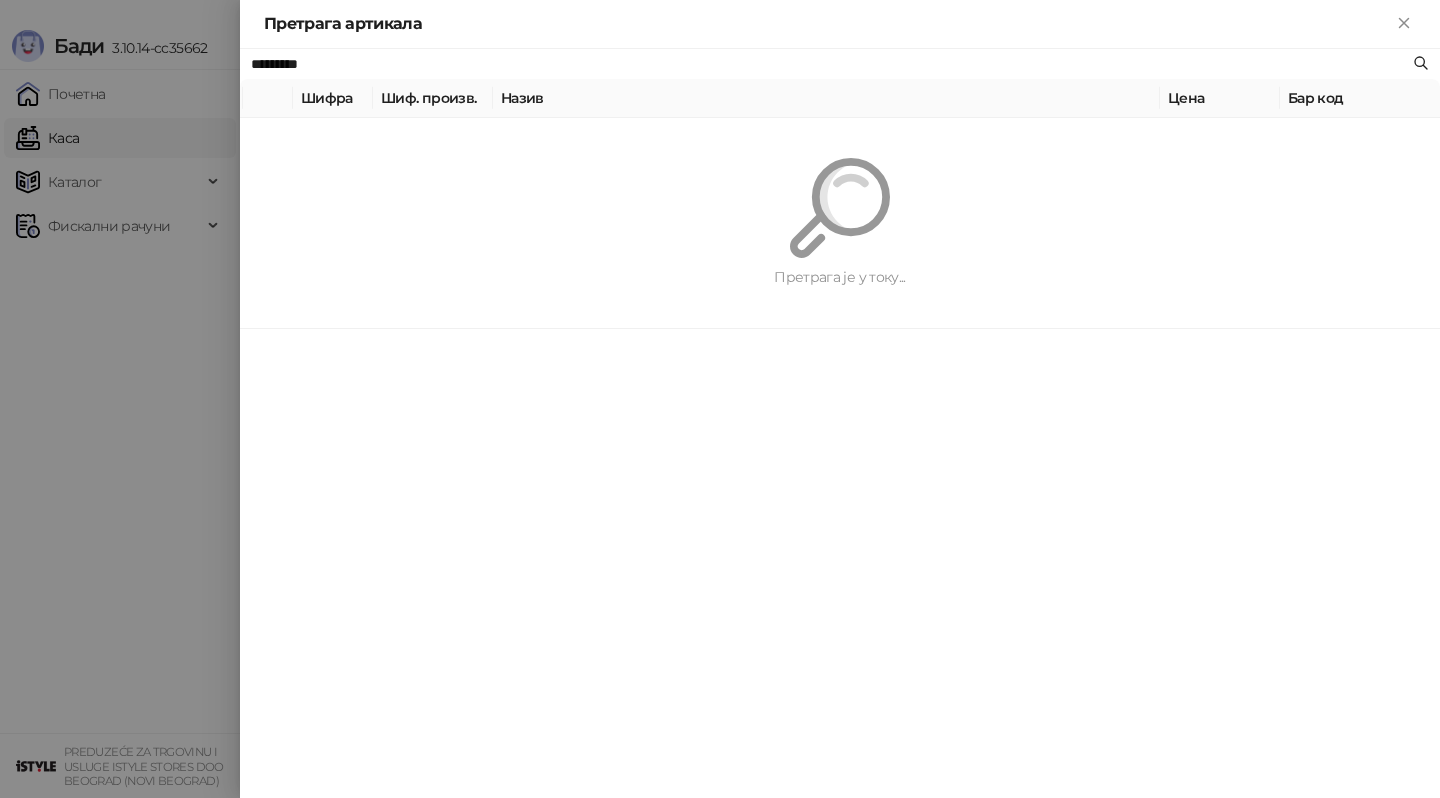paste 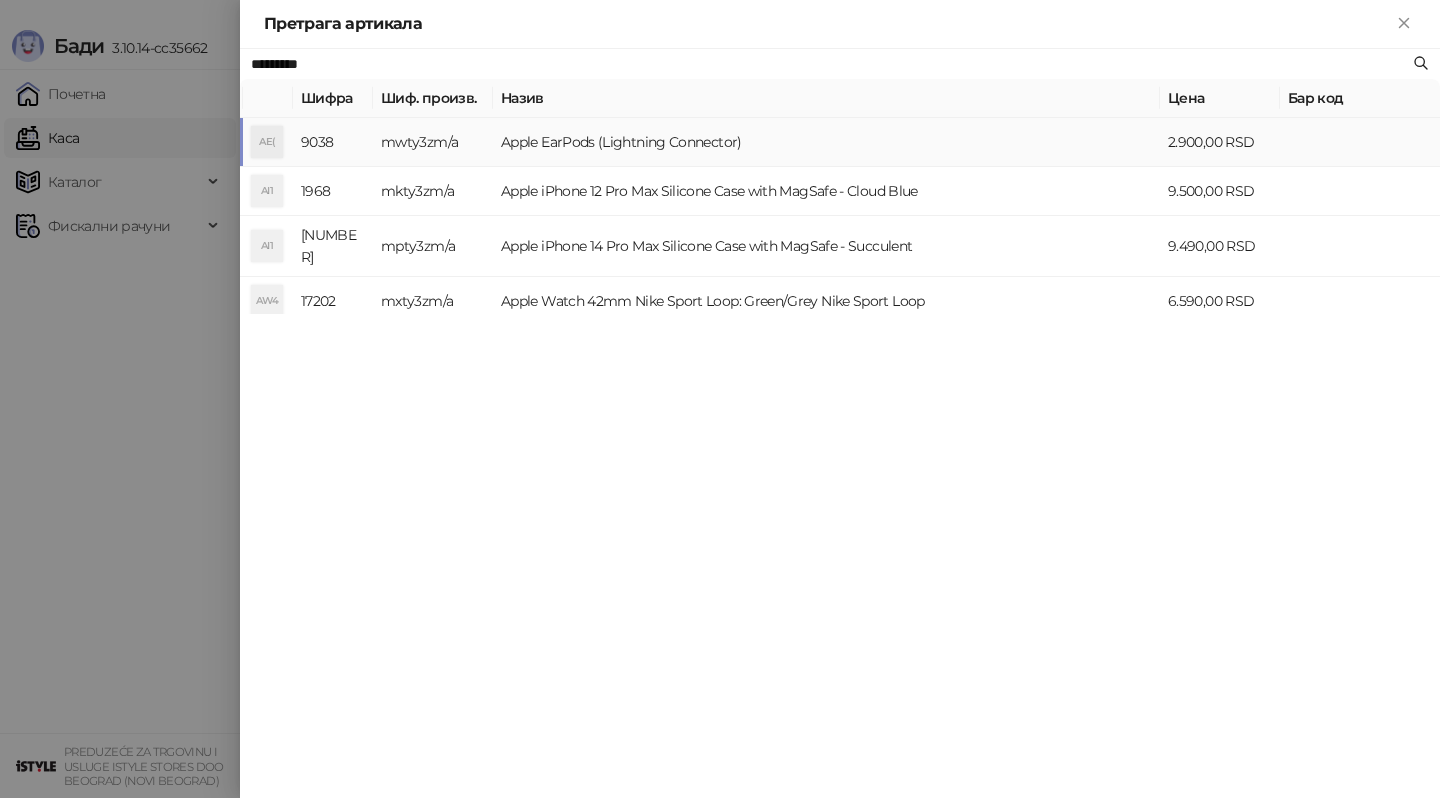 type on "*********" 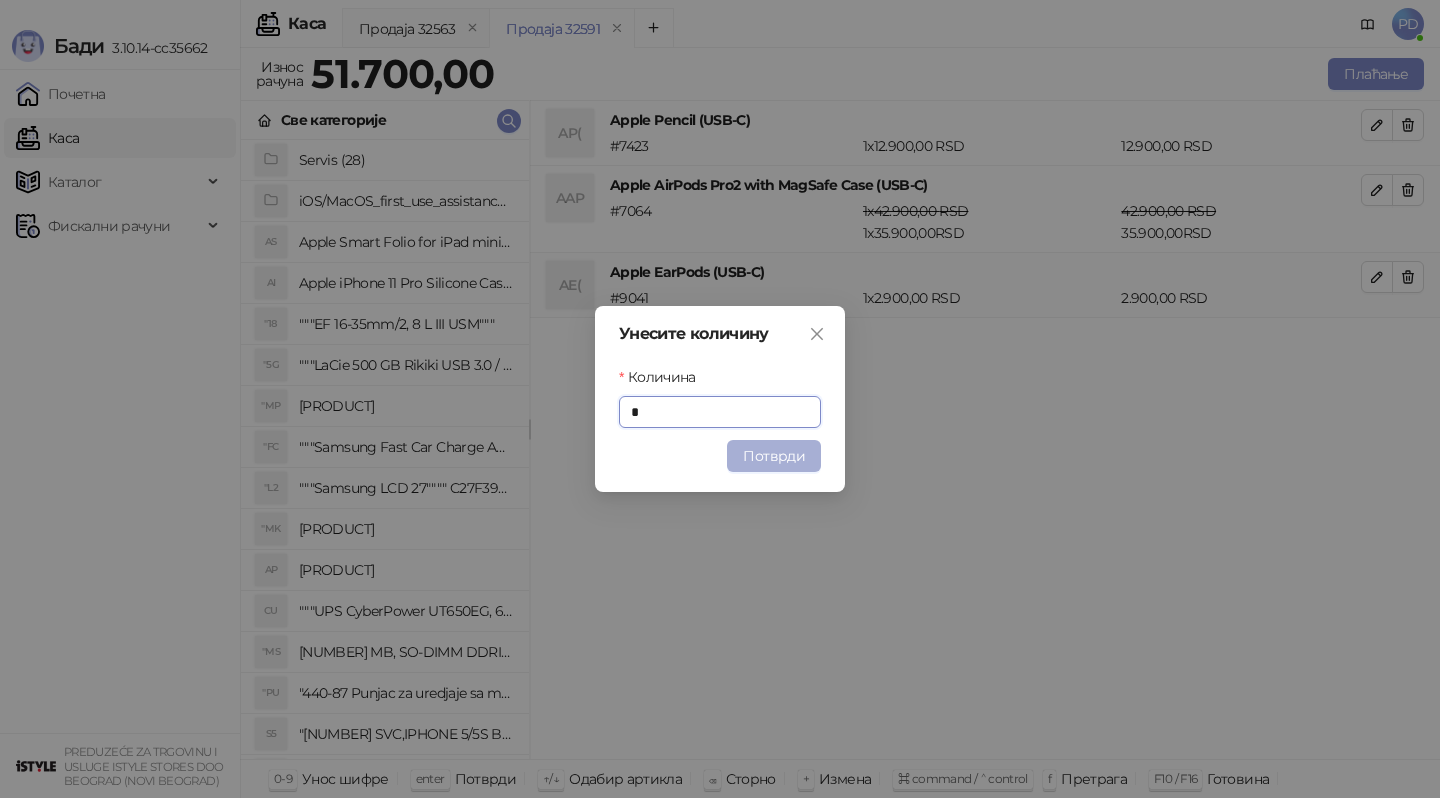 click on "Потврди" at bounding box center [774, 456] 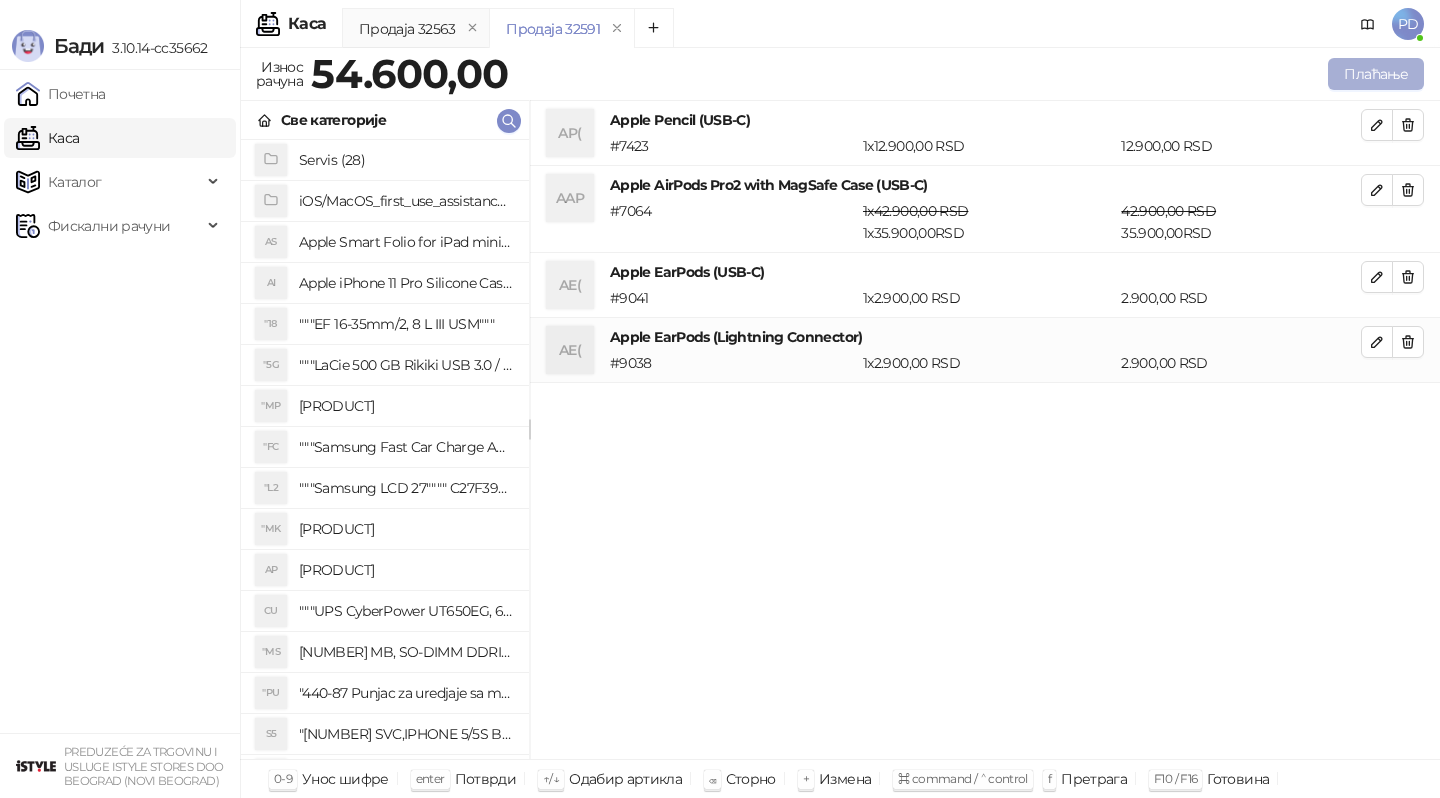 click on "Плаћање" at bounding box center [1376, 74] 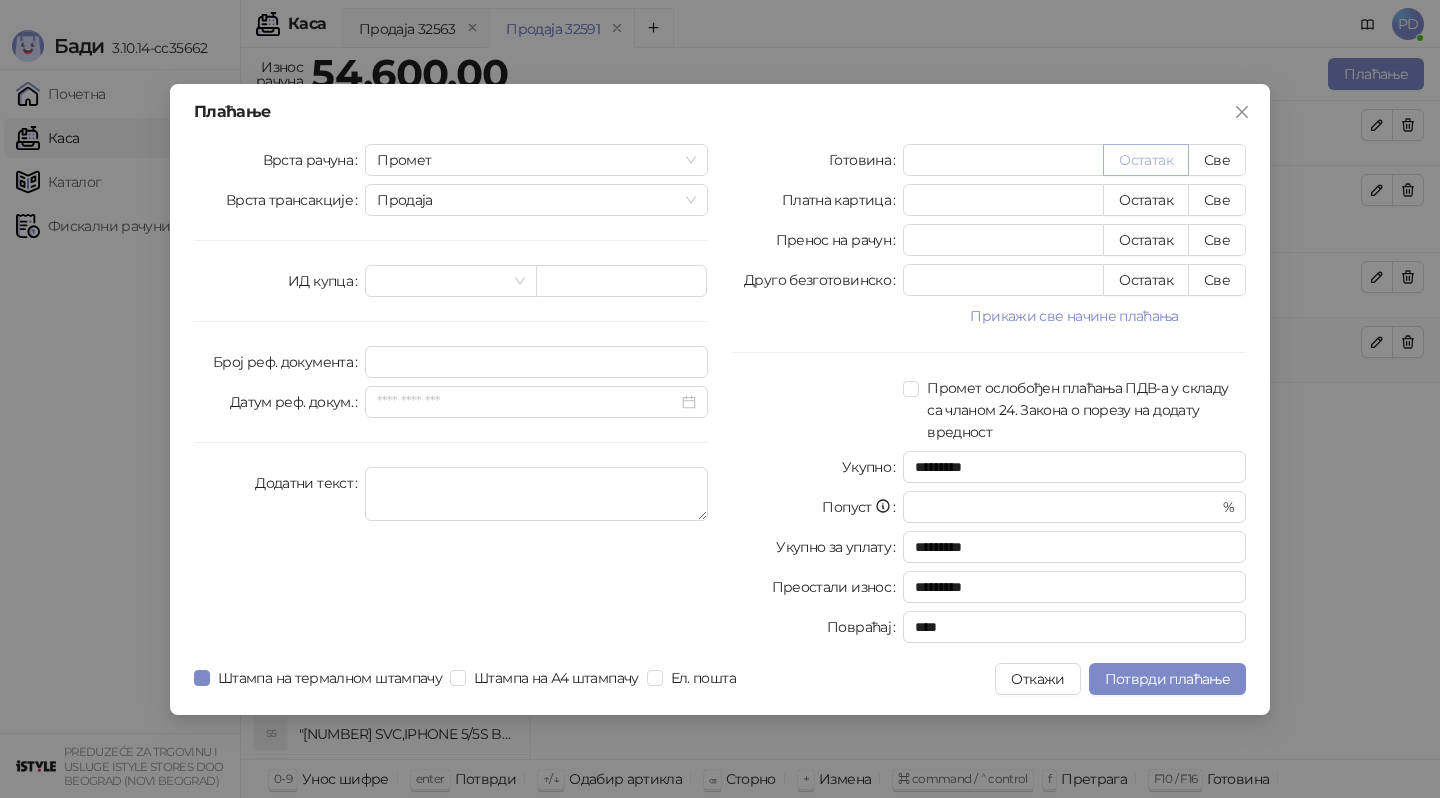 click on "Остатак" at bounding box center (1146, 160) 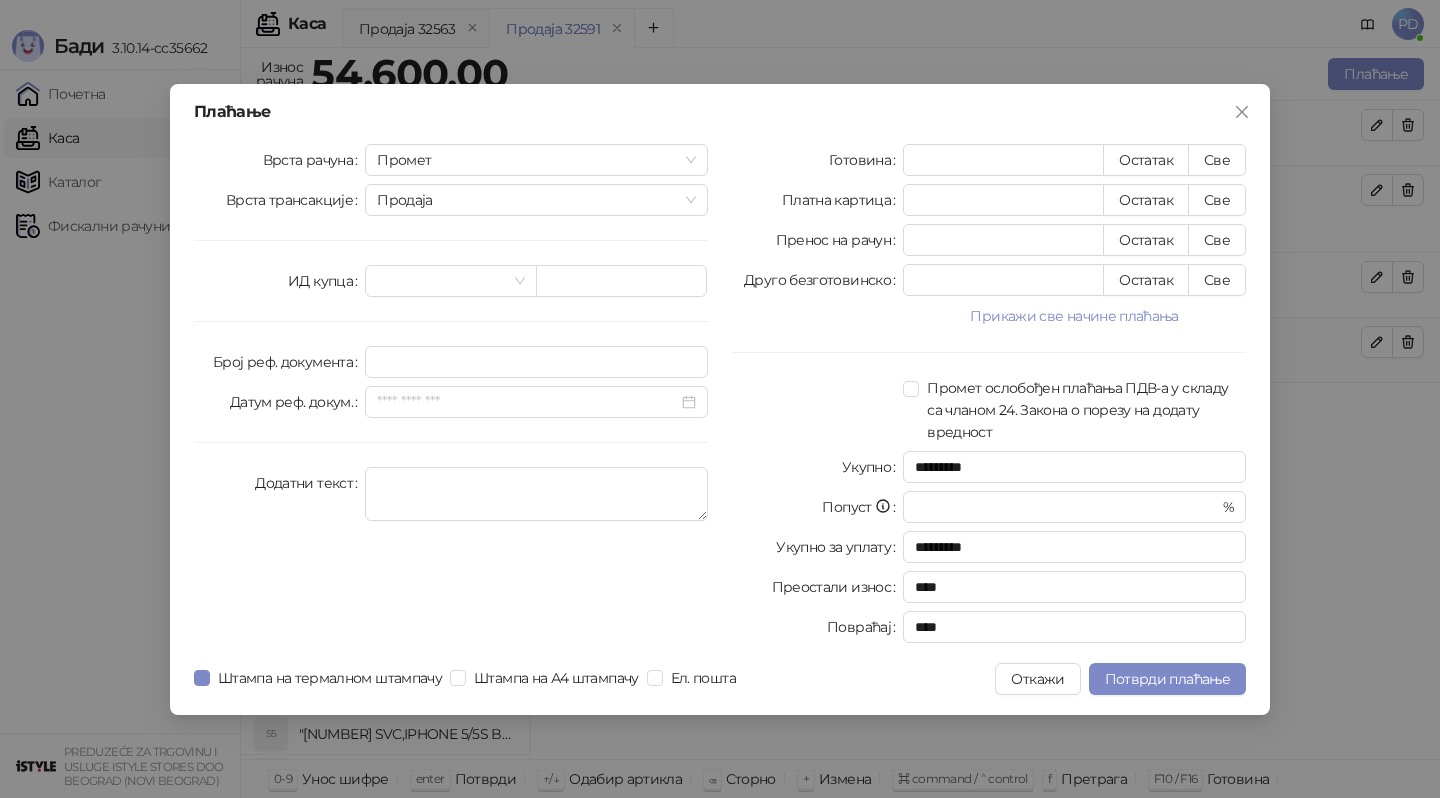 type 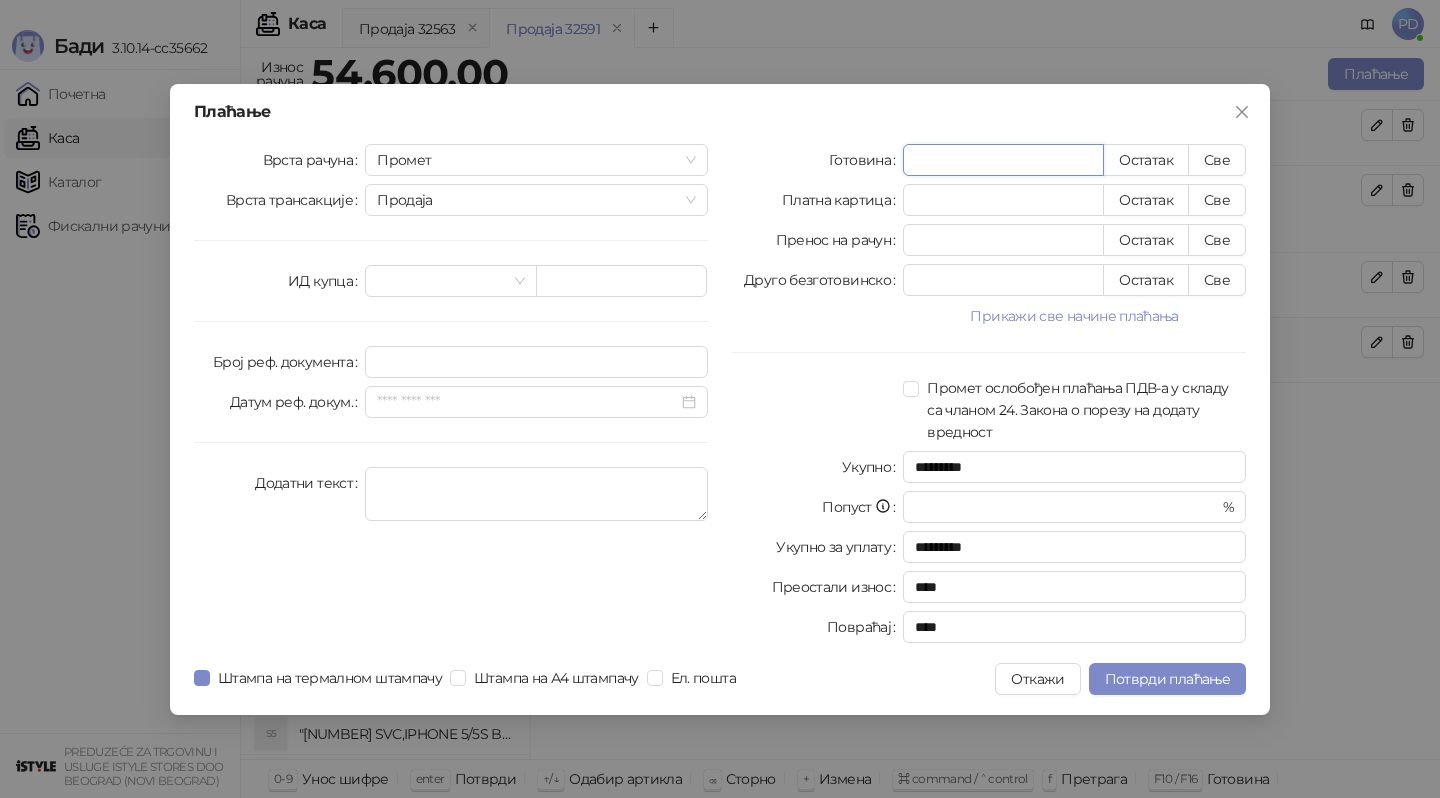 drag, startPoint x: 977, startPoint y: 157, endPoint x: 915, endPoint y: 157, distance: 62 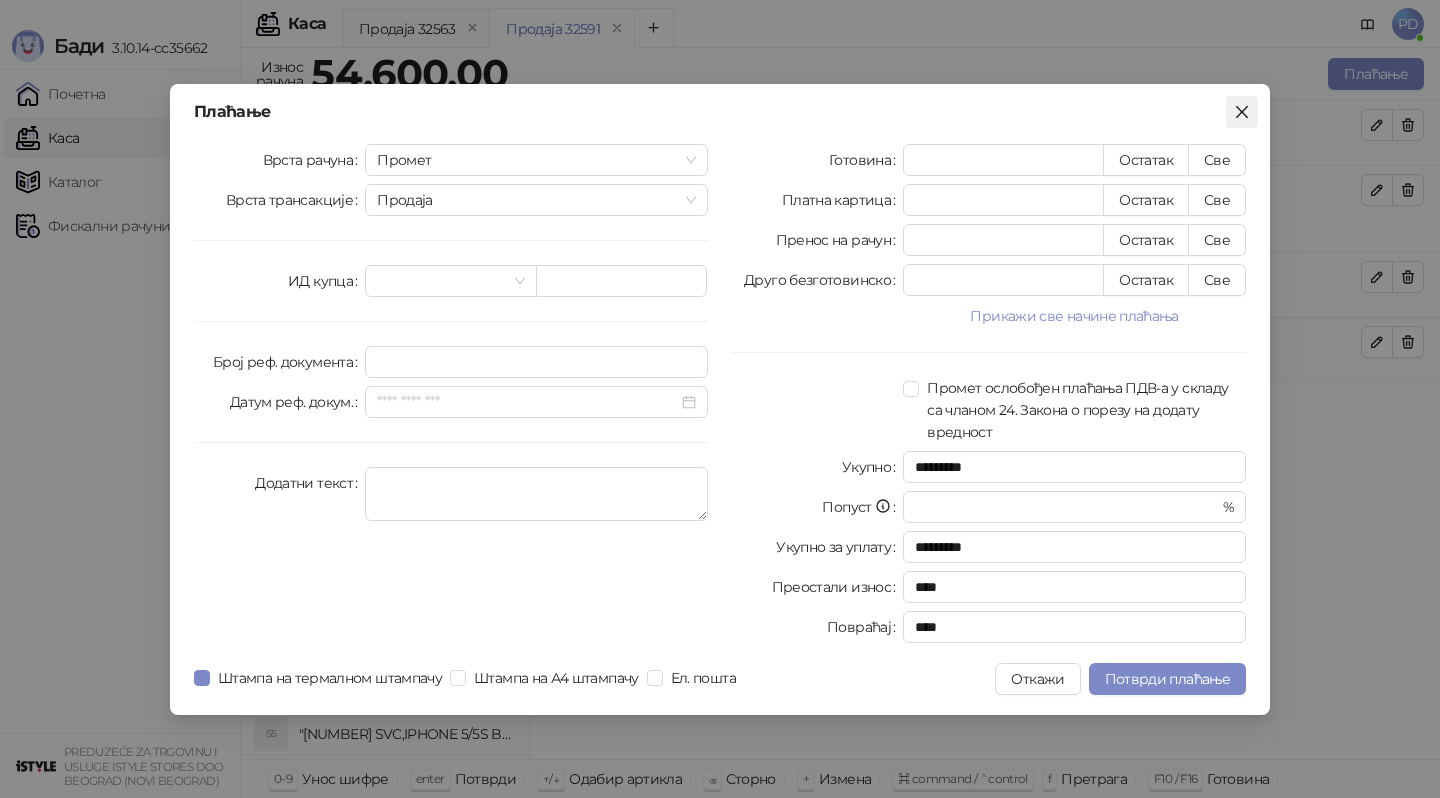 click 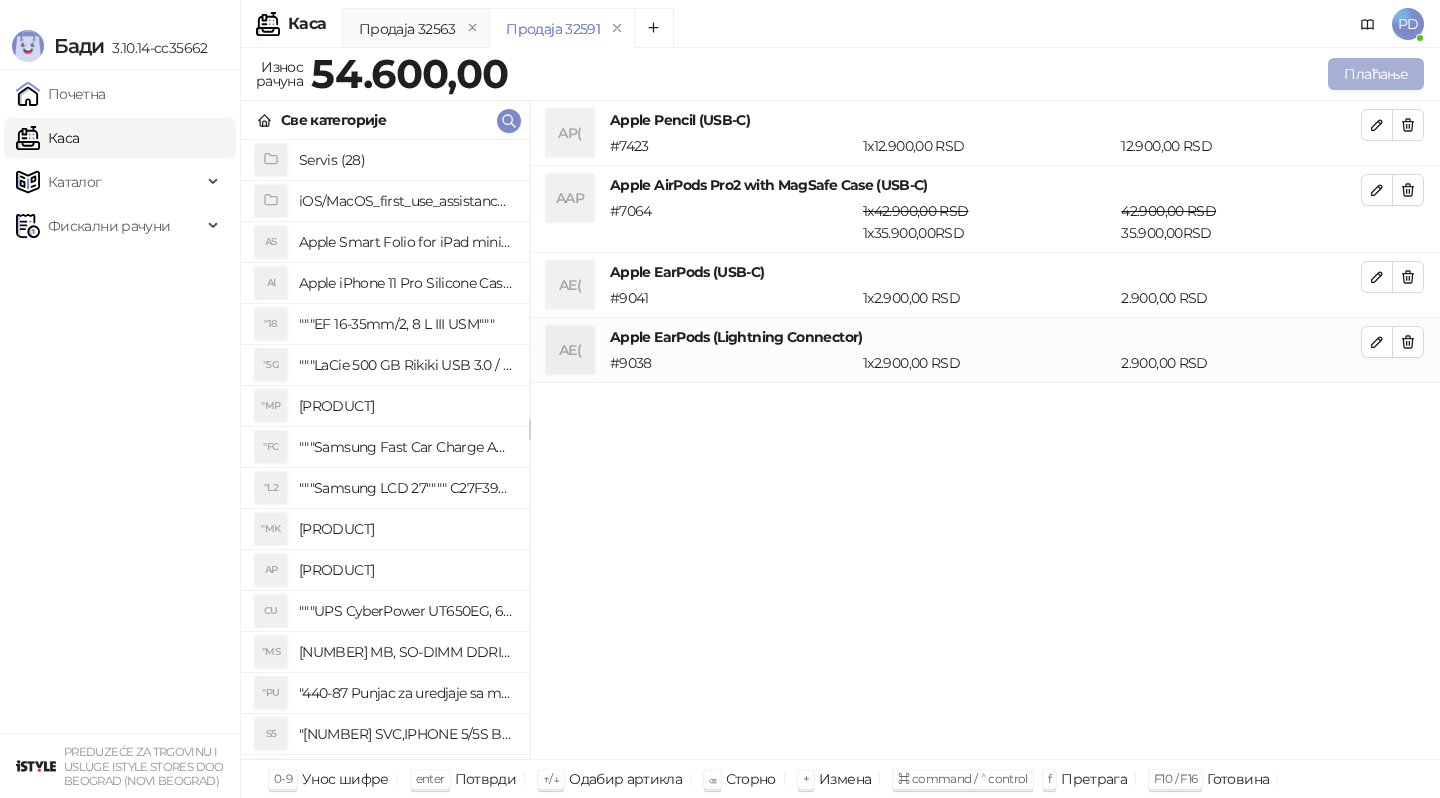 click on "Плаћање" at bounding box center (1376, 74) 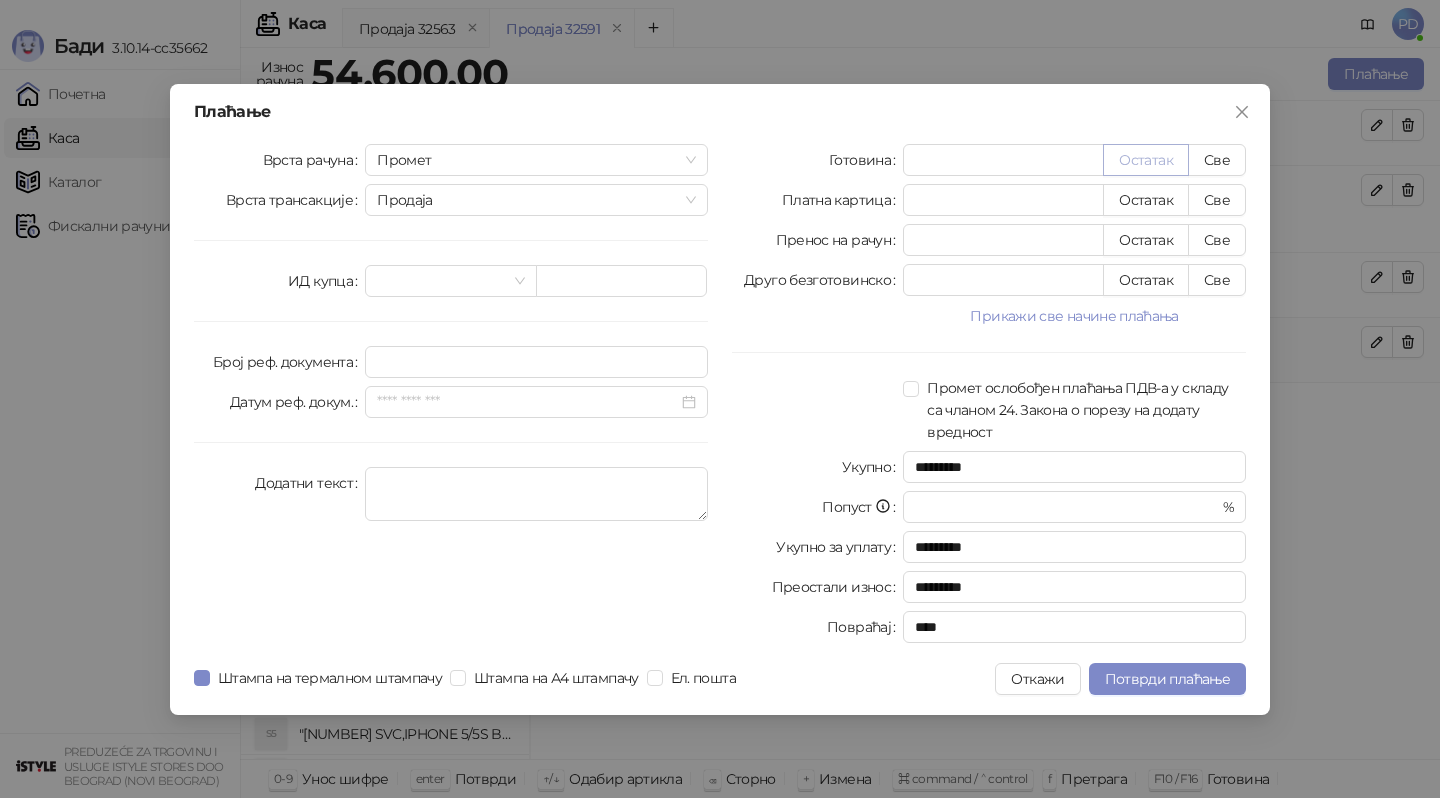 click on "Остатак" at bounding box center (1146, 160) 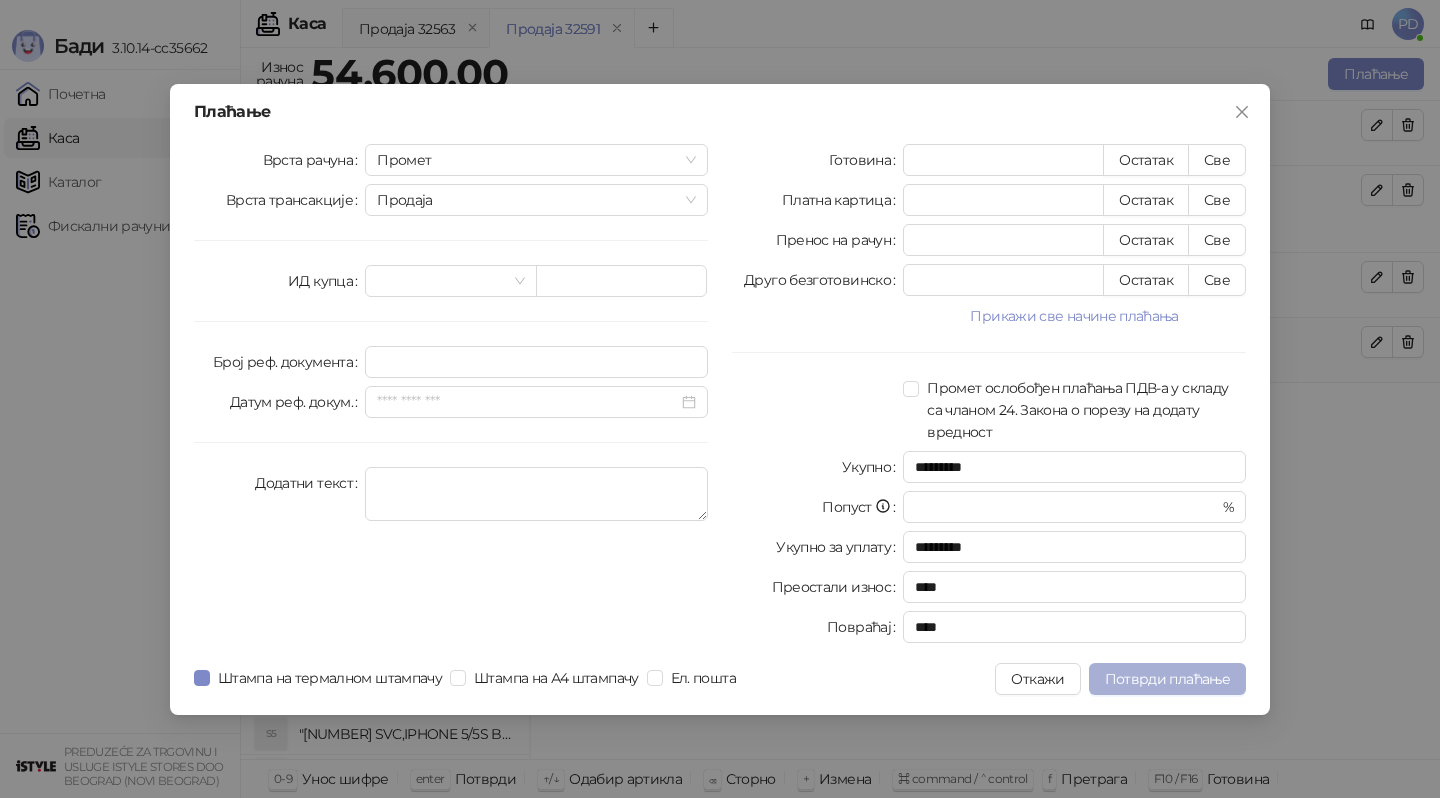 click on "Потврди плаћање" at bounding box center [1167, 679] 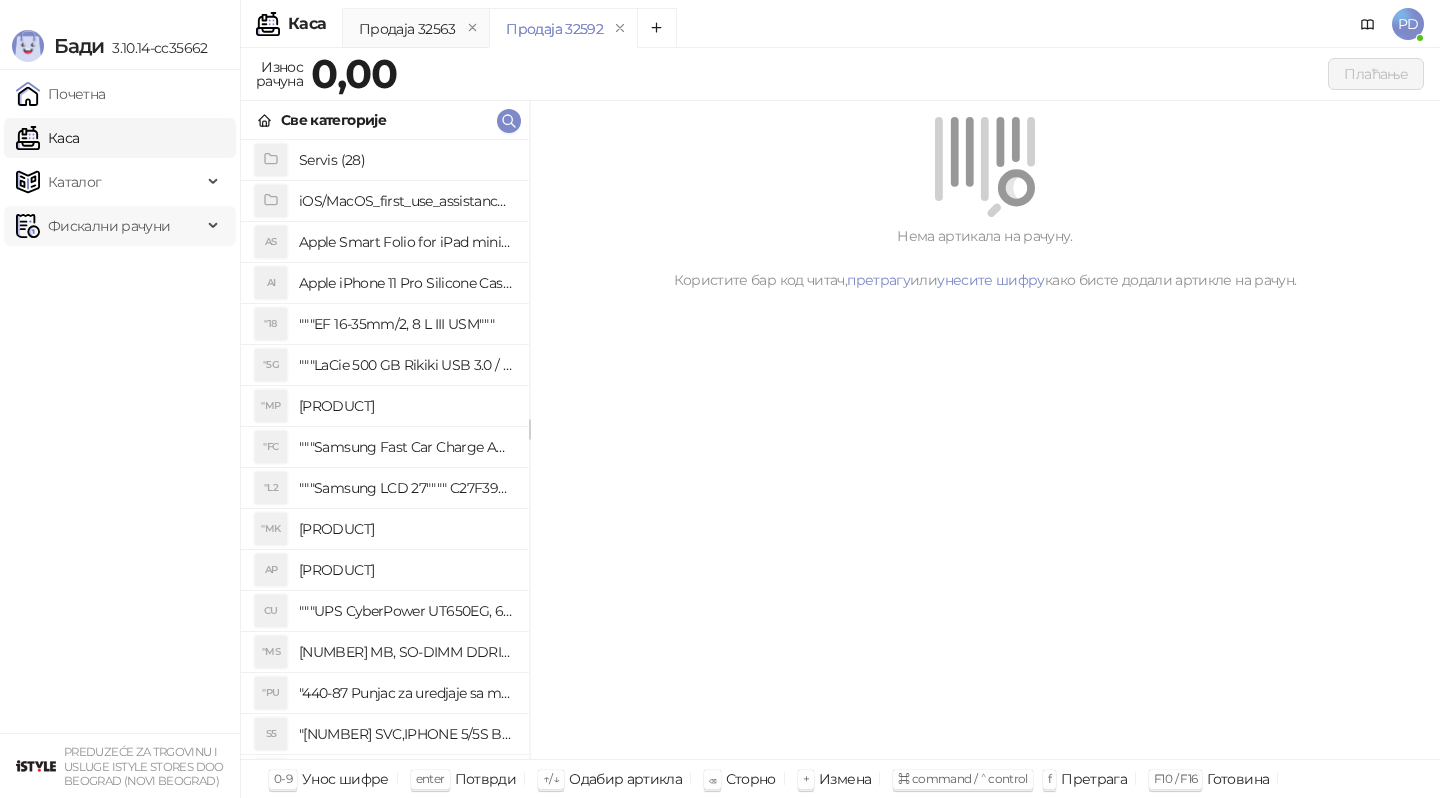 click on "Фискални рачуни" at bounding box center [109, 226] 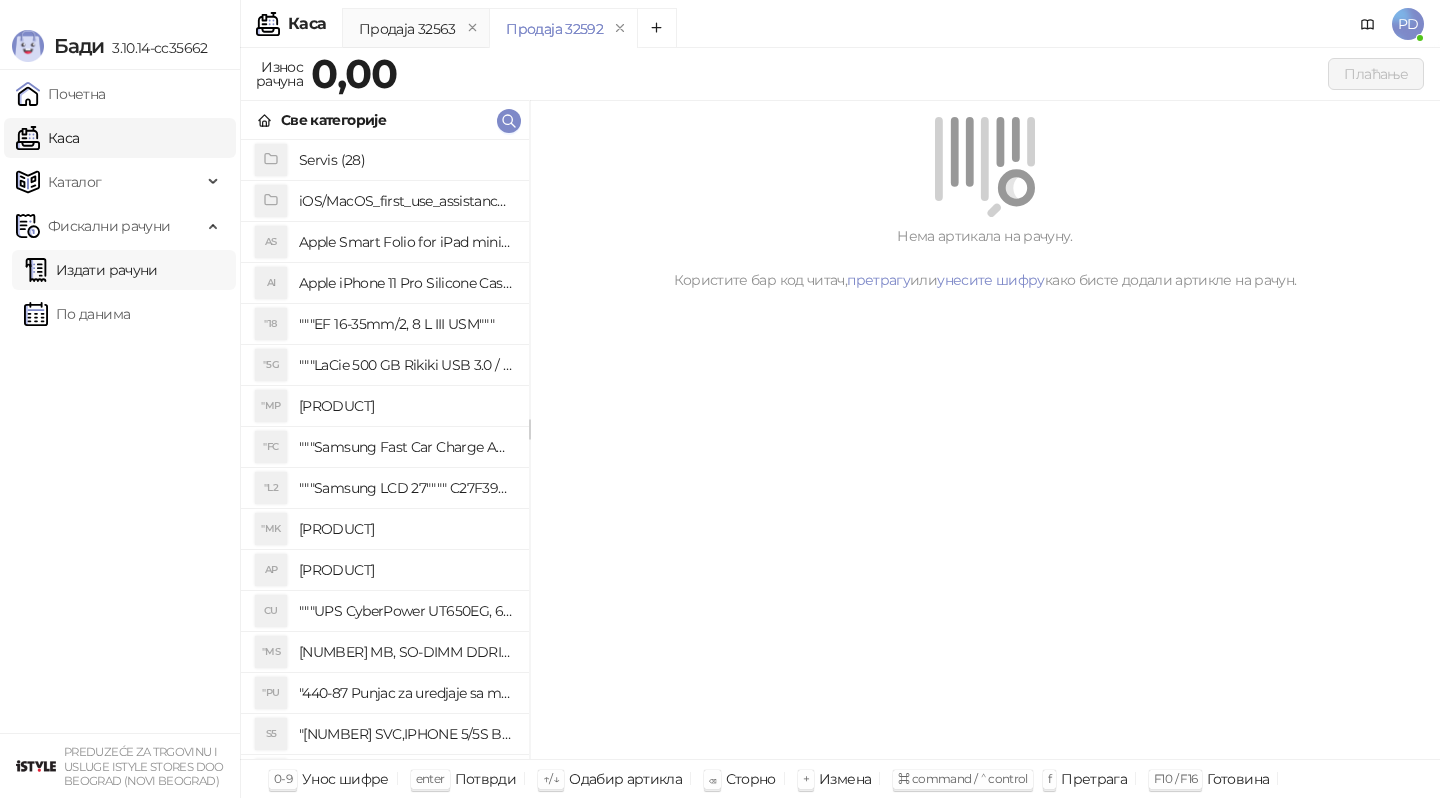 click on "Издати рачуни" at bounding box center [91, 270] 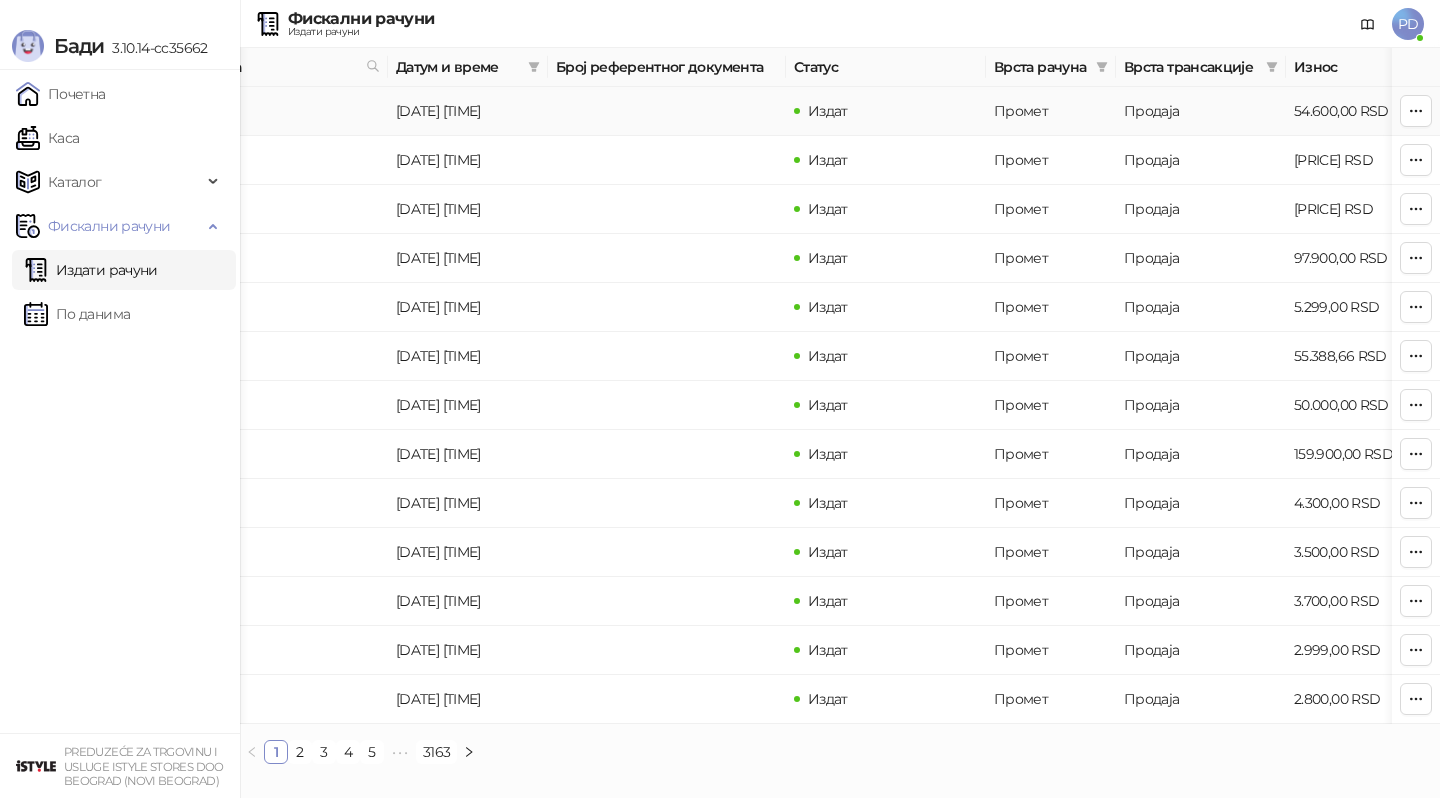 scroll, scrollTop: 0, scrollLeft: 91, axis: horizontal 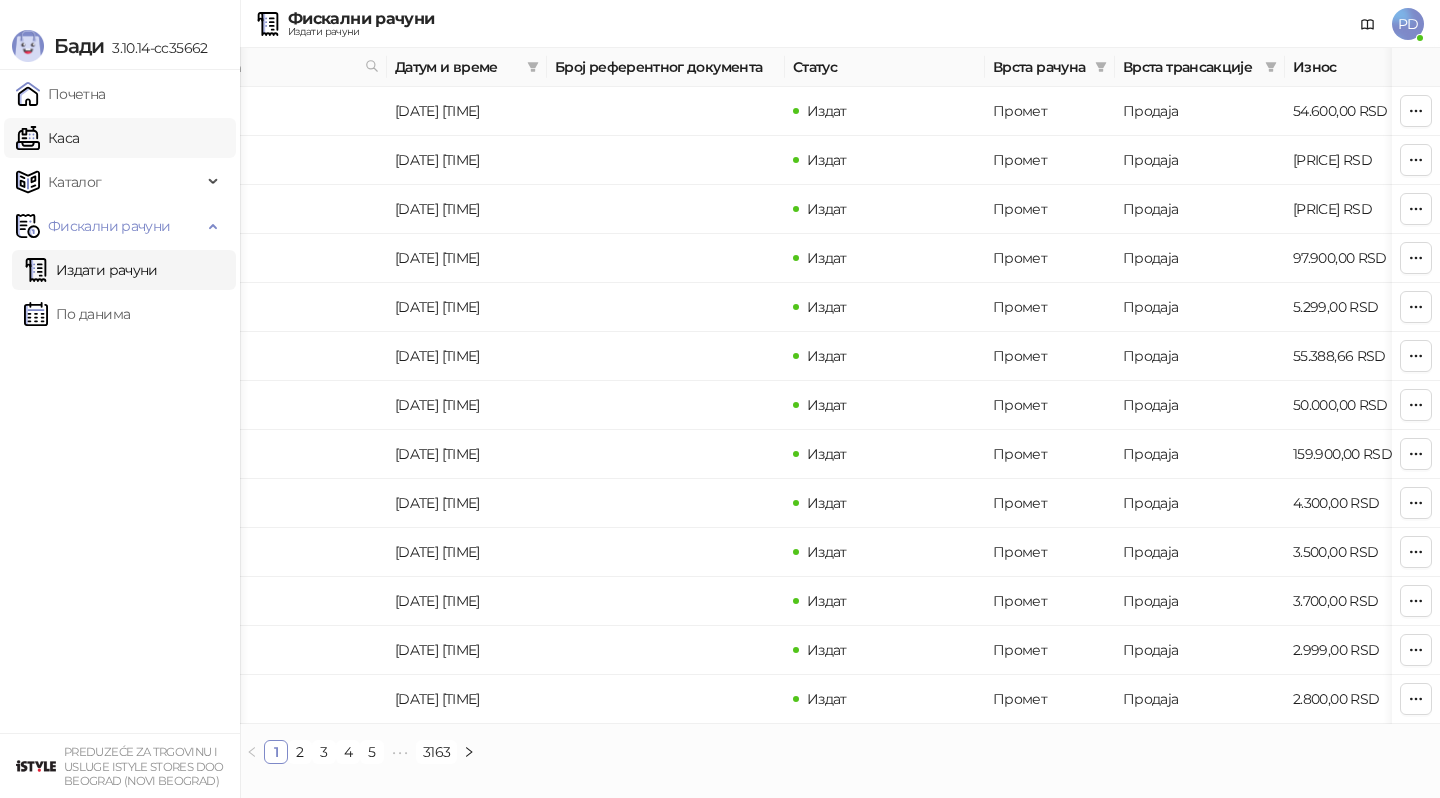 click on "Каса" at bounding box center (47, 138) 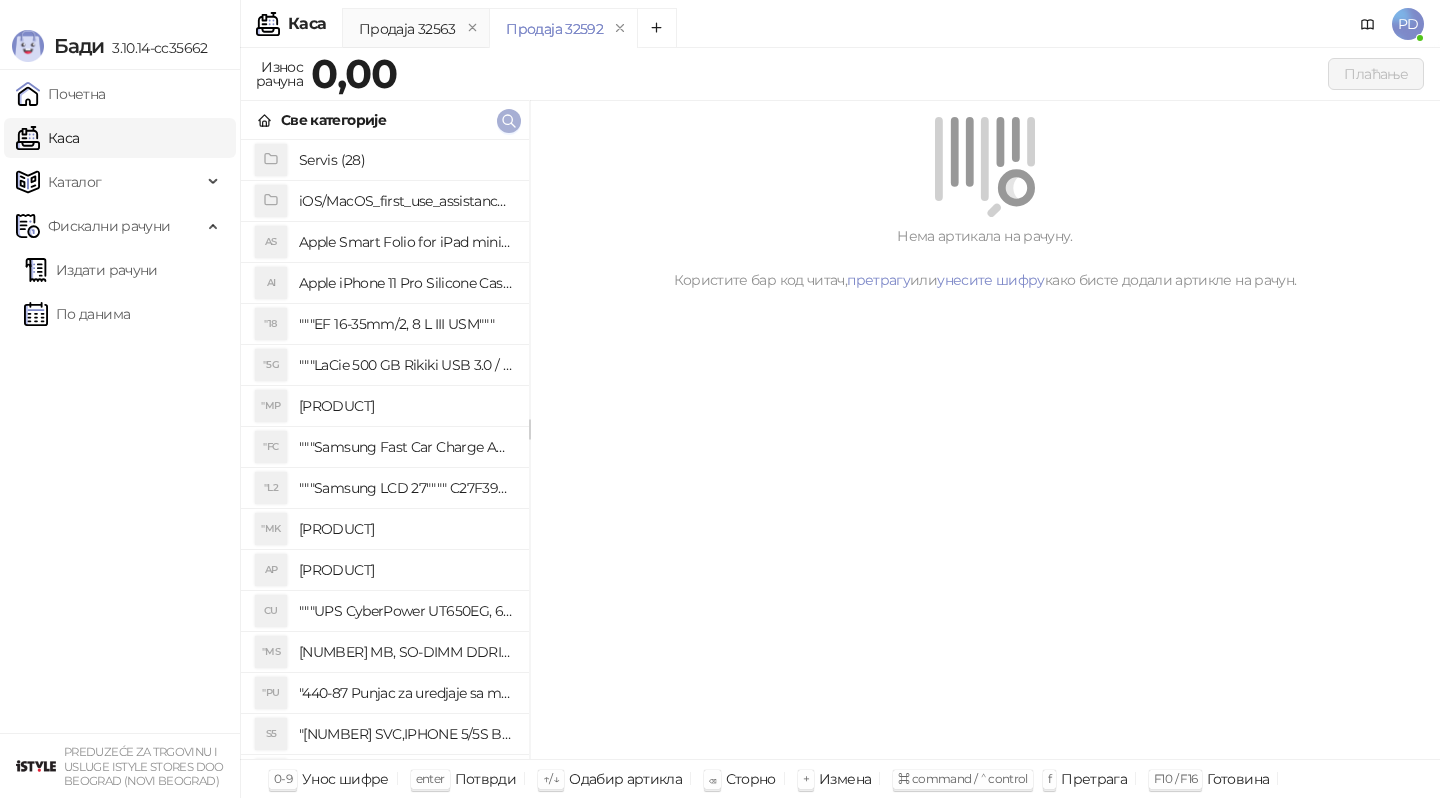 click 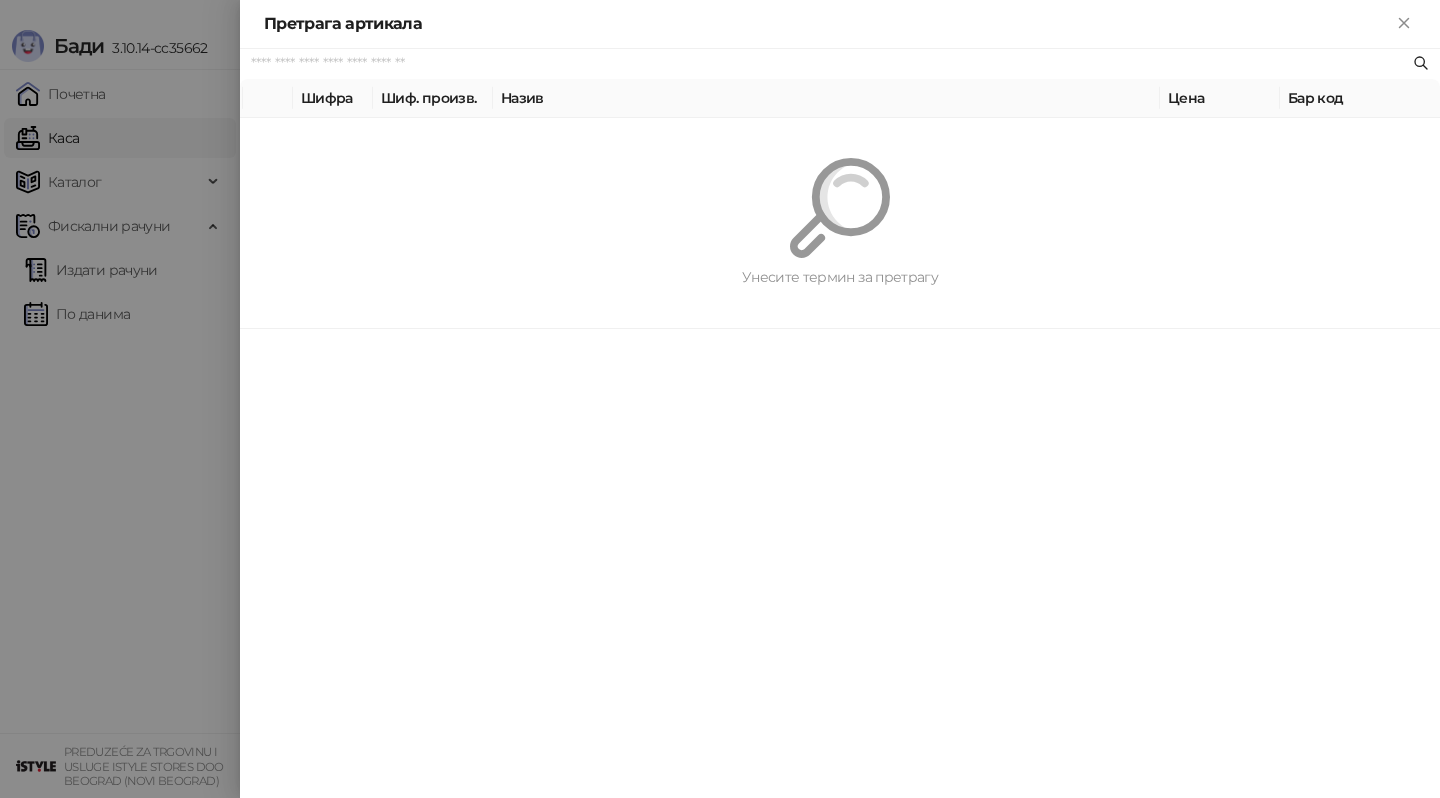paste on "*********" 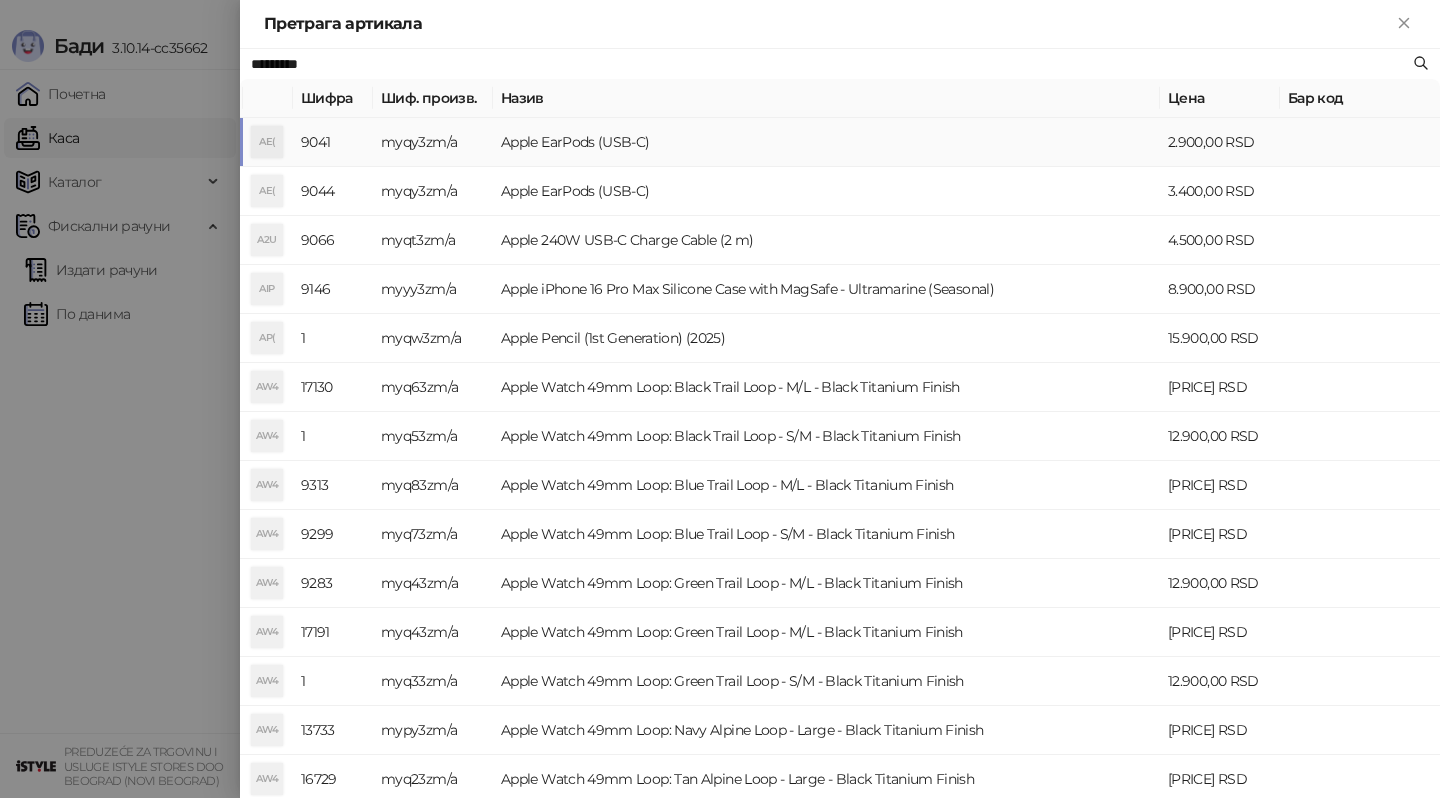 type on "*********" 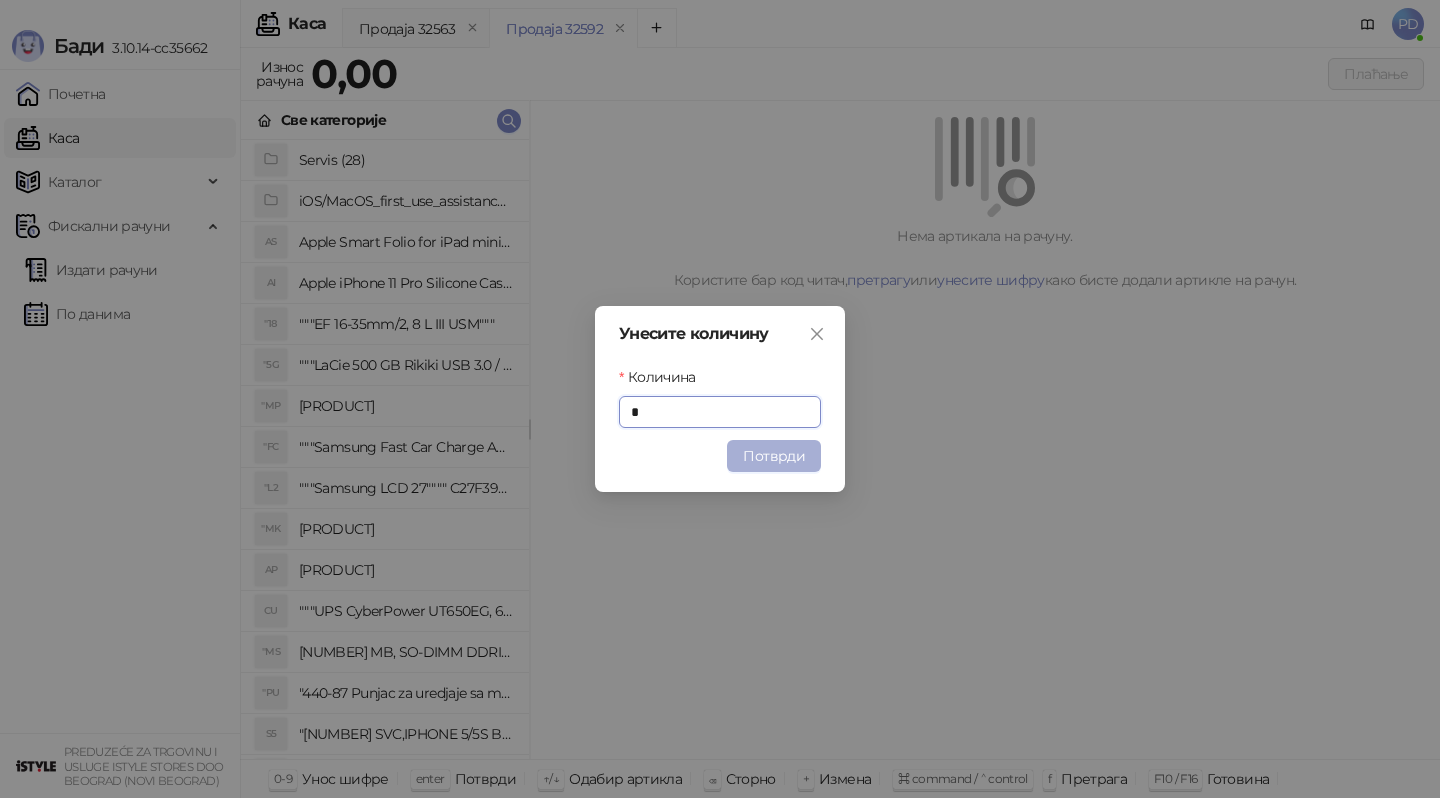 click on "Потврди" at bounding box center (774, 456) 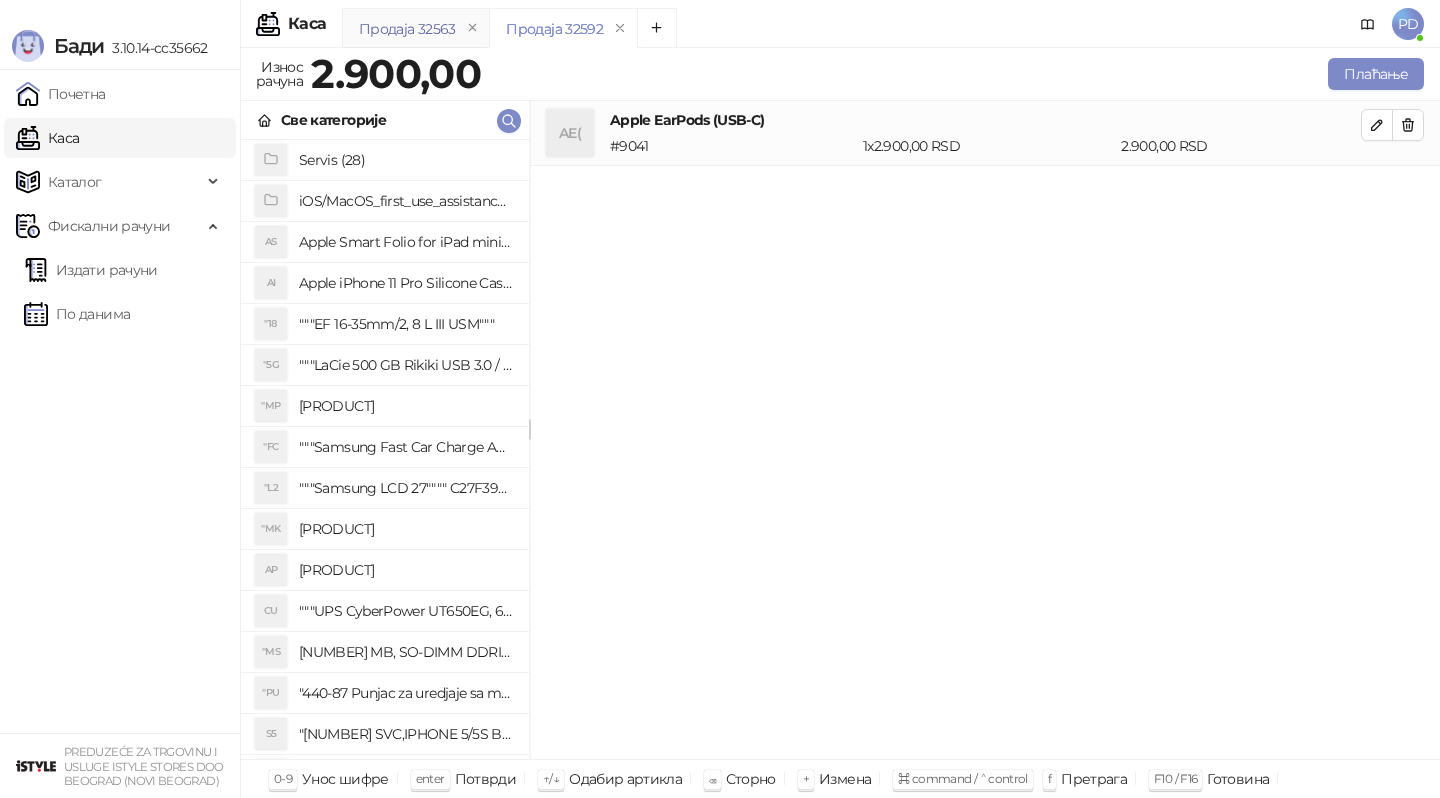 click on "Продаја 32563" at bounding box center (407, 29) 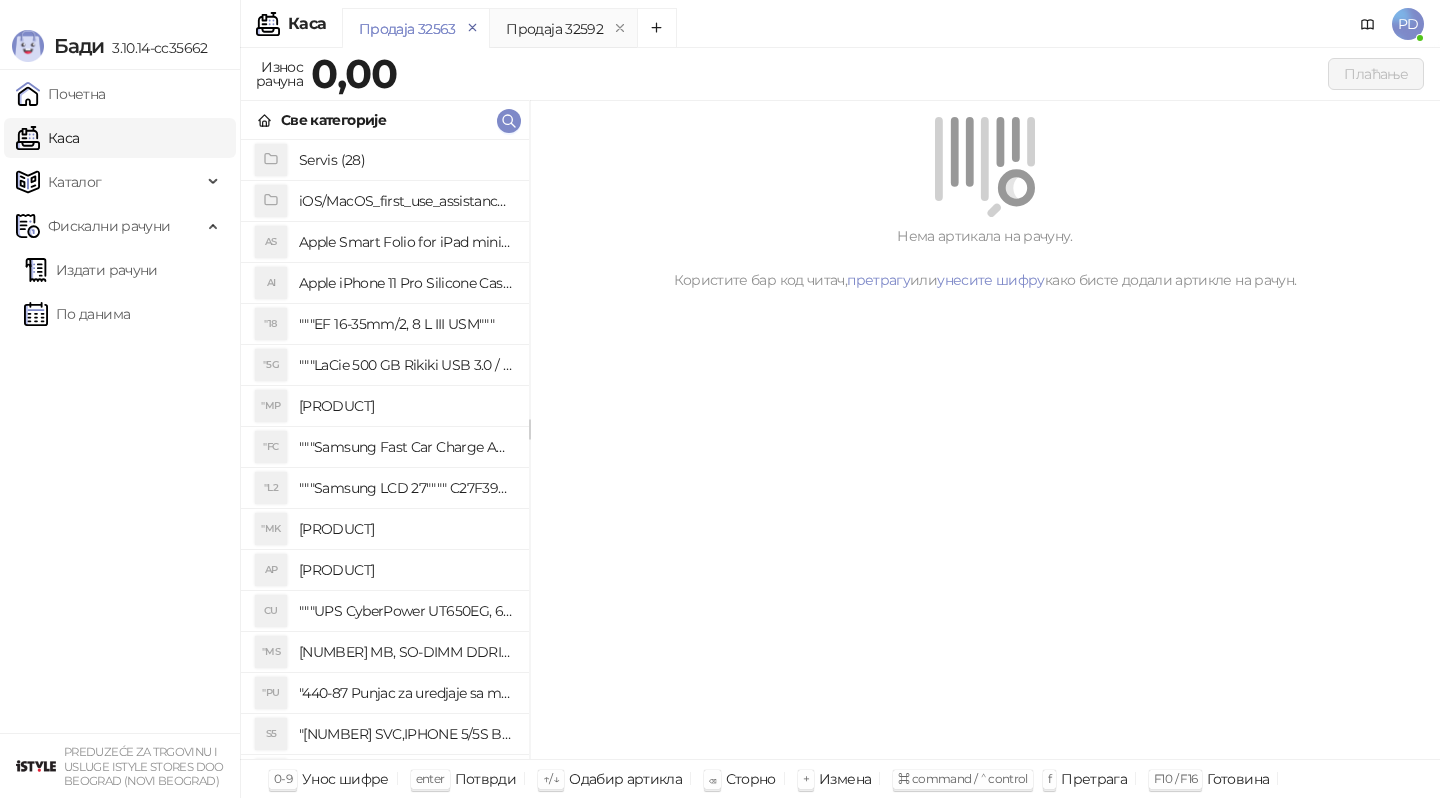 click 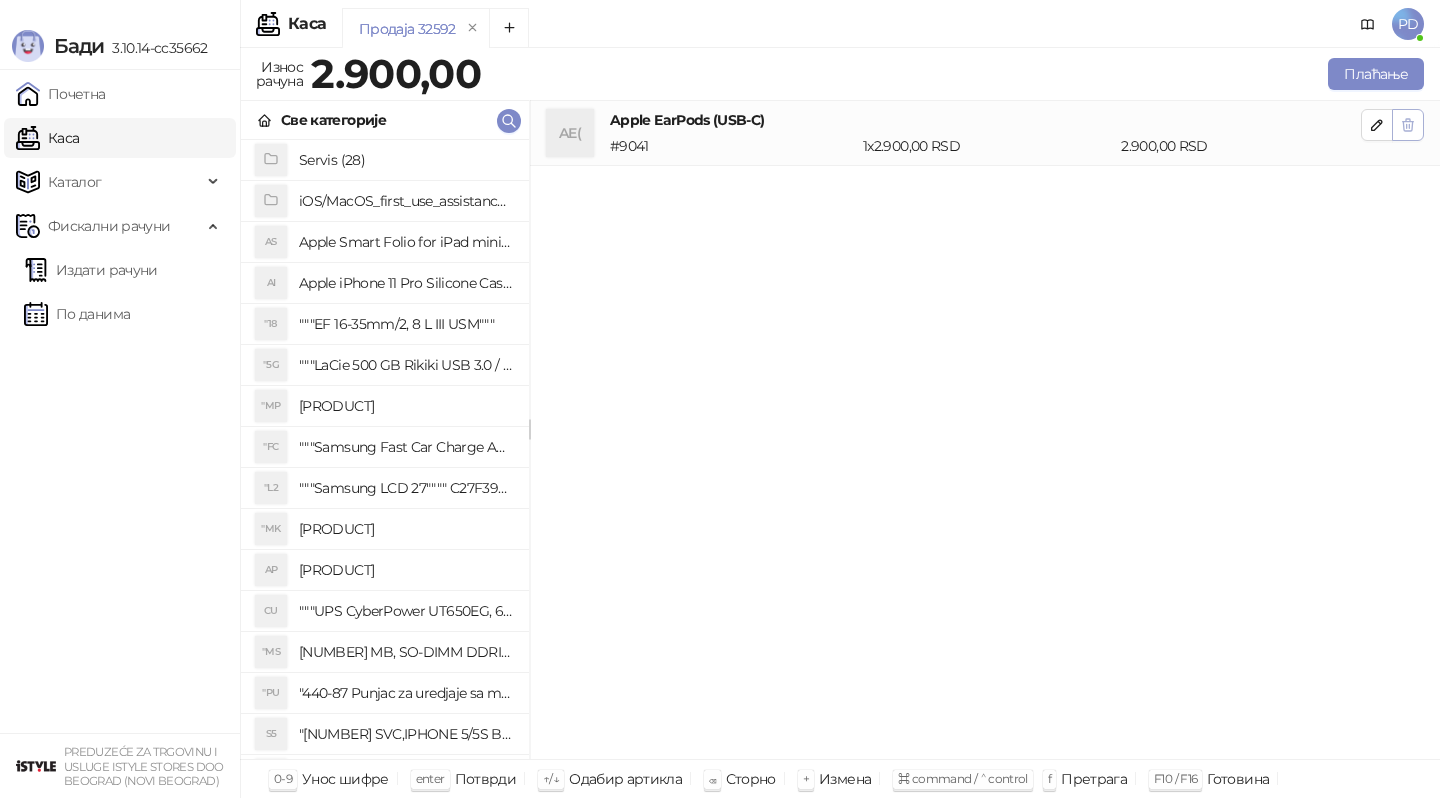 click 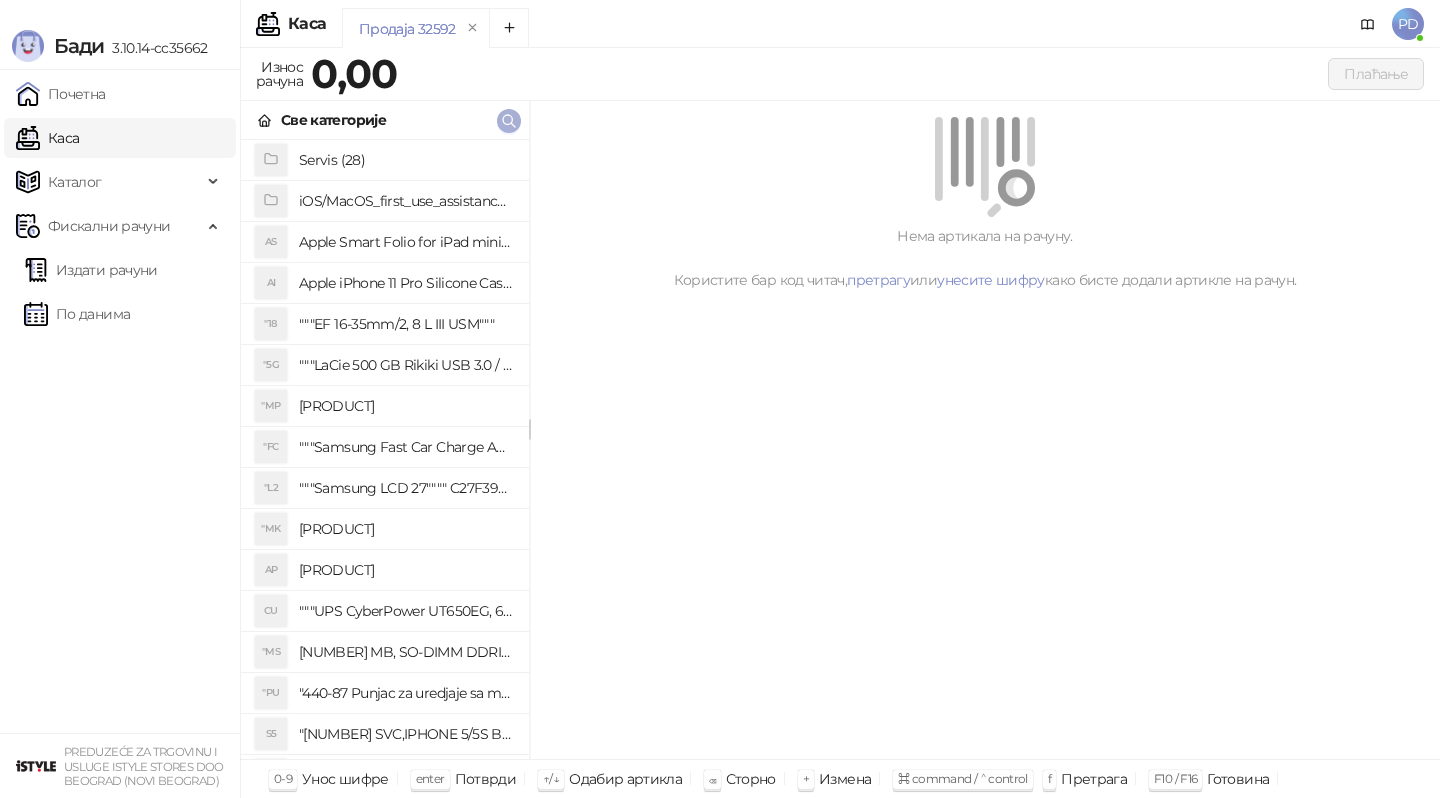 click at bounding box center (509, 121) 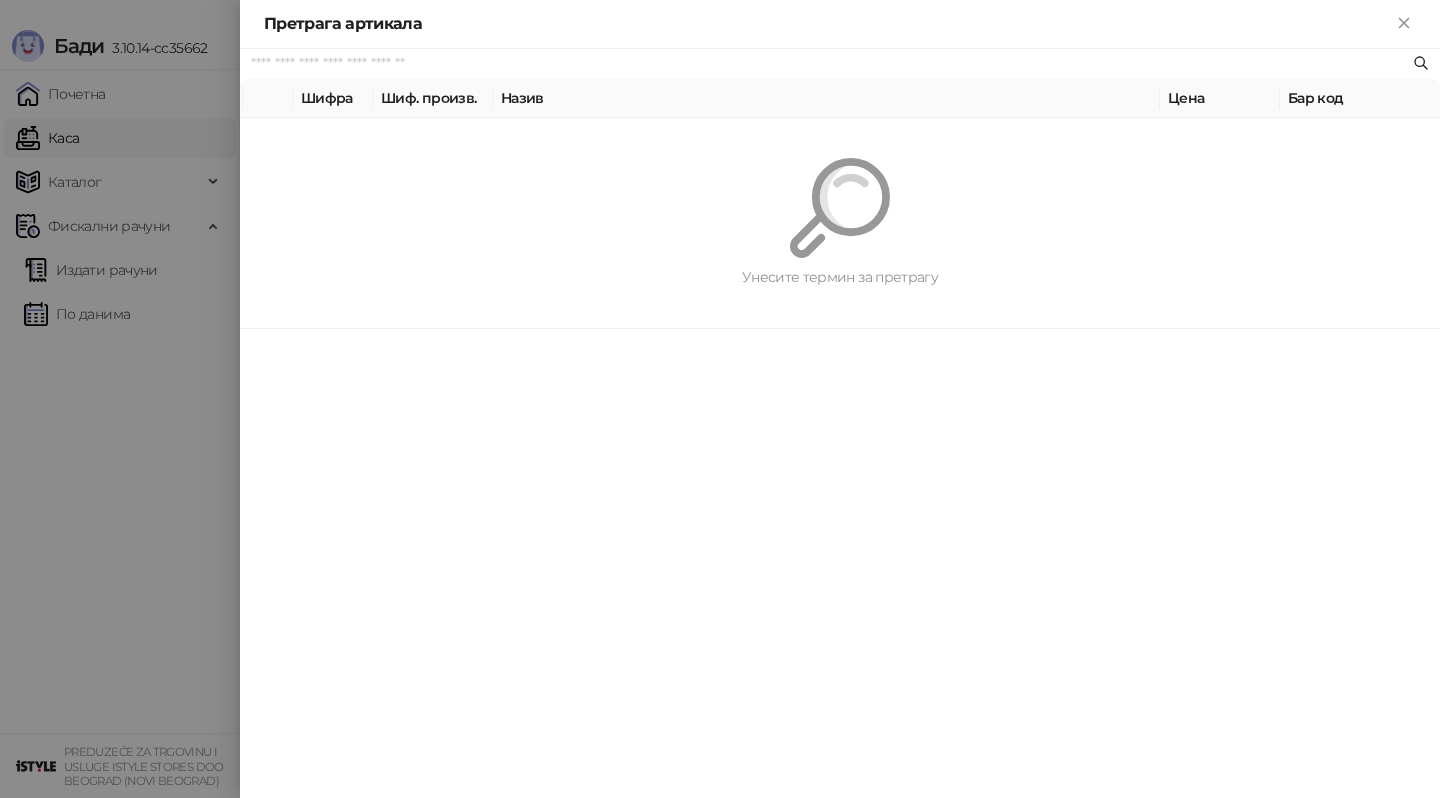 paste on "*********" 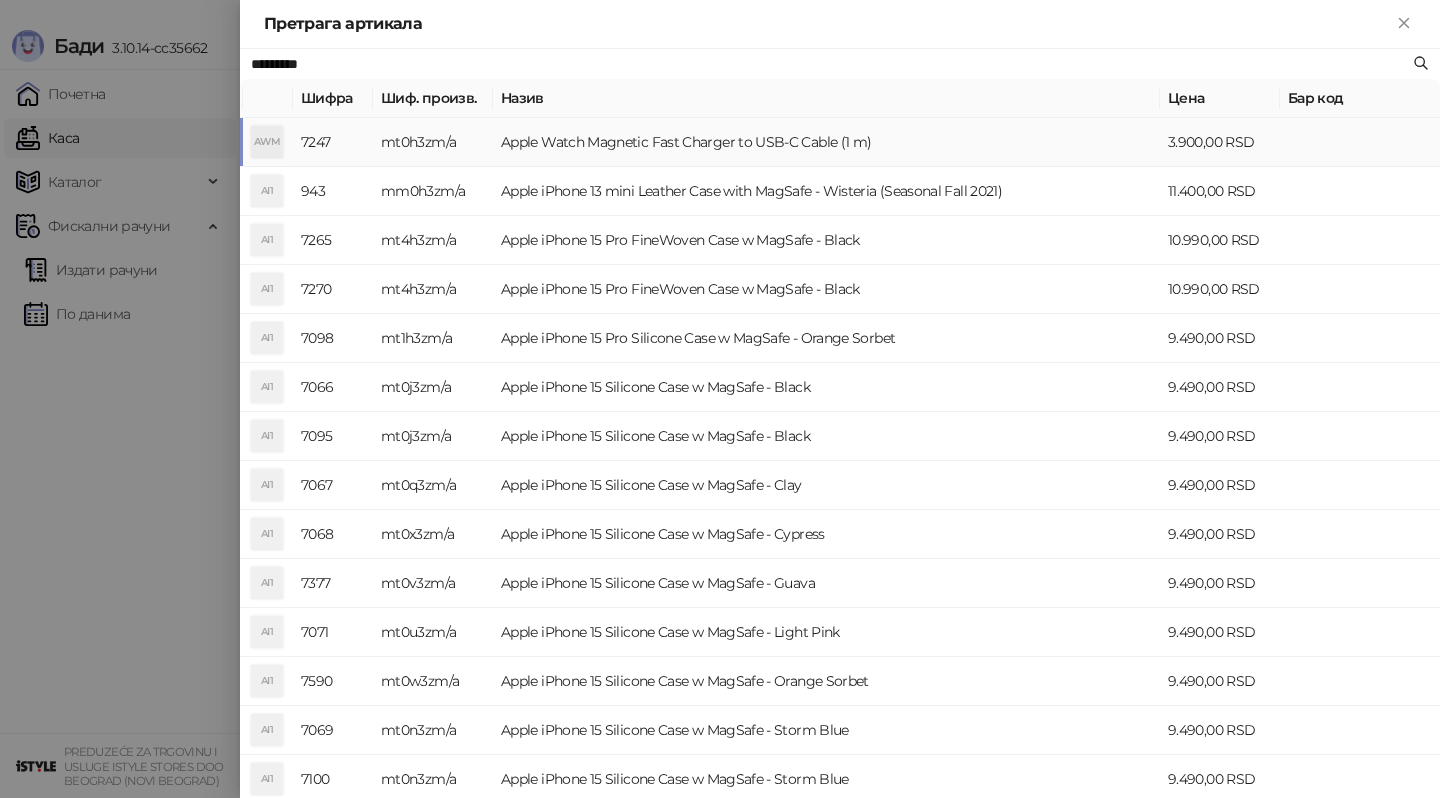 type on "*********" 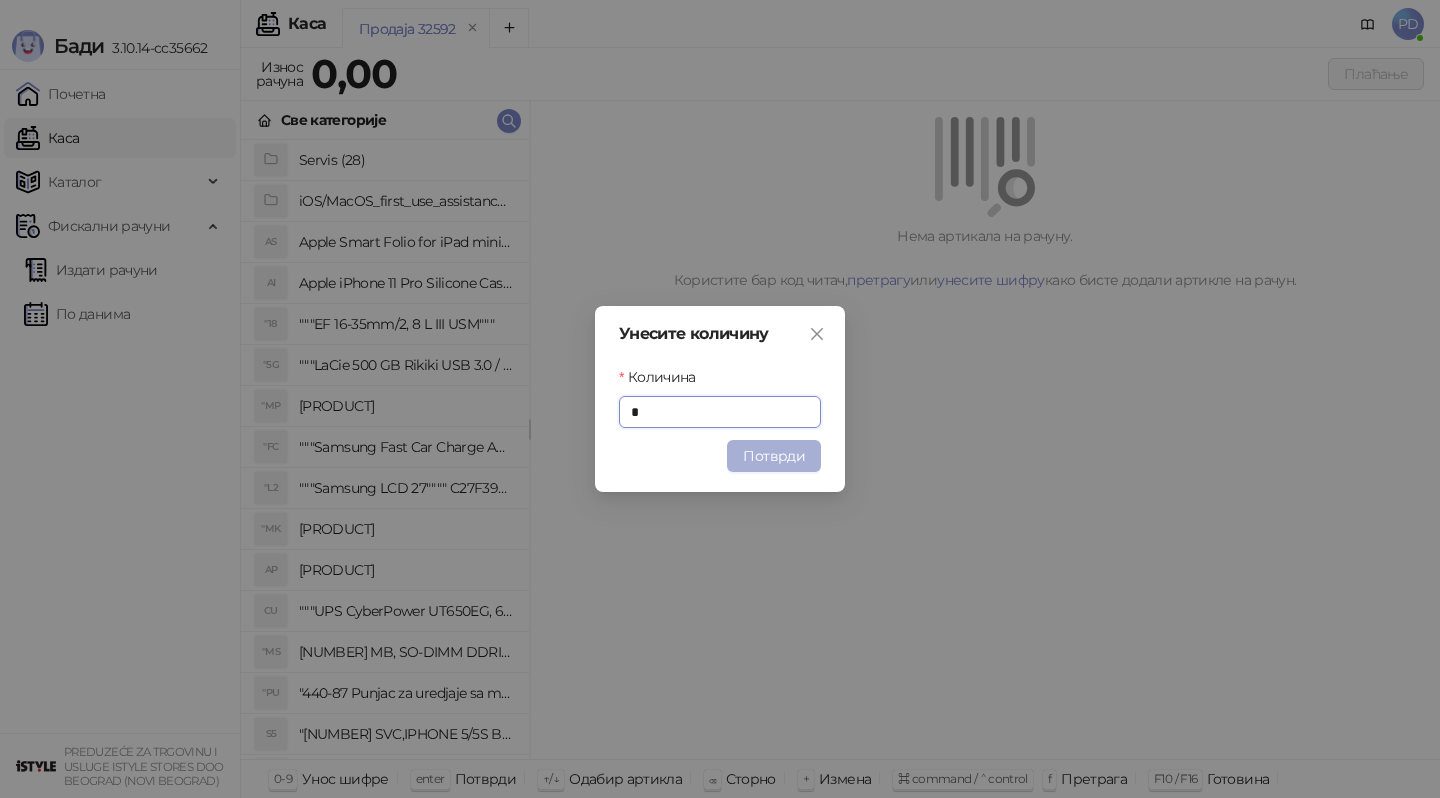 click on "Потврди" at bounding box center (774, 456) 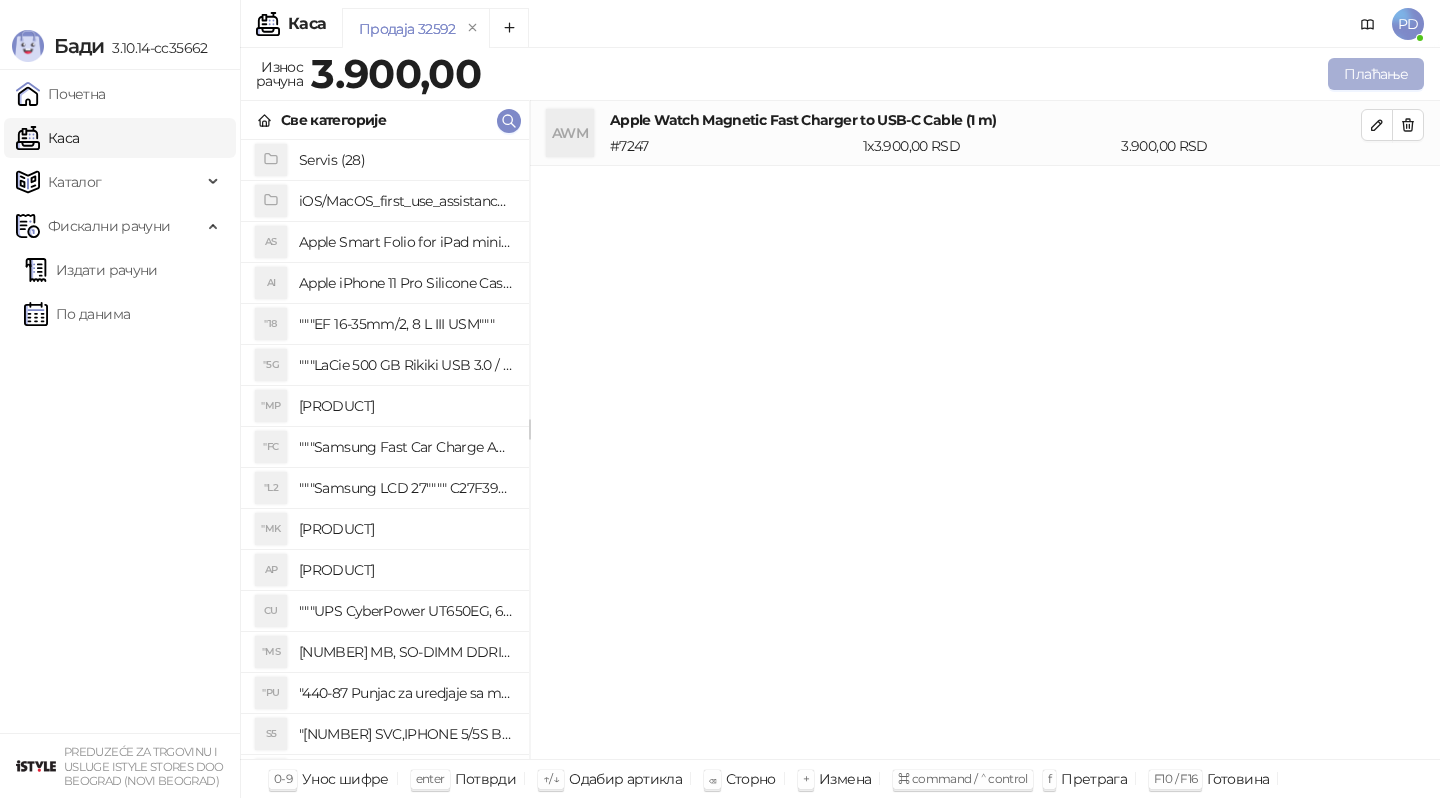 click on "Плаћање" at bounding box center (1376, 74) 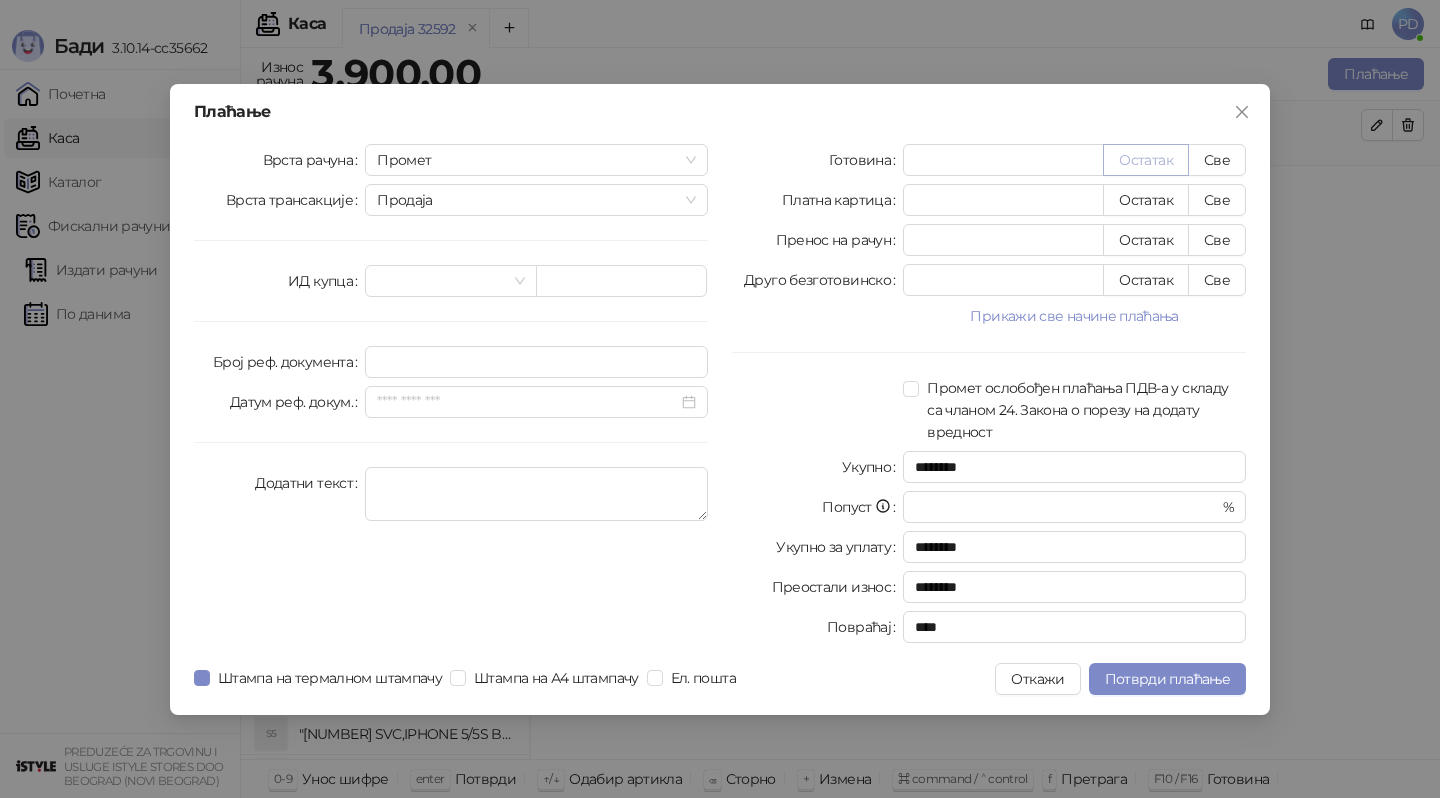click on "Остатак" at bounding box center (1146, 160) 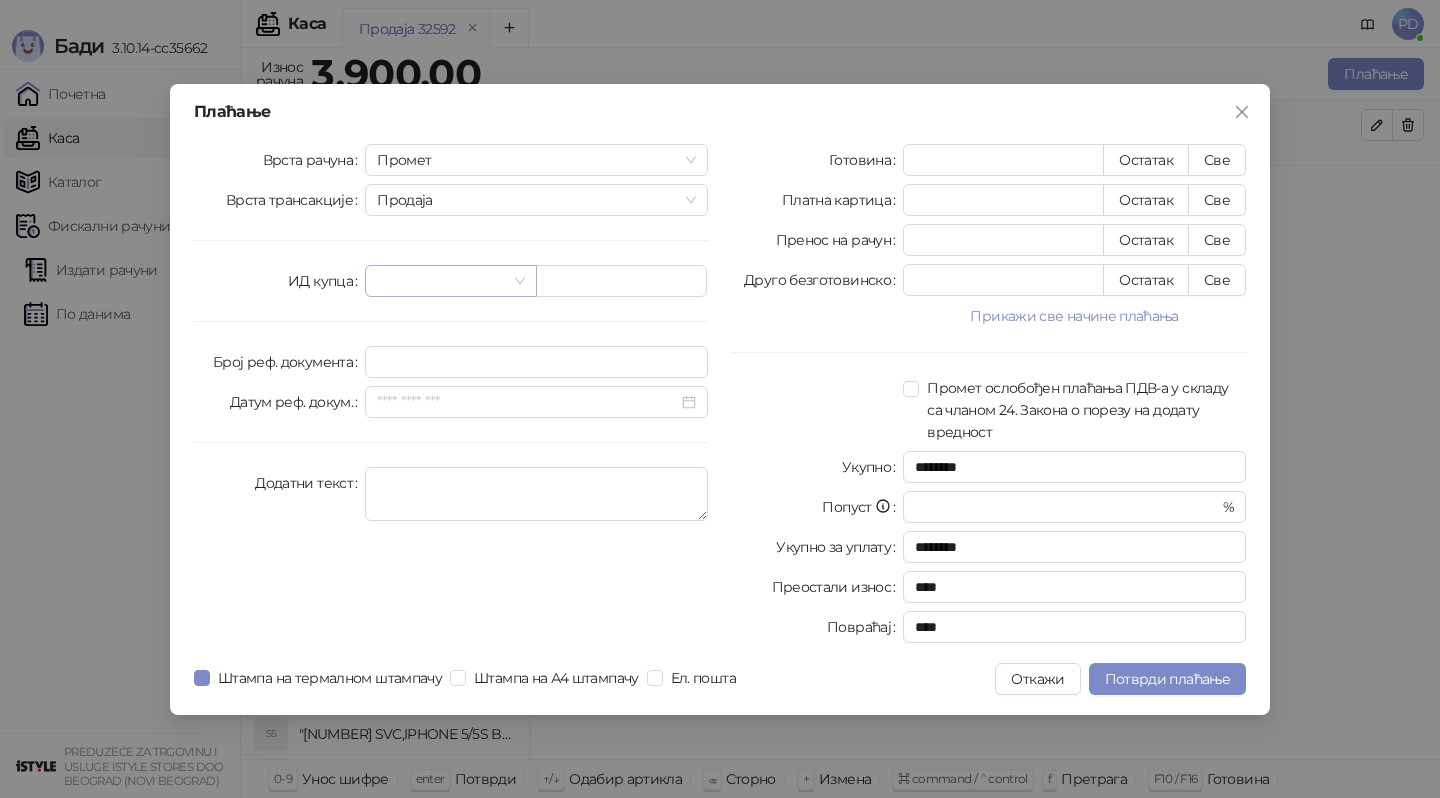 click at bounding box center (450, 281) 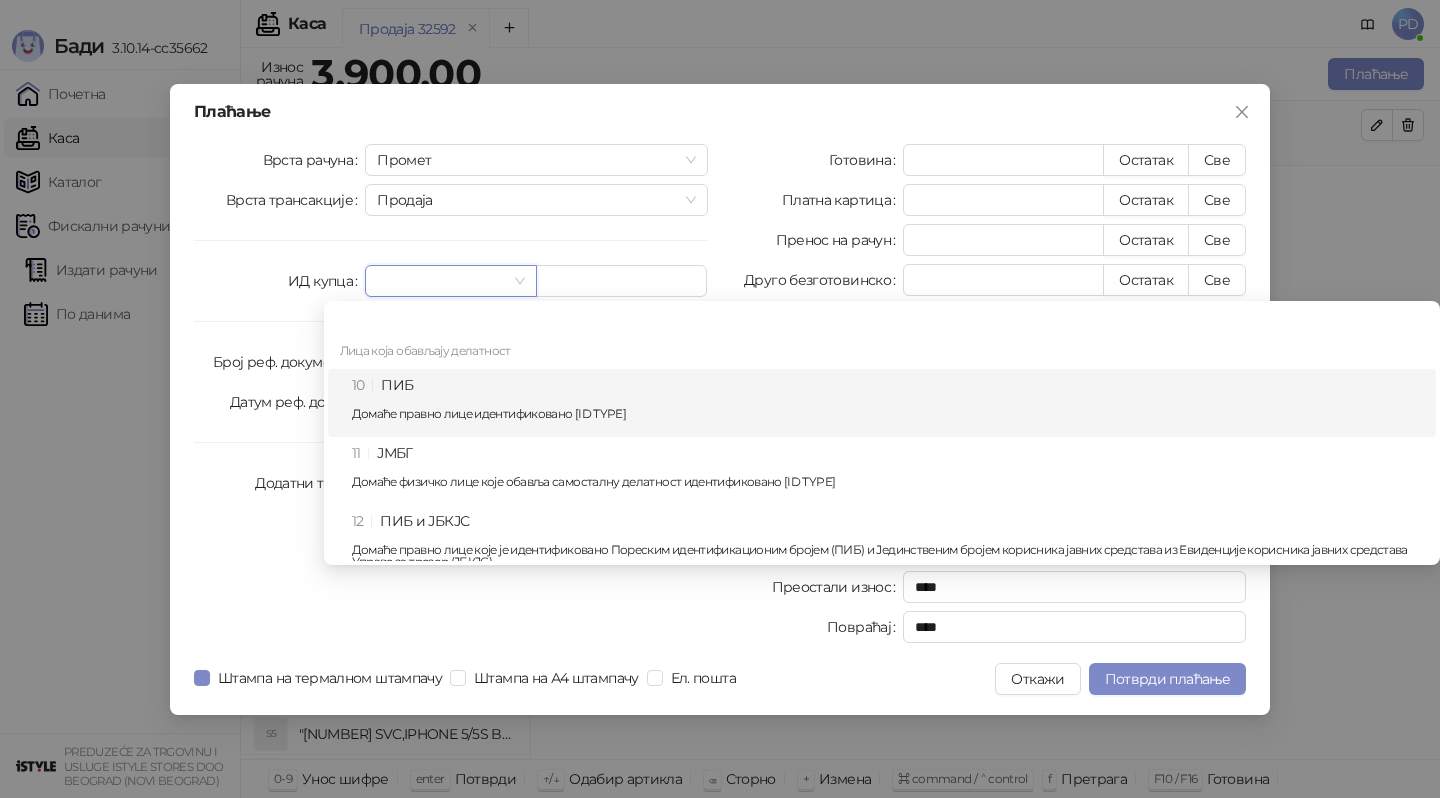 click on "Домаће правно лице идентификовано ПИБ-ом" at bounding box center (888, 403) 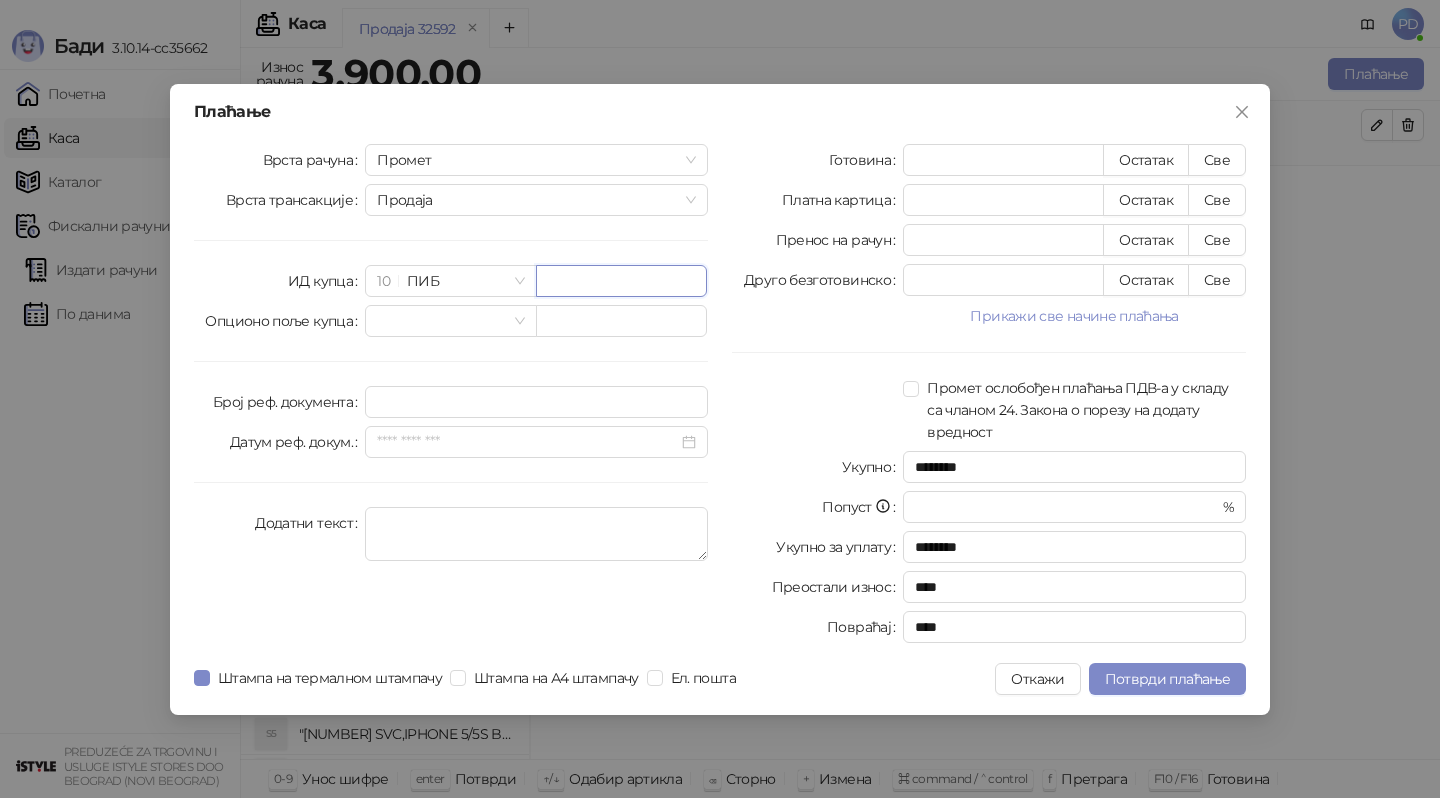 paste on "*********" 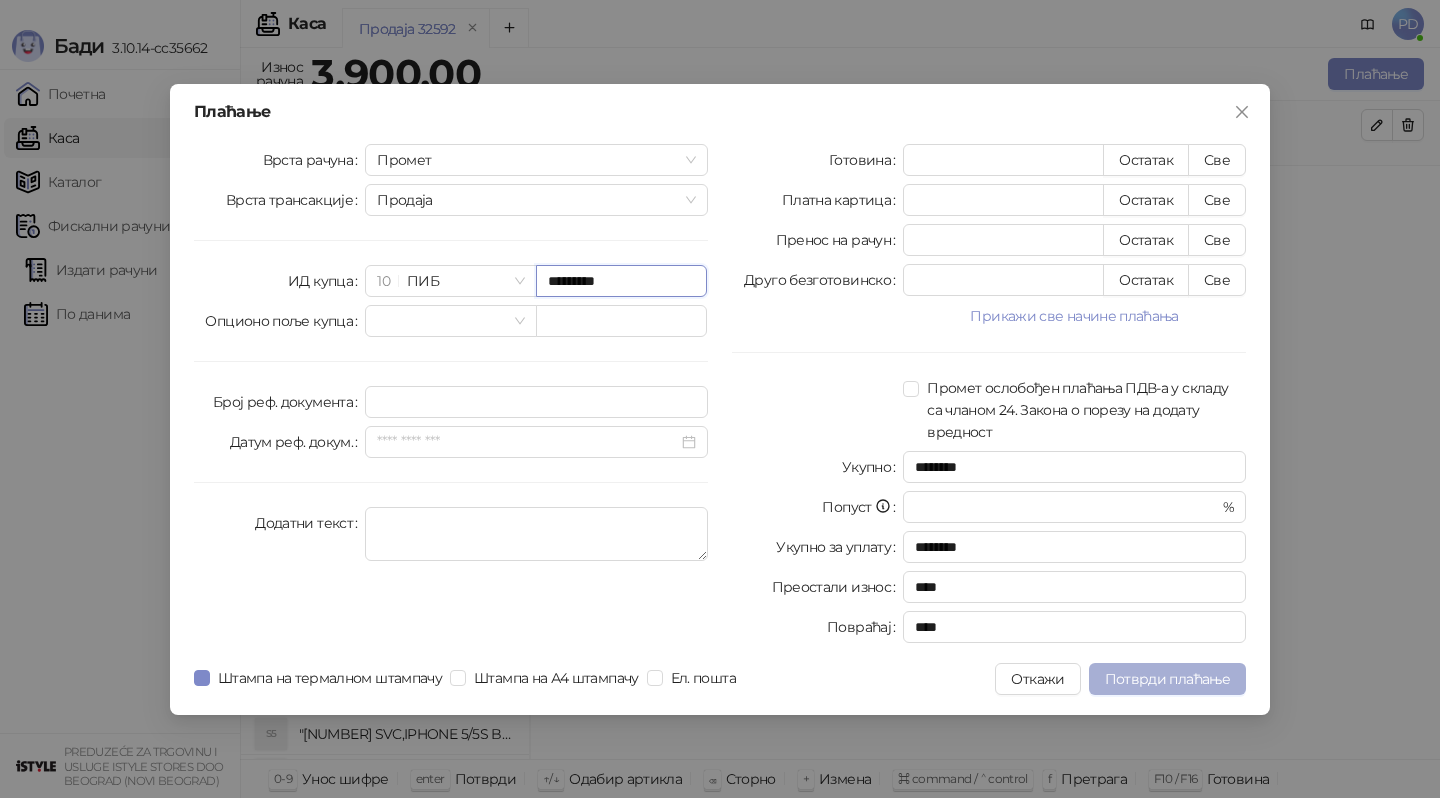 type on "*********" 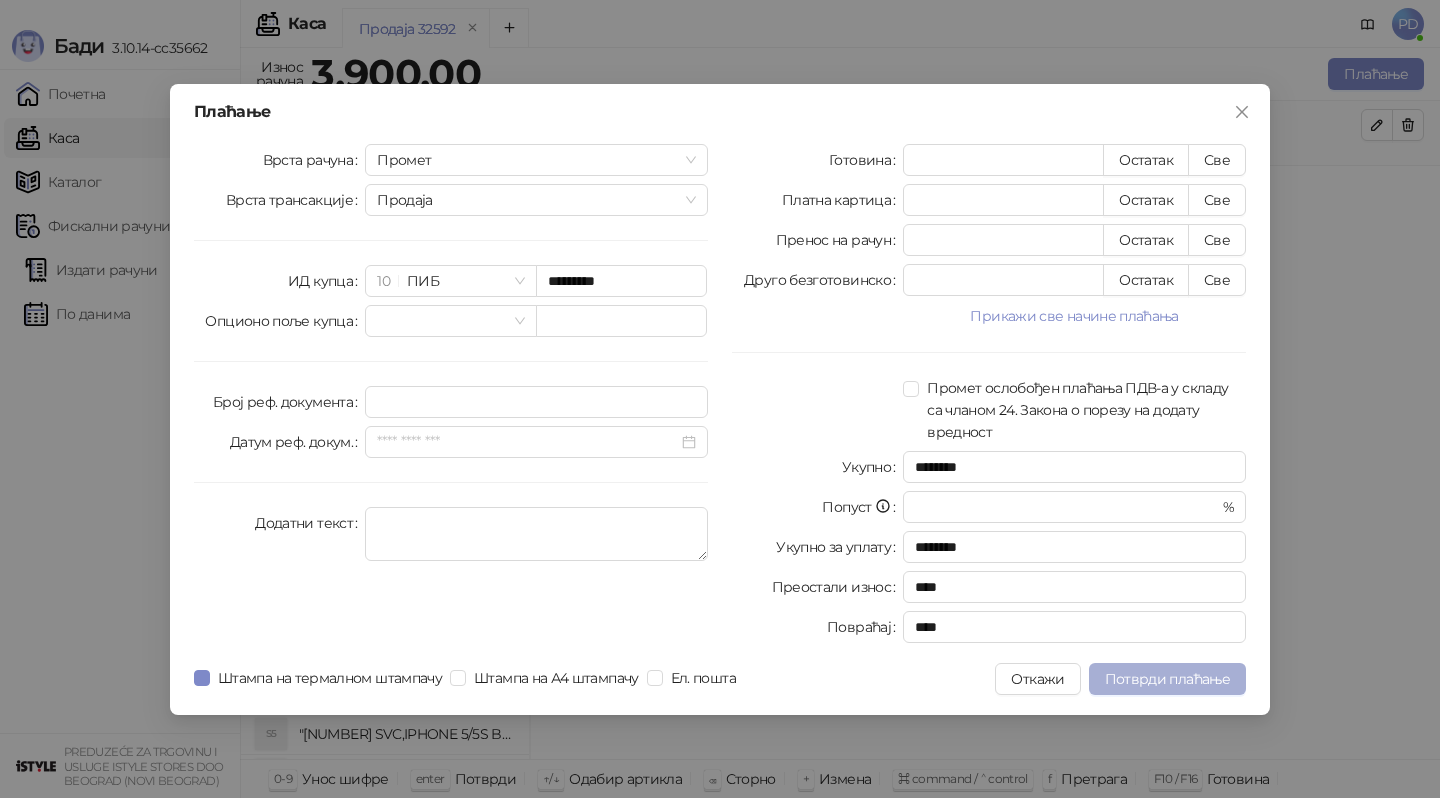 click on "Потврди плаћање" at bounding box center [1167, 679] 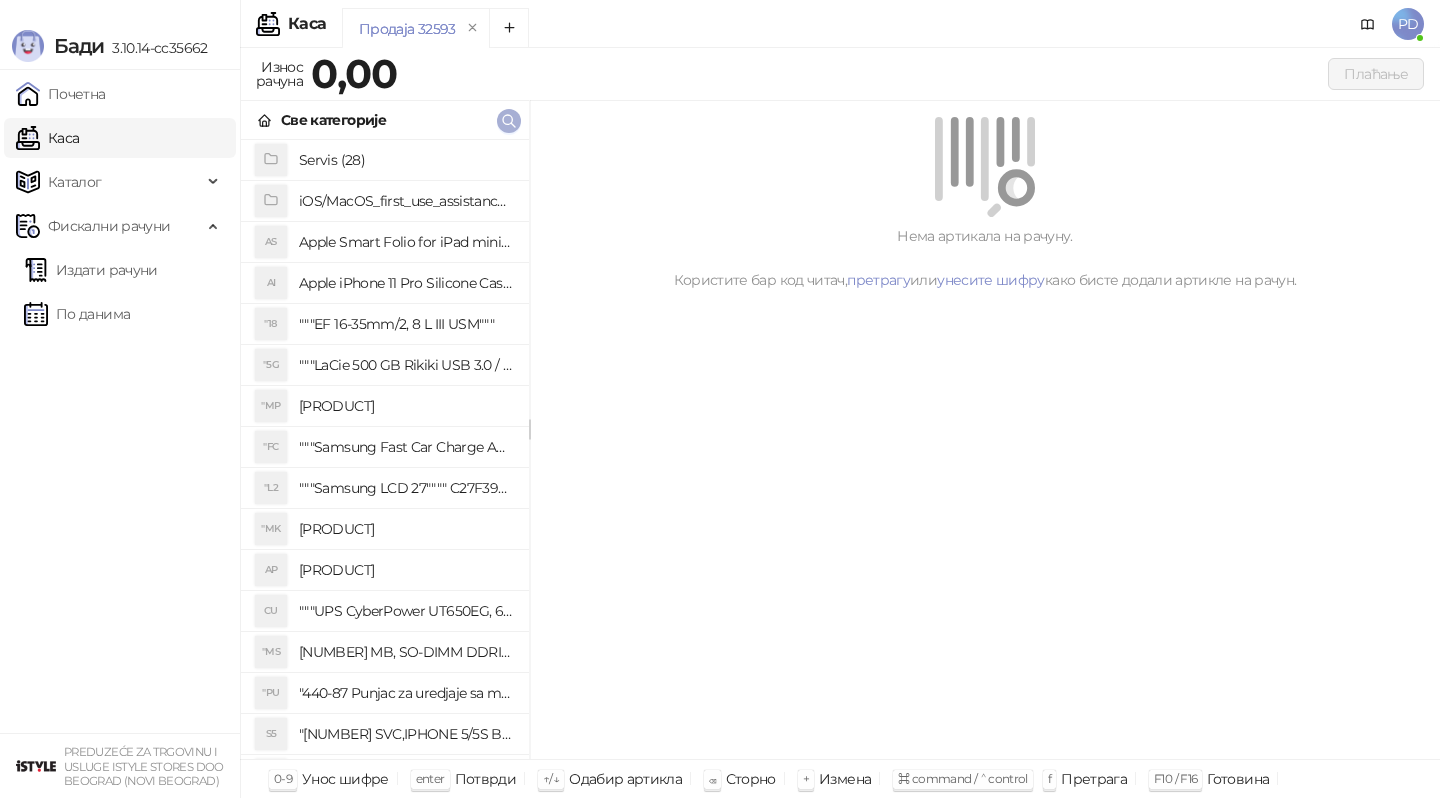 click 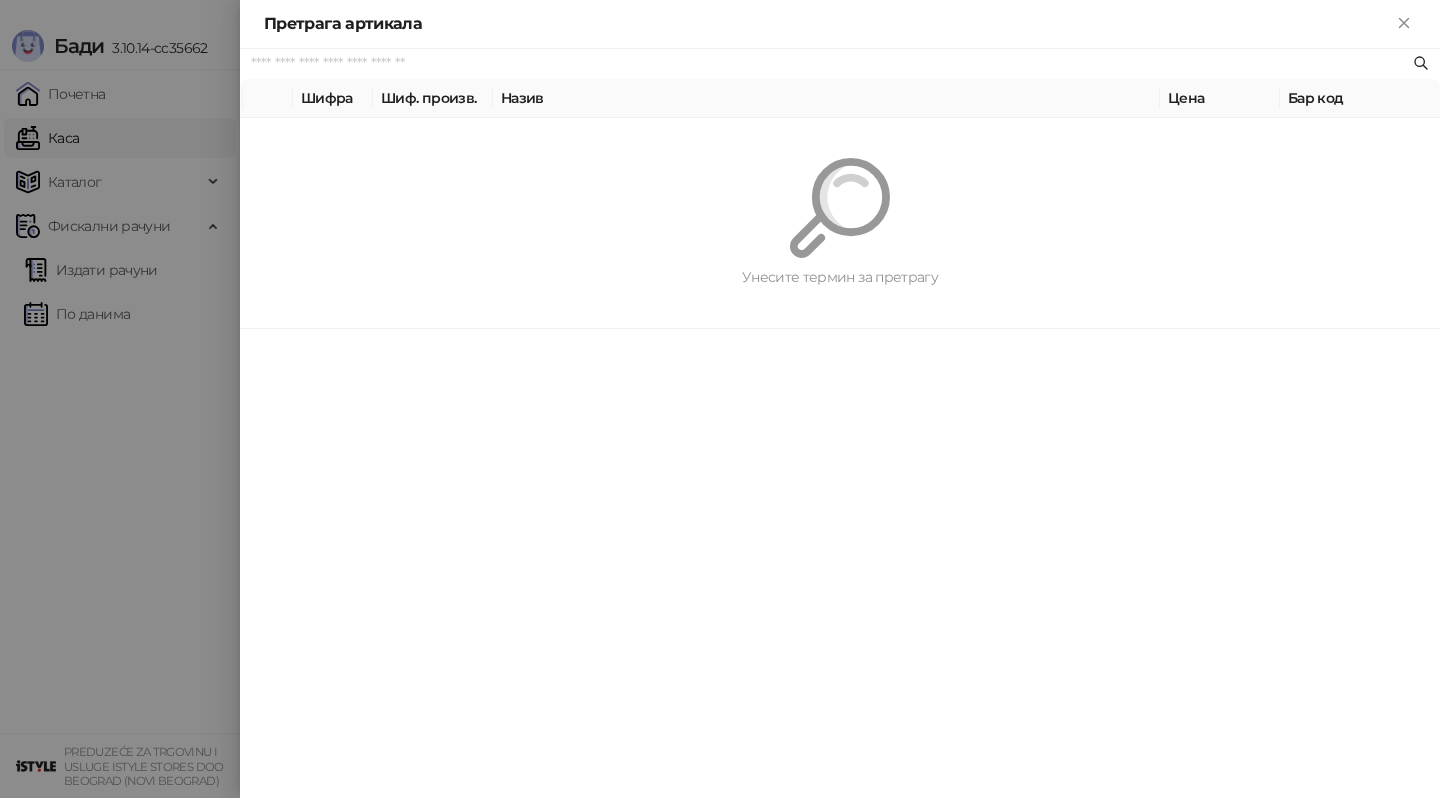 paste on "*********" 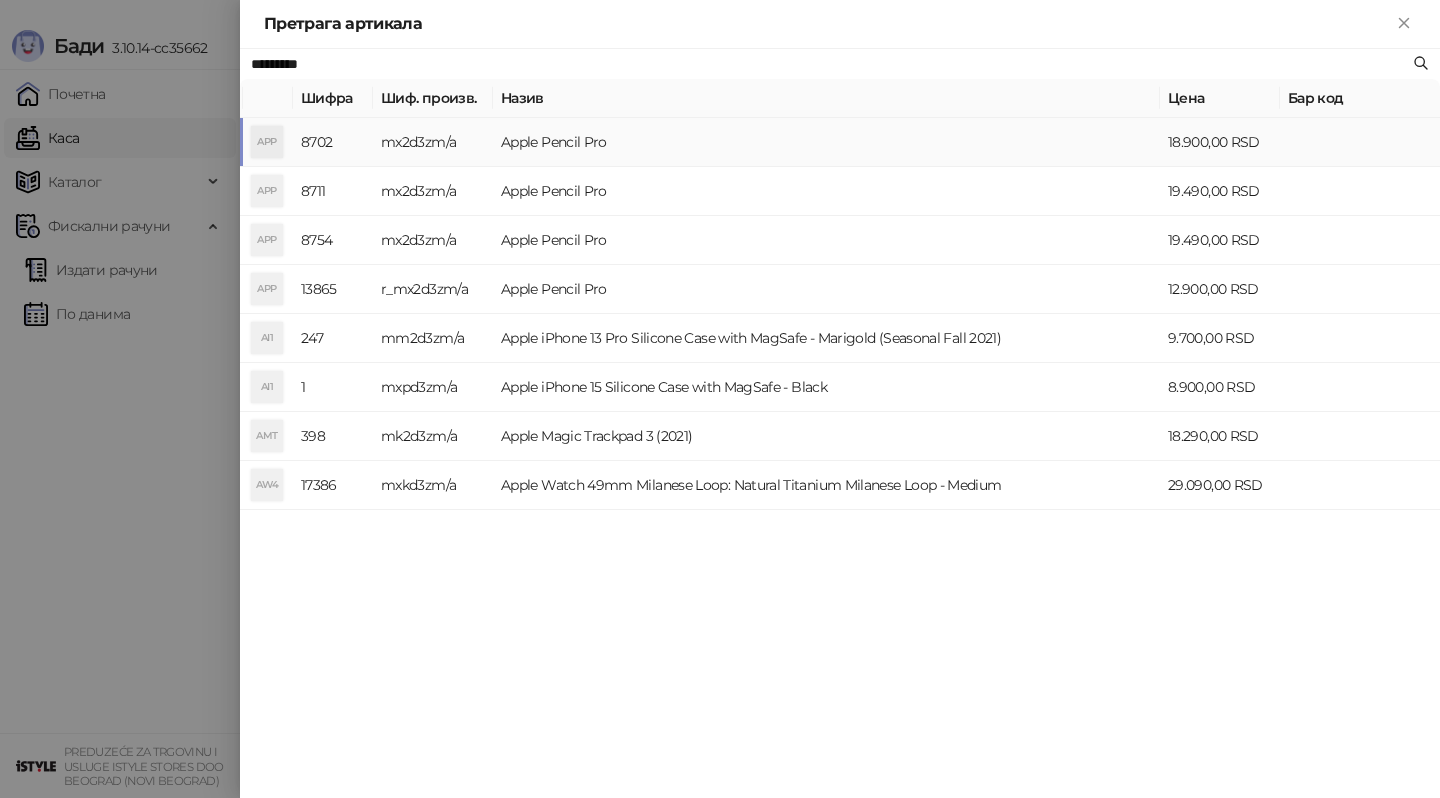type on "*********" 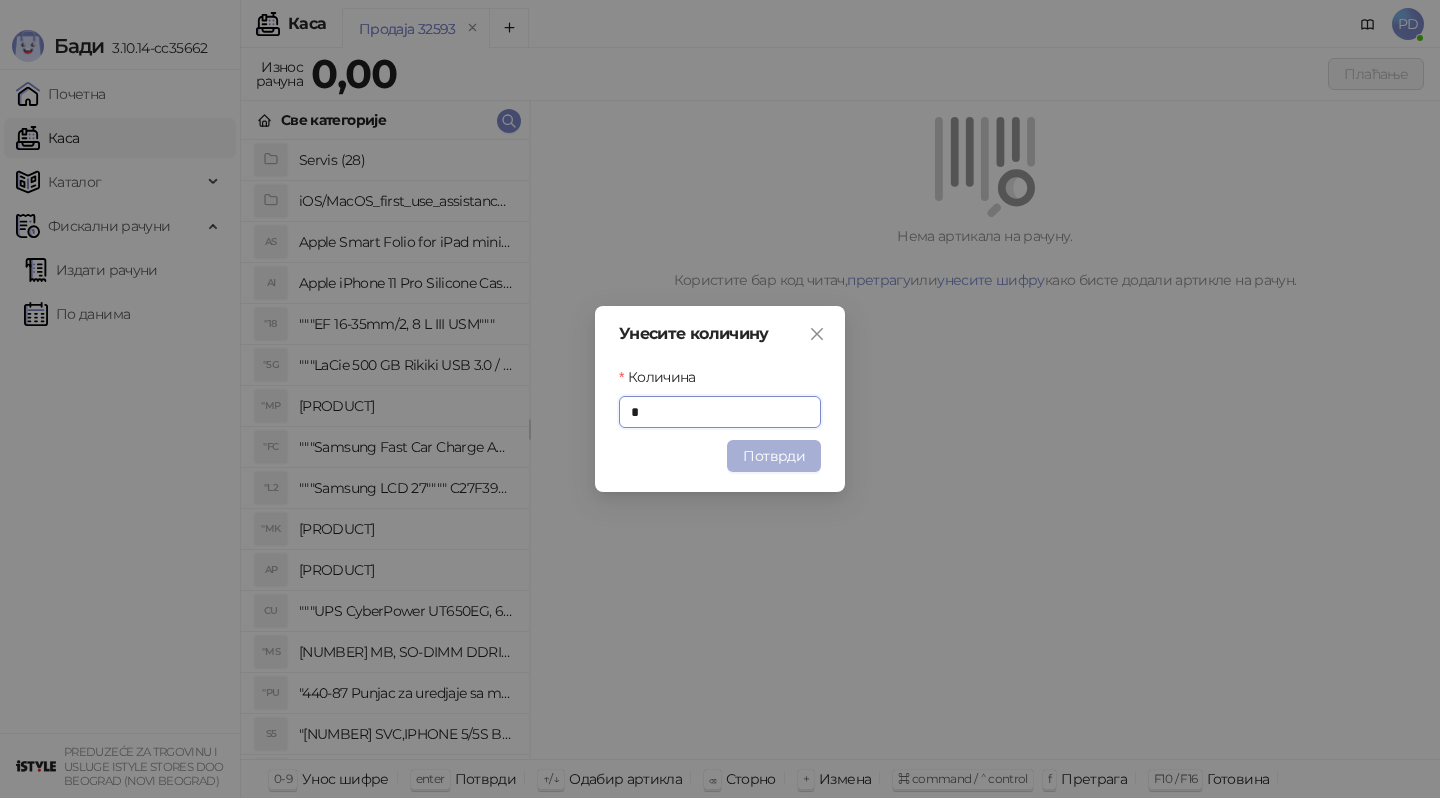 click on "Потврди" at bounding box center (774, 456) 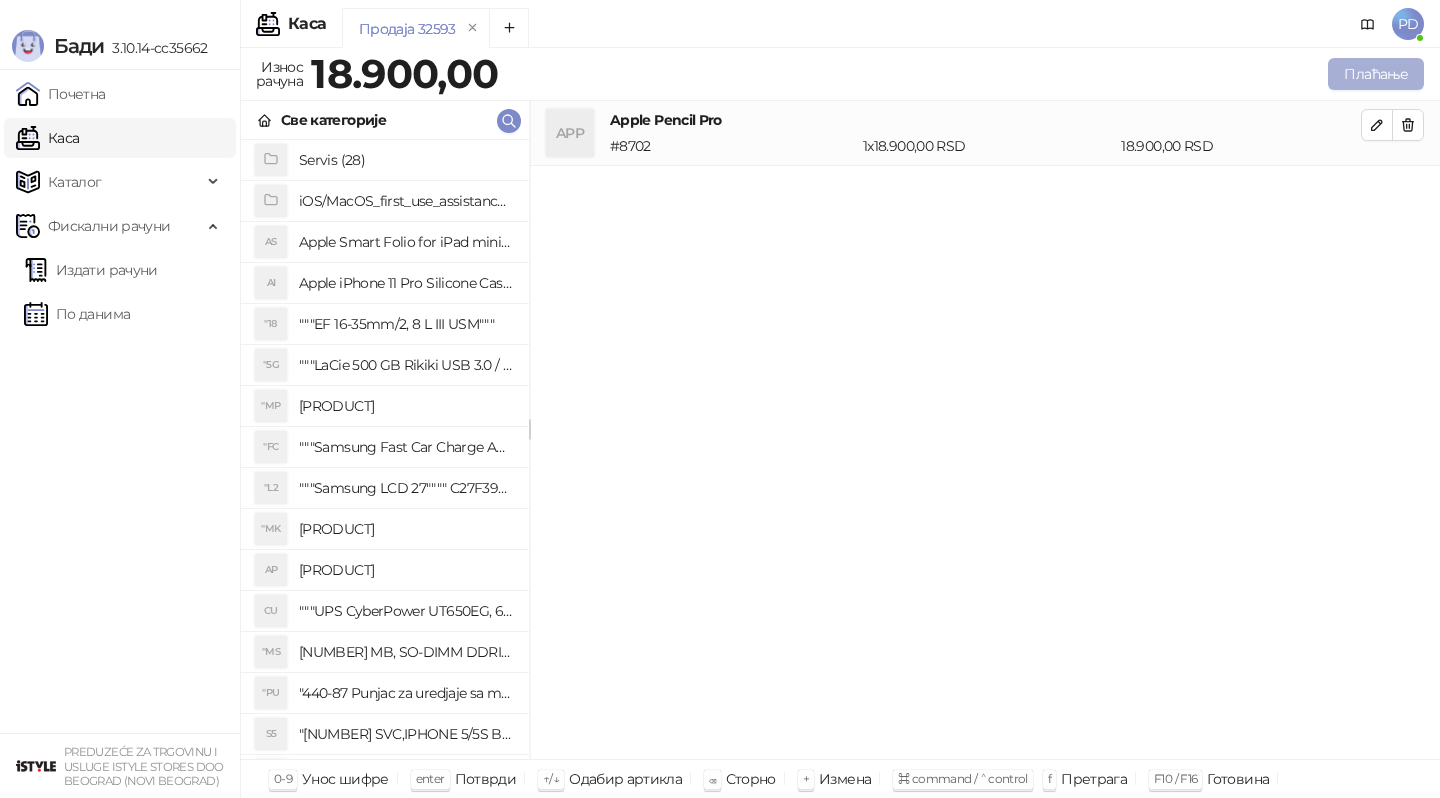 click on "Плаћање" at bounding box center (1376, 74) 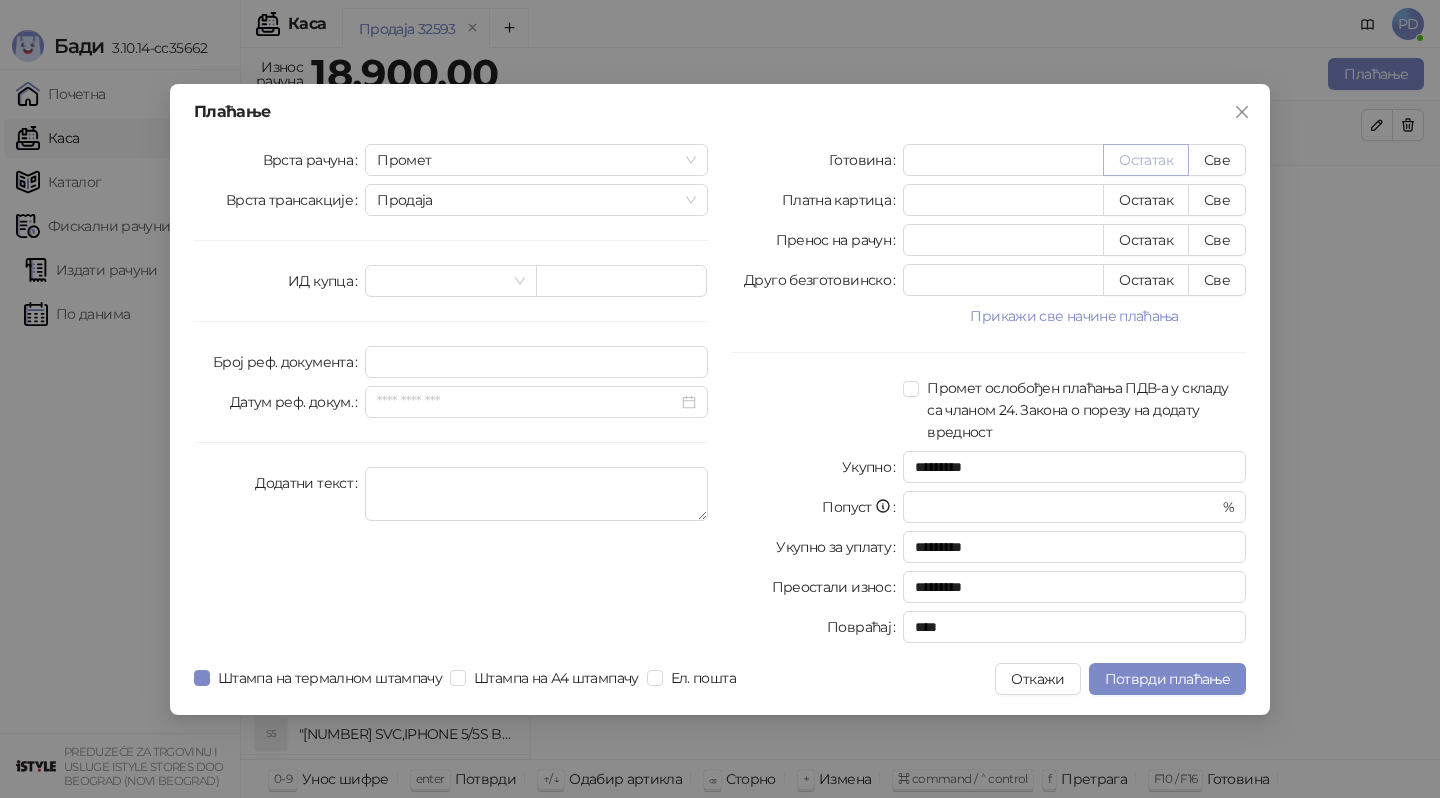 click on "Остатак" at bounding box center (1146, 160) 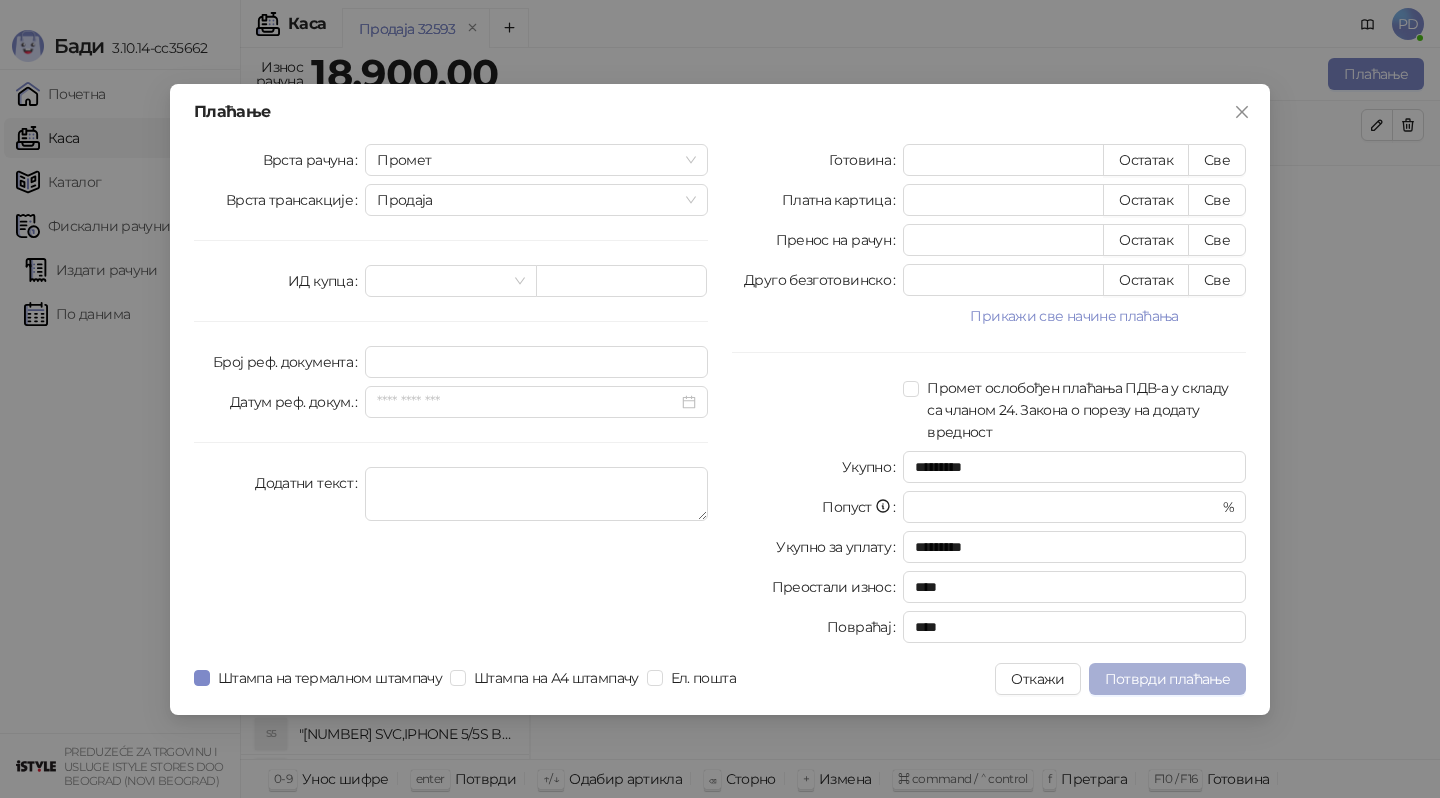click on "Потврди плаћање" at bounding box center [1167, 679] 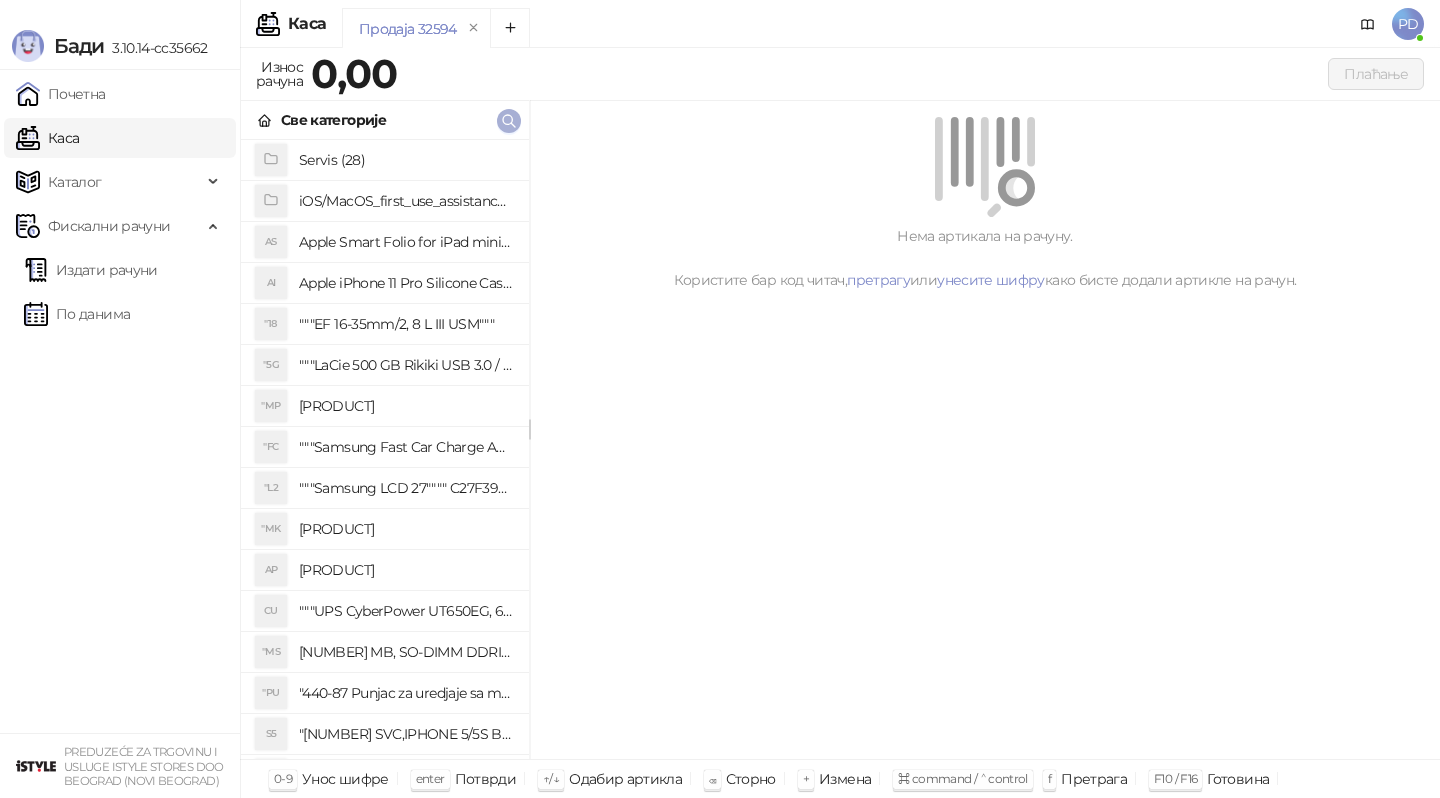 click 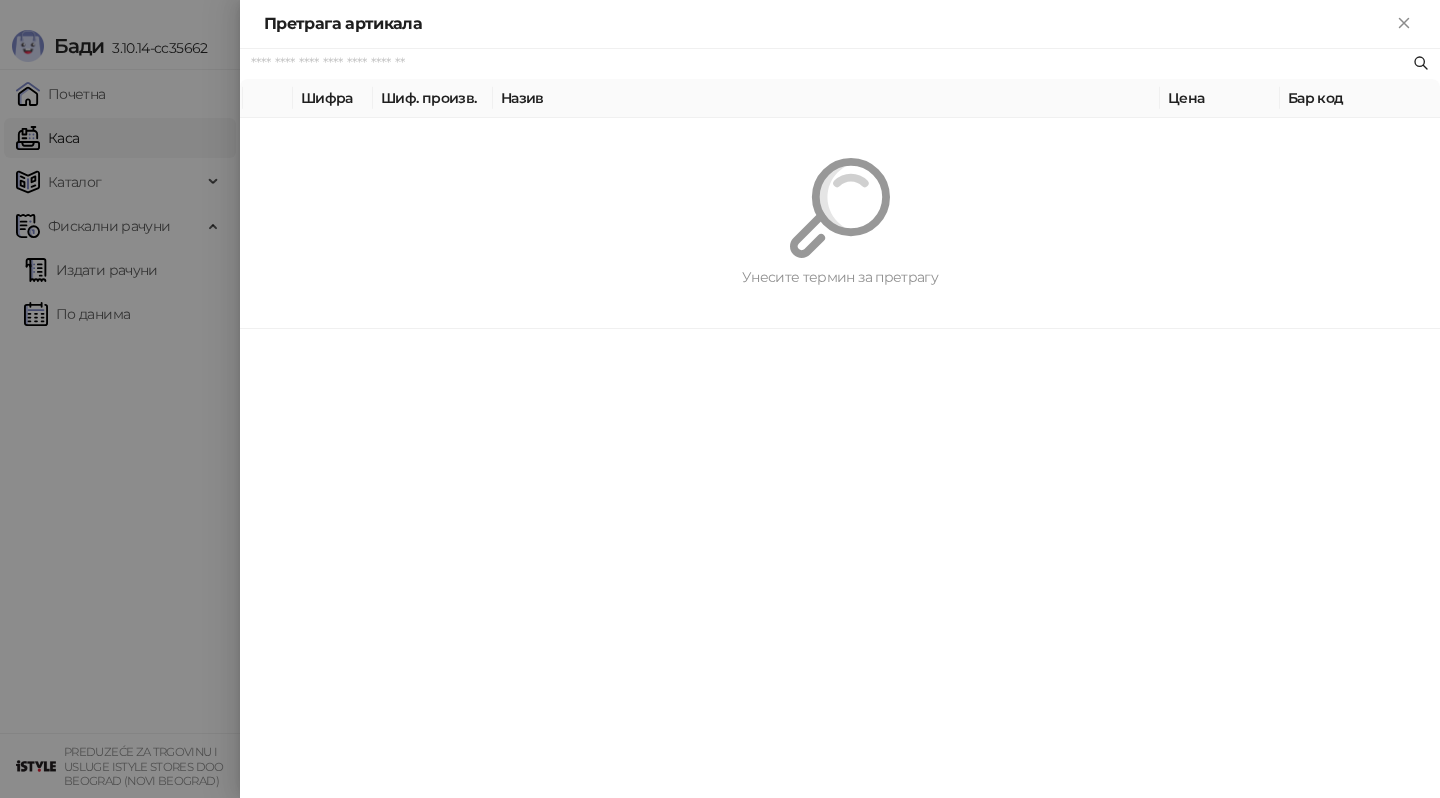 paste on "*********" 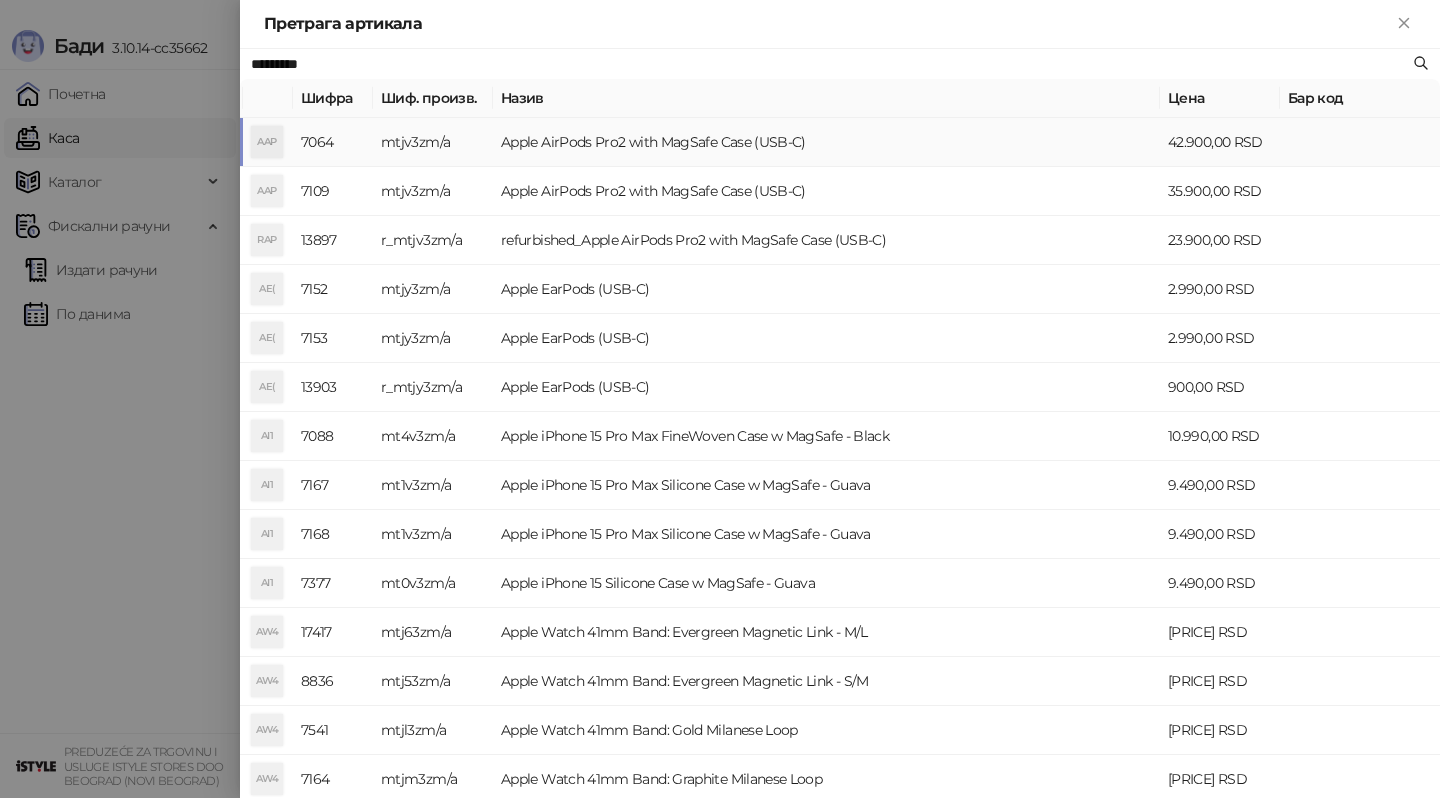type on "*********" 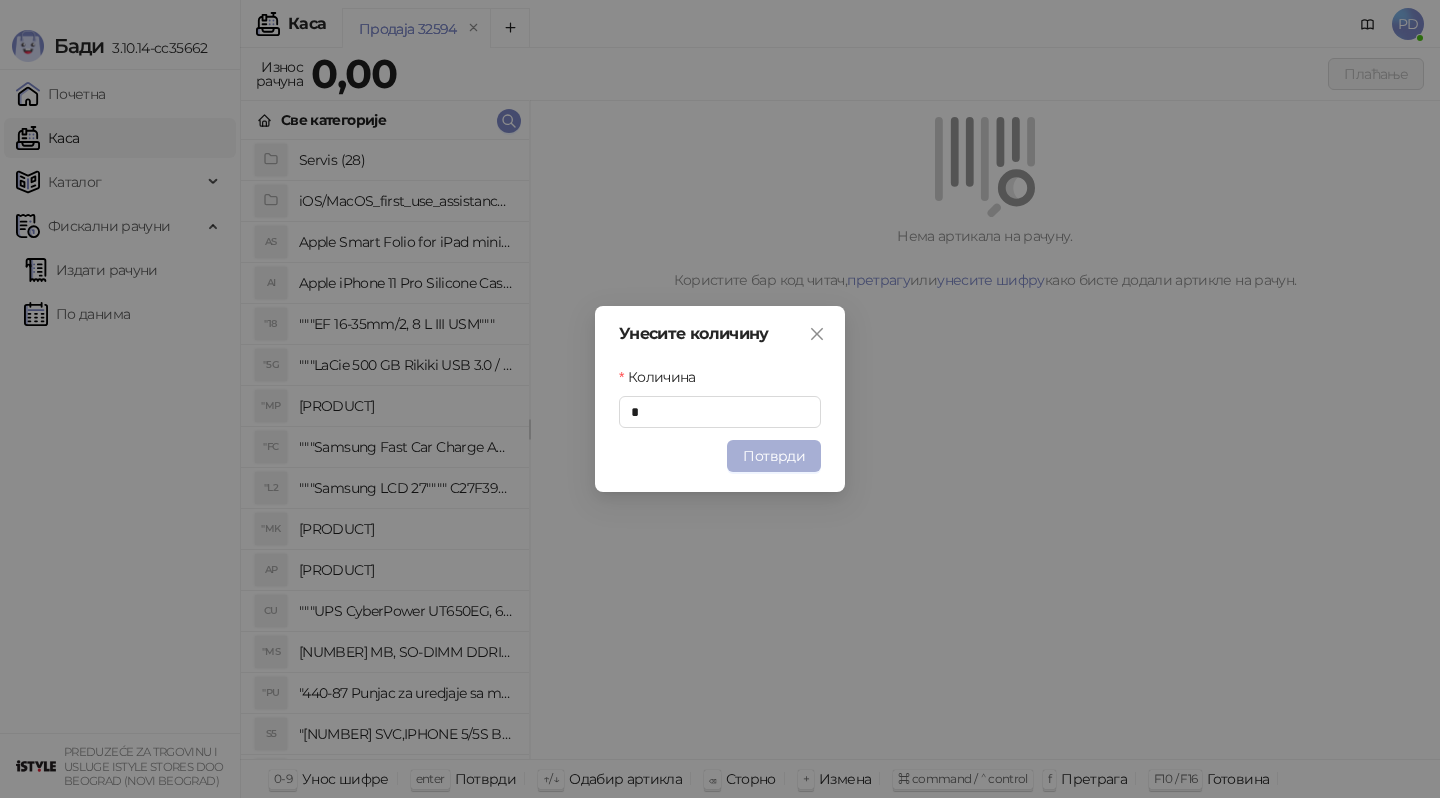 click on "Потврди" at bounding box center [774, 456] 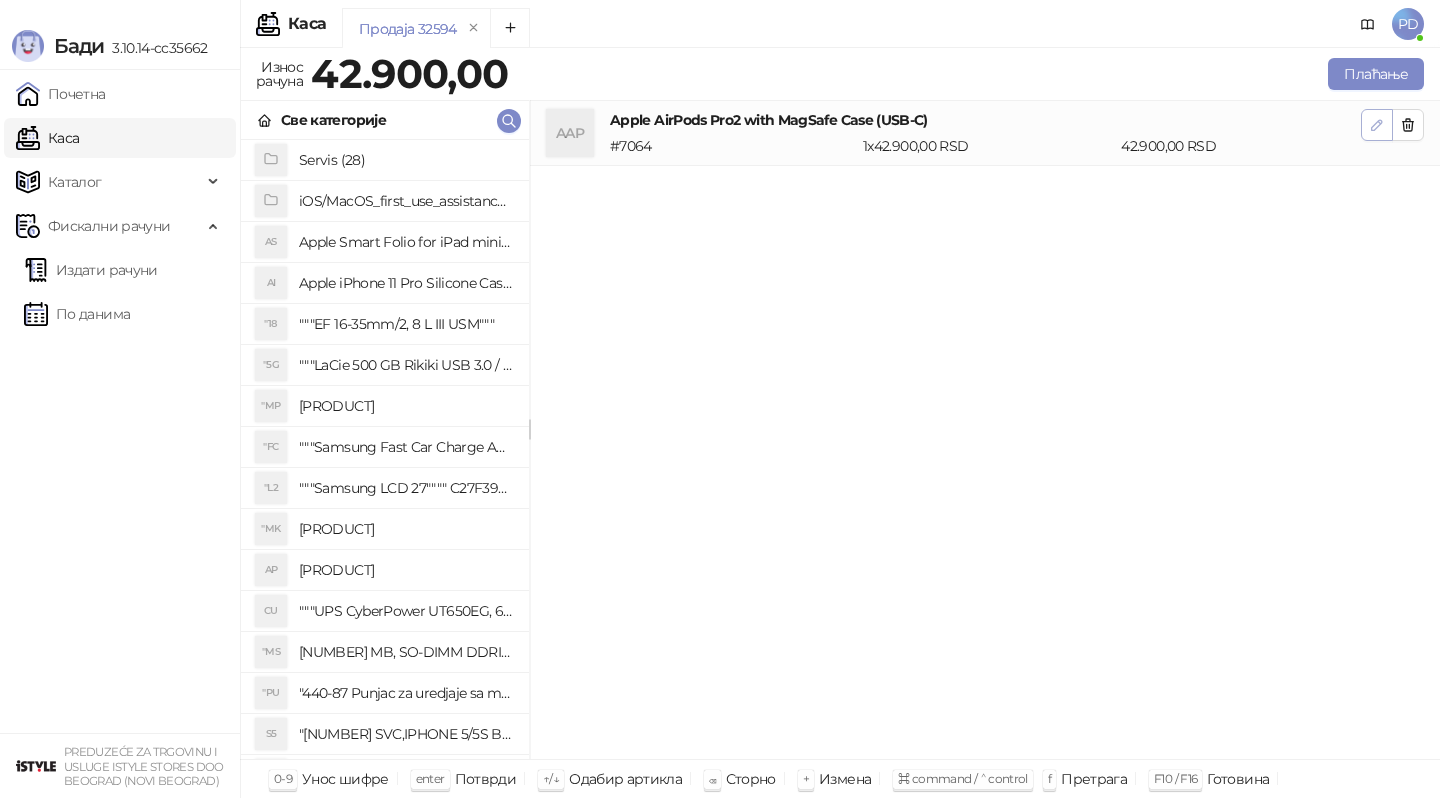 click 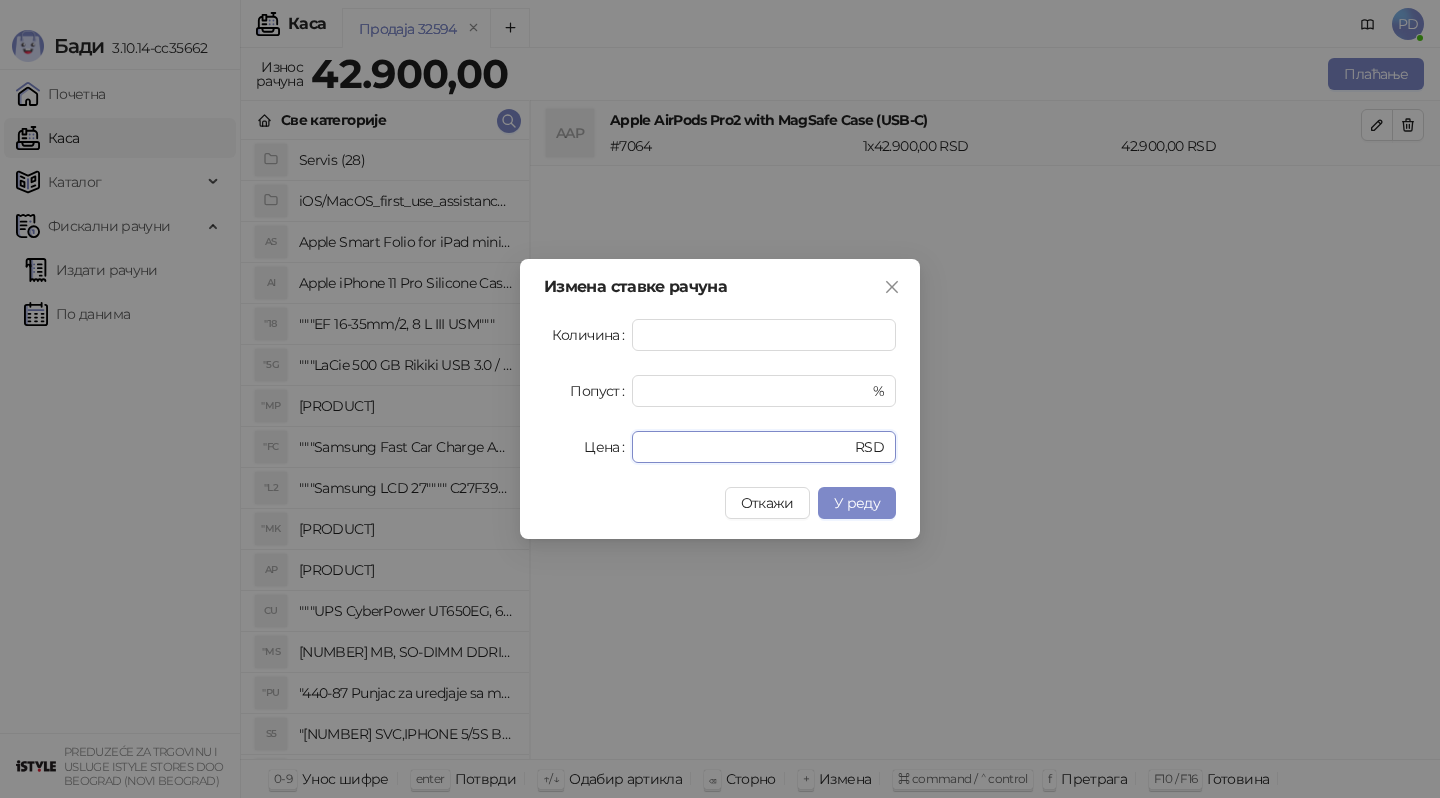 drag, startPoint x: 712, startPoint y: 446, endPoint x: 499, endPoint y: 446, distance: 213 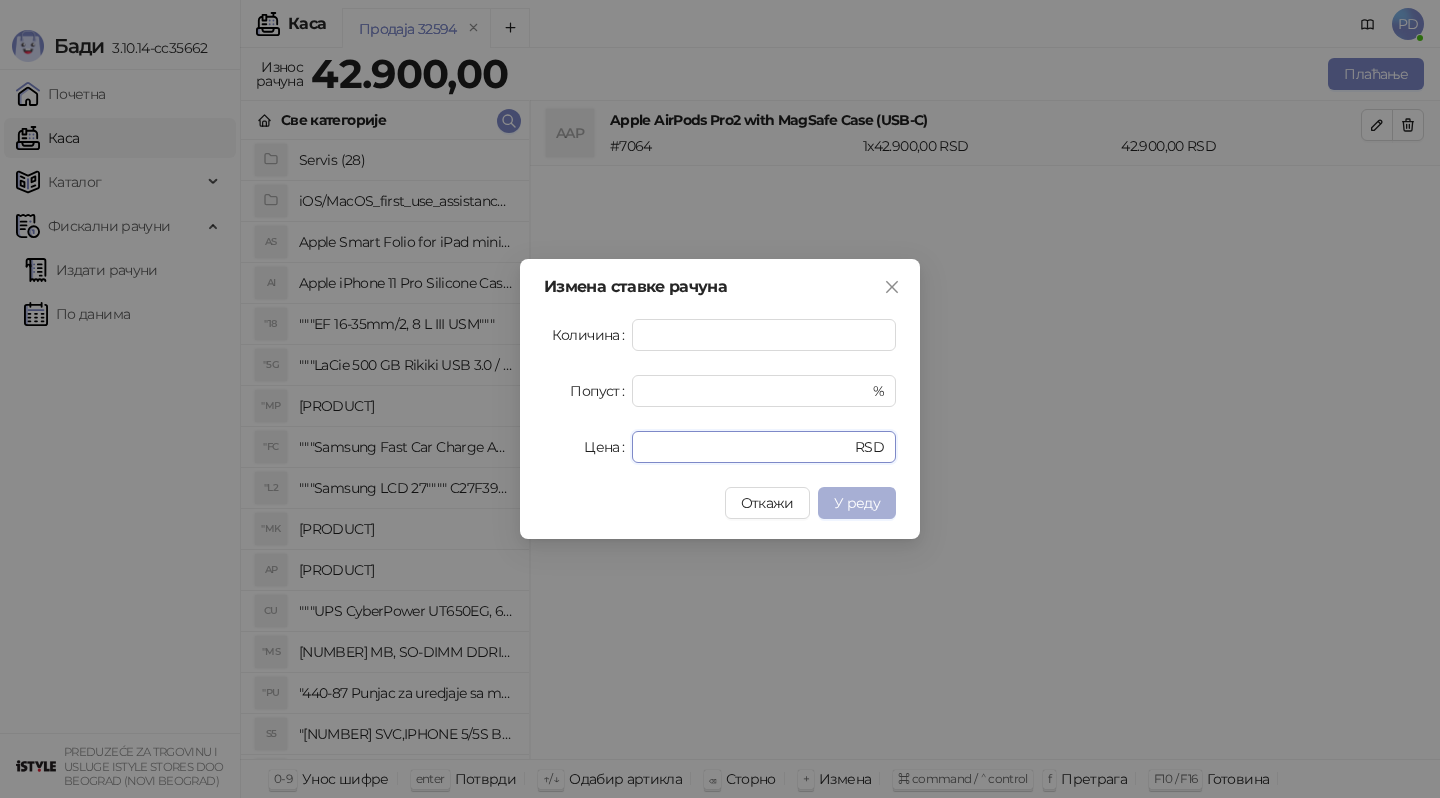 type on "*****" 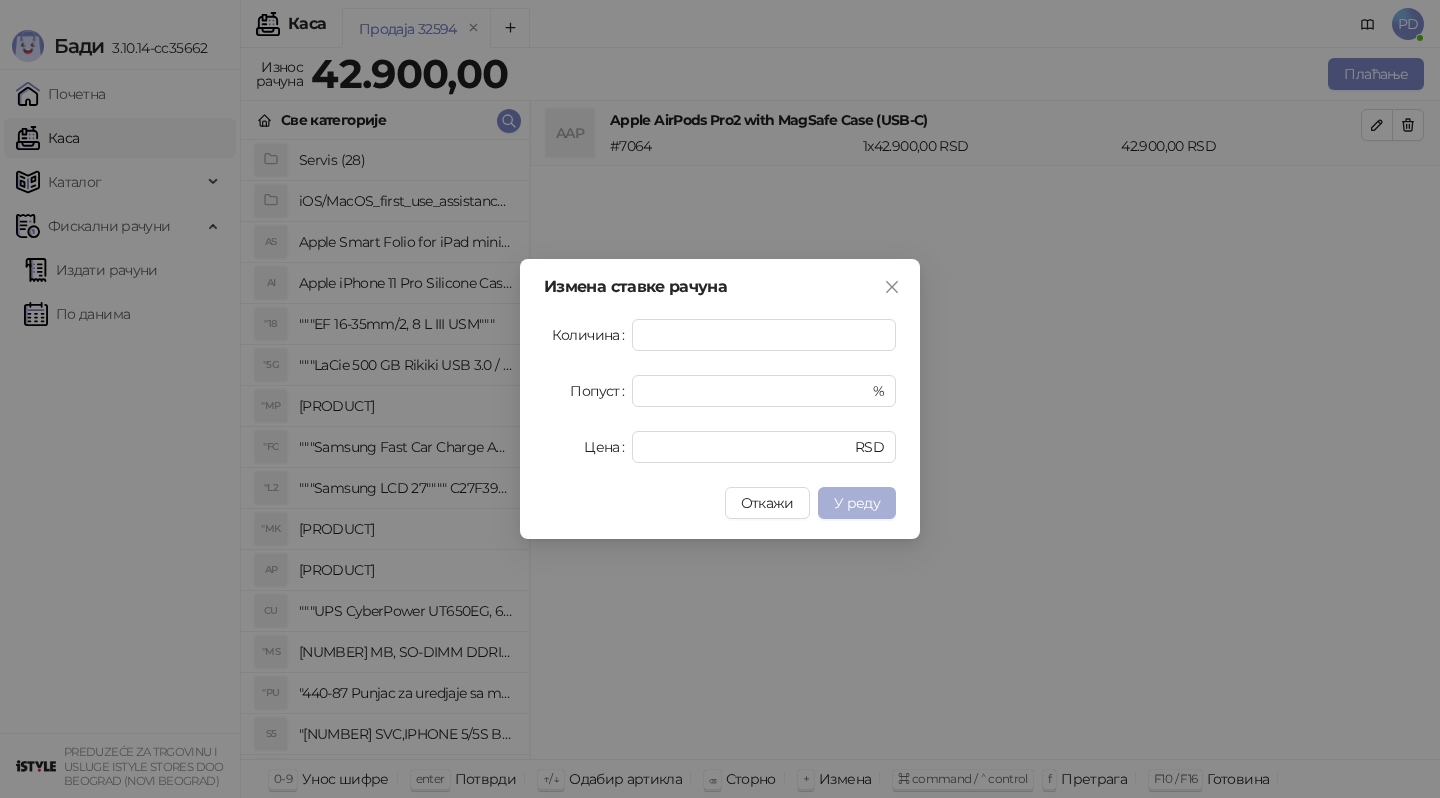 click on "У реду" at bounding box center [857, 503] 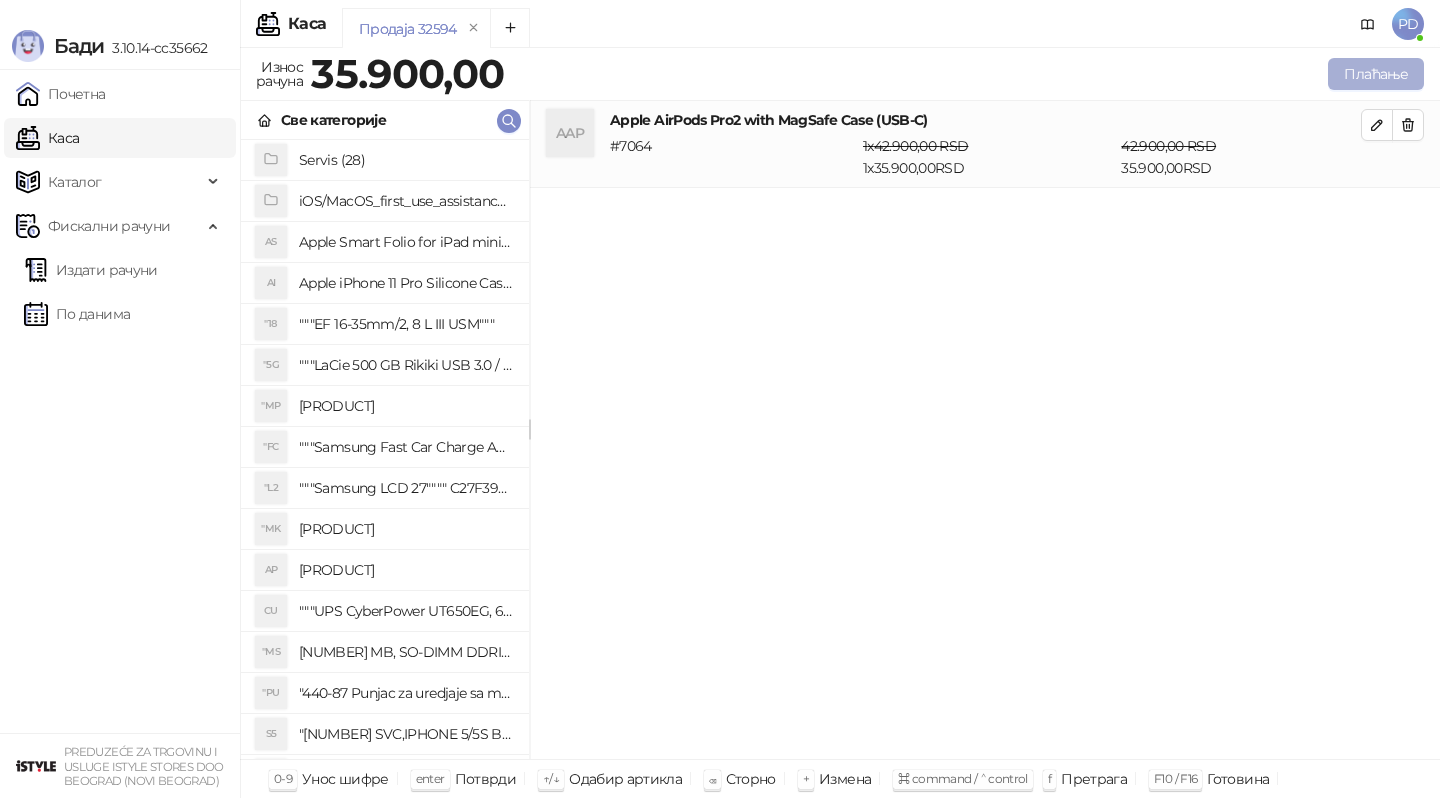 click on "Плаћање" at bounding box center [1376, 74] 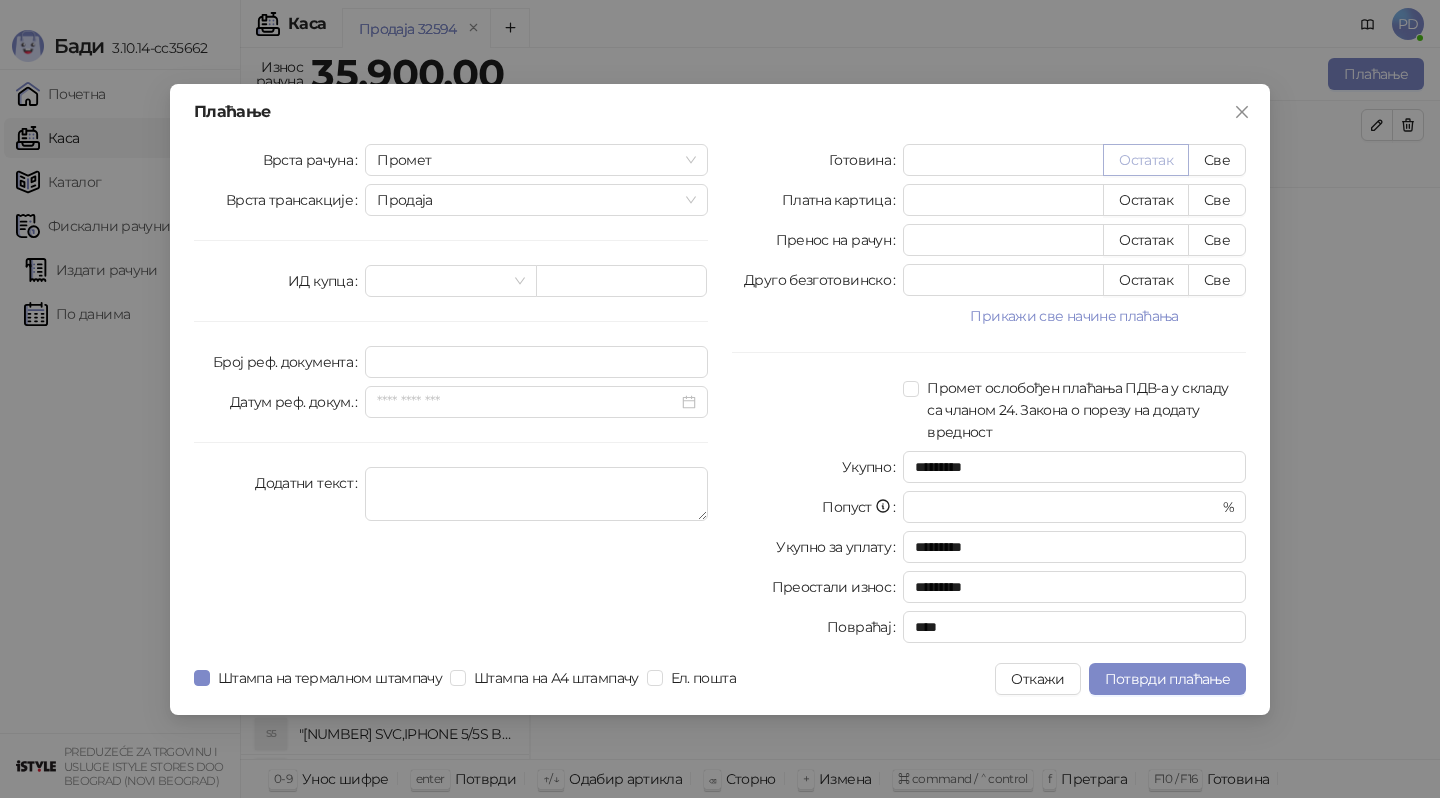 click on "Остатак" at bounding box center (1146, 160) 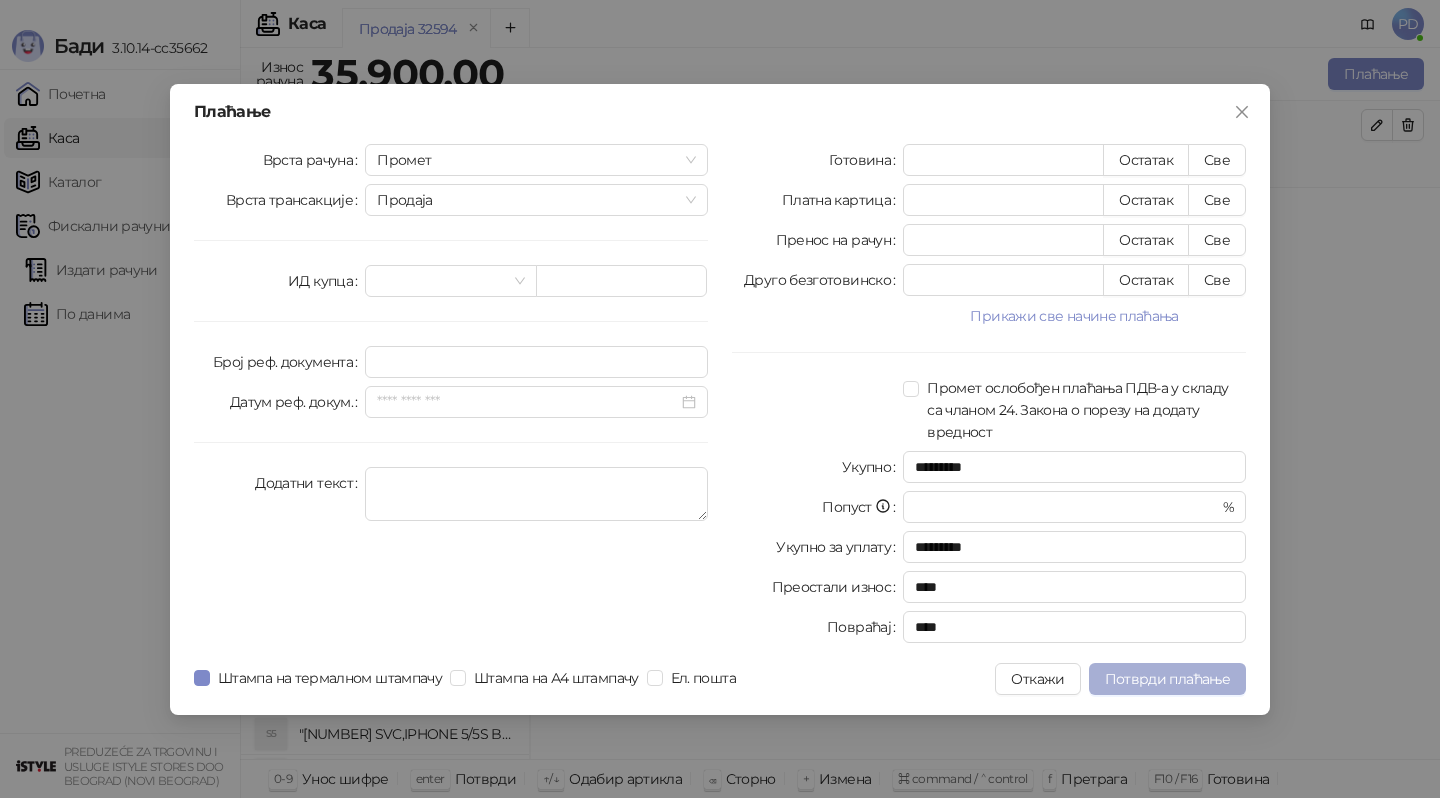 click on "Потврди плаћање" at bounding box center [1167, 679] 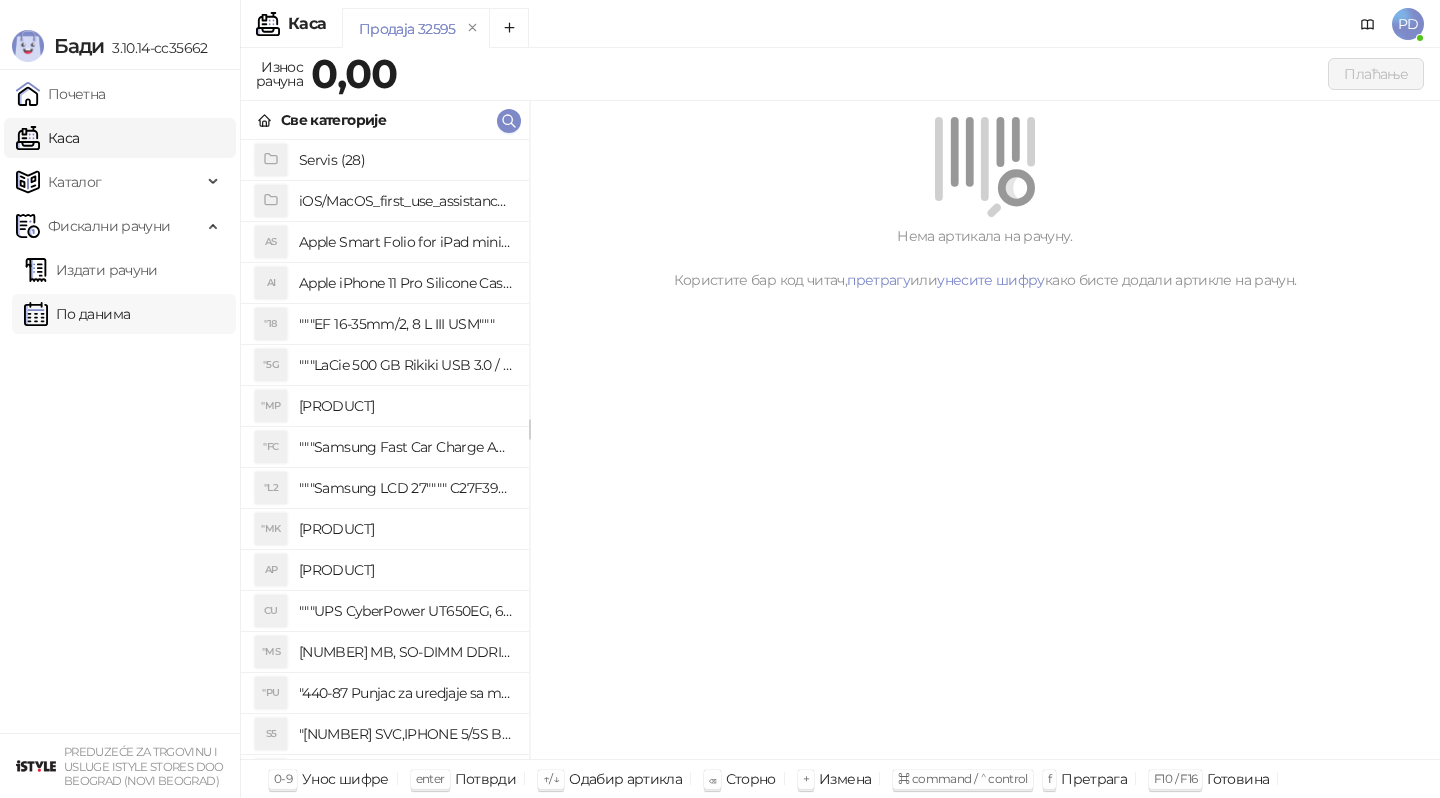 click on "По данима" at bounding box center [77, 314] 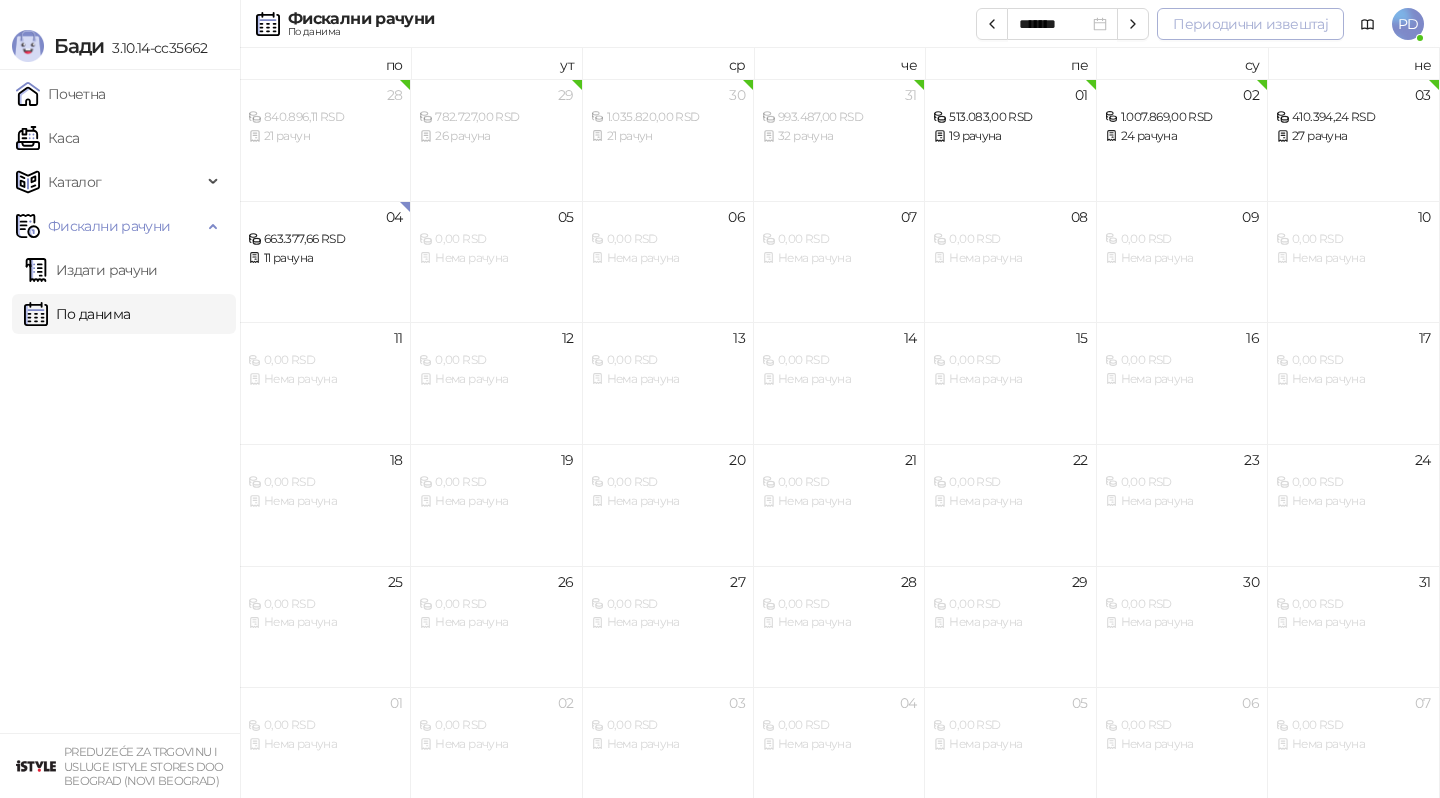 click on "Периодични извештај" at bounding box center [1250, 24] 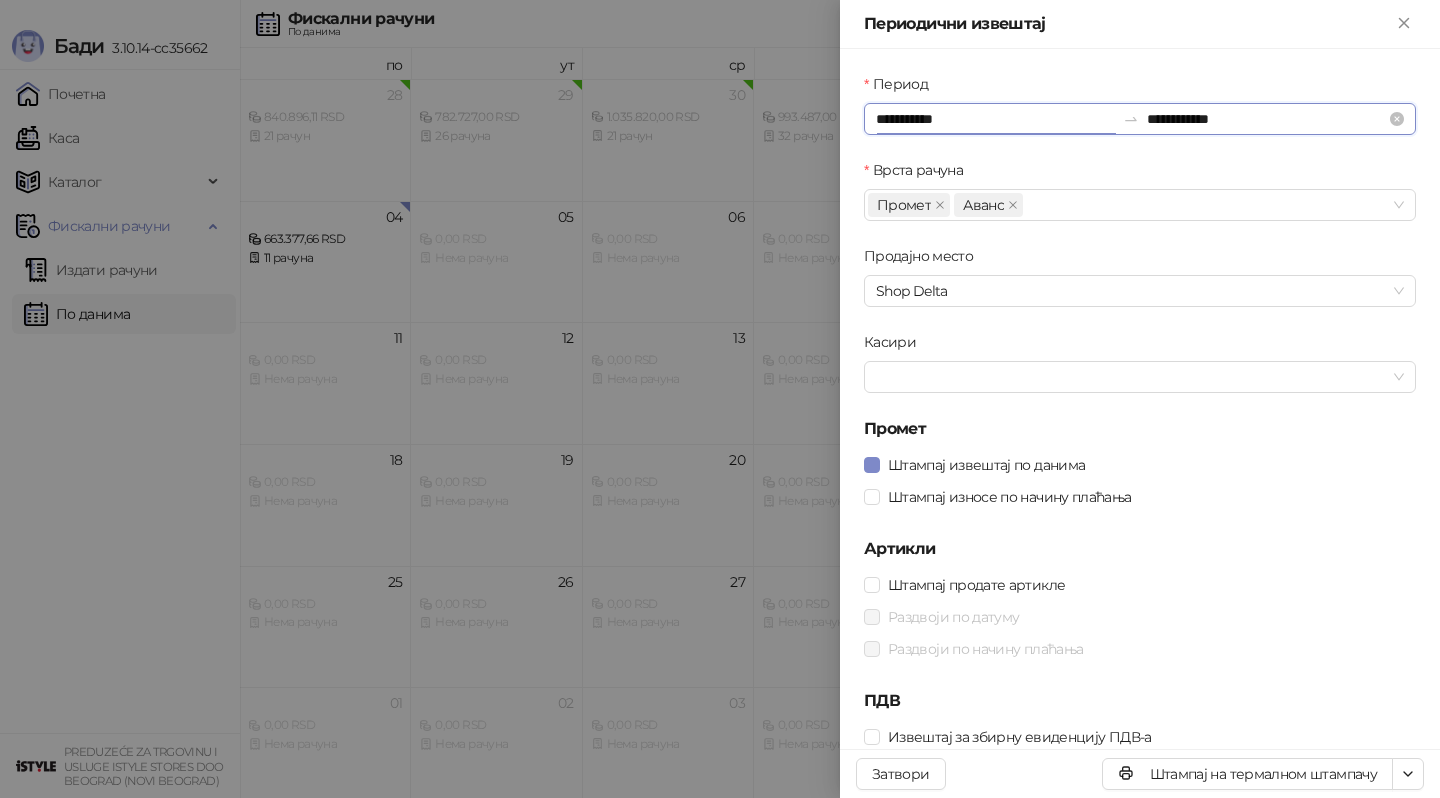 click on "**********" at bounding box center (995, 119) 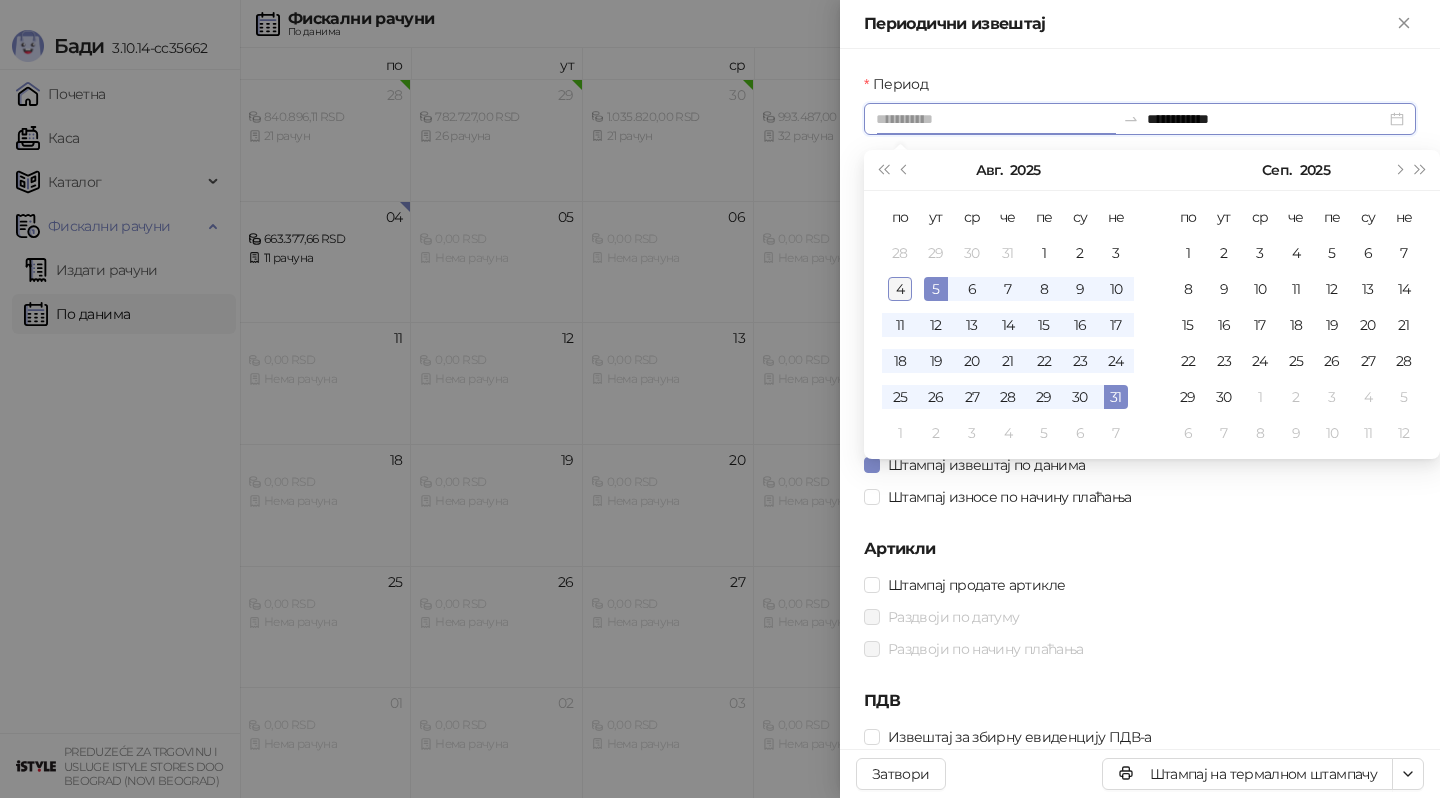 type on "**********" 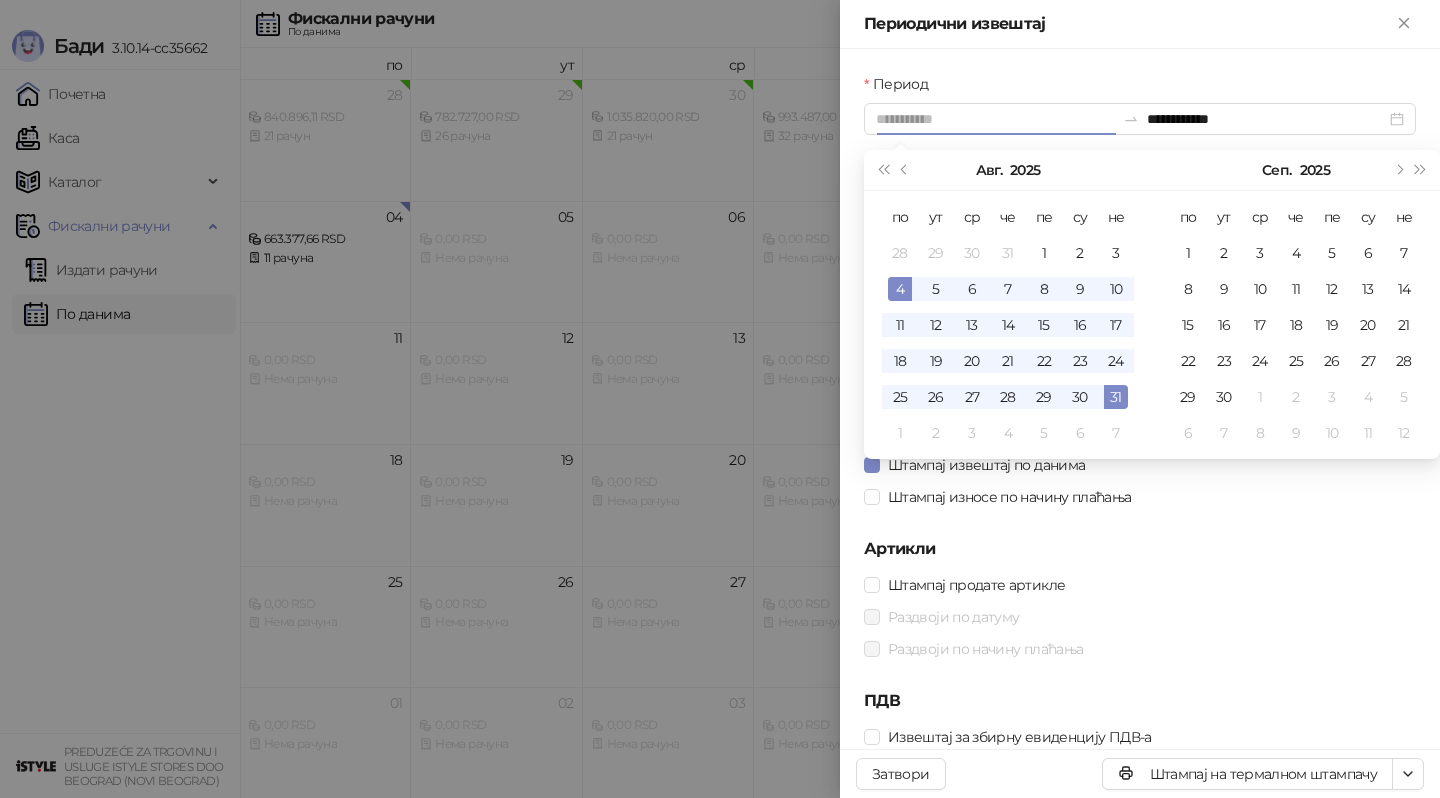 click on "4" at bounding box center [900, 289] 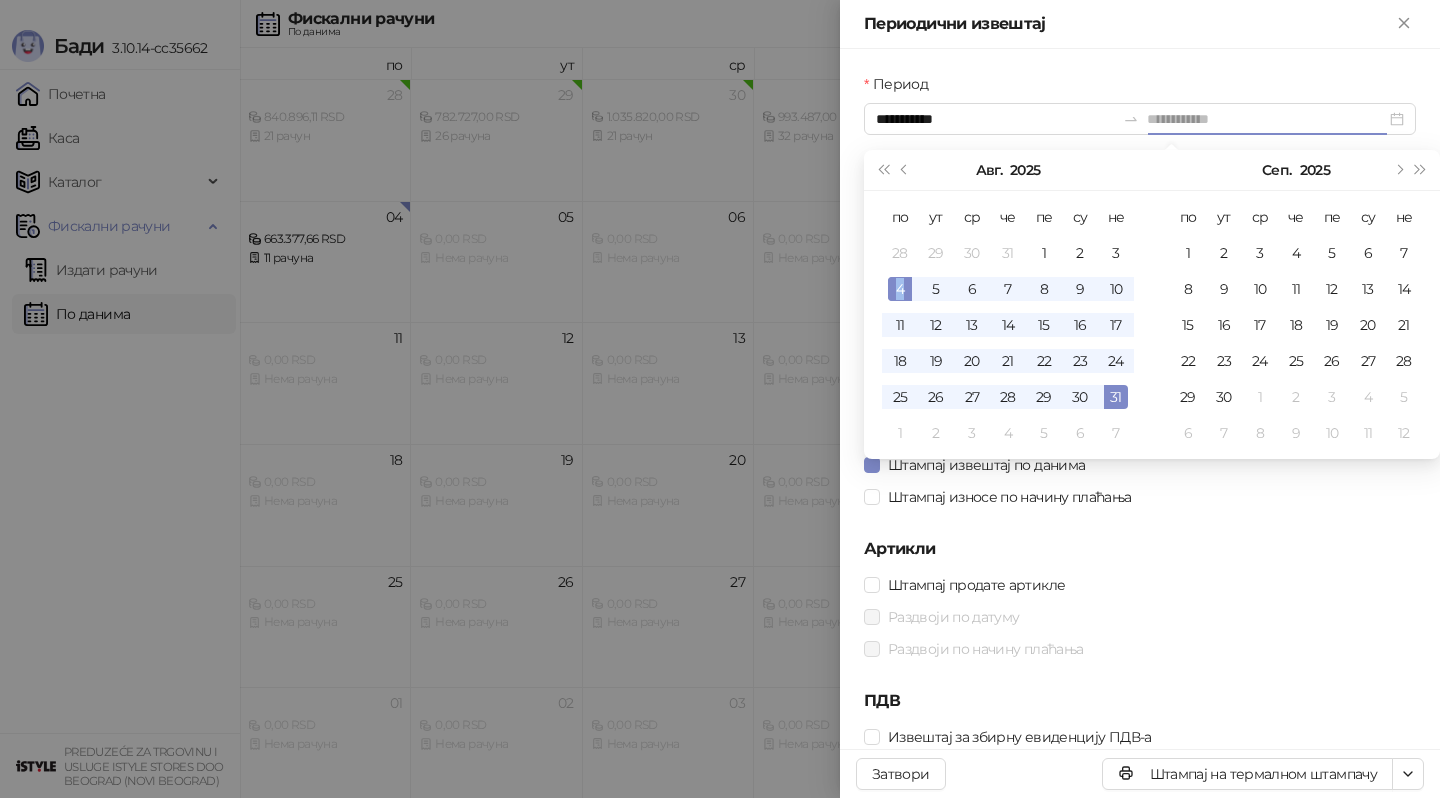 click on "4" at bounding box center [900, 289] 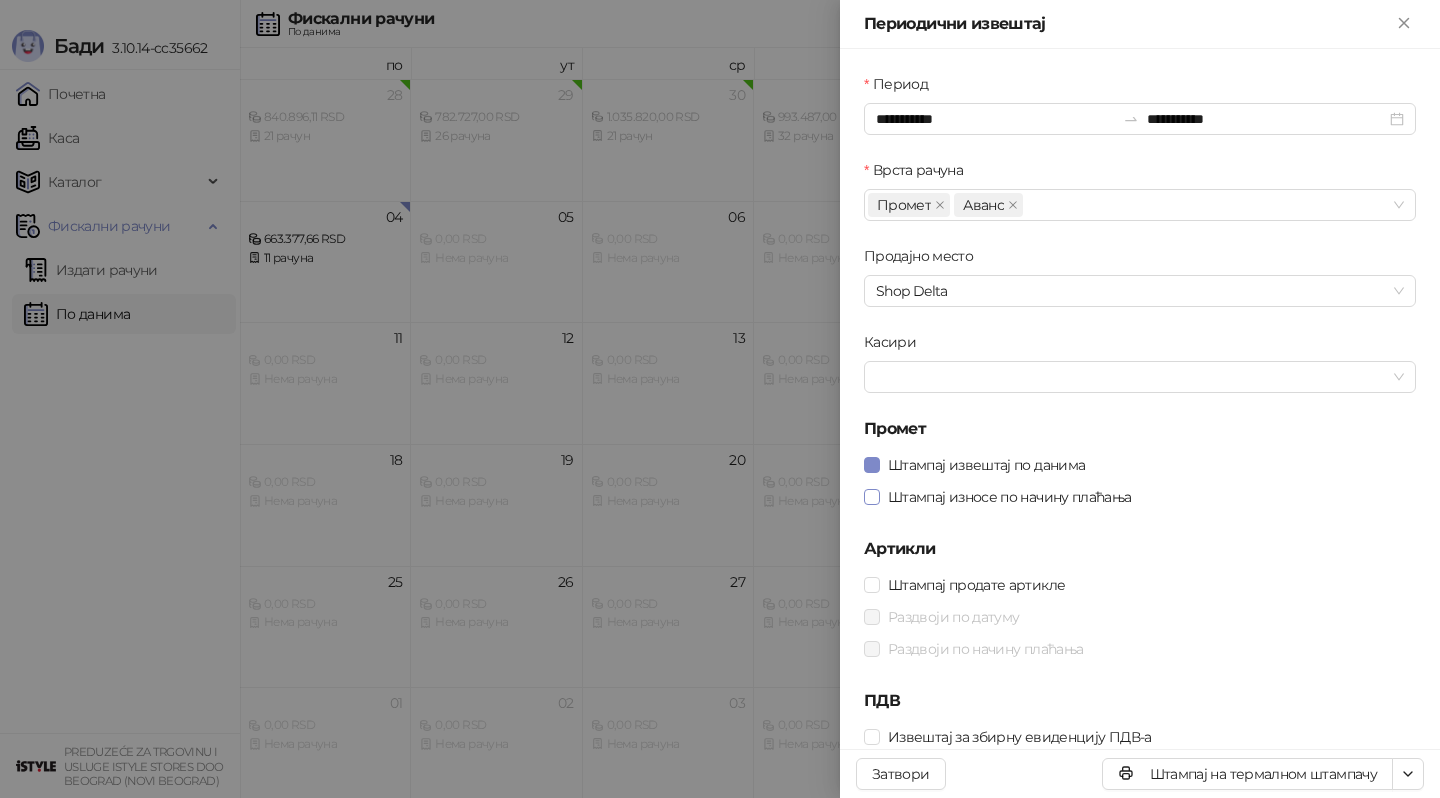 click on "Штампај износе по начину плаћања" at bounding box center (1010, 497) 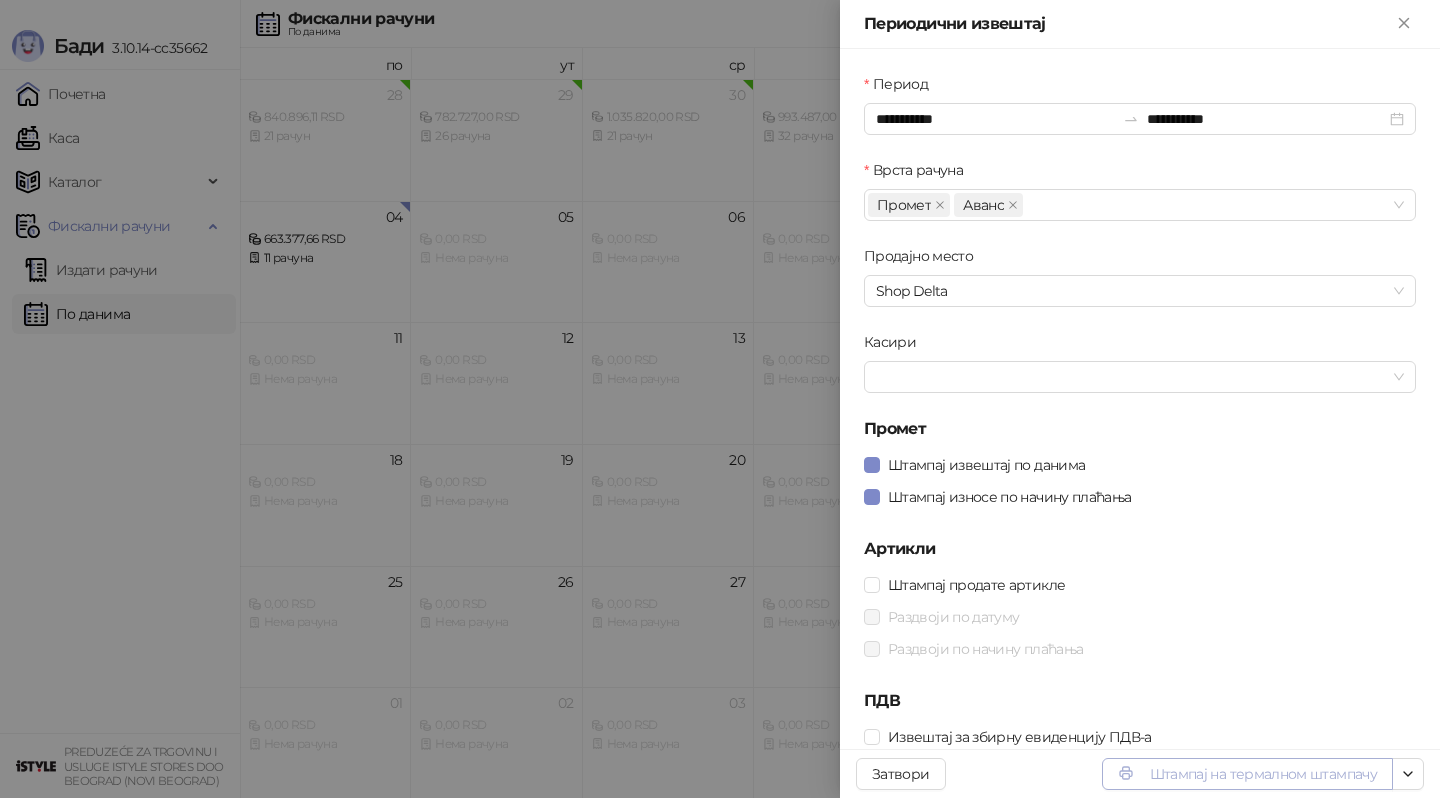click on "Штампај на термалном штампачу" at bounding box center [1247, 774] 